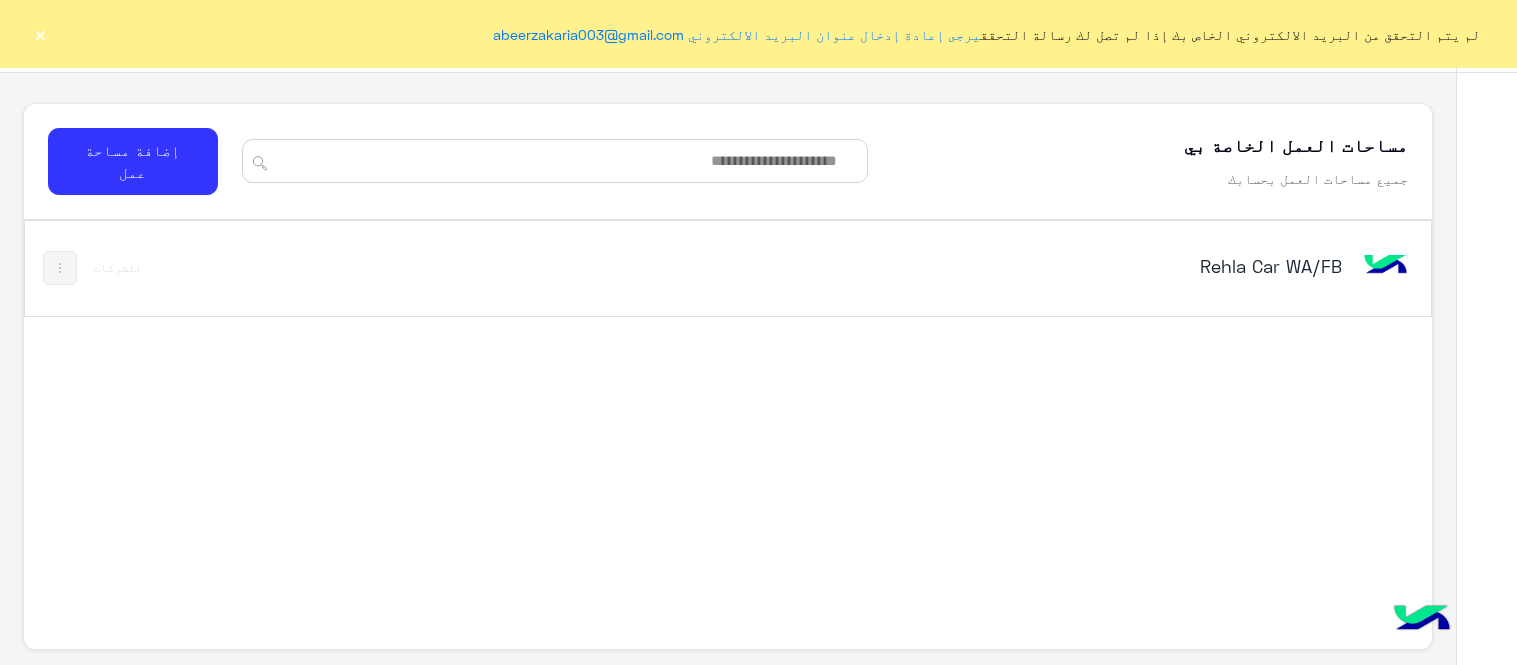 scroll, scrollTop: 0, scrollLeft: 0, axis: both 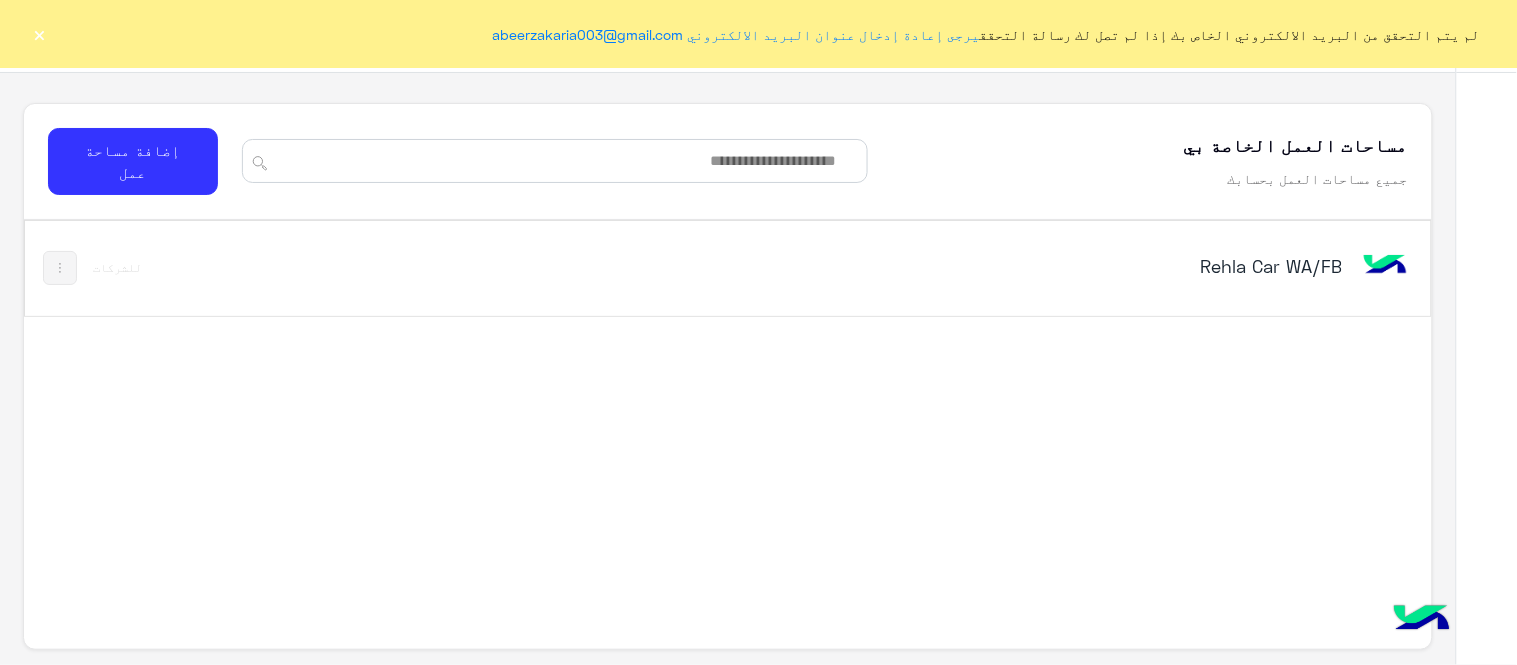 click on "Rehla Car WA/FB" at bounding box center [1095, 266] 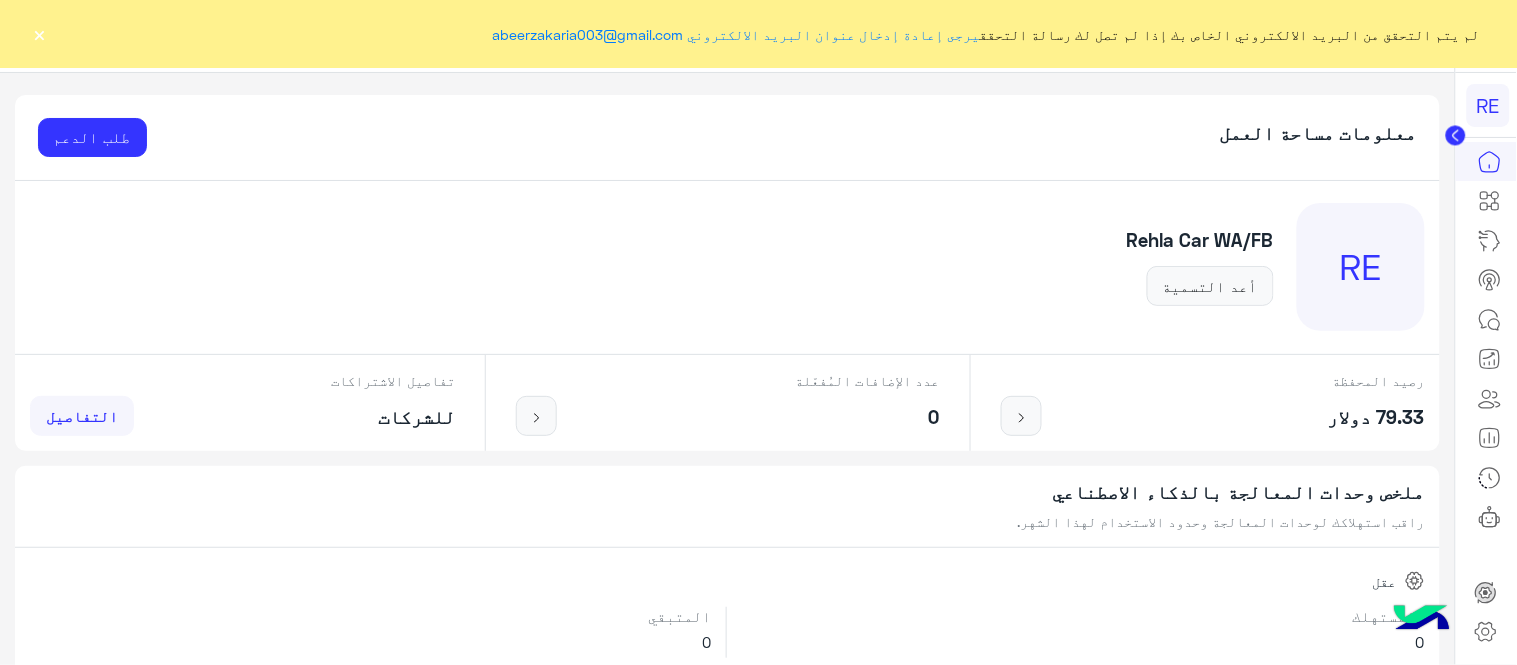 click on "×" 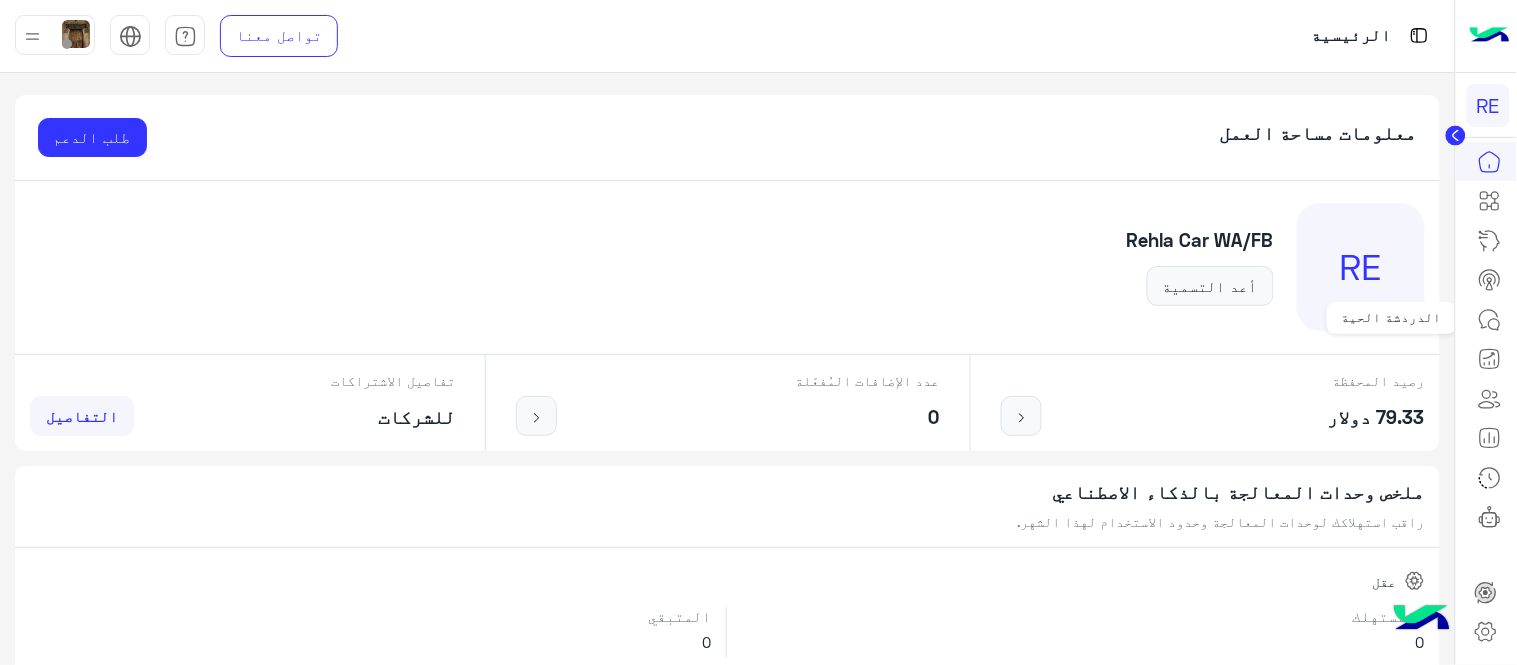 click 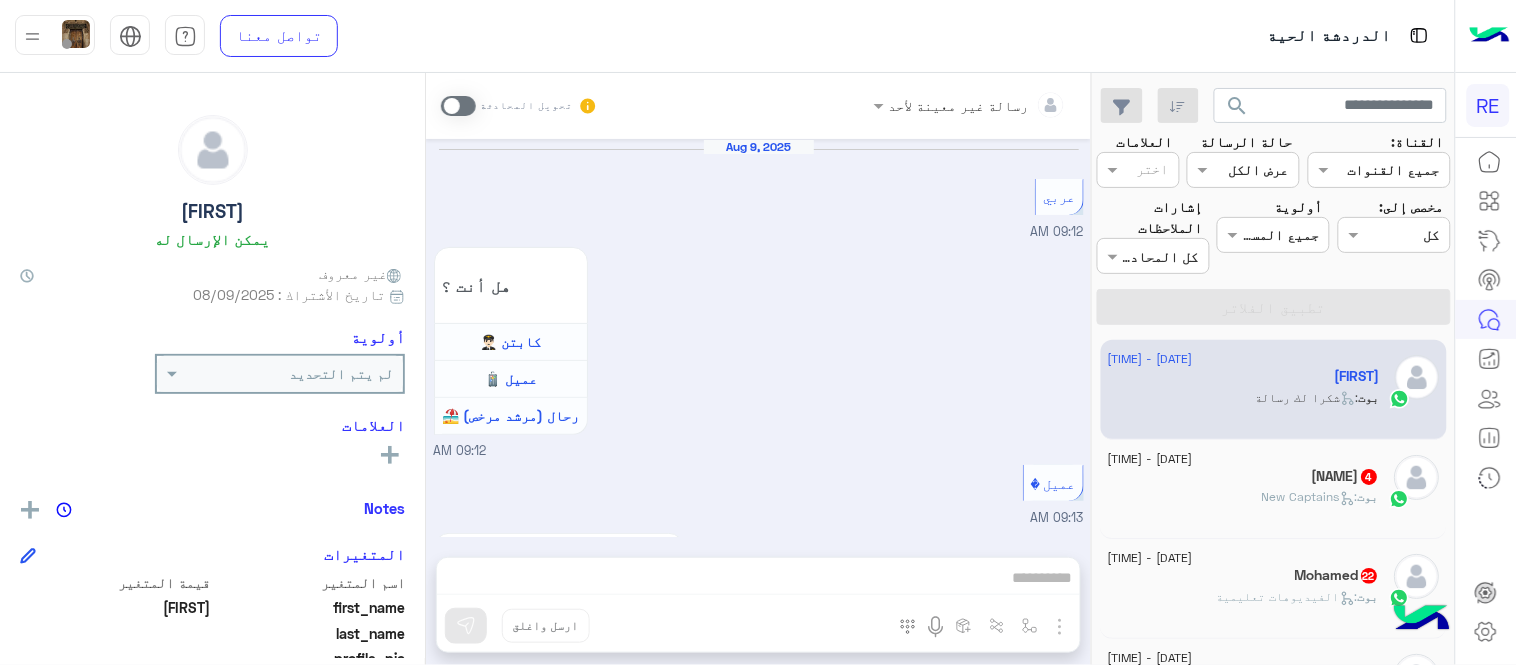 scroll, scrollTop: 1804, scrollLeft: 0, axis: vertical 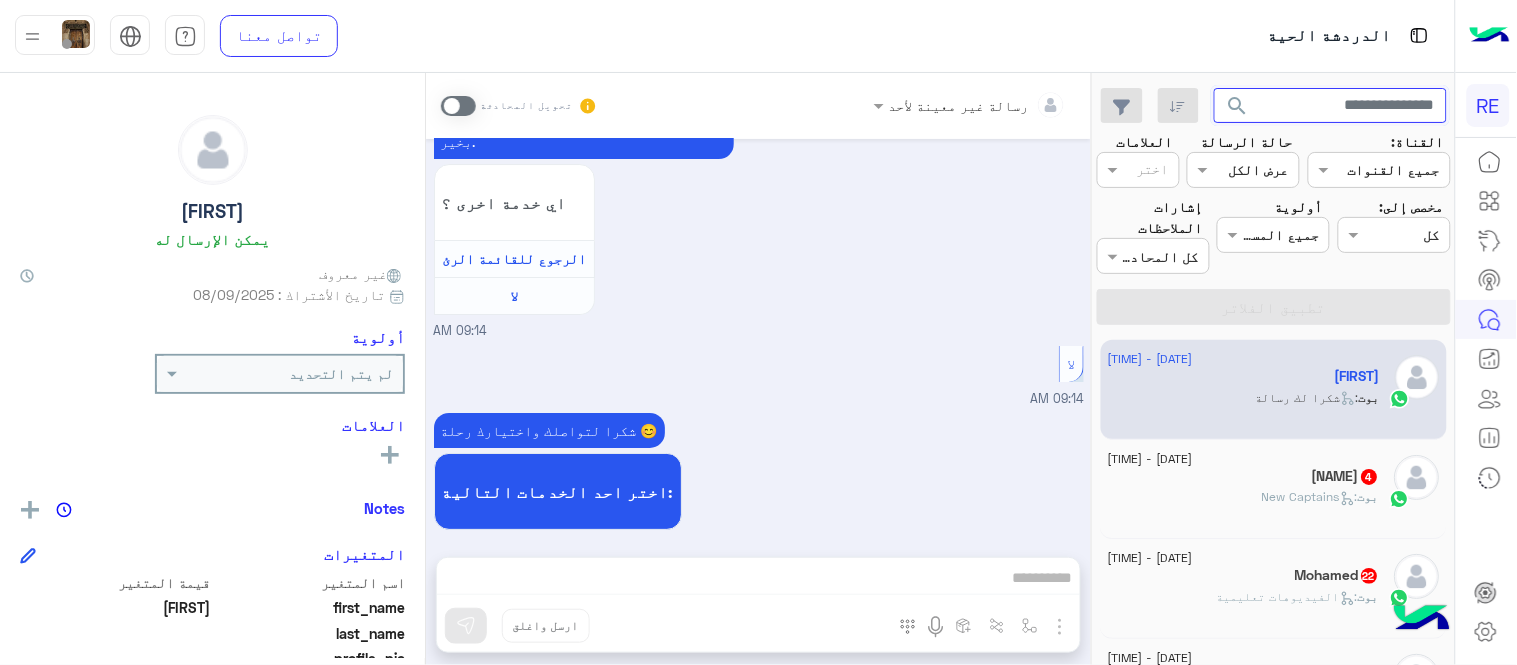 click at bounding box center (1331, 106) 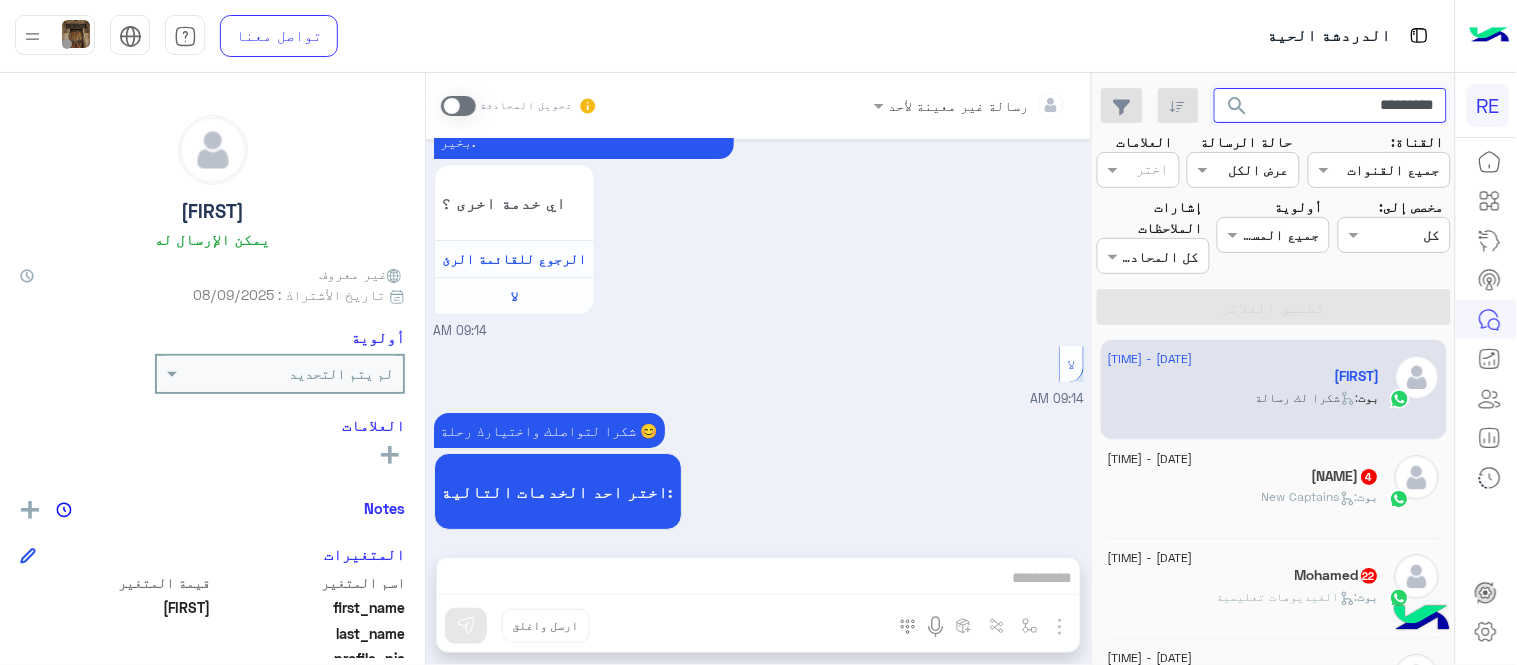 type on "*********" 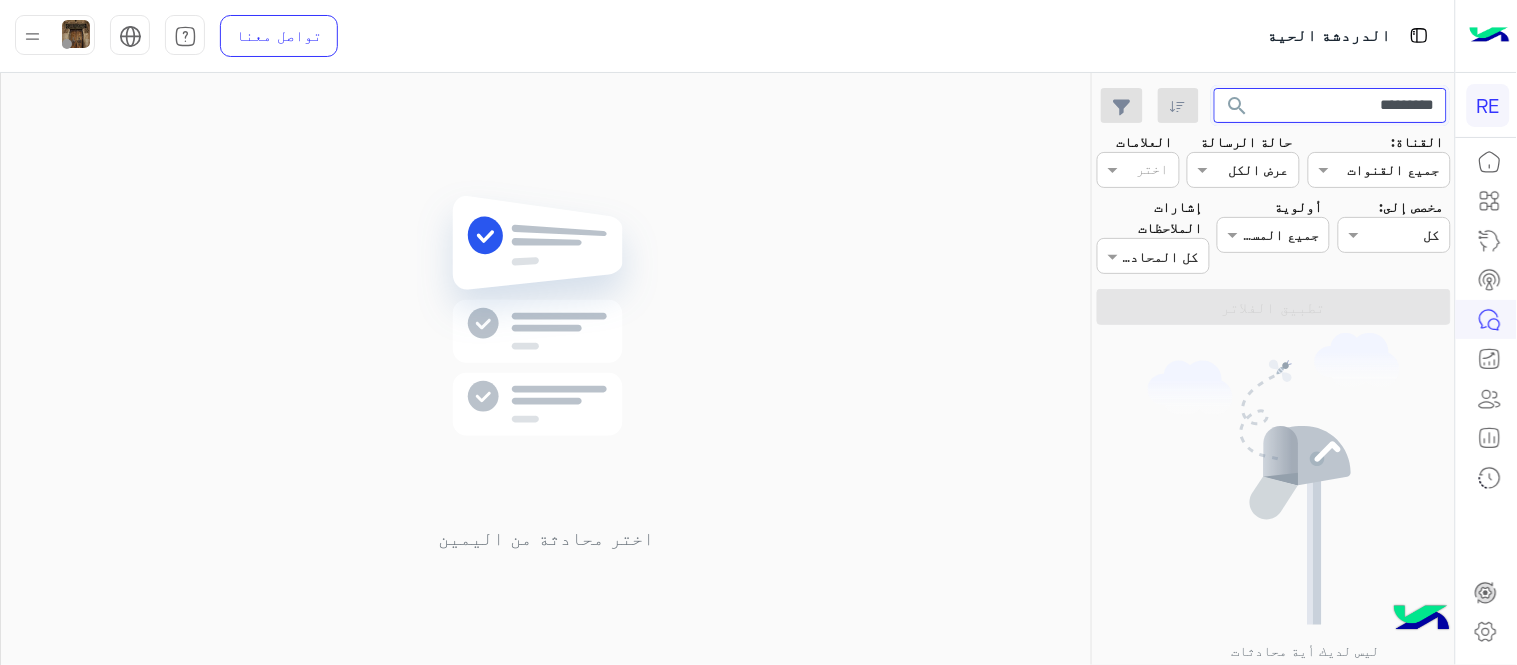 click on "*********" at bounding box center [1331, 106] 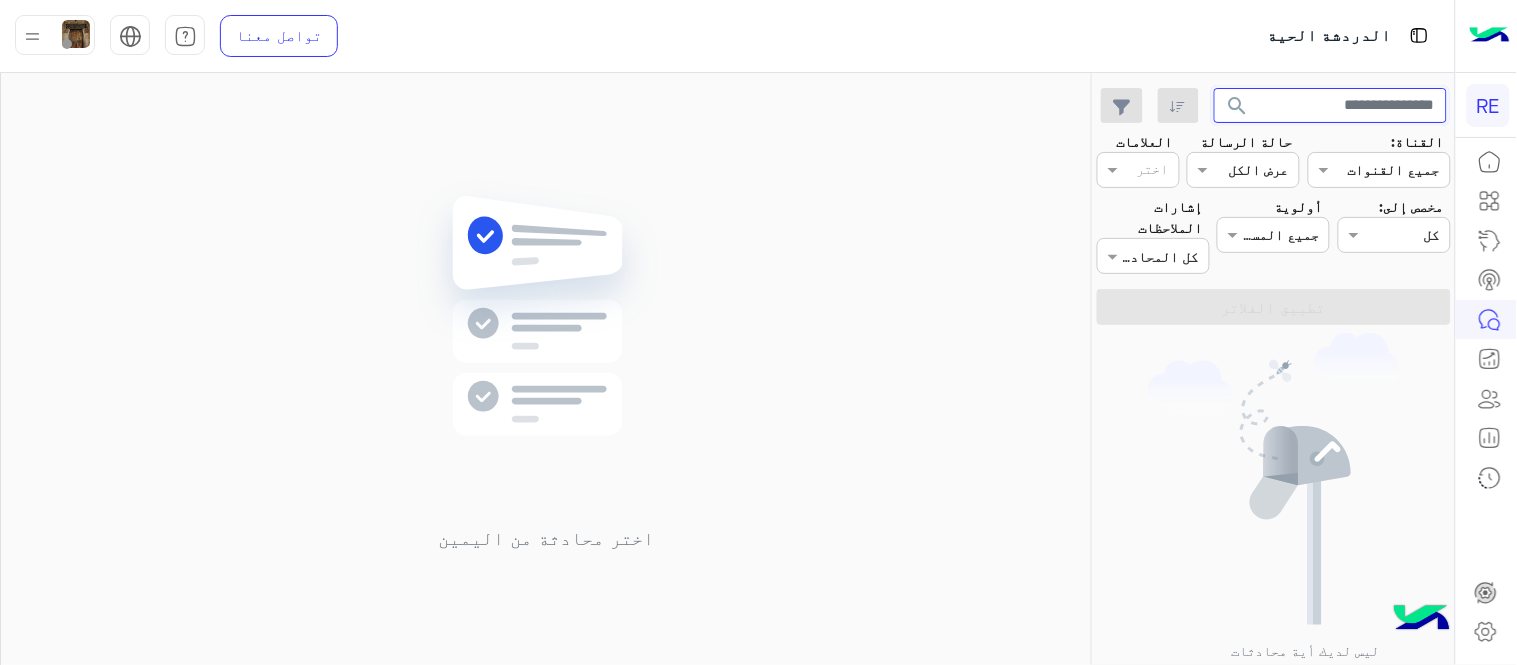 type 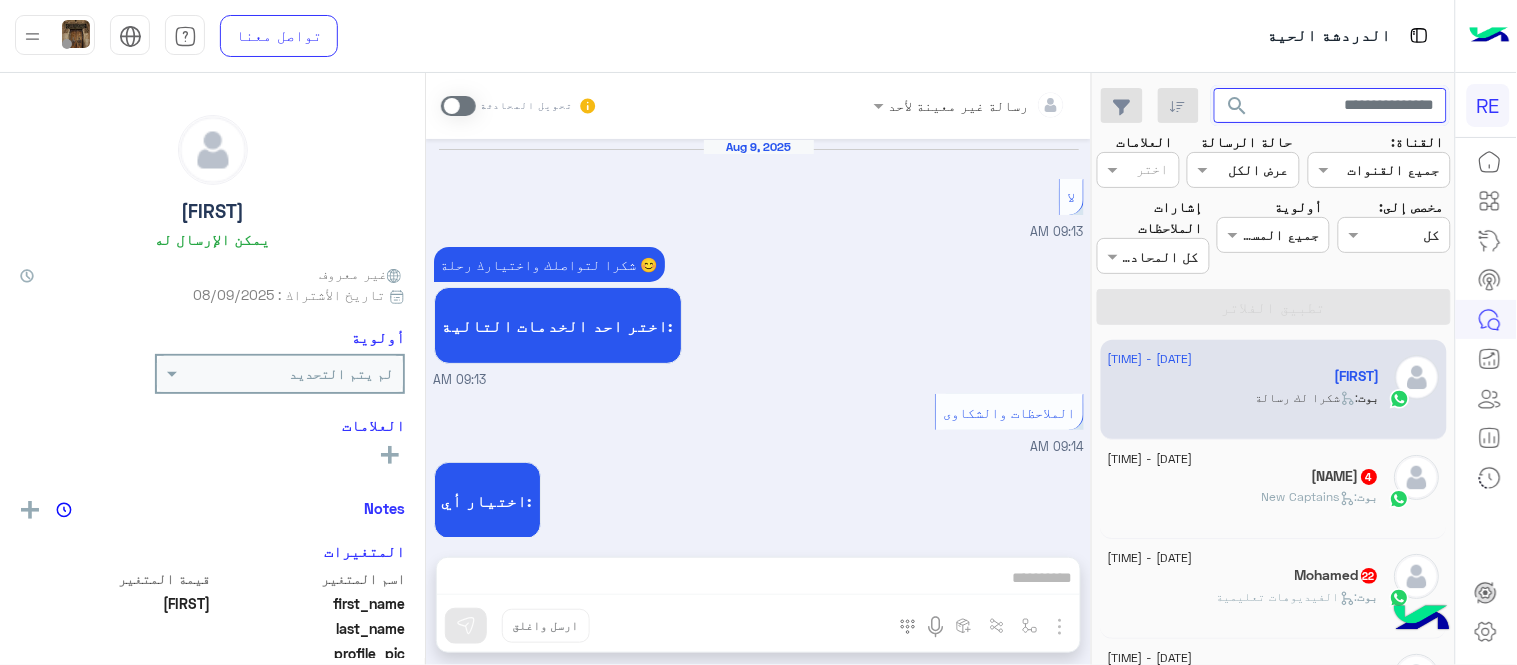scroll, scrollTop: 805, scrollLeft: 0, axis: vertical 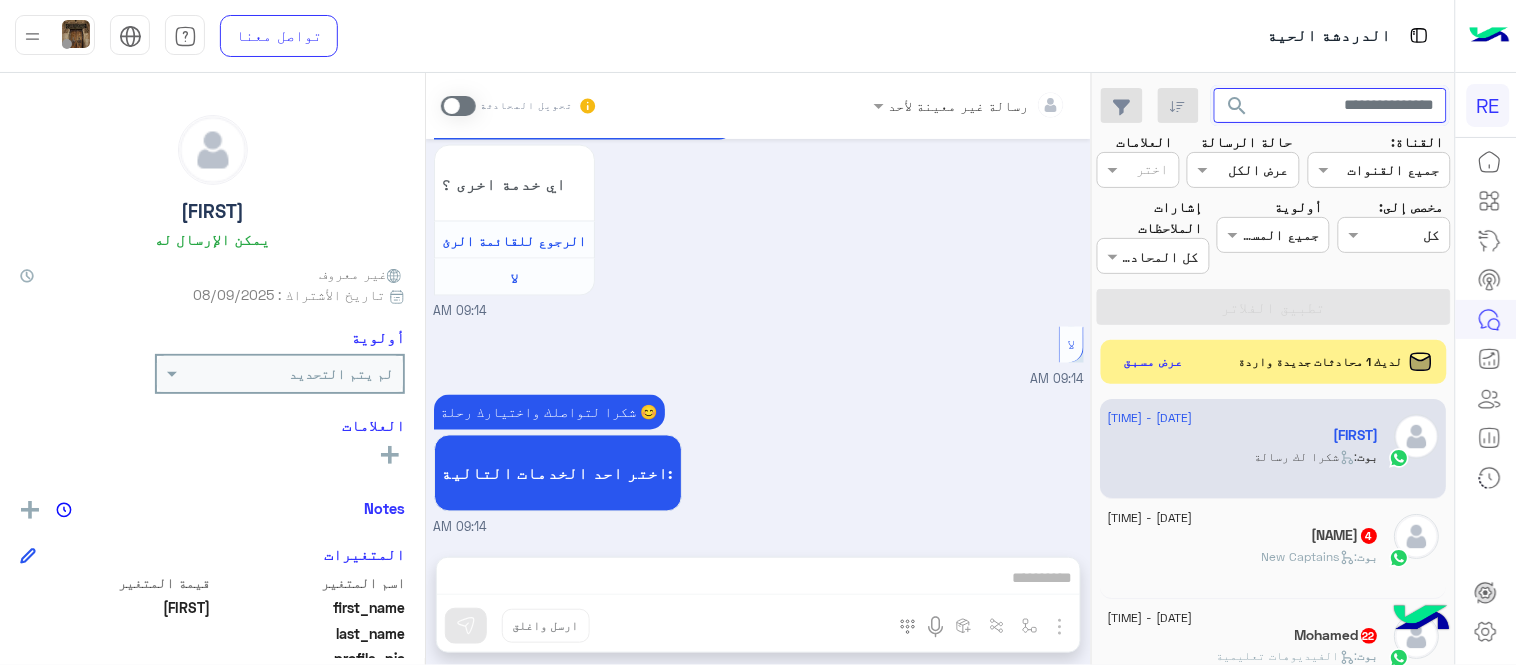 click on "search" 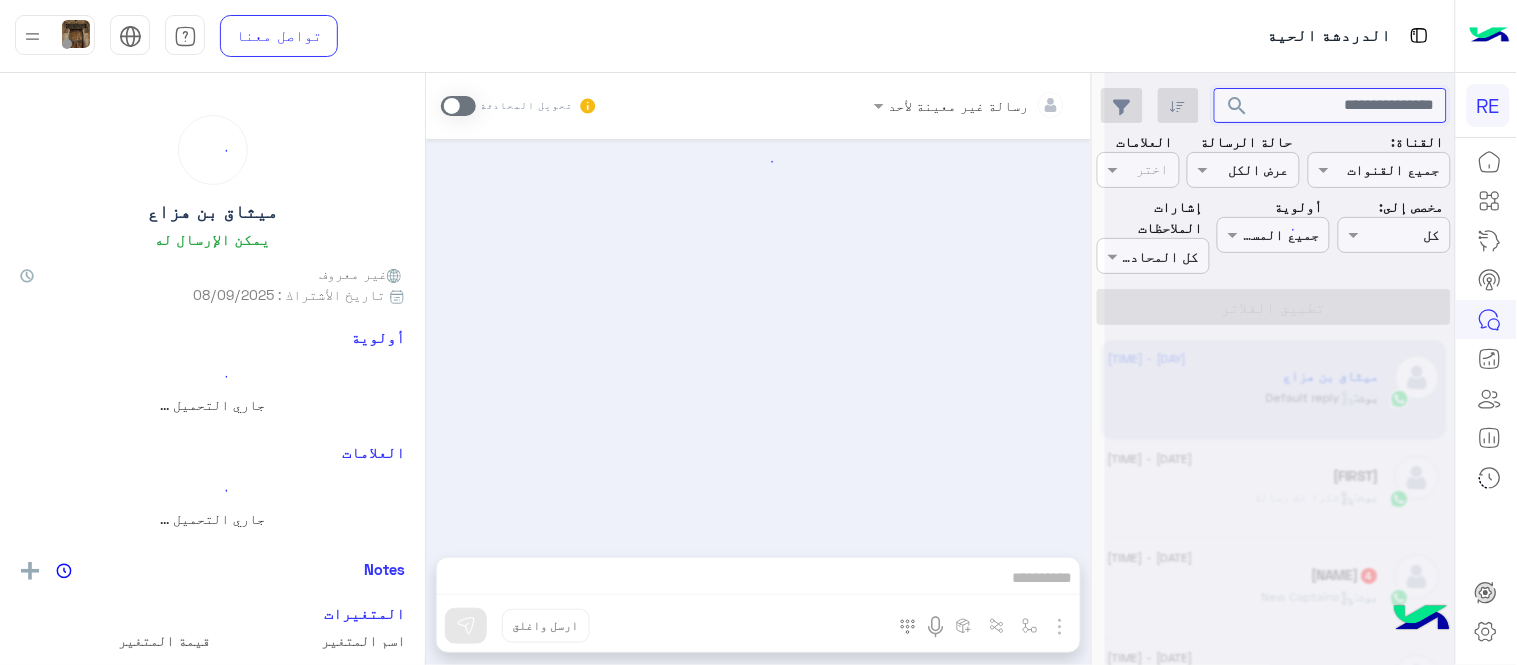 scroll, scrollTop: 0, scrollLeft: 0, axis: both 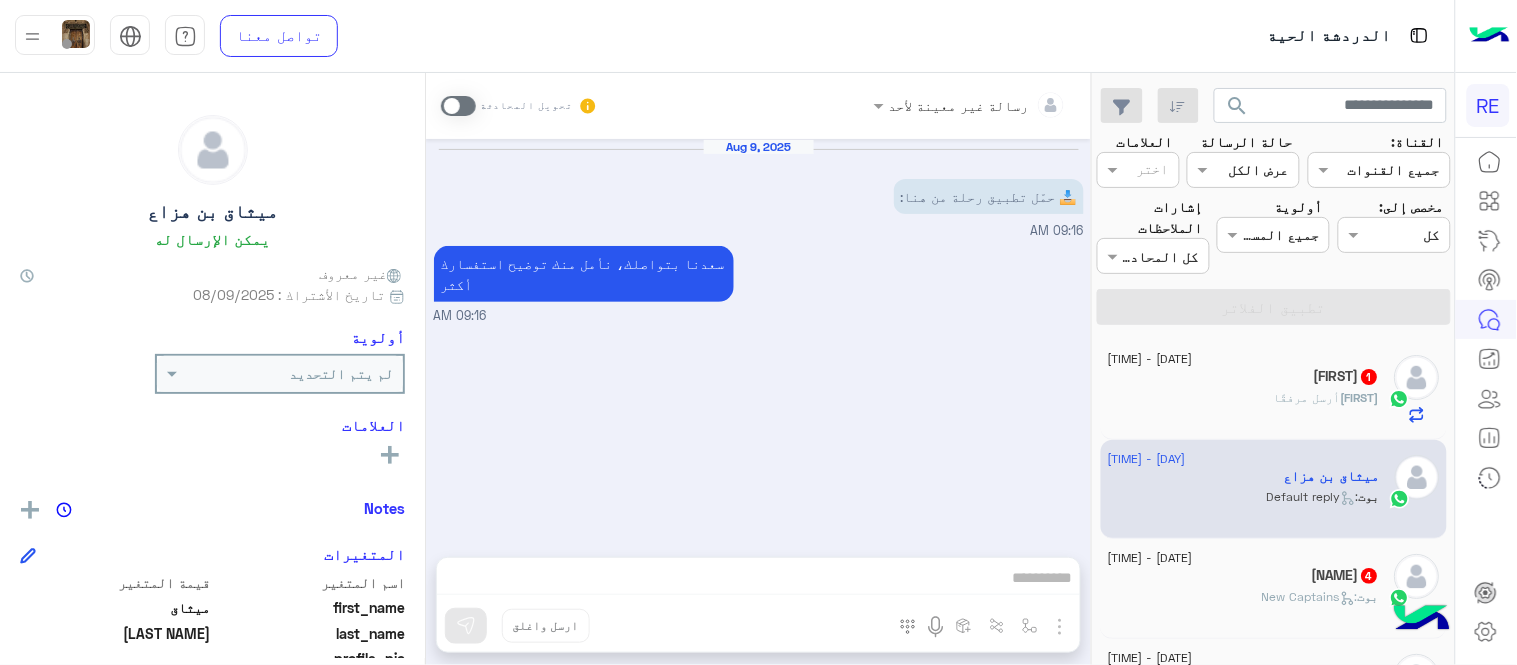 click on "[FIRST]  أرسل مرفقًا" 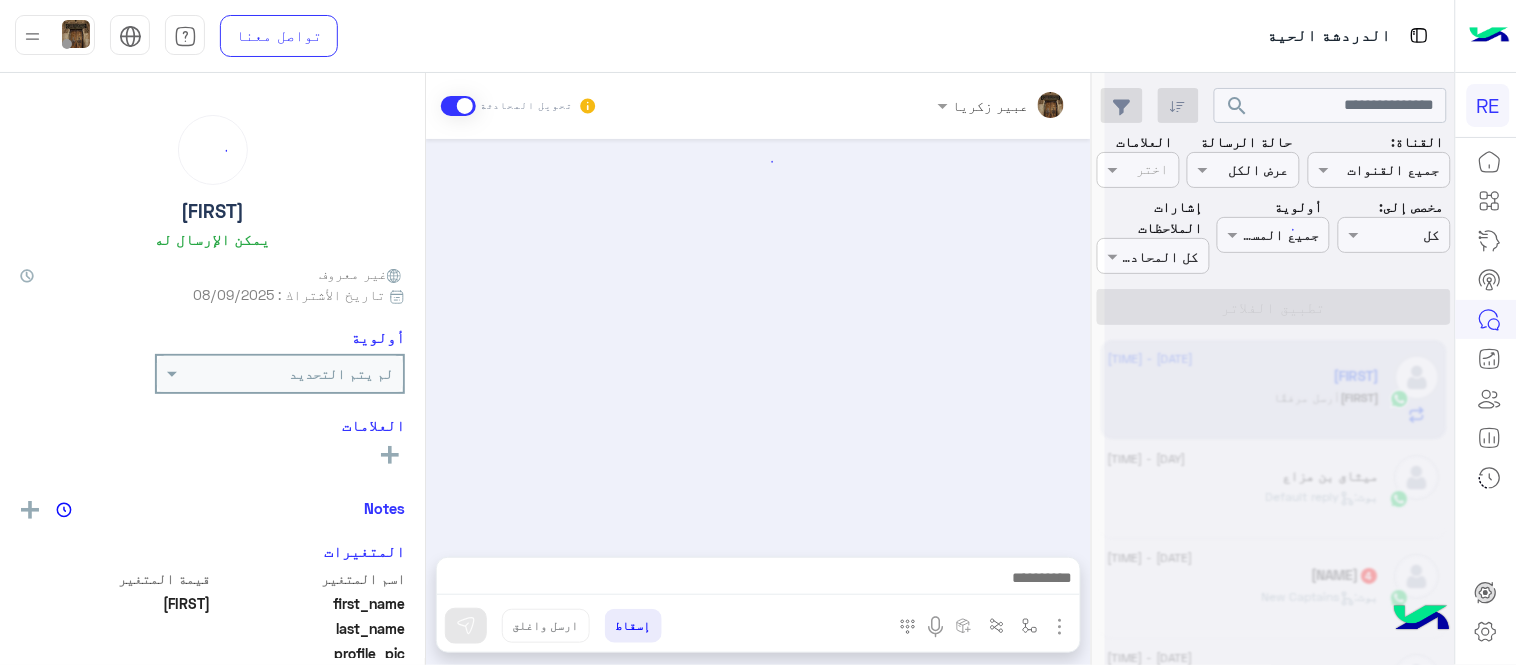 scroll, scrollTop: 533, scrollLeft: 0, axis: vertical 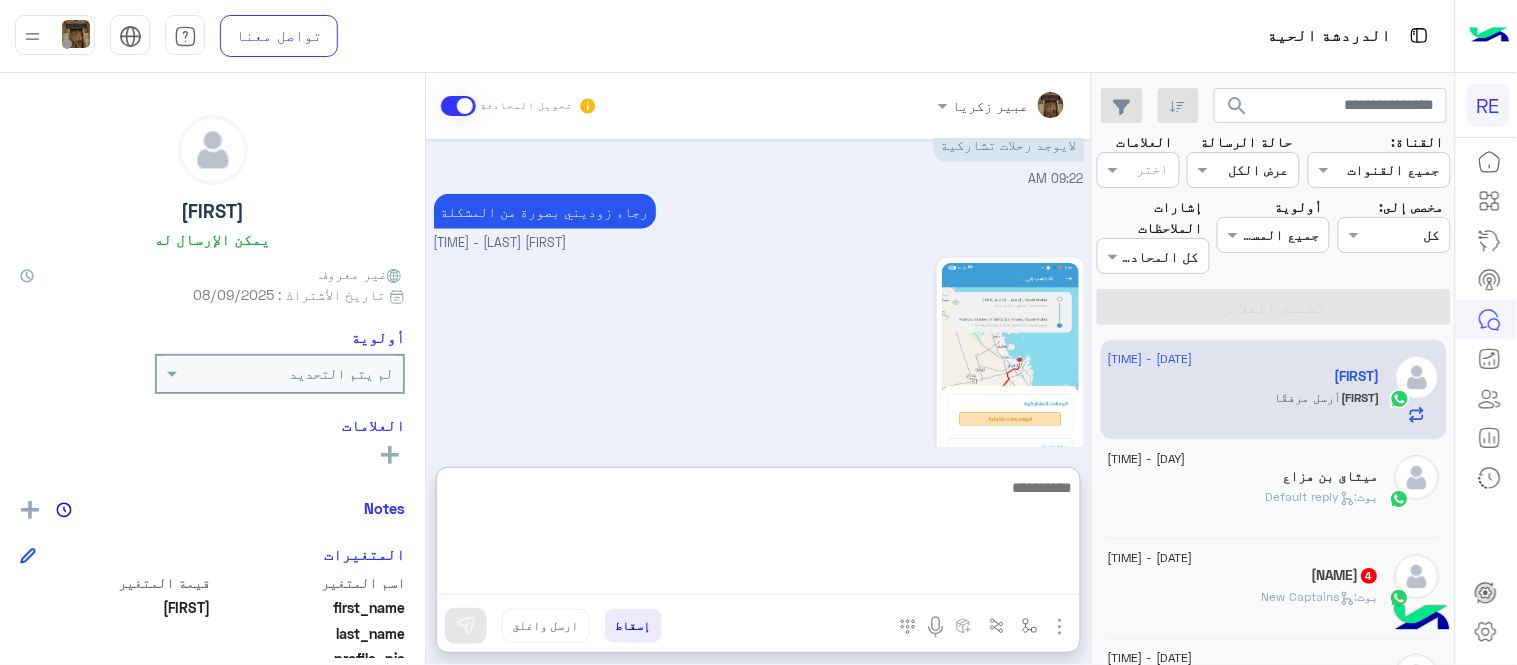 click at bounding box center (758, 535) 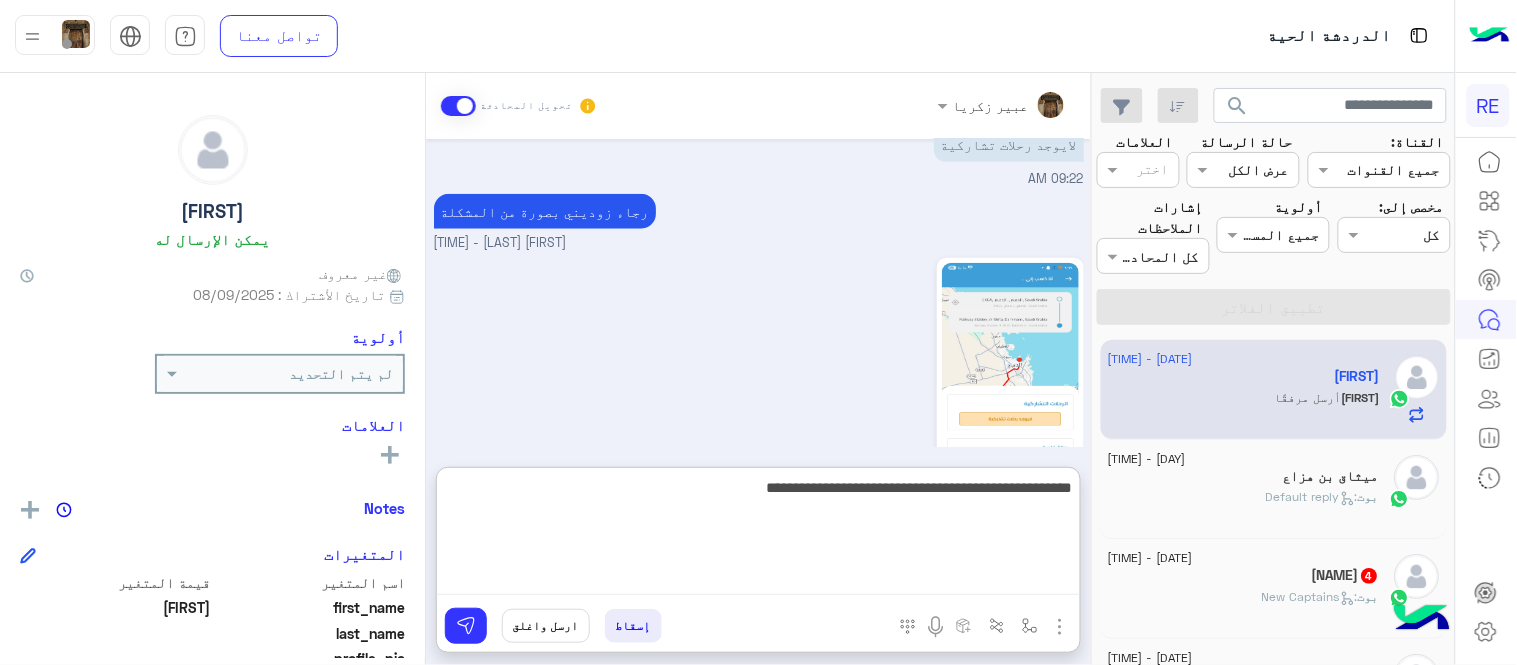 click on "**********" at bounding box center (758, 535) 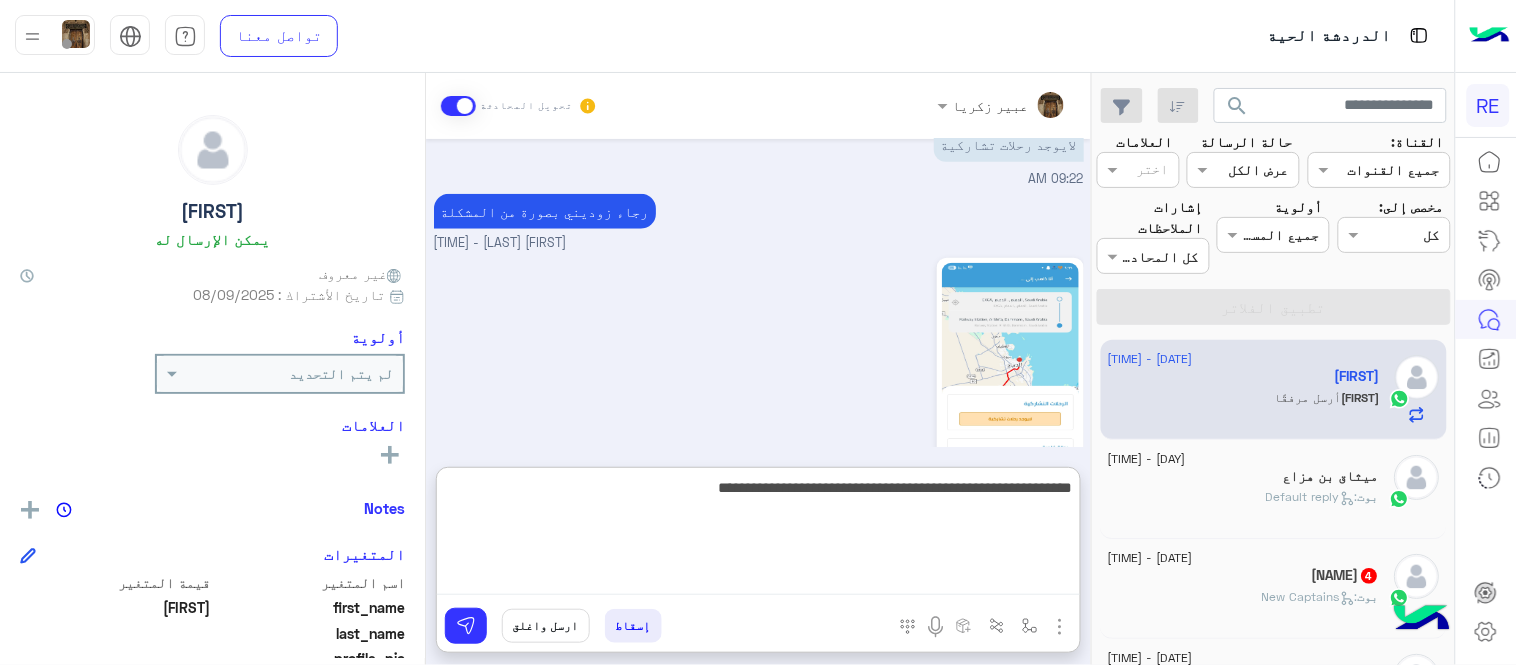 type on "**********" 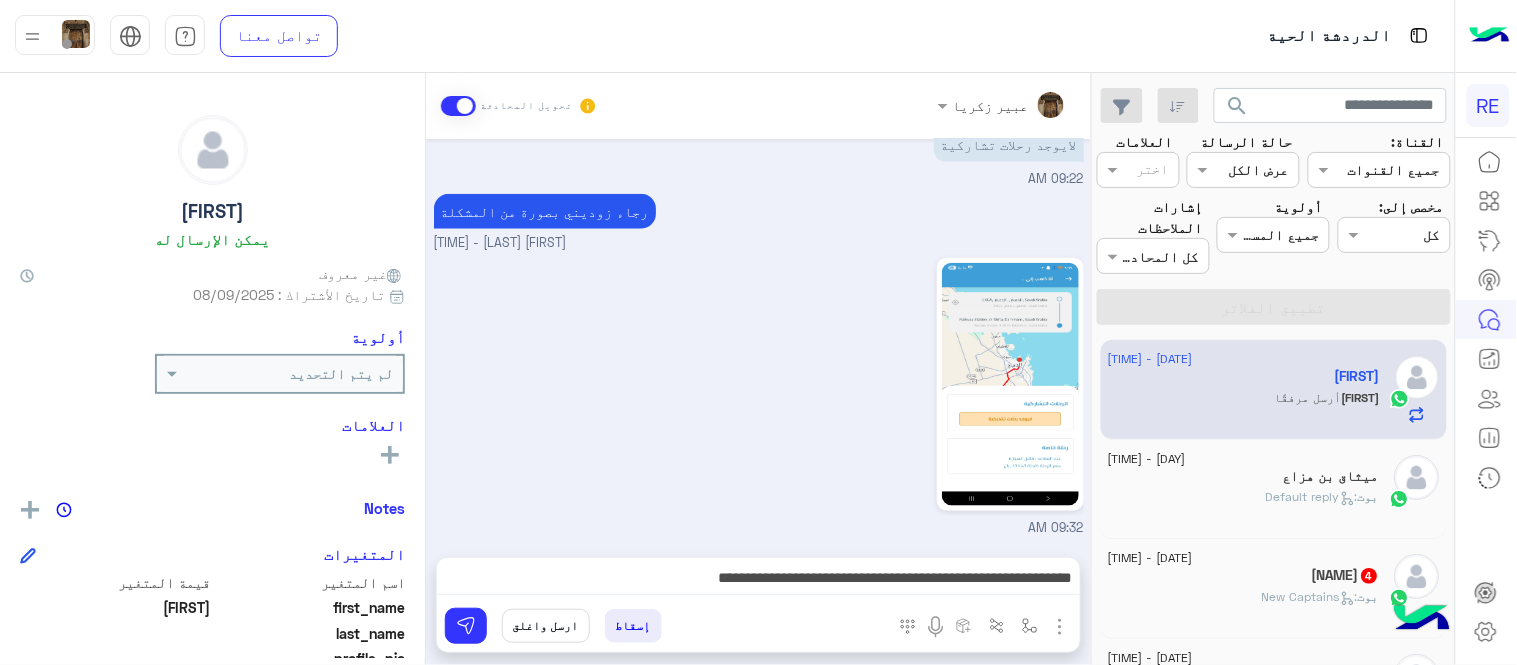 click on "**********" at bounding box center (758, 373) 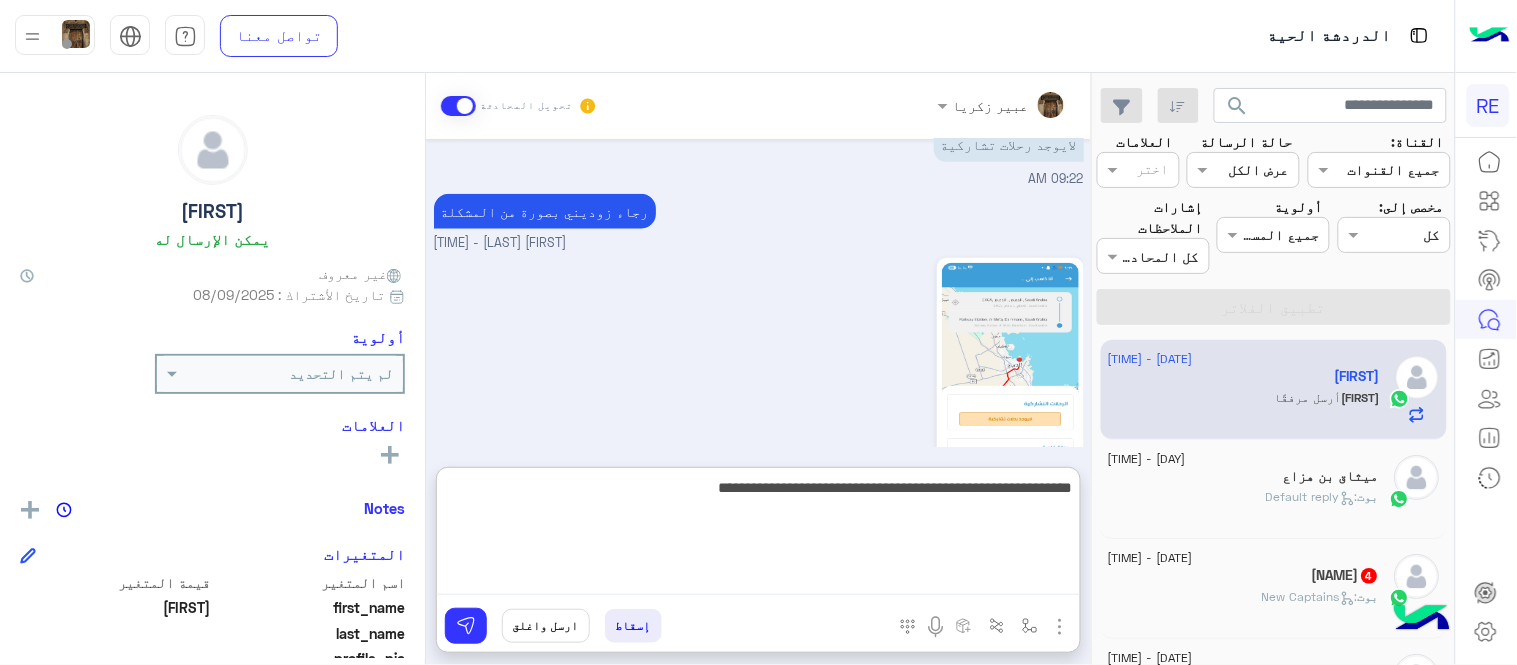 click on "**********" at bounding box center [758, 535] 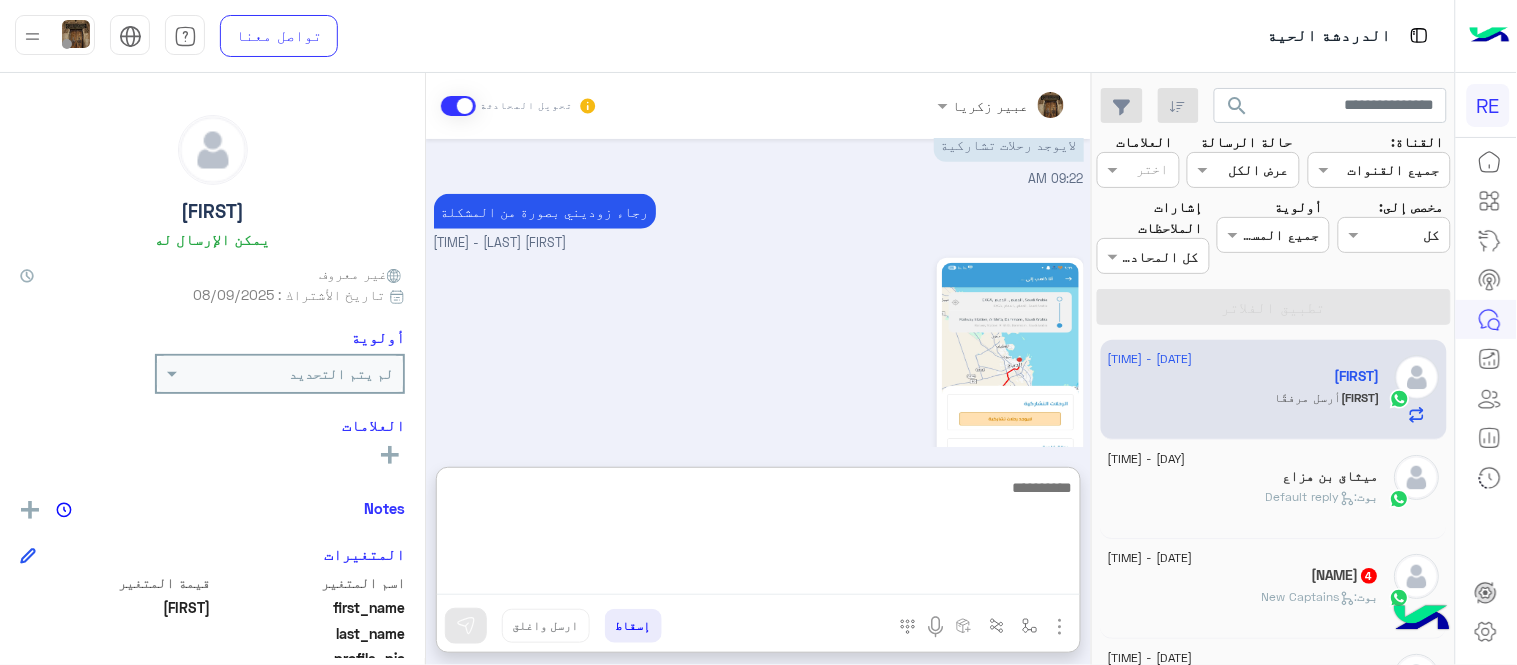 scroll, scrollTop: 707, scrollLeft: 0, axis: vertical 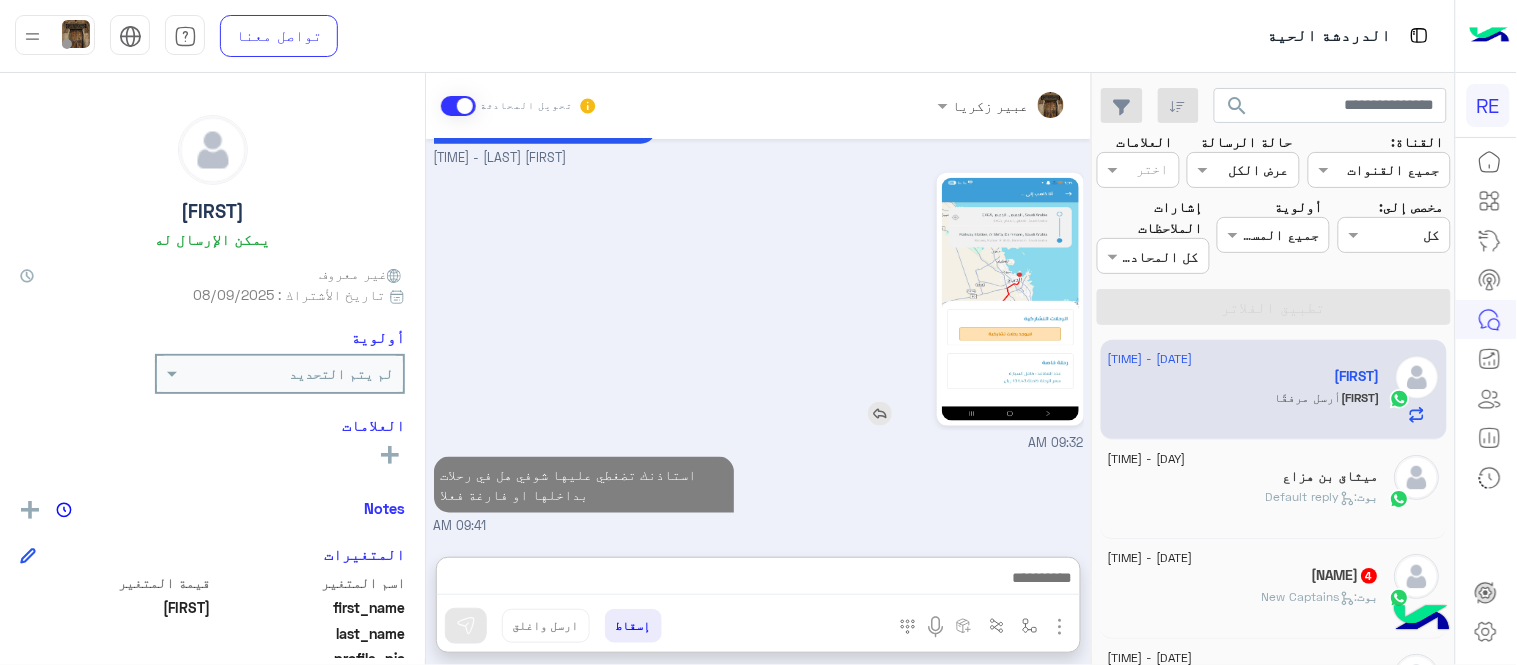 click 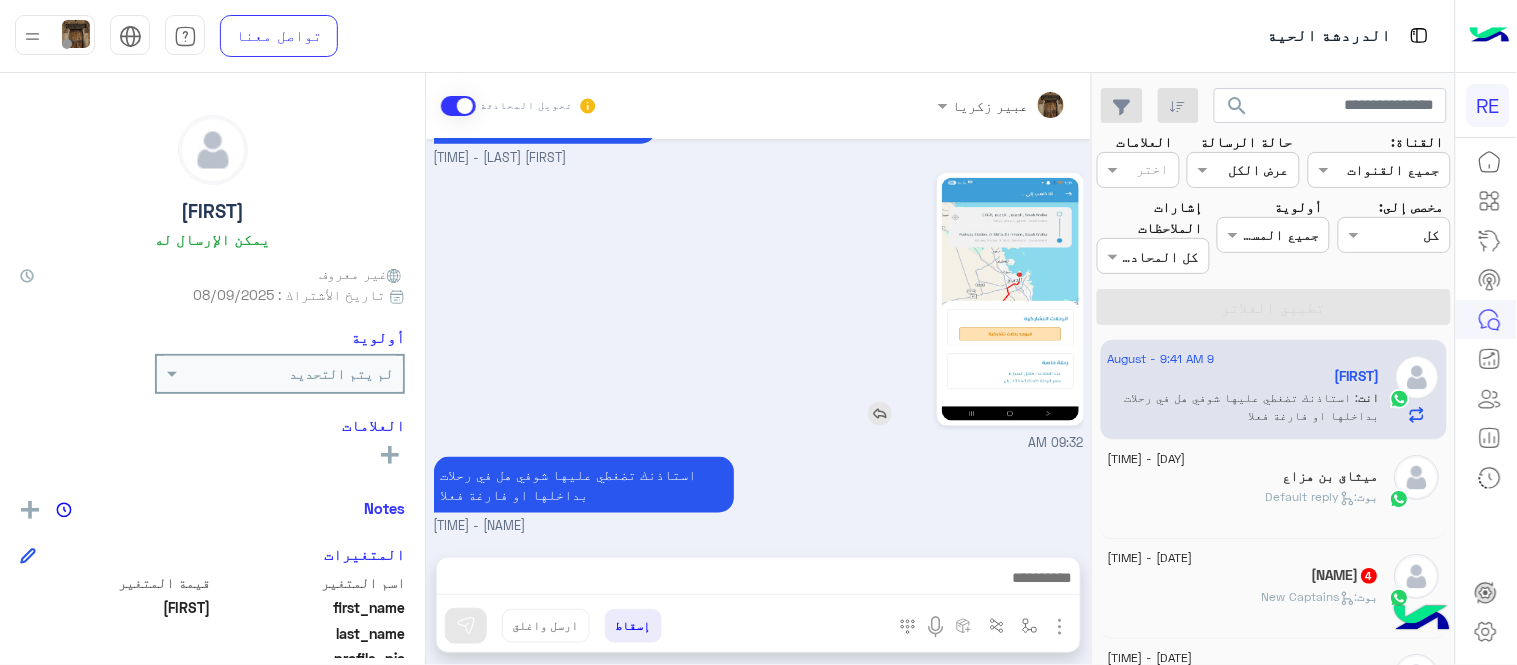 scroll, scrollTop: 617, scrollLeft: 0, axis: vertical 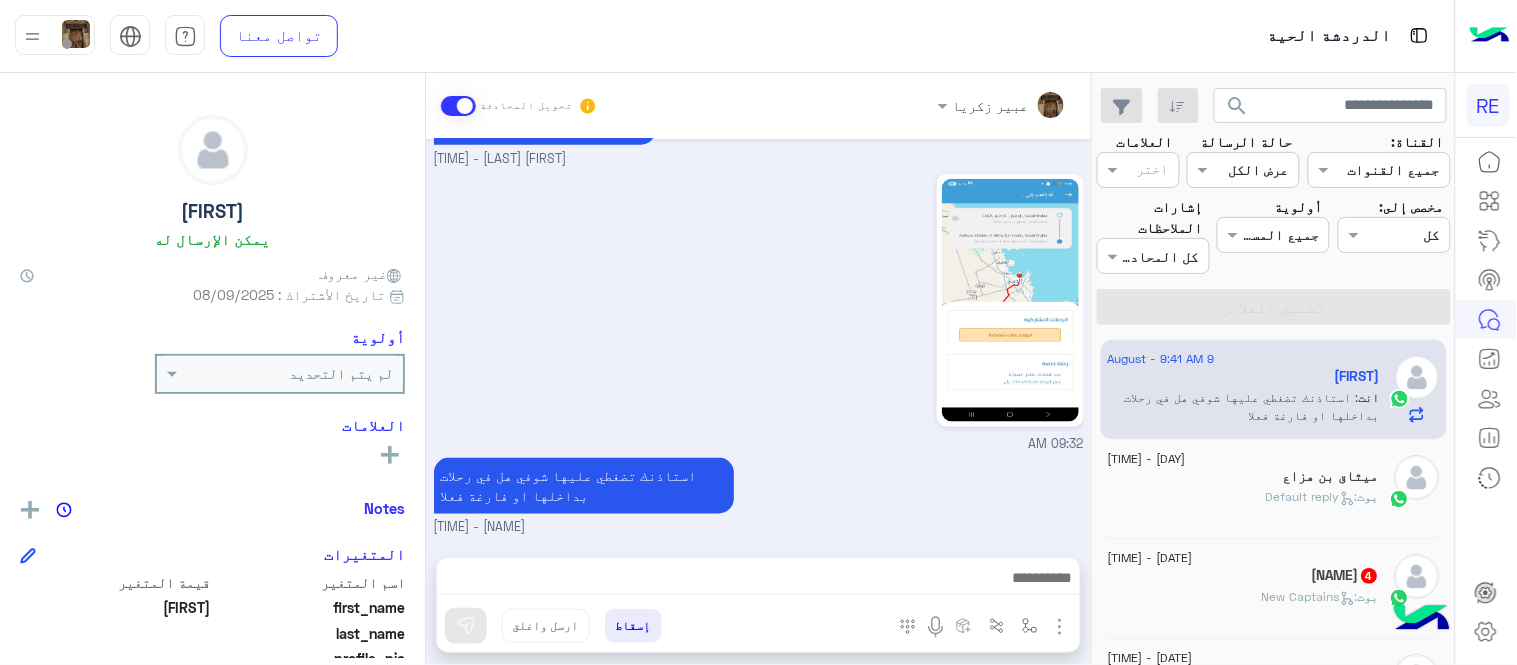 click 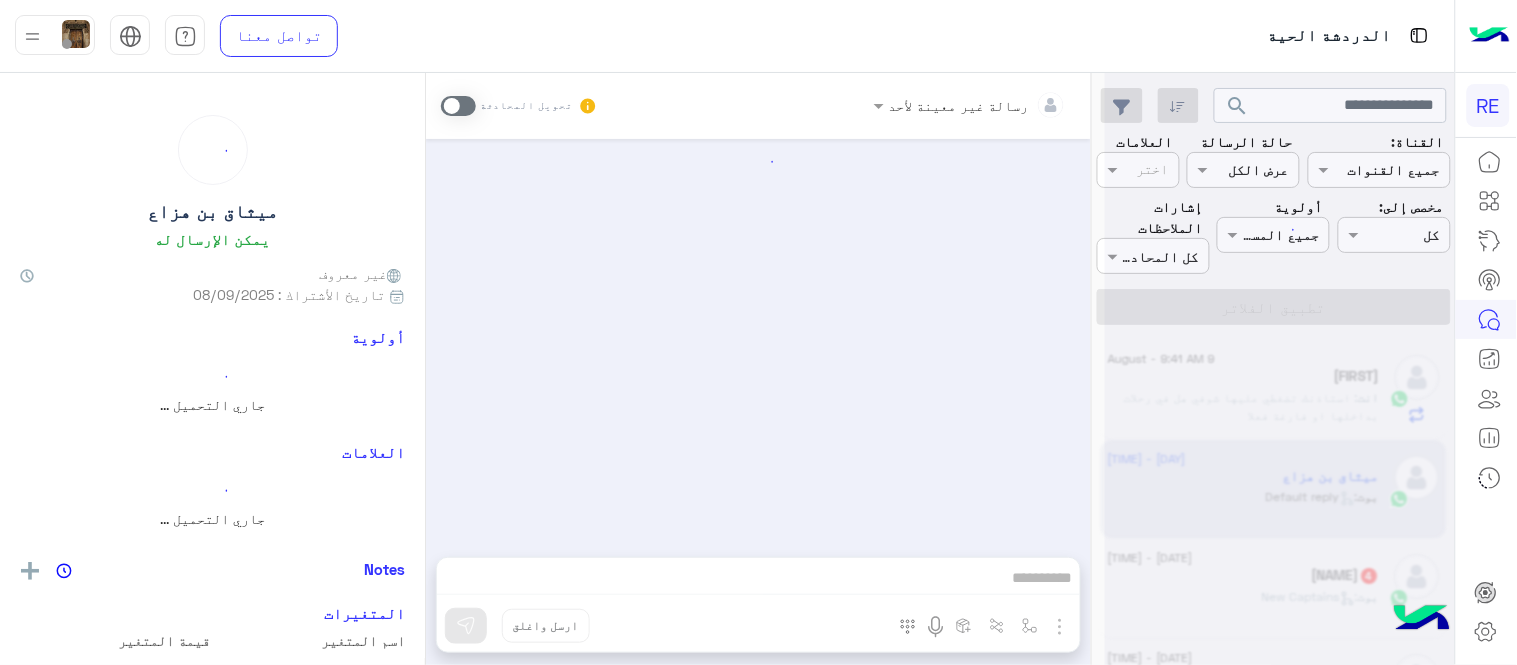scroll, scrollTop: 0, scrollLeft: 0, axis: both 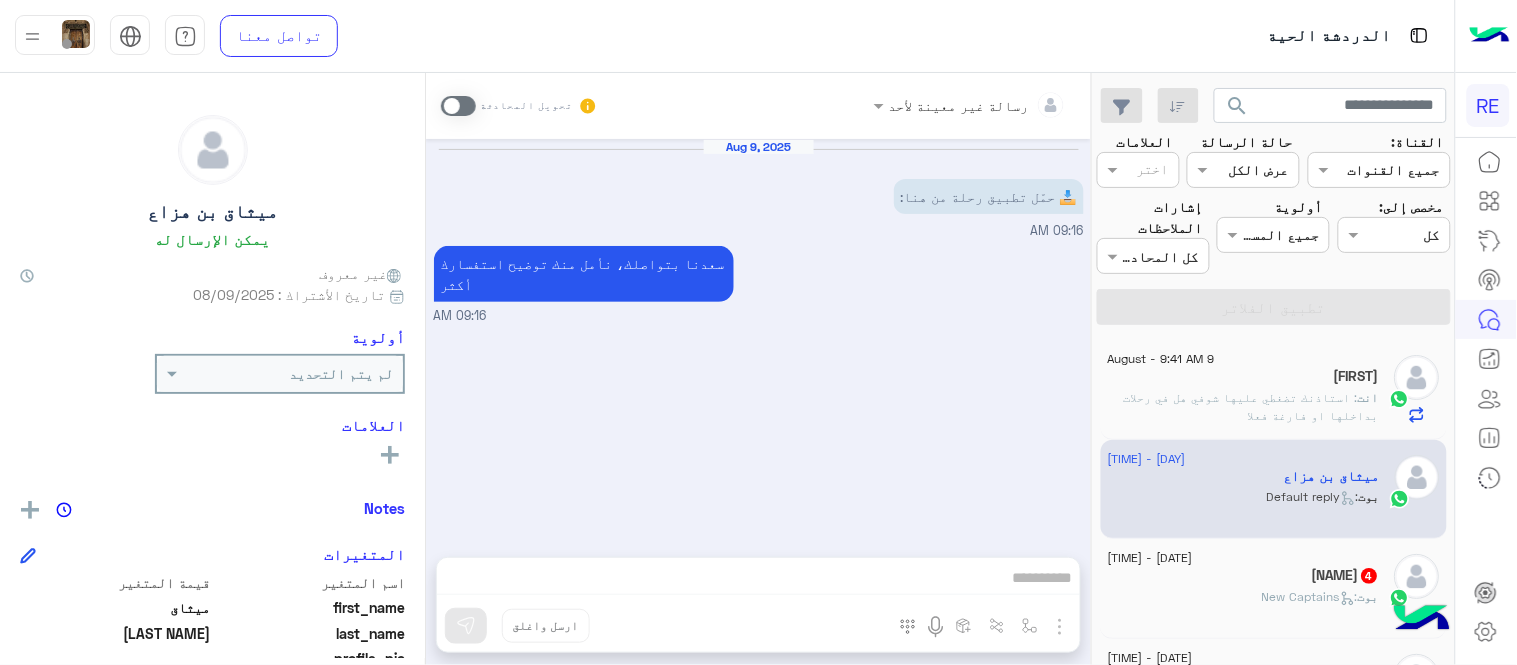 click at bounding box center (458, 106) 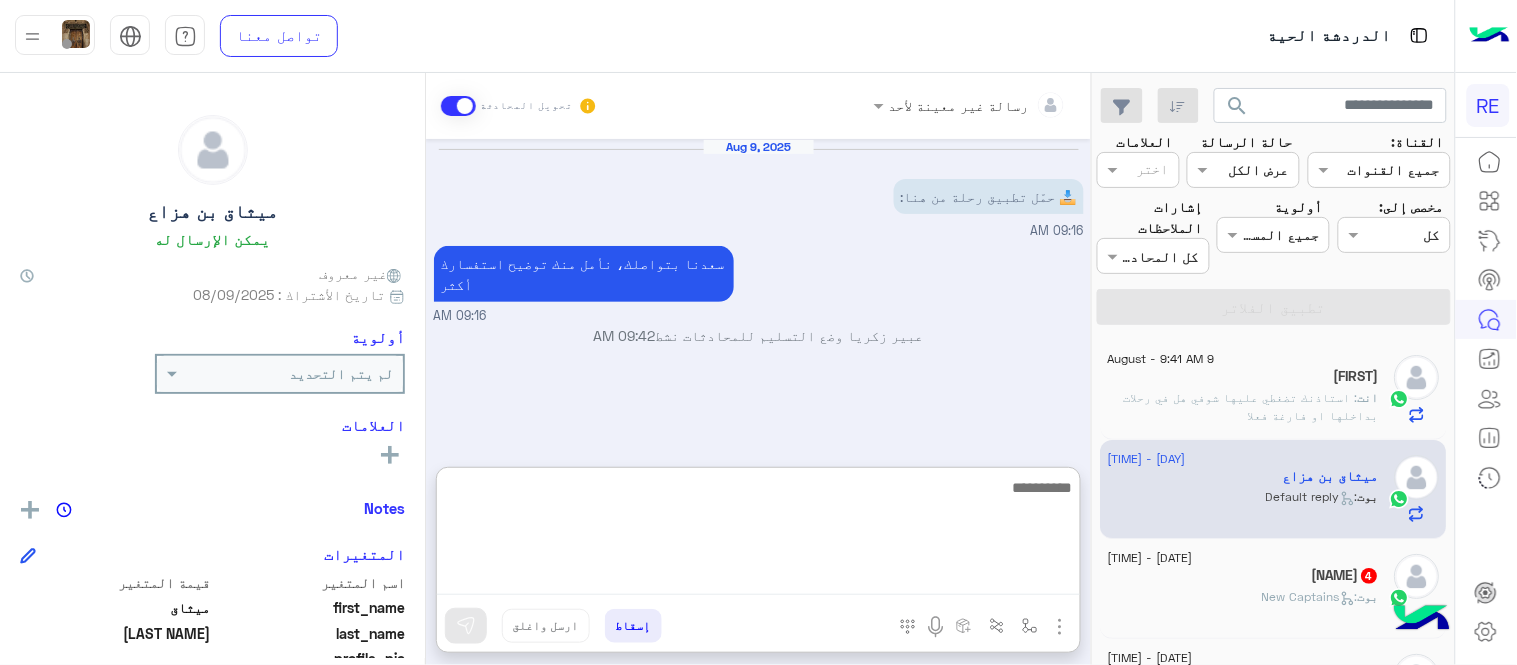 click at bounding box center [758, 535] 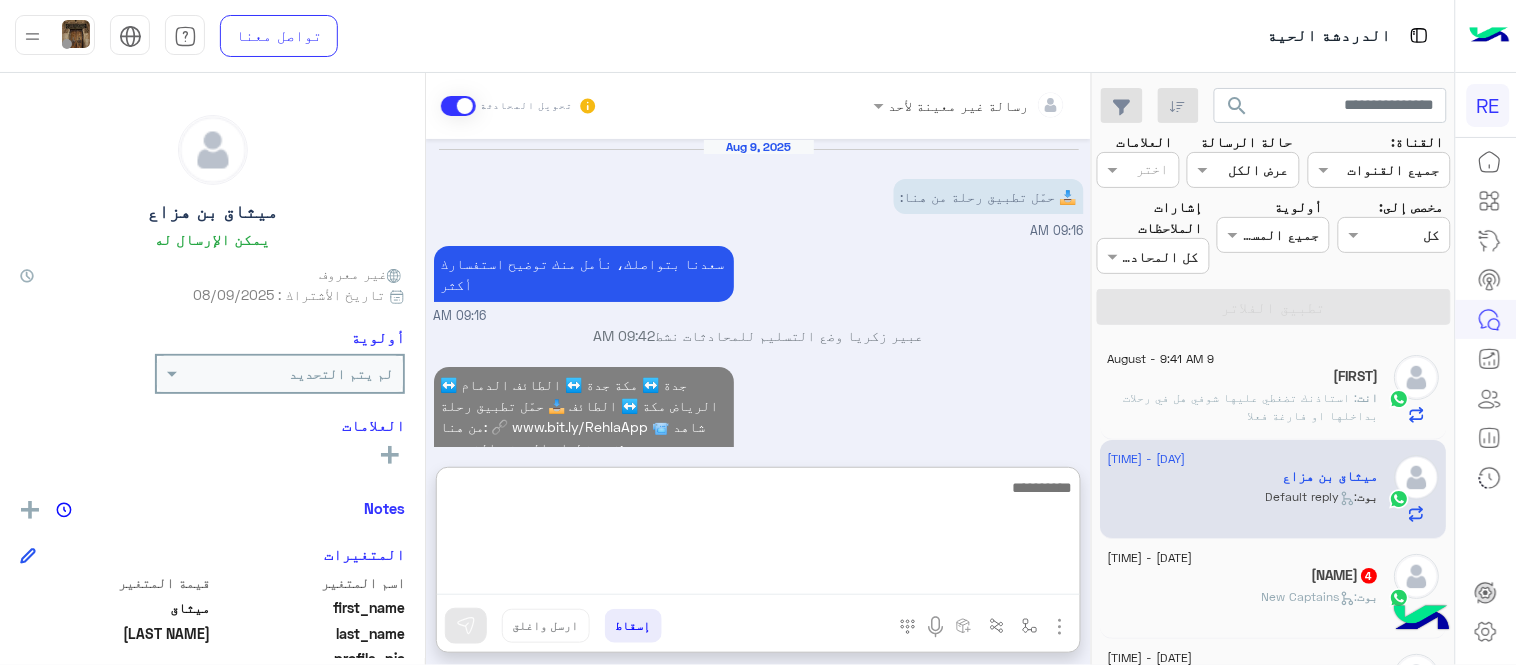 scroll, scrollTop: 0, scrollLeft: 0, axis: both 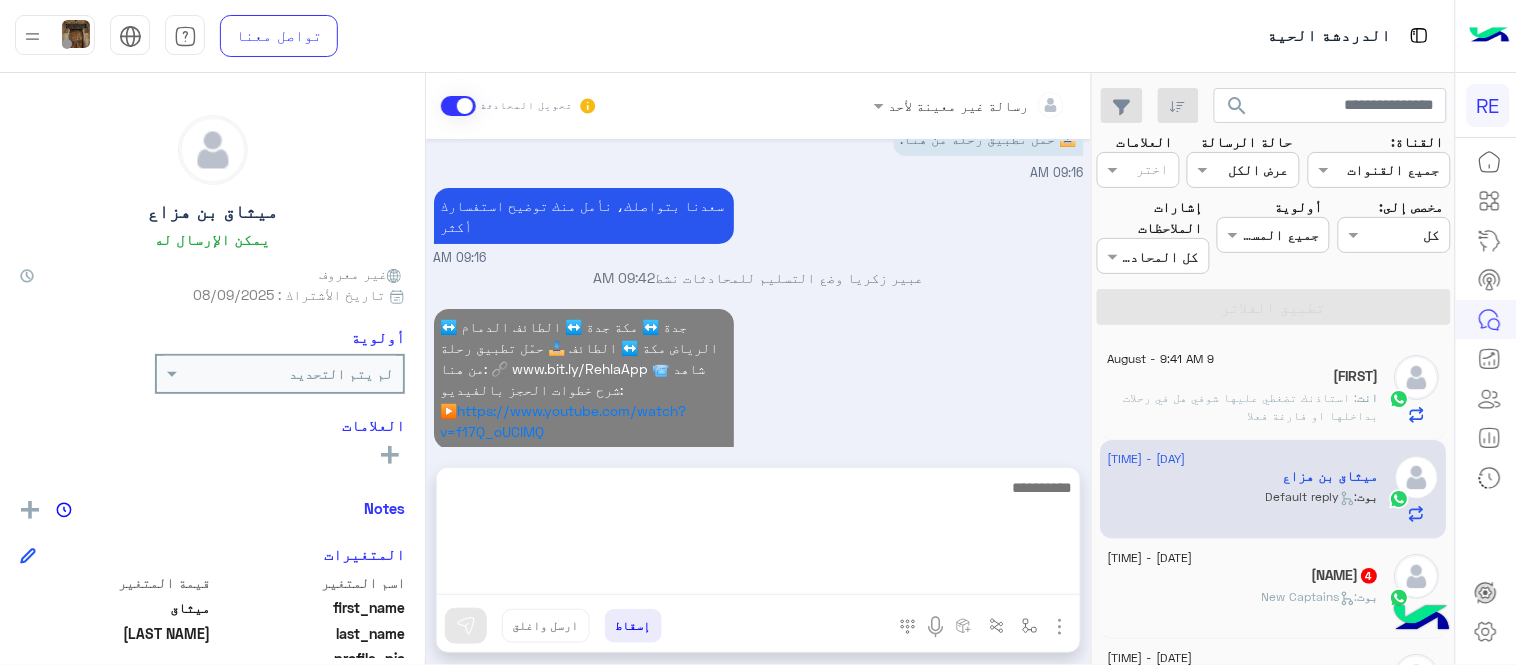 click on ":   New Captains" 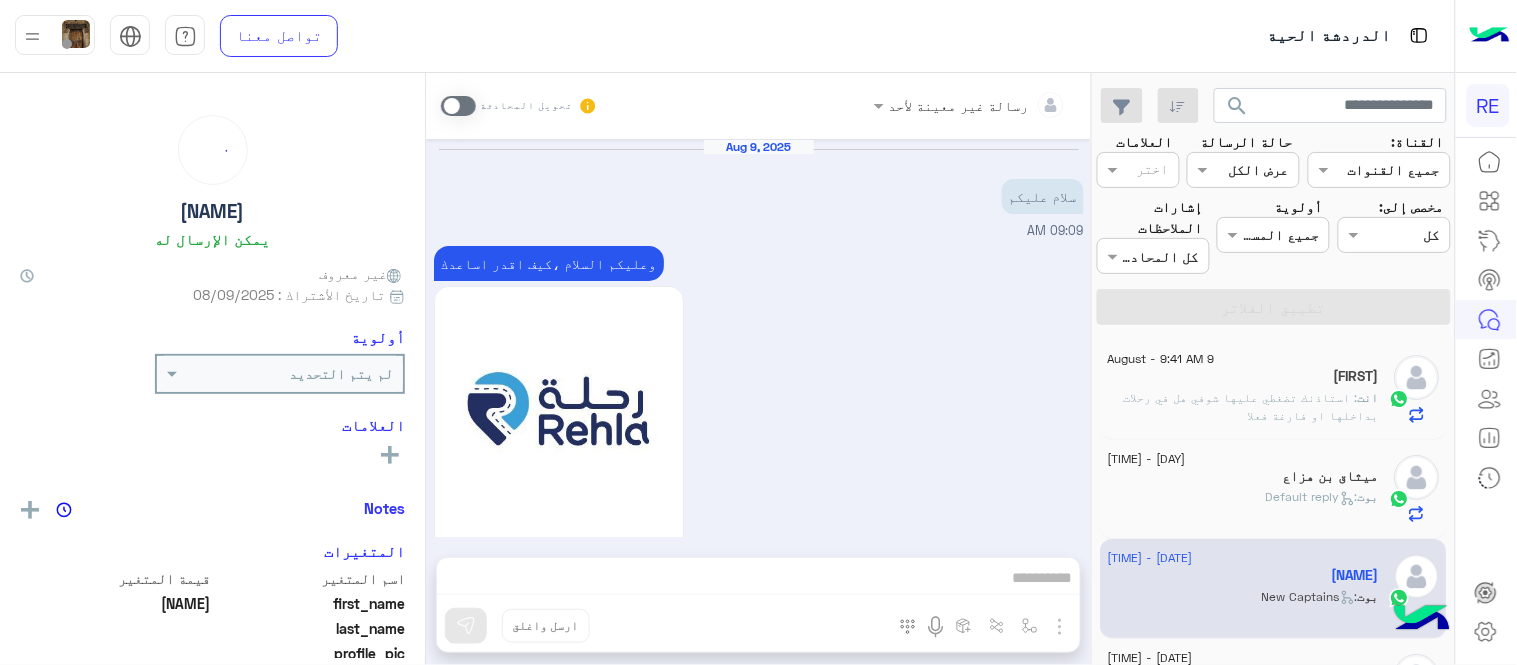 scroll, scrollTop: 1646, scrollLeft: 0, axis: vertical 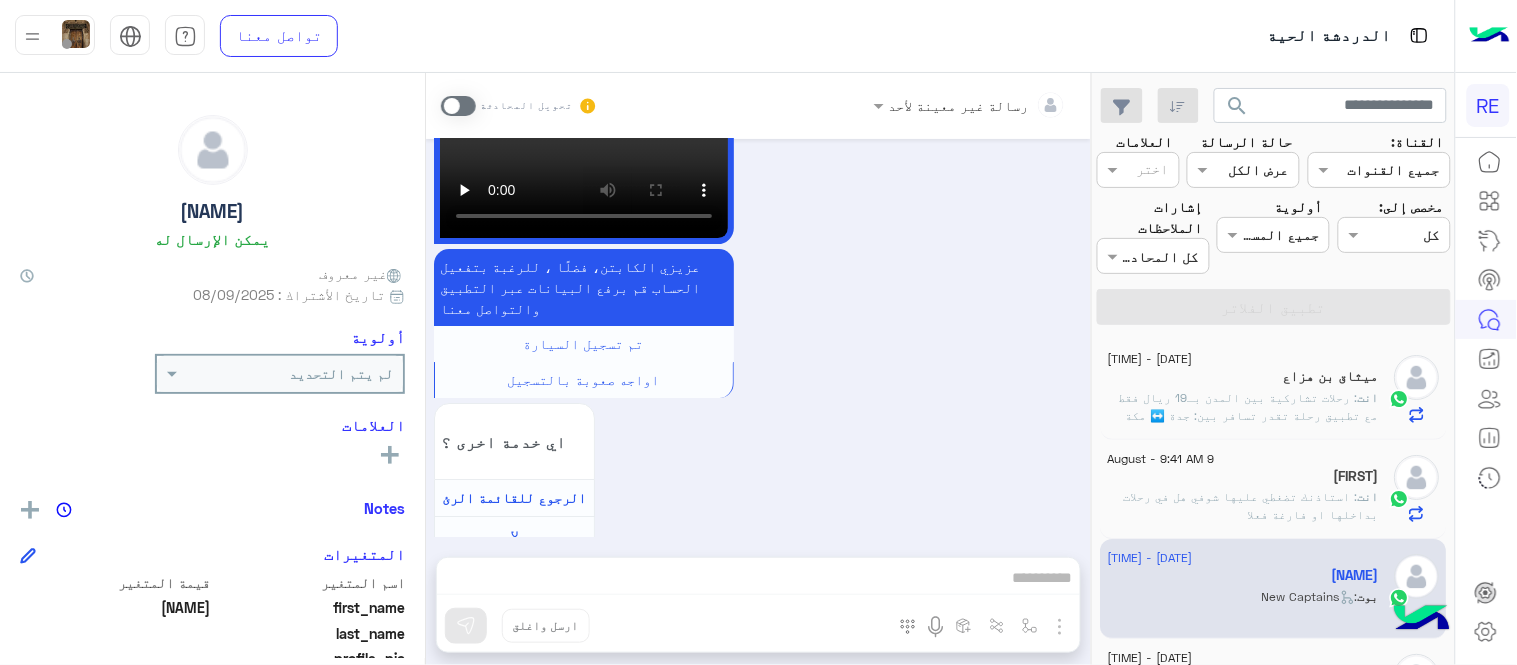 click at bounding box center (458, 106) 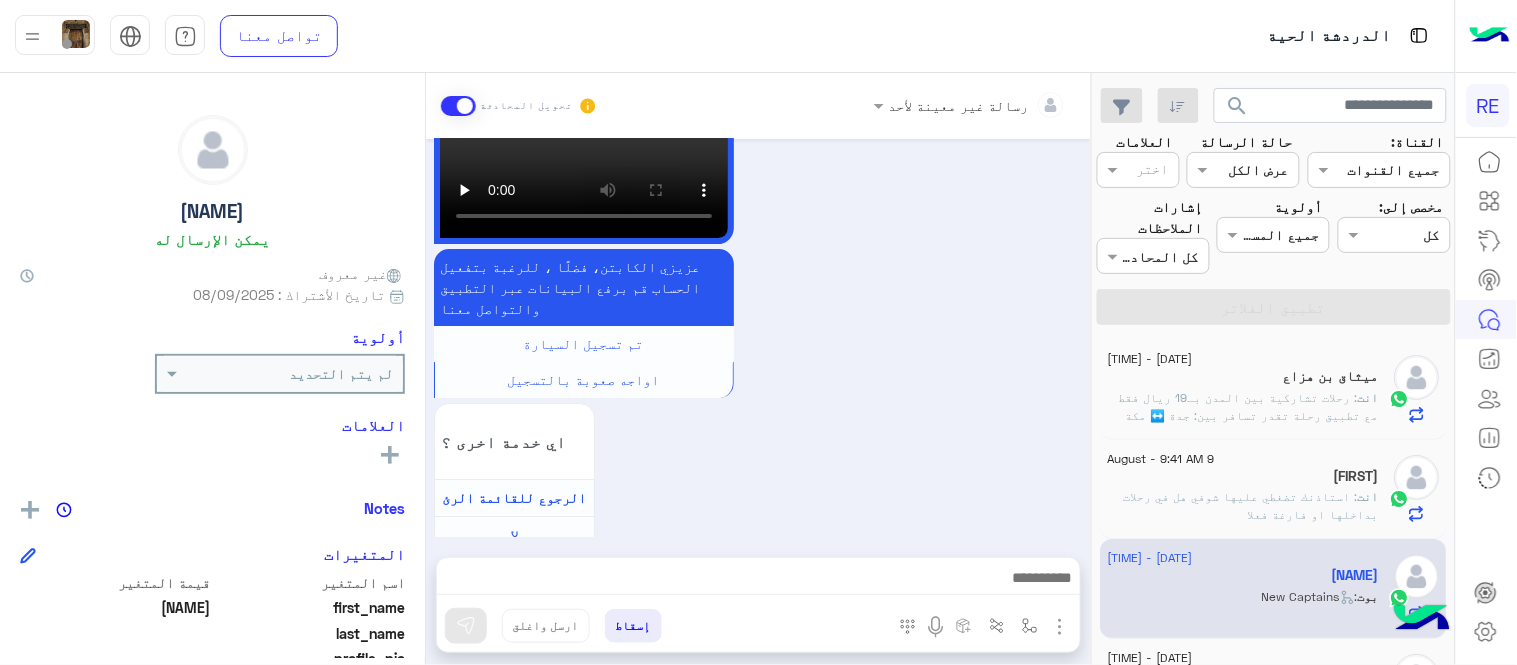 scroll, scrollTop: 1683, scrollLeft: 0, axis: vertical 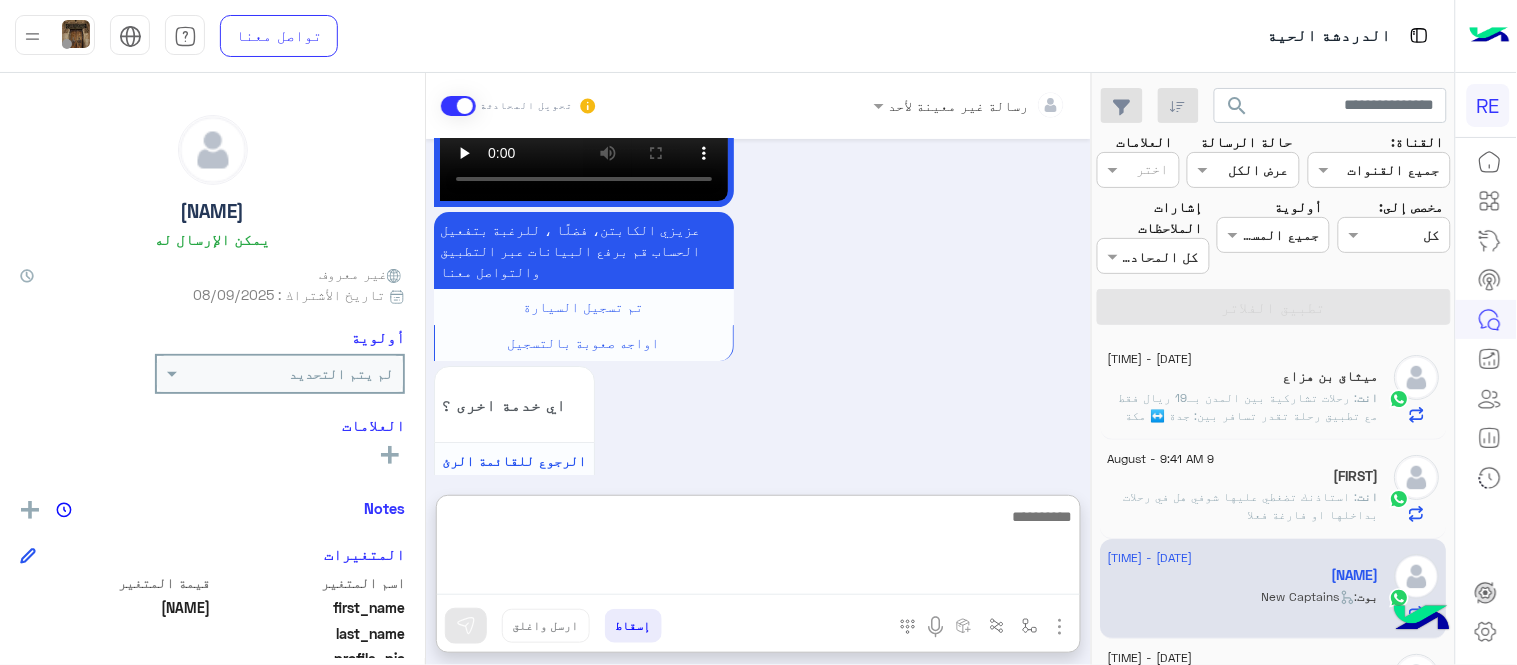 click at bounding box center (758, 550) 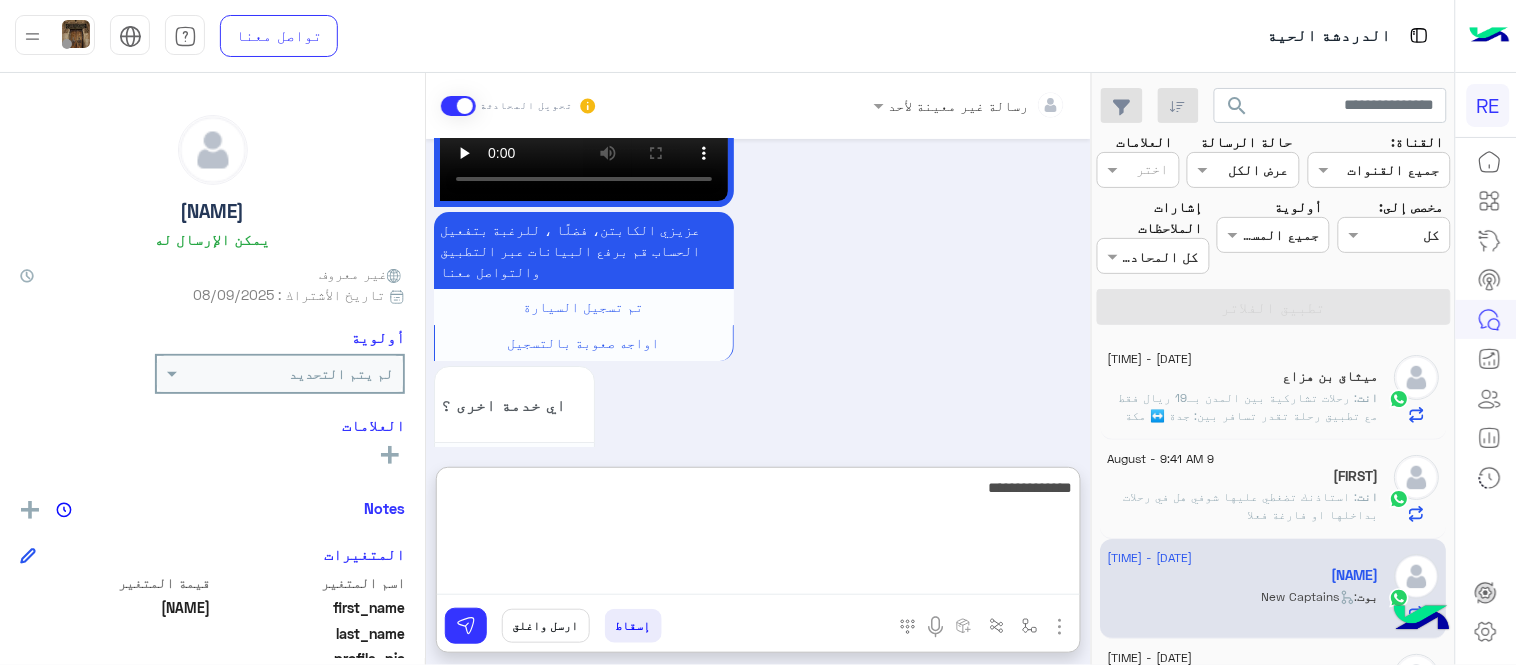 type on "**********" 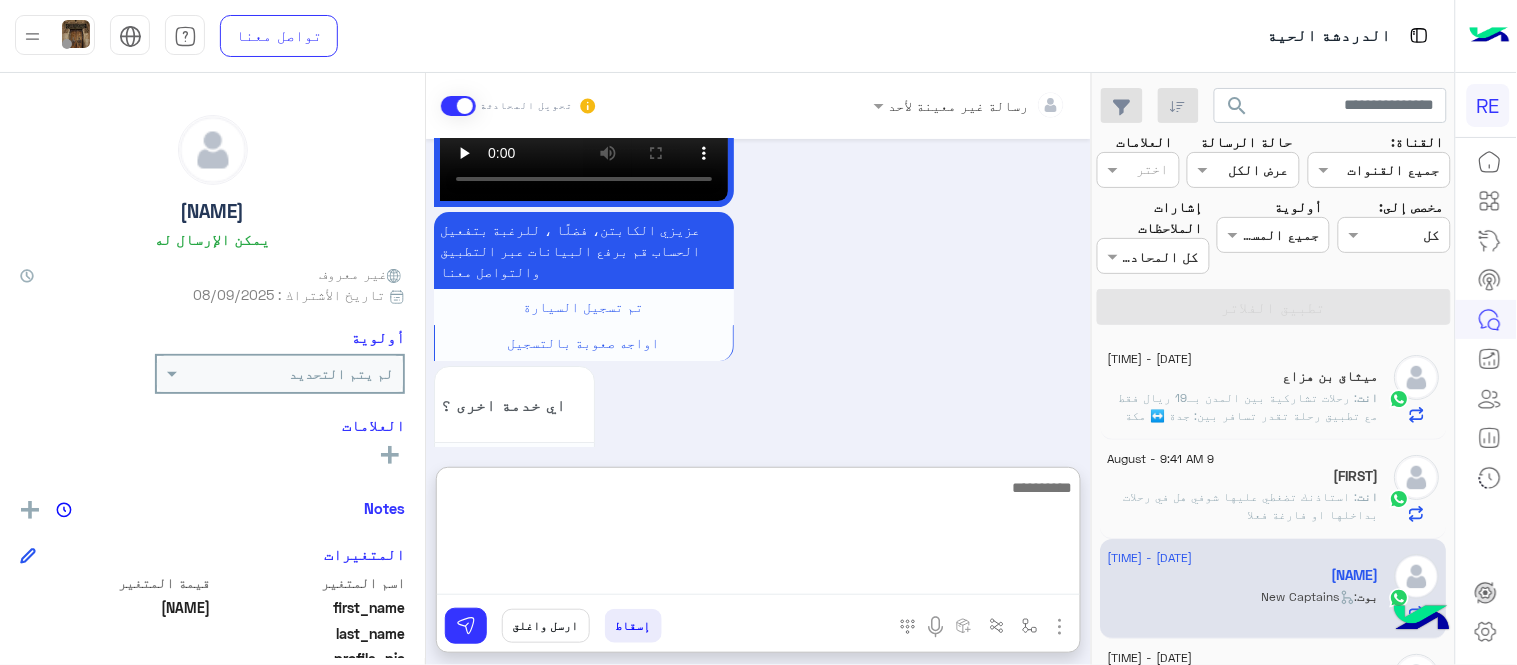 scroll, scrollTop: 1836, scrollLeft: 0, axis: vertical 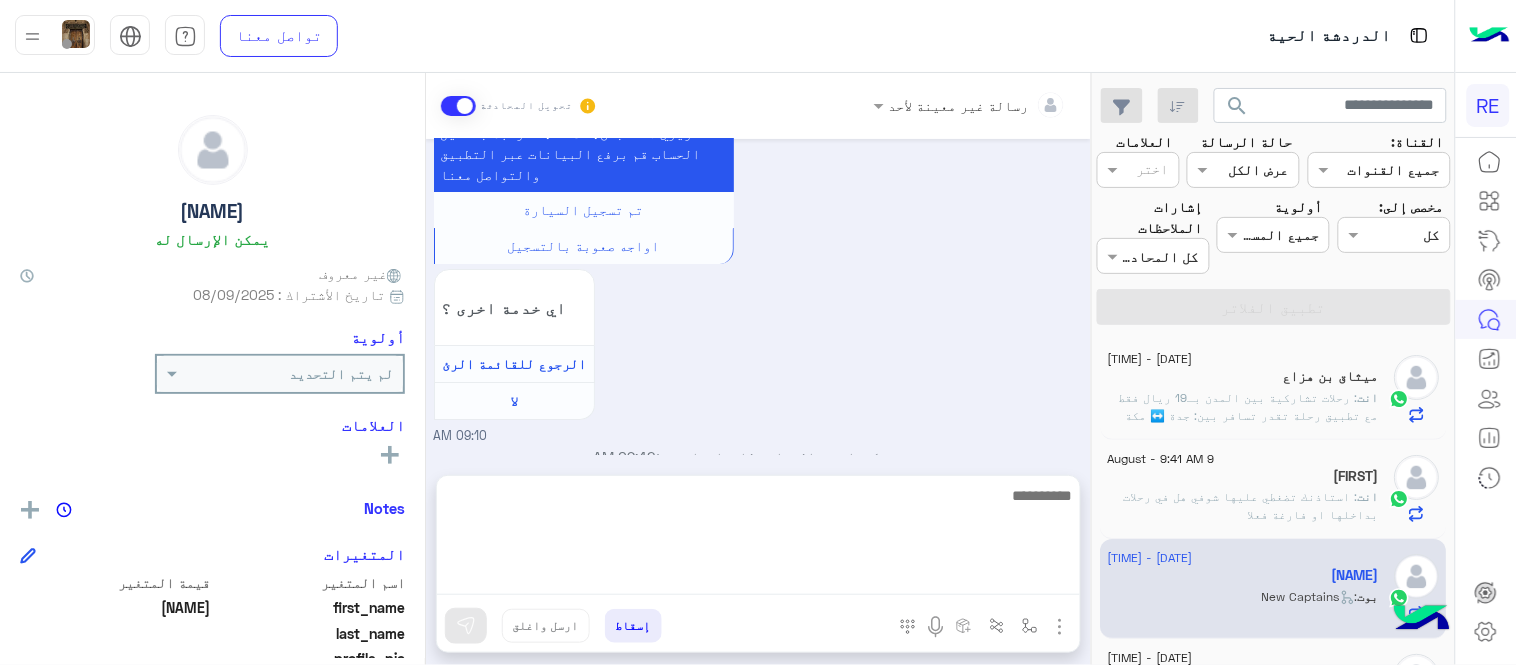 click on "[DAY], [YEAR]  سلام عليكم   [TIME]  وعليكم السلام ،كيف اقدر اساعدك
اهلًا بك في تطبيق رحلة 👋
Welcome to Rehla  👋
من فضلك أختر لغة التواصل
Please choose your preferred Language
English   عربي     [TIME]   عربي    [TIME]  هل أنت ؟   كابتن 👨🏻‍✈️   عميل 🧳   رحال (مرشد مرخص) 🏖️     [TIME]   كابتن     [TIME]  اختر احد الخدمات التالية:    [TIME]   تفعيل حساب    [TIME]  يمكنك الاطلاع على شروط الانضمام لرحلة ك (كابتن ) الموجودة بالصورة أعلاه،
لتحميل التطبيق عبر الرابط التالي : 📲
http://onelink.to/Rehla    يسعدنا انضمامك لتطبيق رحلة يمكنك اتباع الخطوات الموضحة لتسجيل بيانات سيارتك بالفيديو التالي  :  تم تسجيل السيارة  اي خدمة اخرى ؟  لا" at bounding box center (758, 297) 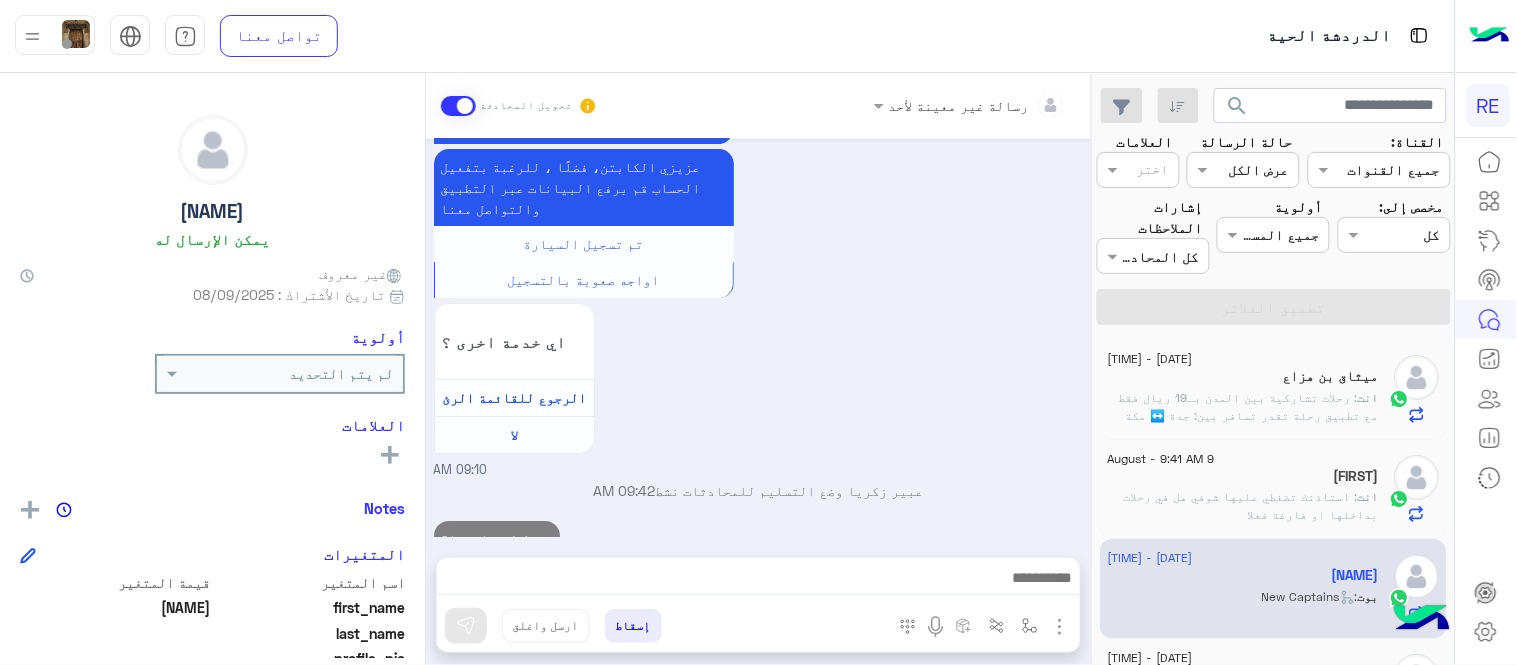 scroll, scrollTop: 1783, scrollLeft: 0, axis: vertical 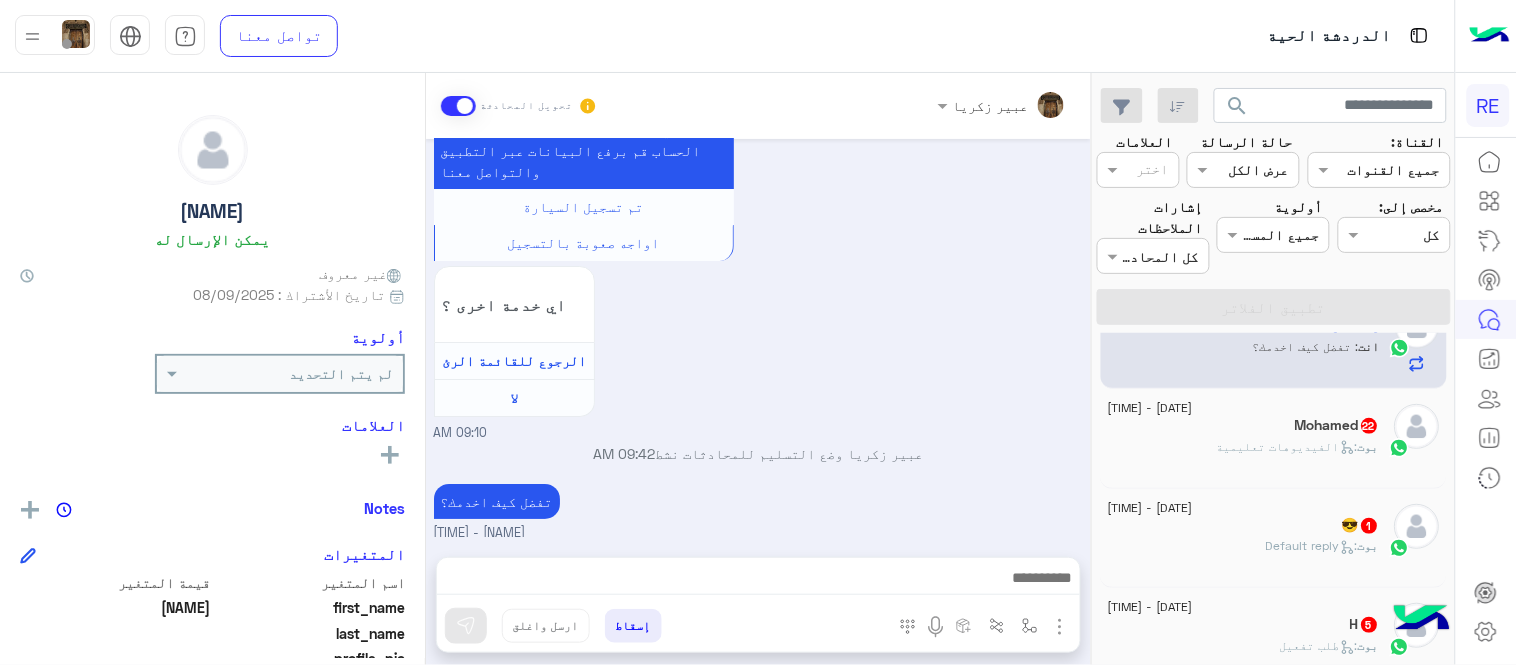 click on "Mohamed   22" 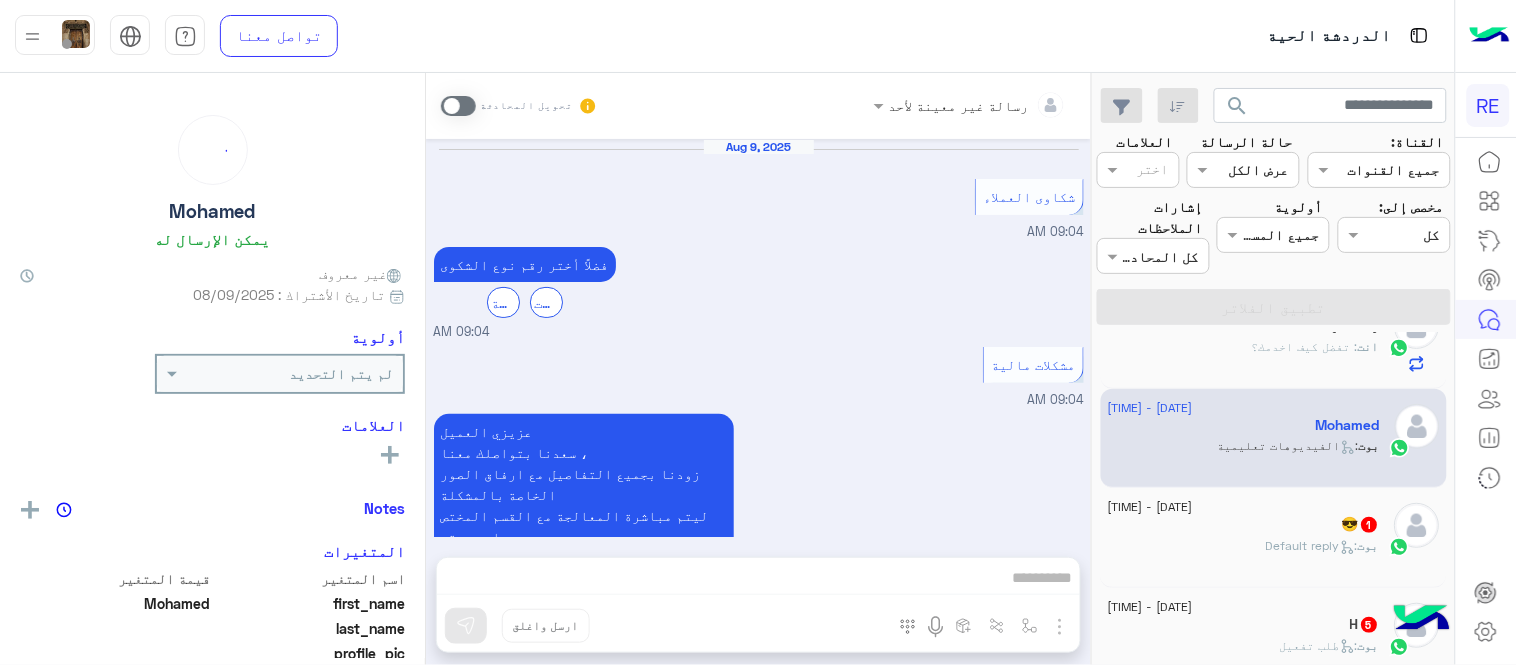 scroll, scrollTop: 1853, scrollLeft: 0, axis: vertical 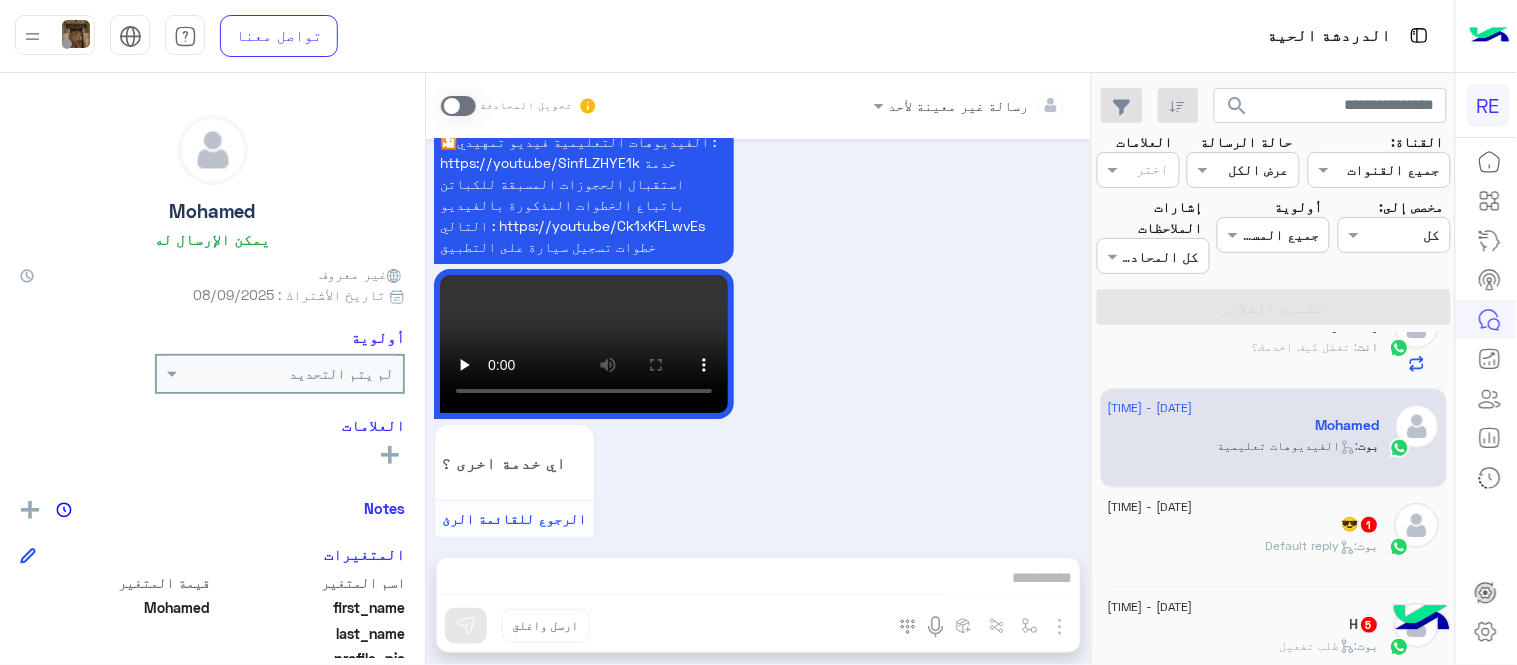 click at bounding box center [458, 106] 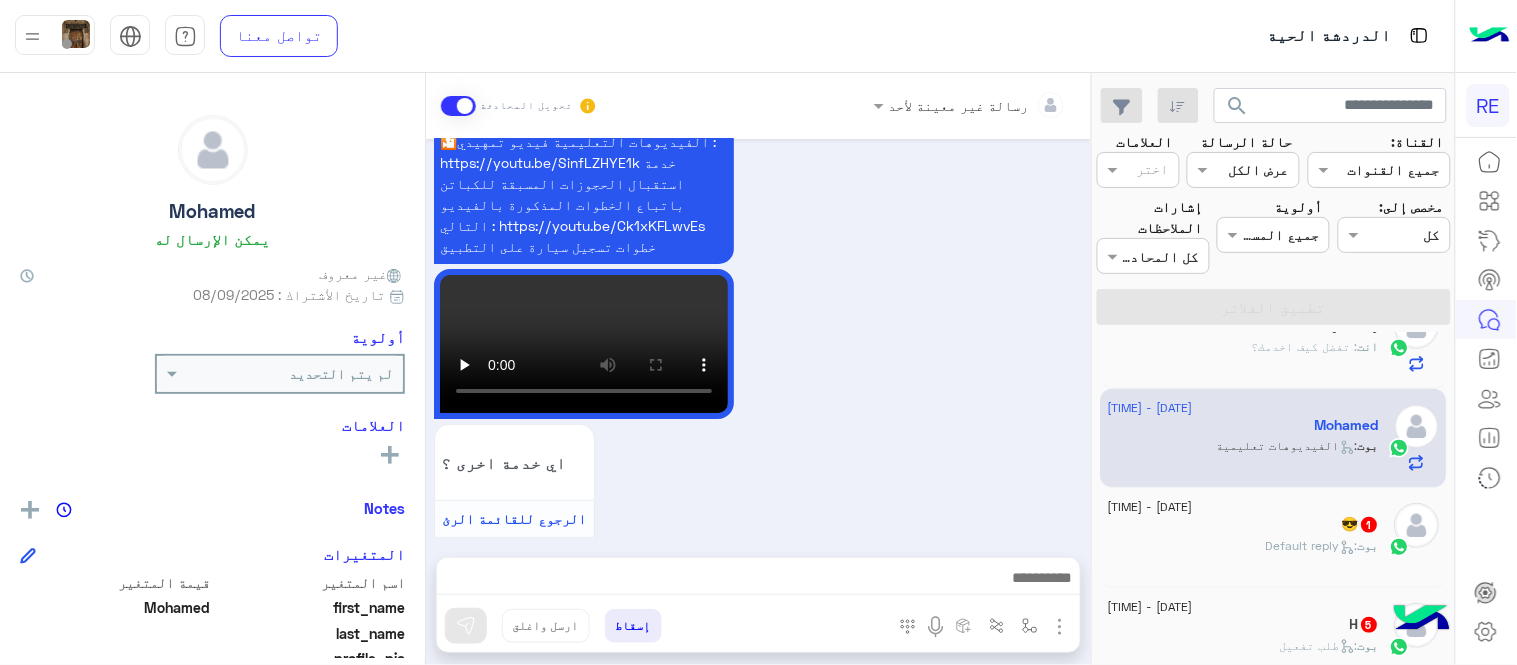 scroll, scrollTop: 1888, scrollLeft: 0, axis: vertical 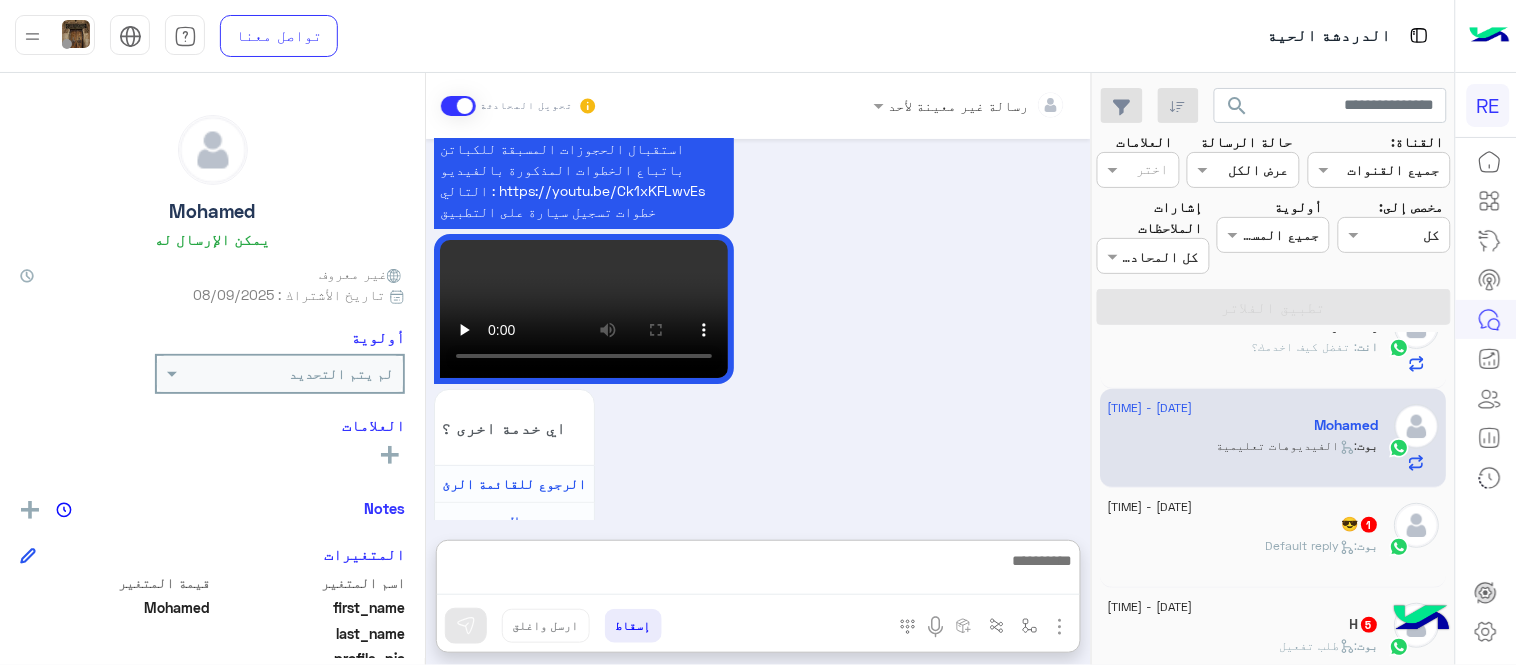 click at bounding box center [758, 571] 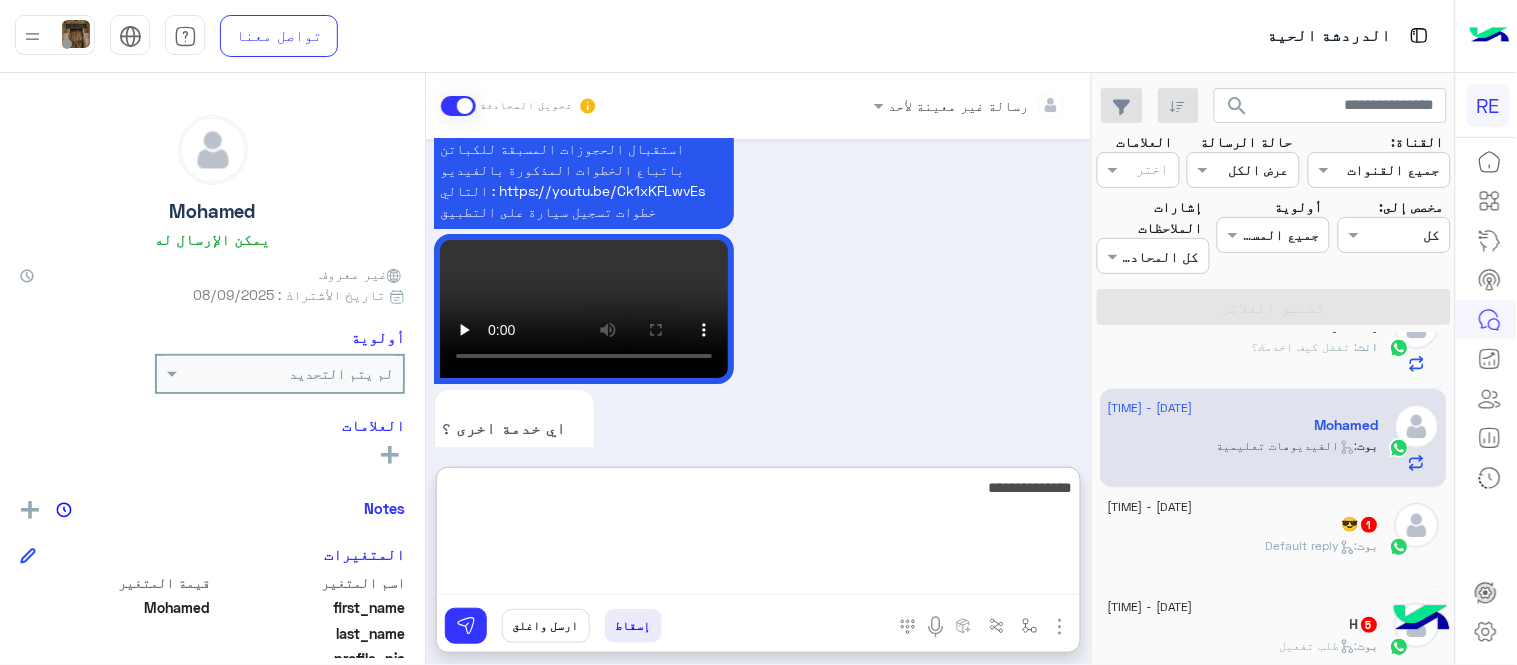 type on "**********" 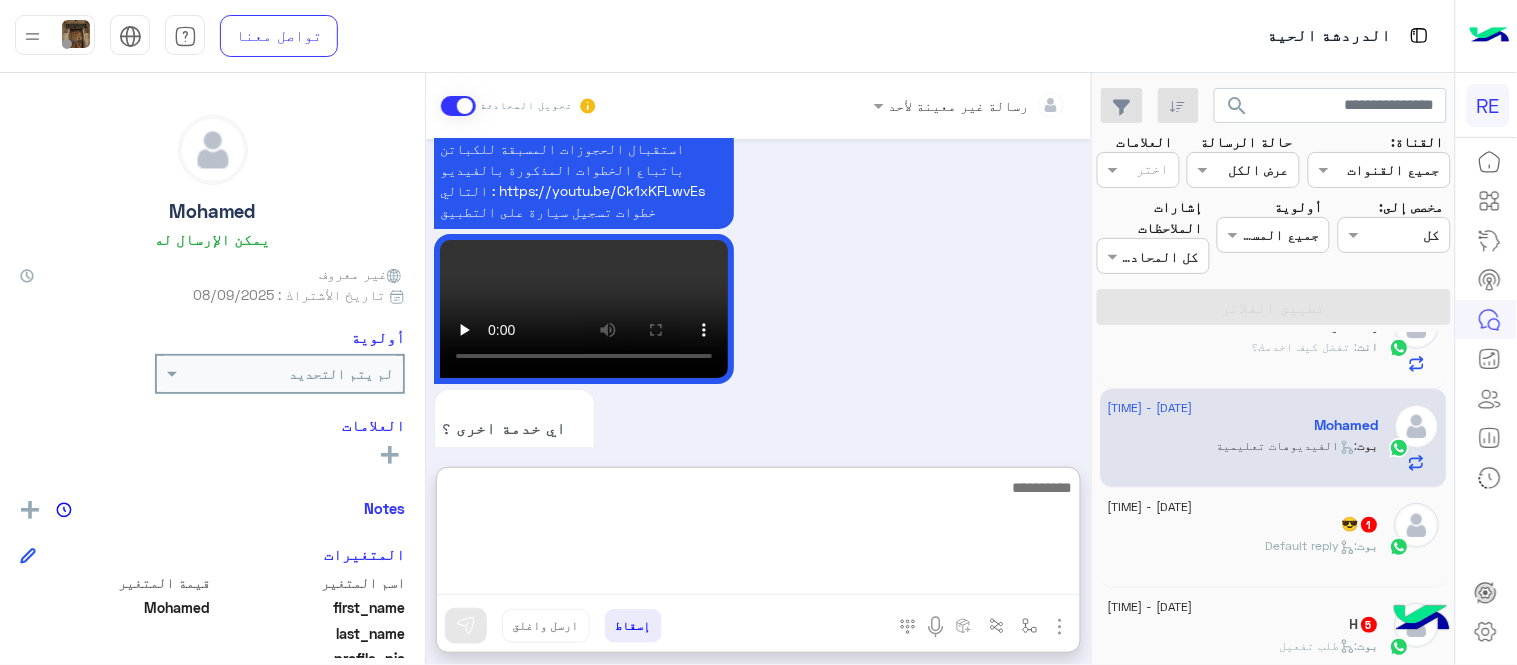 scroll, scrollTop: 2043, scrollLeft: 0, axis: vertical 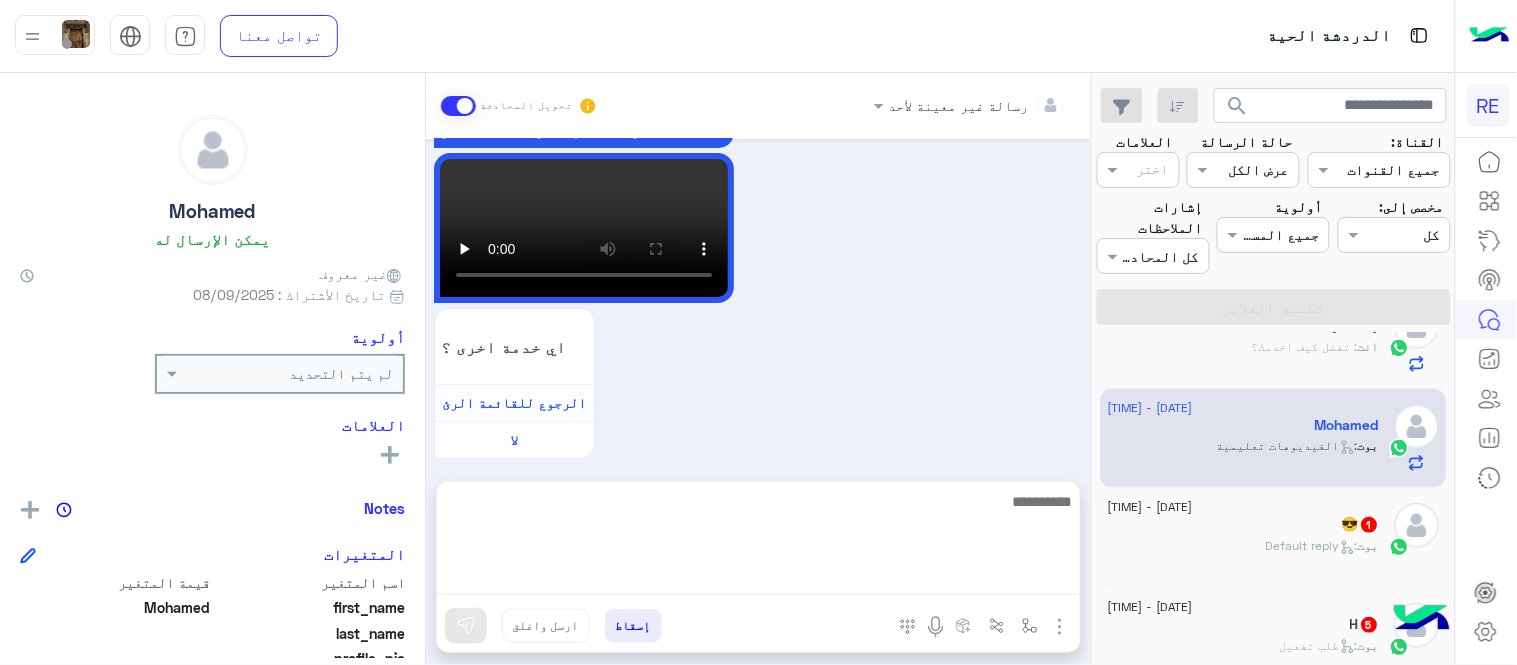 click on "Aug 9, 2025 شكاوى العملاء 09:04 AM فضلاً أختر رقم نوع الشكوى مشكلات مالية مقترحات 09:04 AM مشكلات مالية 09:04 AM عزيزي العميل سعدنا بتواصلك معنا ، زودنا بجميع التفاصيل مع ارفاق الصور الخاصة بالمشكلة ليتم مباشرة المعالجة مع القسم المختص باسرع وقت اي خدمة اخرى ؟ الرجوع للقائمة الرئ لا 09:04 AM الرجوع للقائمة الرئ 09:05 AM اختر احد الخدمات التالية: 09:05 AM آلية عمل التطبيق 09:05 AM سعداء بانضمامك، ونتطلع لأن تكون أحد شركائنا المميزين. 🔑 لتبدأ العمل ككابتن، يجب أولاً تفعيل حسابك بعد قبول بياناتك من هيئة النقل. خطوات البدء والدخول في السرا: لتفادي مشاكل السرا: 09:05 AM" at bounding box center [758, 300] 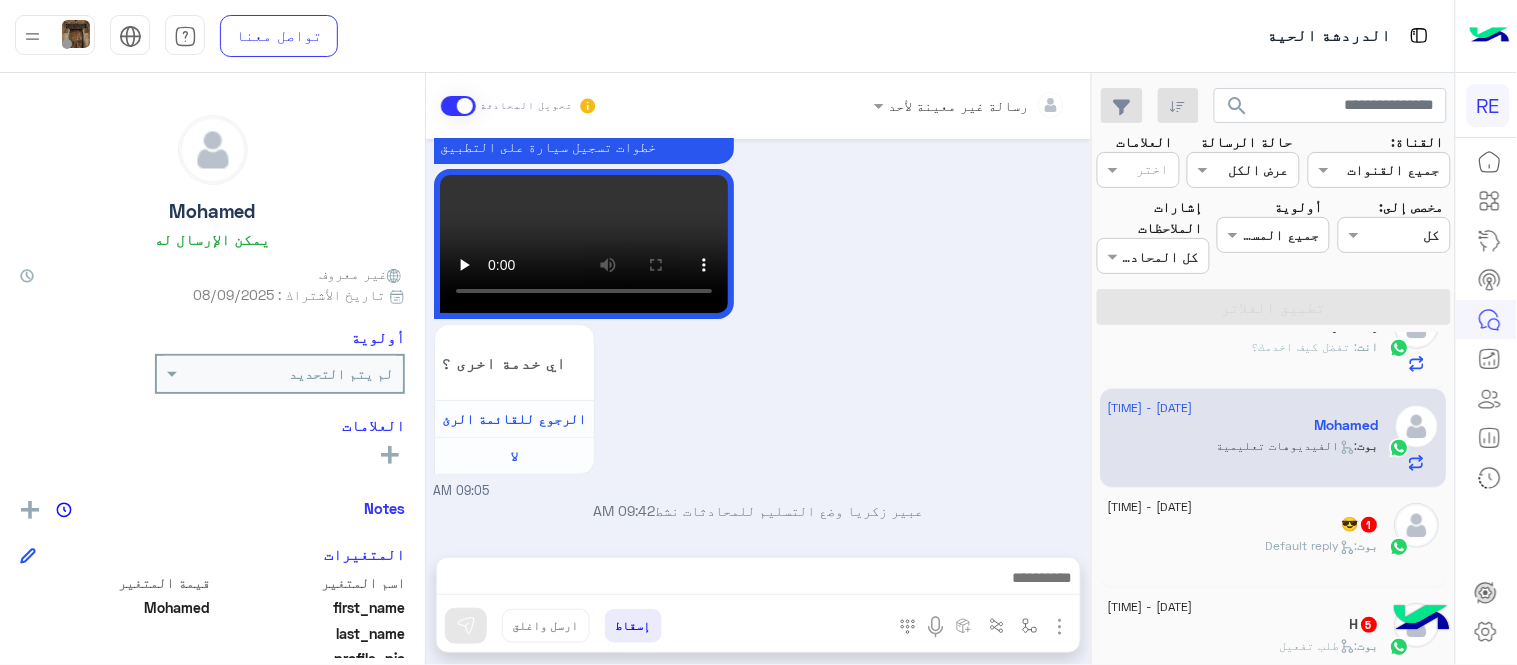 scroll, scrollTop: 1988, scrollLeft: 0, axis: vertical 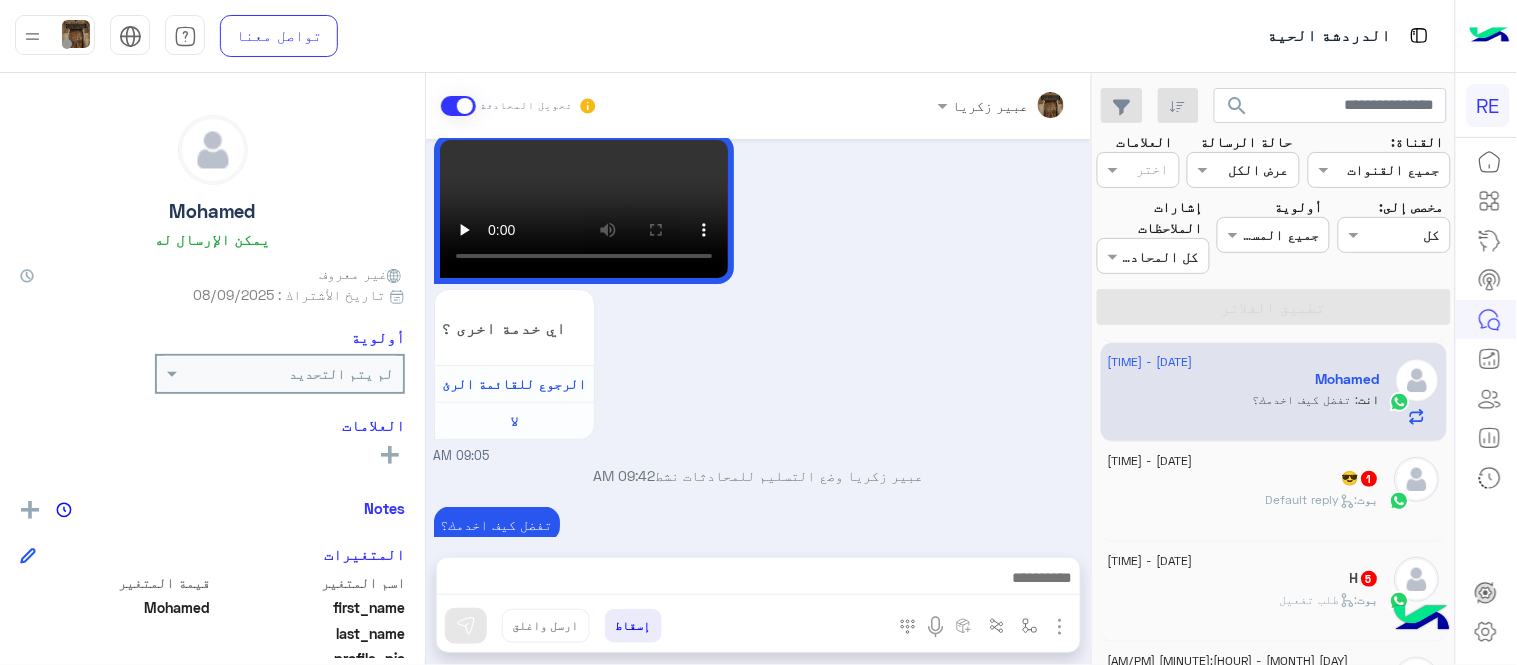 click on "بوت :   Default reply" 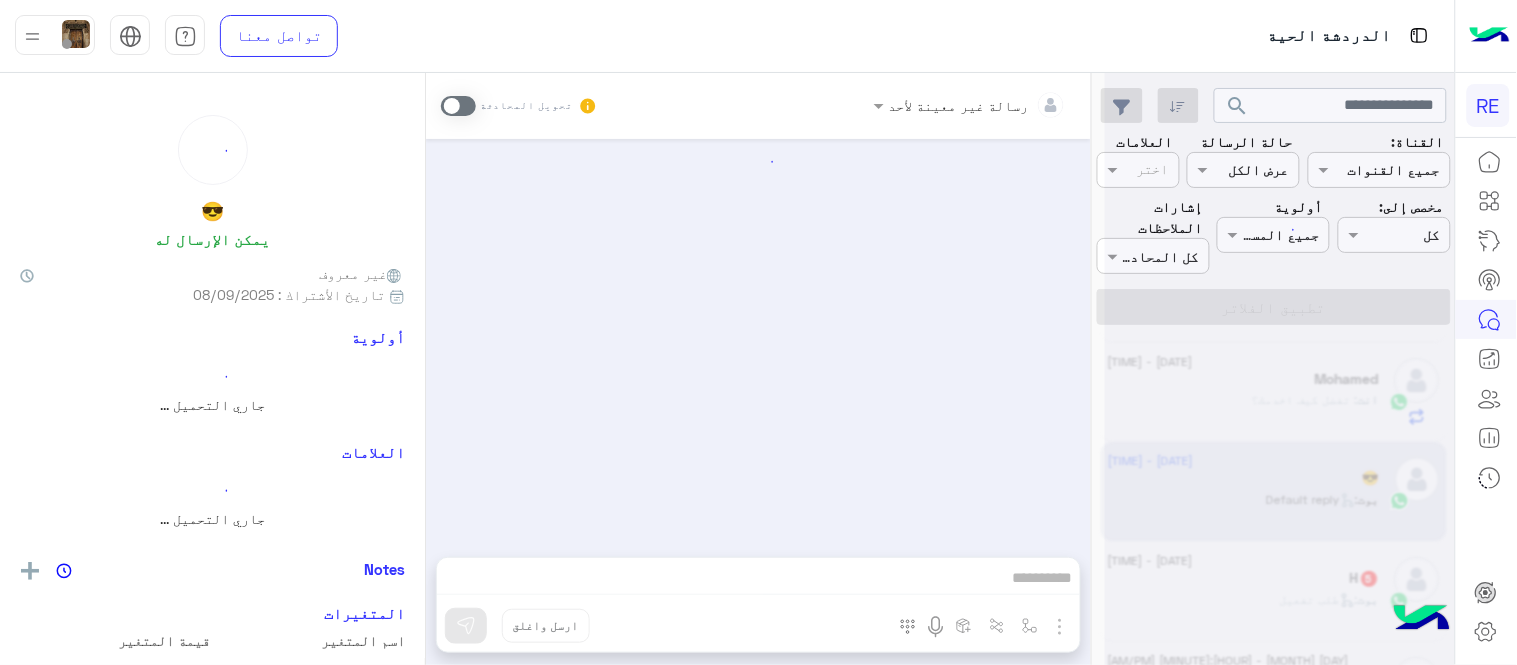 scroll, scrollTop: 0, scrollLeft: 0, axis: both 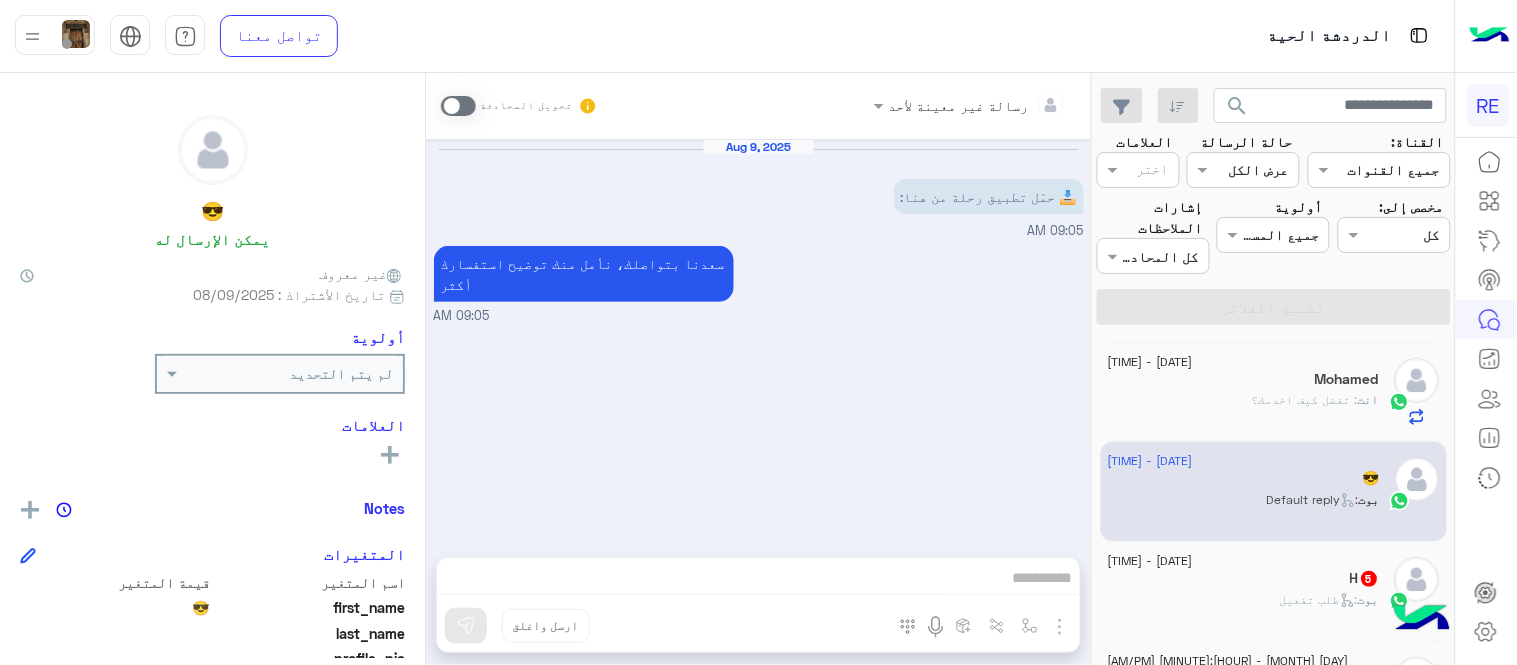 click at bounding box center [458, 106] 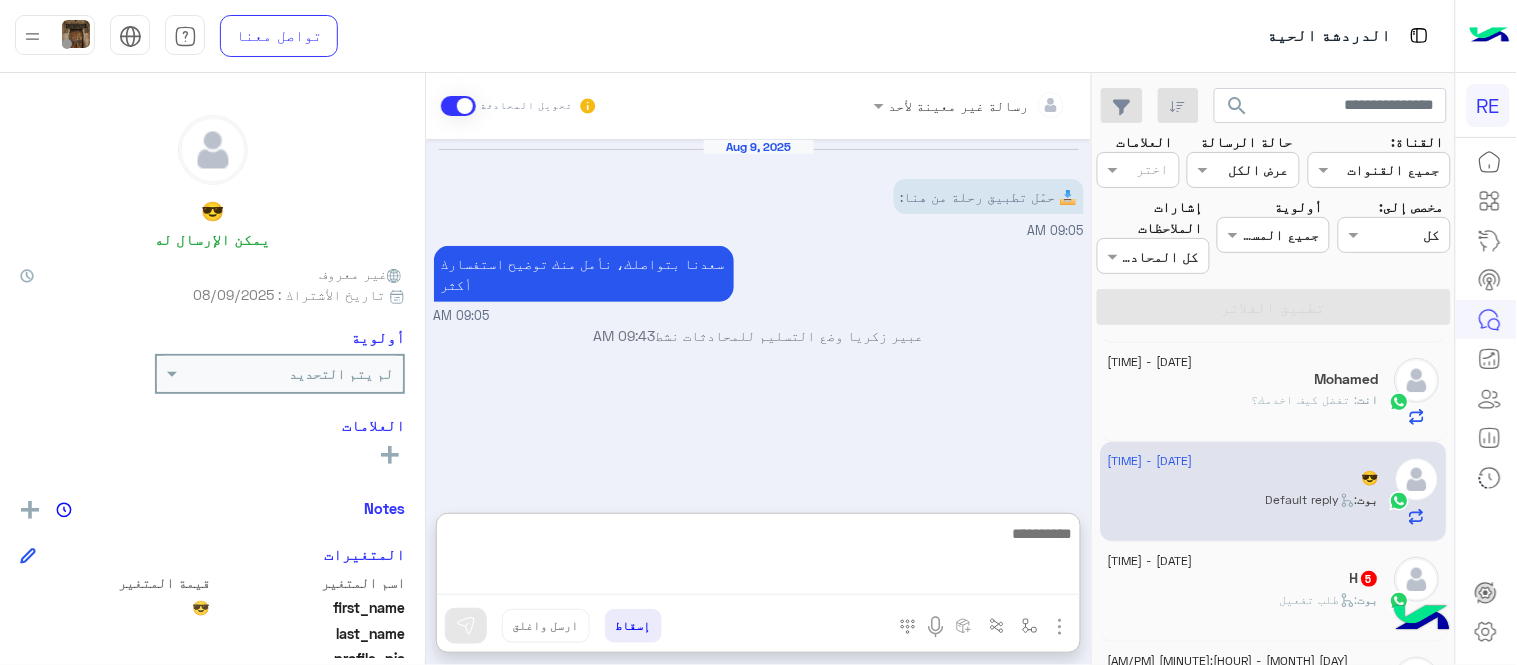 click at bounding box center [758, 558] 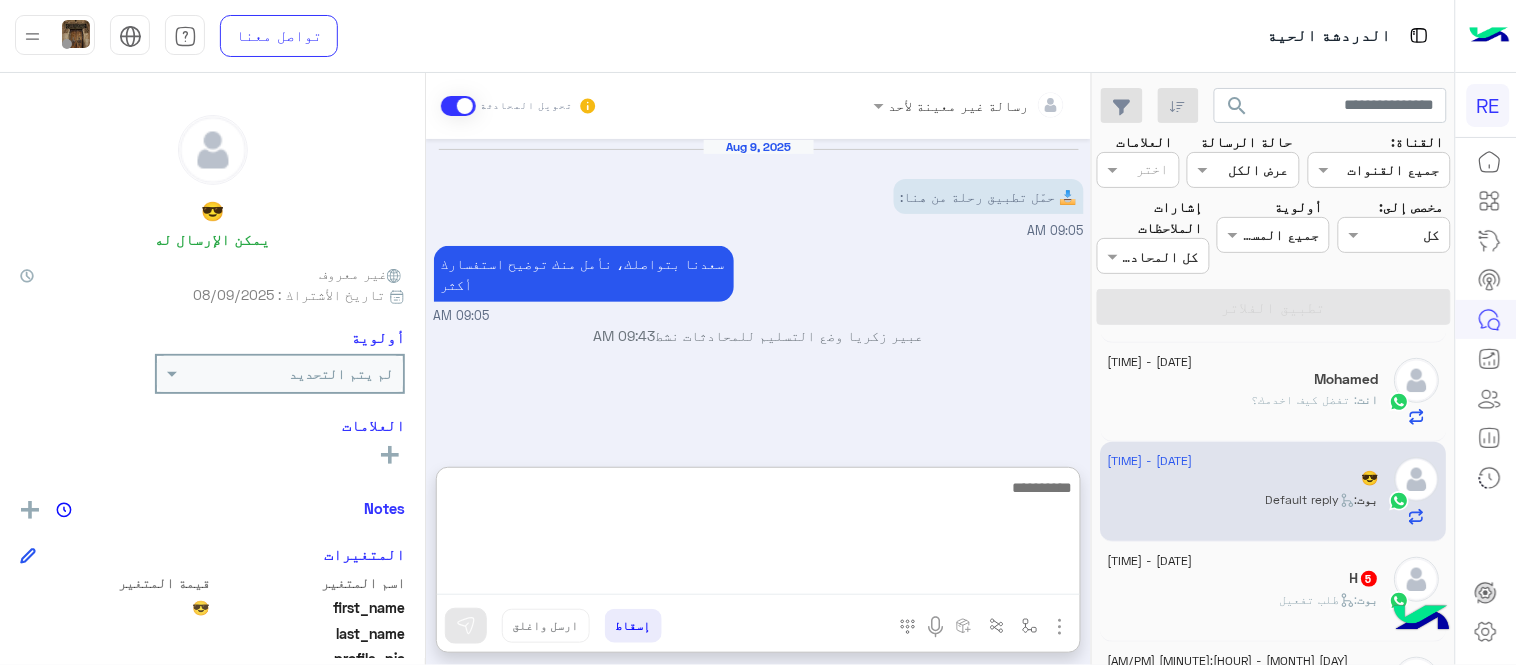 paste on "**********" 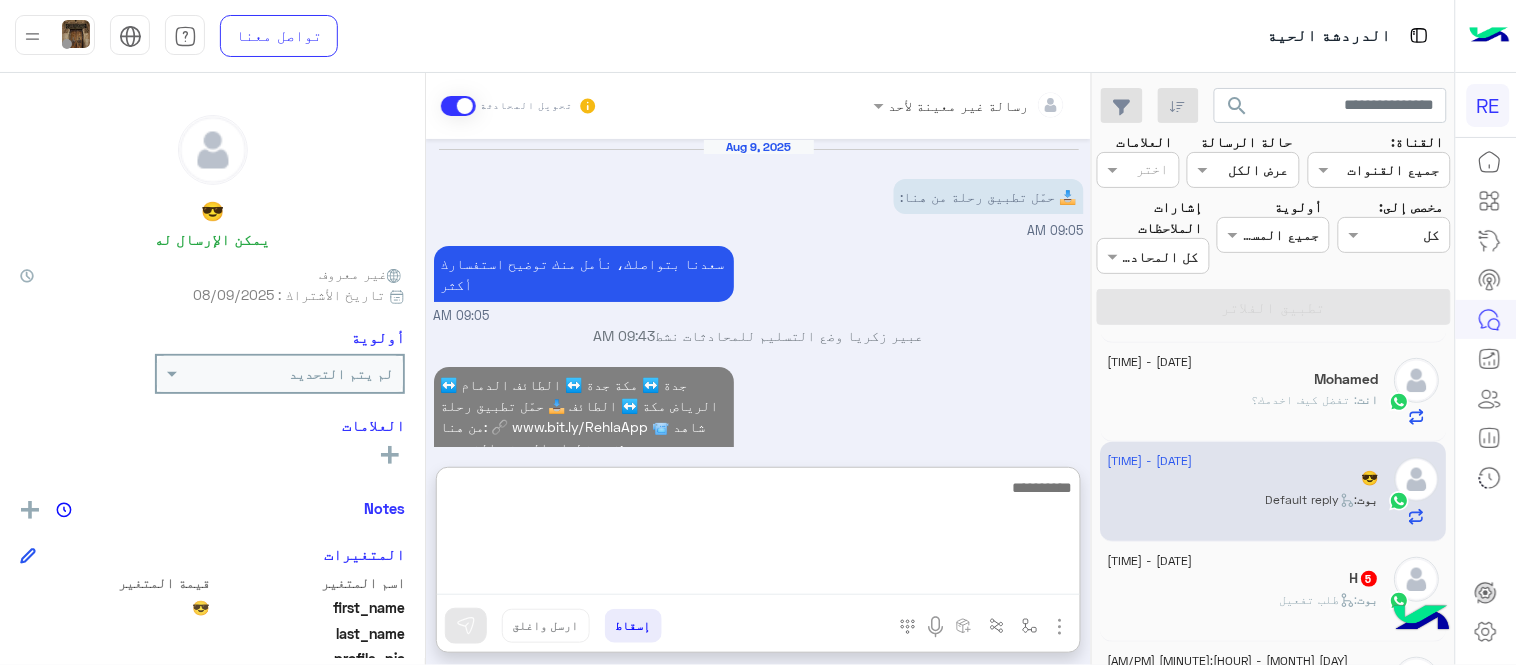 scroll, scrollTop: 0, scrollLeft: 0, axis: both 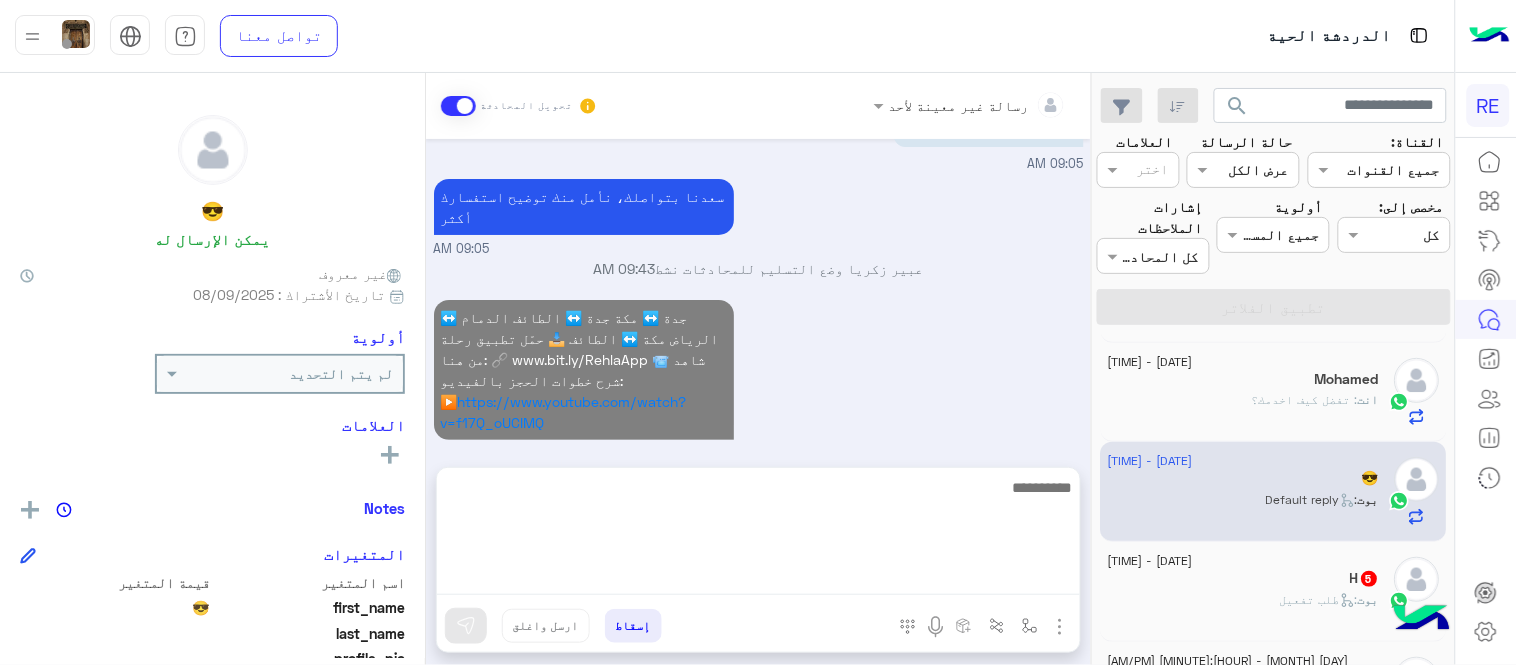 click on "رحلات تشاركية بين المدن بـ19 ريال فقط
مع تطبيق رحلة تقدر تسافر بين:
جدة ↔️ مكة
جدة ↔️ الطائف
الدمام ↔️ الرياض
مكة ↔️ الطائف
📥 حمّل تطبيق رحلة من هنا:
🔗 www.bit.ly/RehlaApp
📹 شاهد شرح خطوات الحجز بالفيديو:
▶️   https://www.youtube.com/watch?v=f17Q_oUCIMQ   09:43 AM" at bounding box center (759, 379) 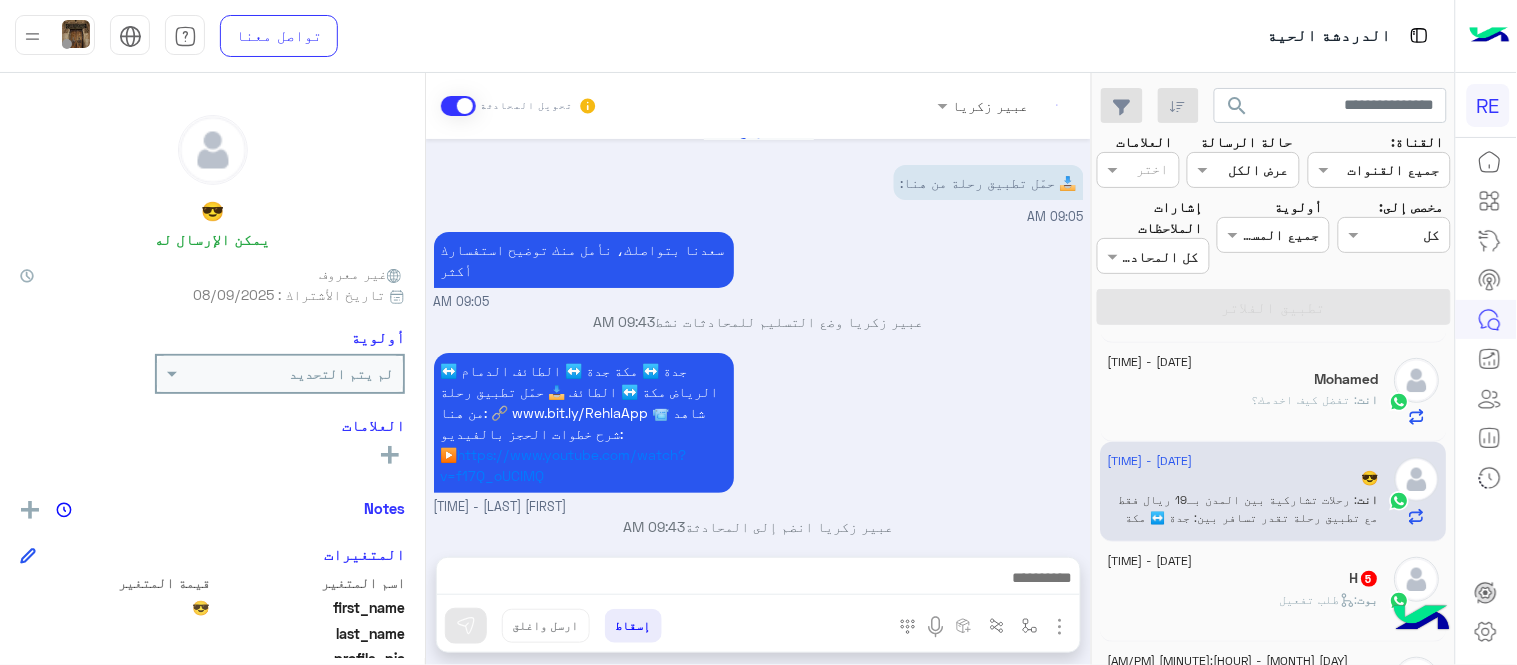 scroll, scrollTop: 51, scrollLeft: 0, axis: vertical 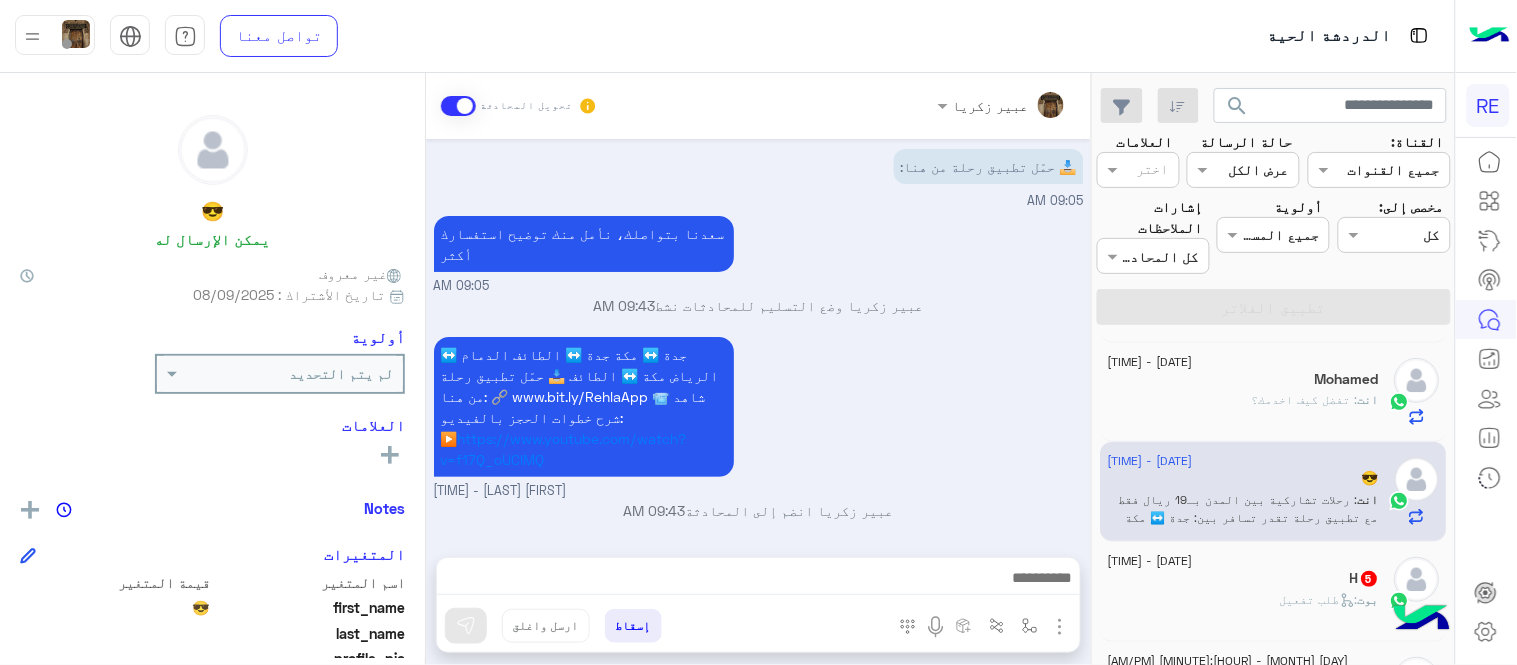 click on "H 5" 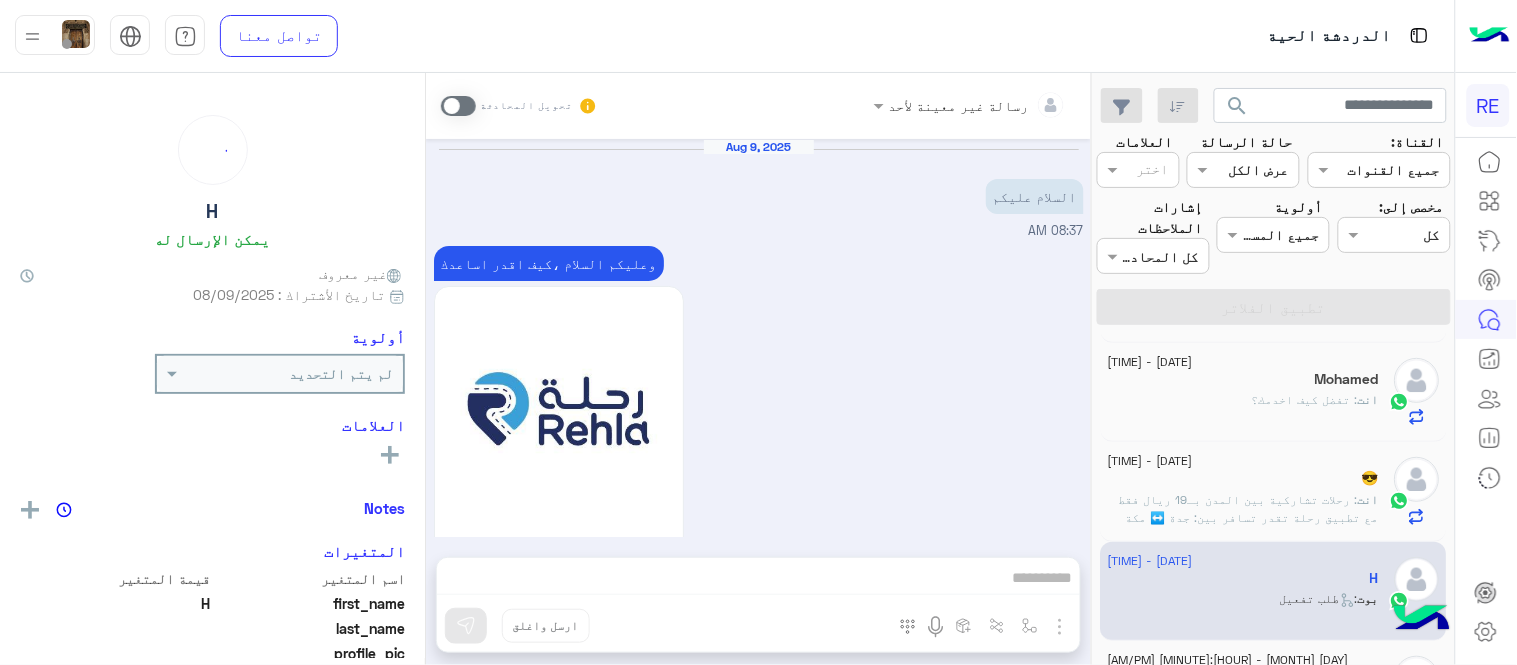 scroll, scrollTop: 1860, scrollLeft: 0, axis: vertical 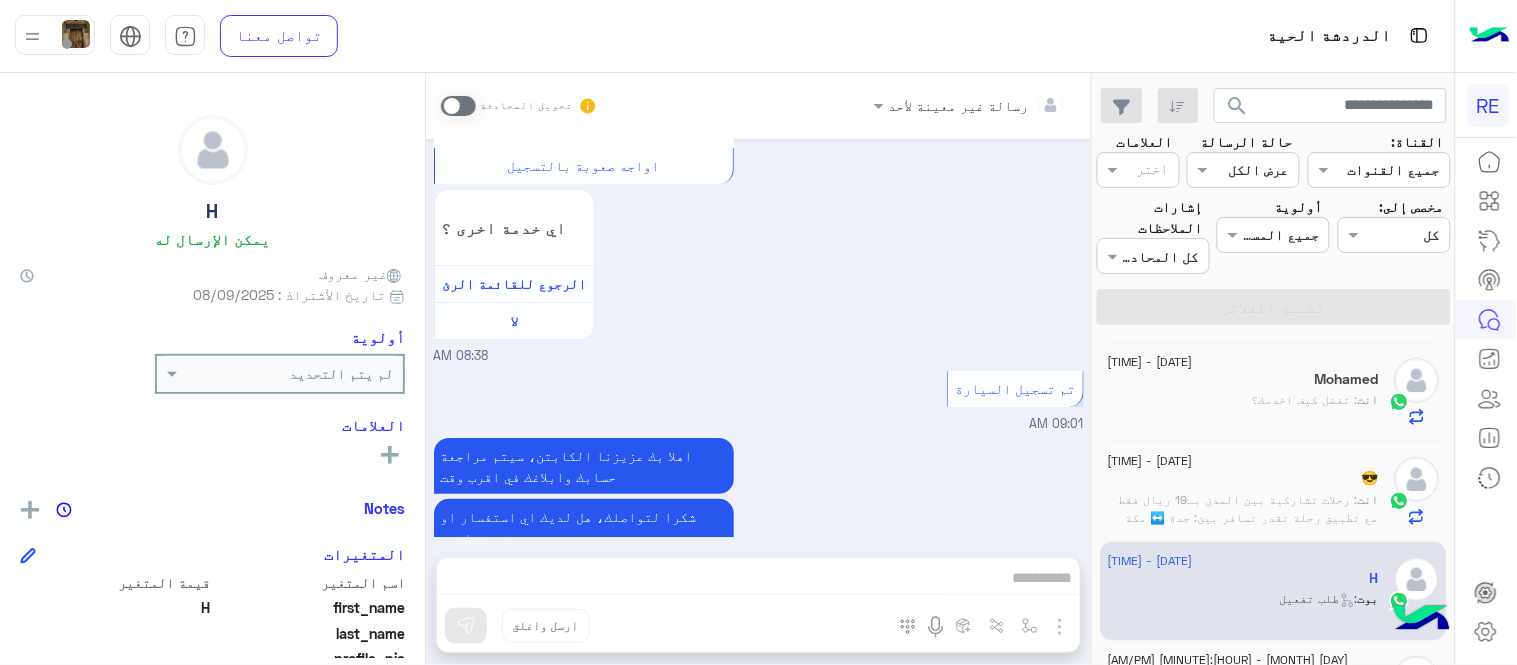click at bounding box center (458, 106) 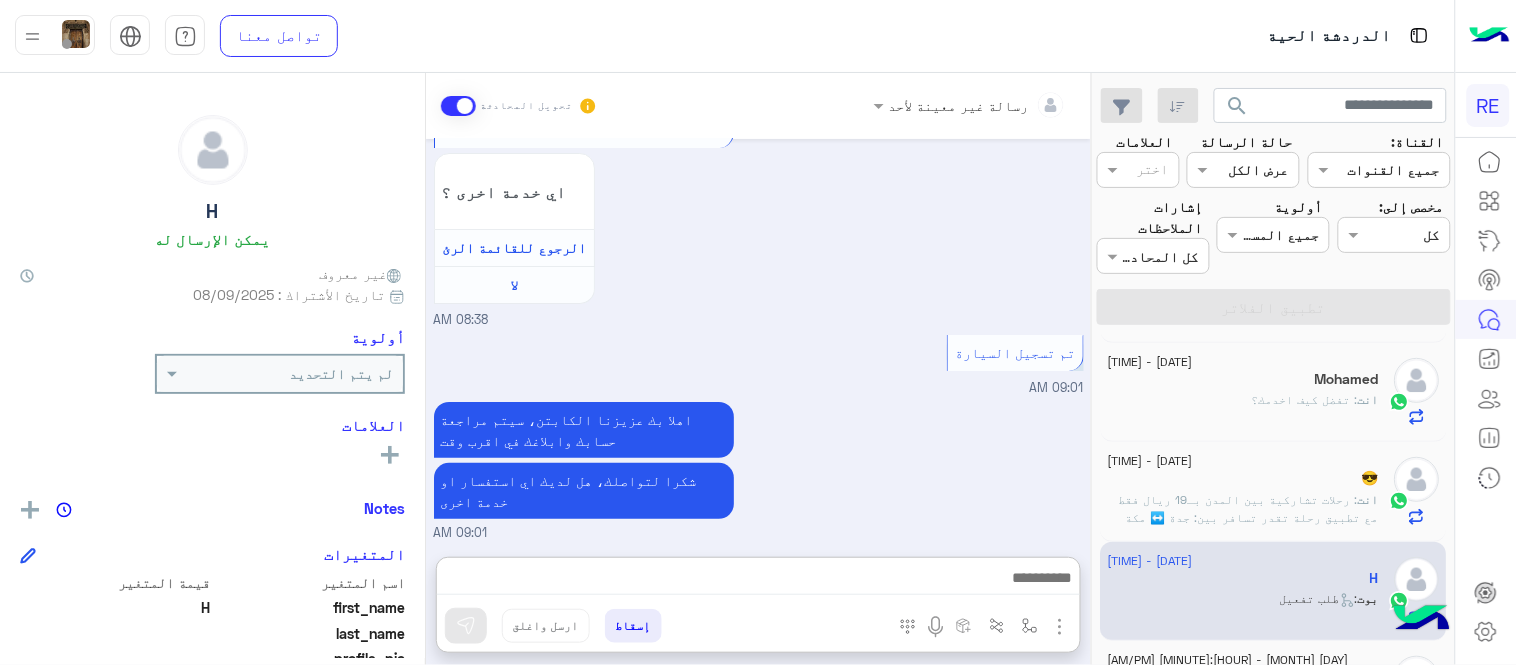 click at bounding box center (758, 580) 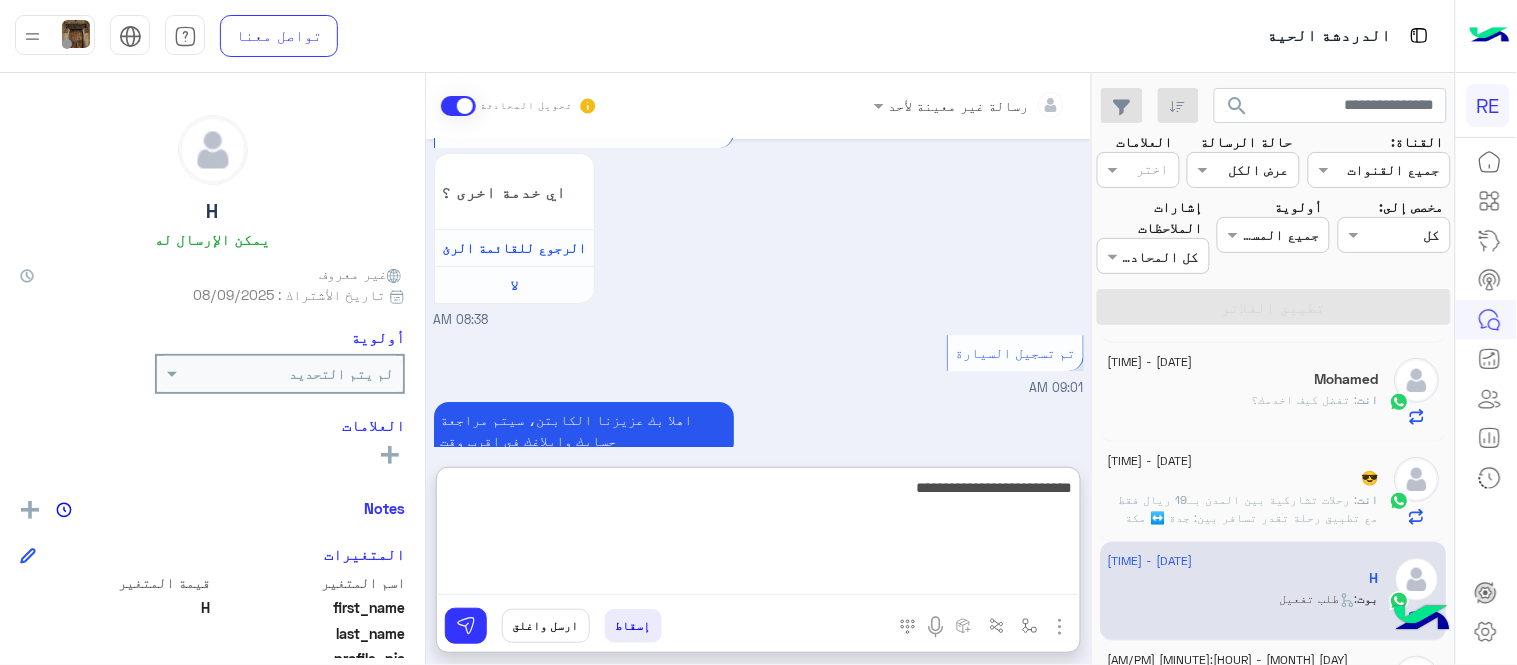 type on "**********" 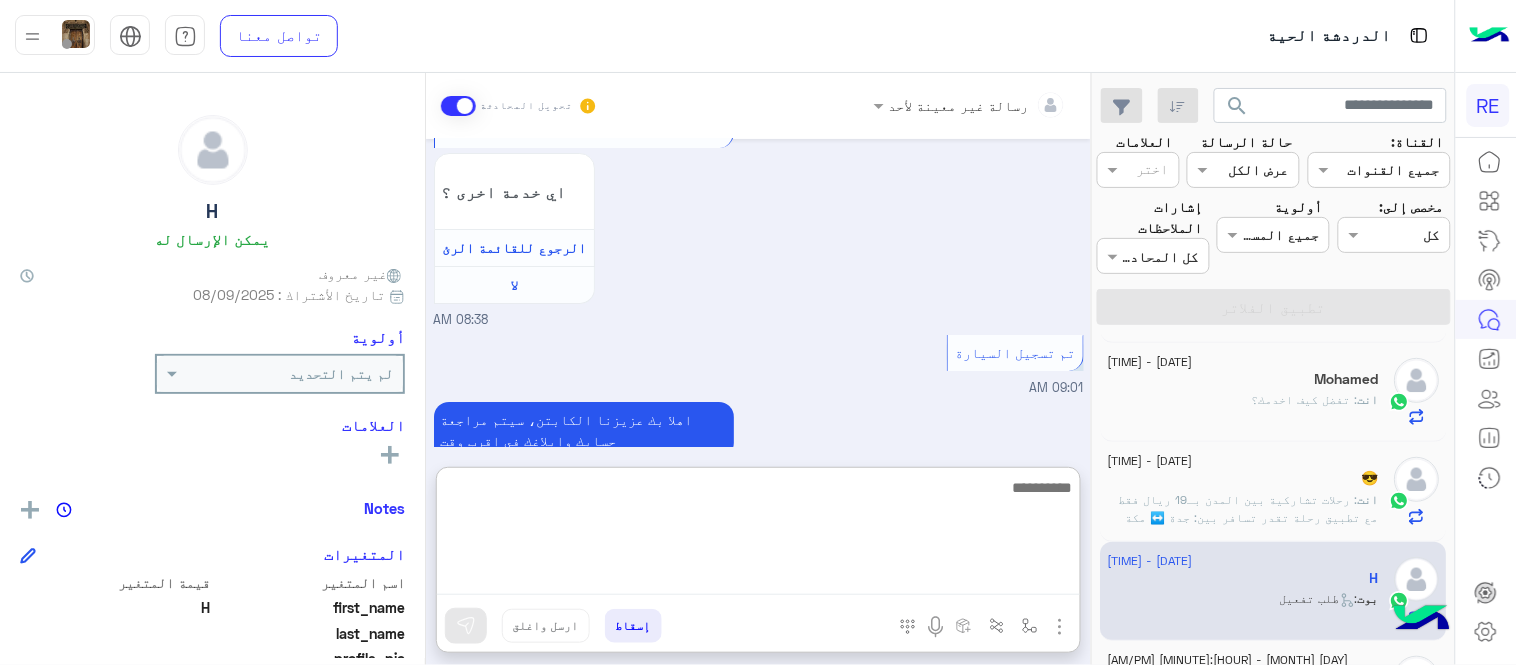 scroll, scrollTop: 2050, scrollLeft: 0, axis: vertical 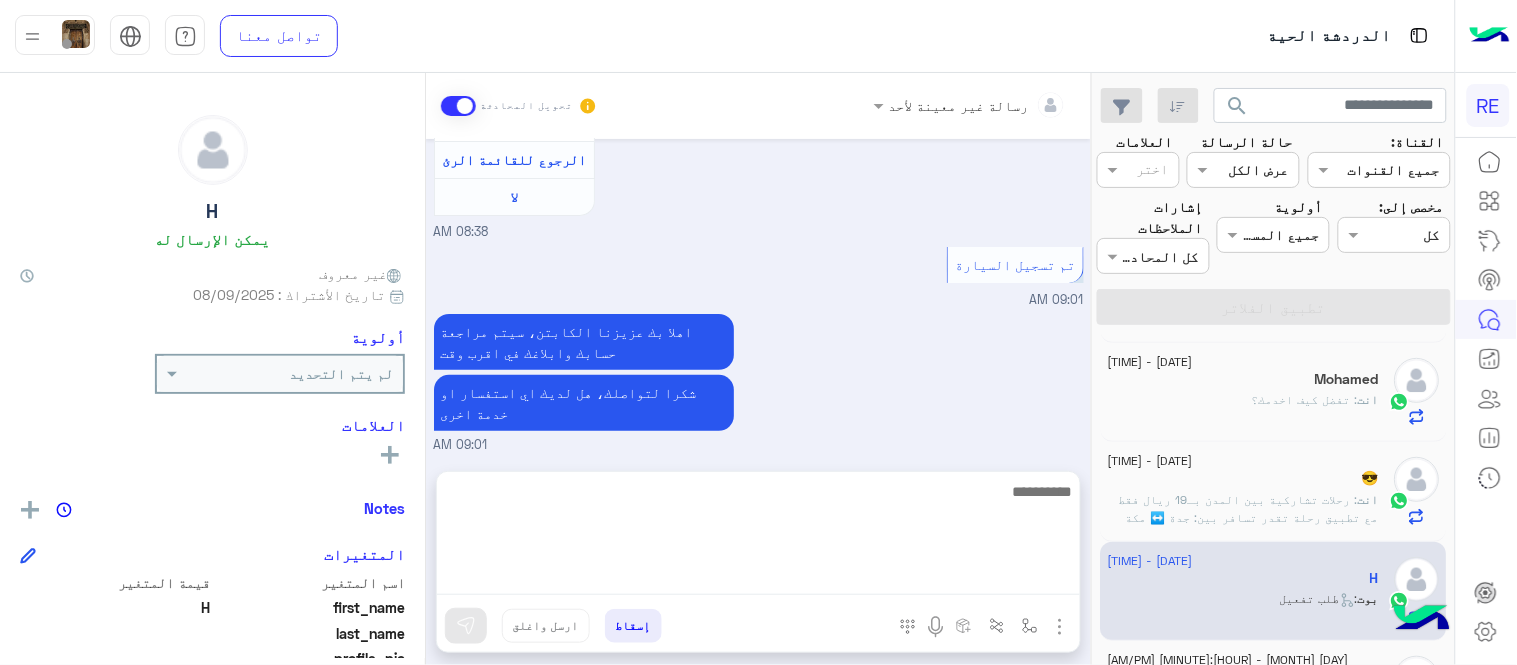 click on "Aug 9, 2025  السلام عليكم   08:37 AM  وعليكم السلام ،كيف اقدر اساعدك
اهلًا بك في تطبيق رحلة 👋
Welcome to Rehla  👋
من فضلك أختر لغة التواصل
Please choose your preferred Language
English   عربي     08:37 AM   عربي    08:37 AM  هل أنت ؟   كابتن 👨🏻‍✈️   عميل 🧳   رحال (مرشد مرخص) 🏖️     08:37 AM   كابتن     08:37 AM  اختر احد الخدمات التالية:    08:37 AM   تفعيل حساب    08:38 AM  يمكنك الاطلاع على شروط الانضمام لرحلة ك (كابتن ) الموجودة بالصورة أعلاه،
لتحميل التطبيق عبر الرابط التالي : 📲
http://onelink.to/Rehla    يسعدنا انضمامك لتطبيق رحلة يمكنك اتباع الخطوات الموضحة لتسجيل بيانات سيارتك بالفيديو التالي  :  تم تسجيل السيارة  اي خدمة اخرى ؟" at bounding box center (758, 295) 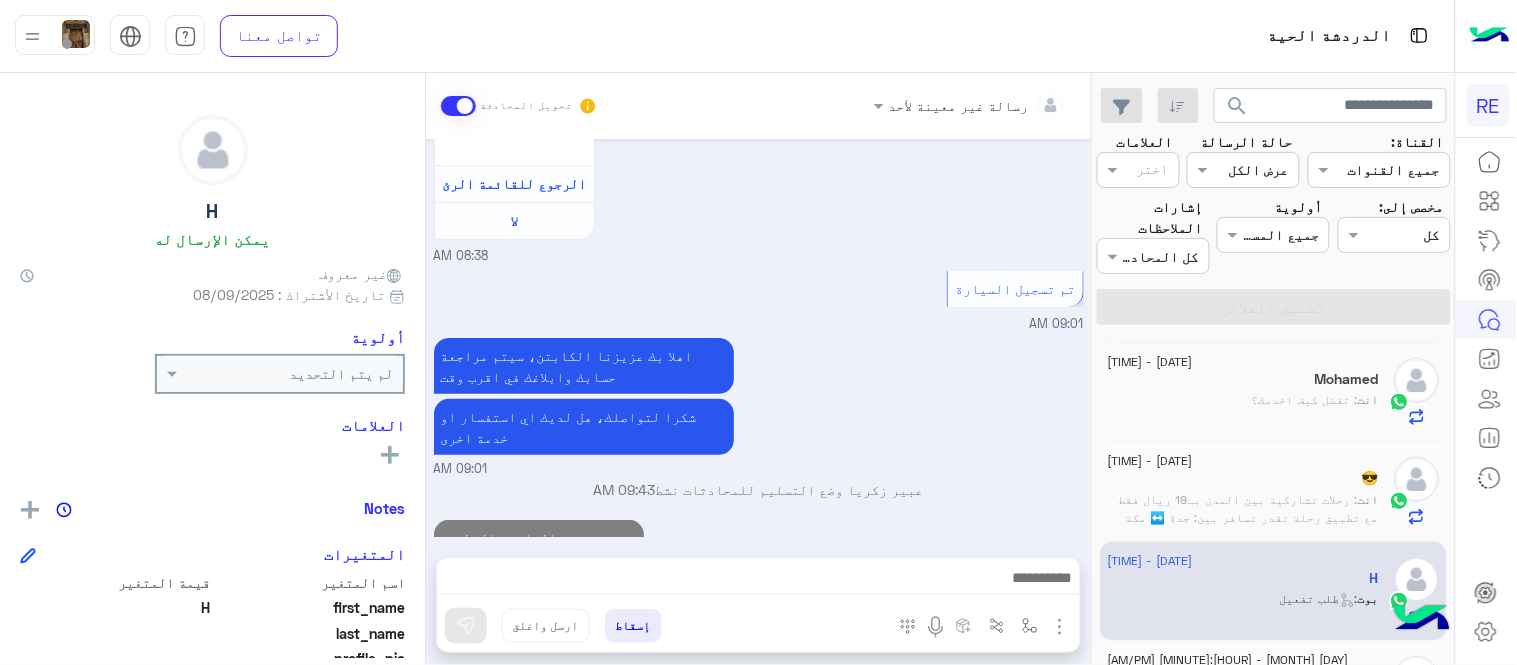 scroll, scrollTop: 0, scrollLeft: 0, axis: both 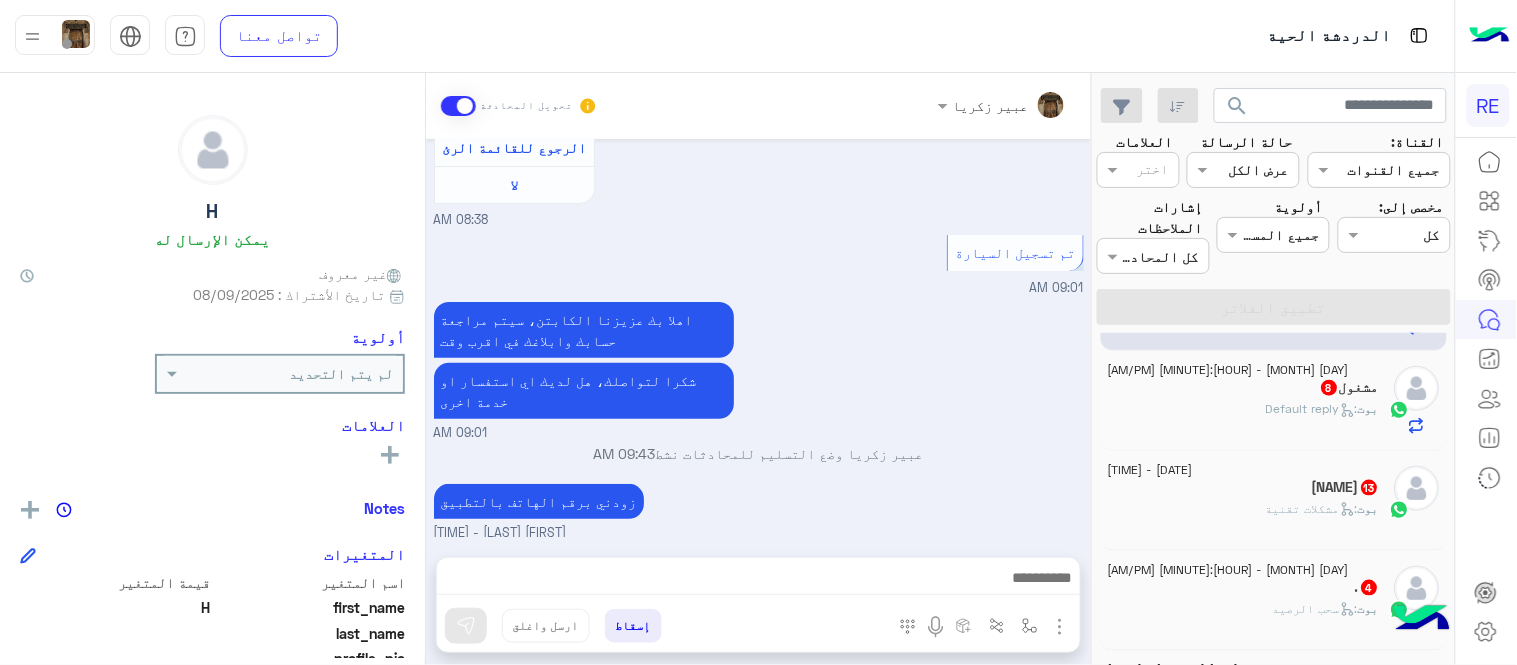 click on "بوت :   Default reply" 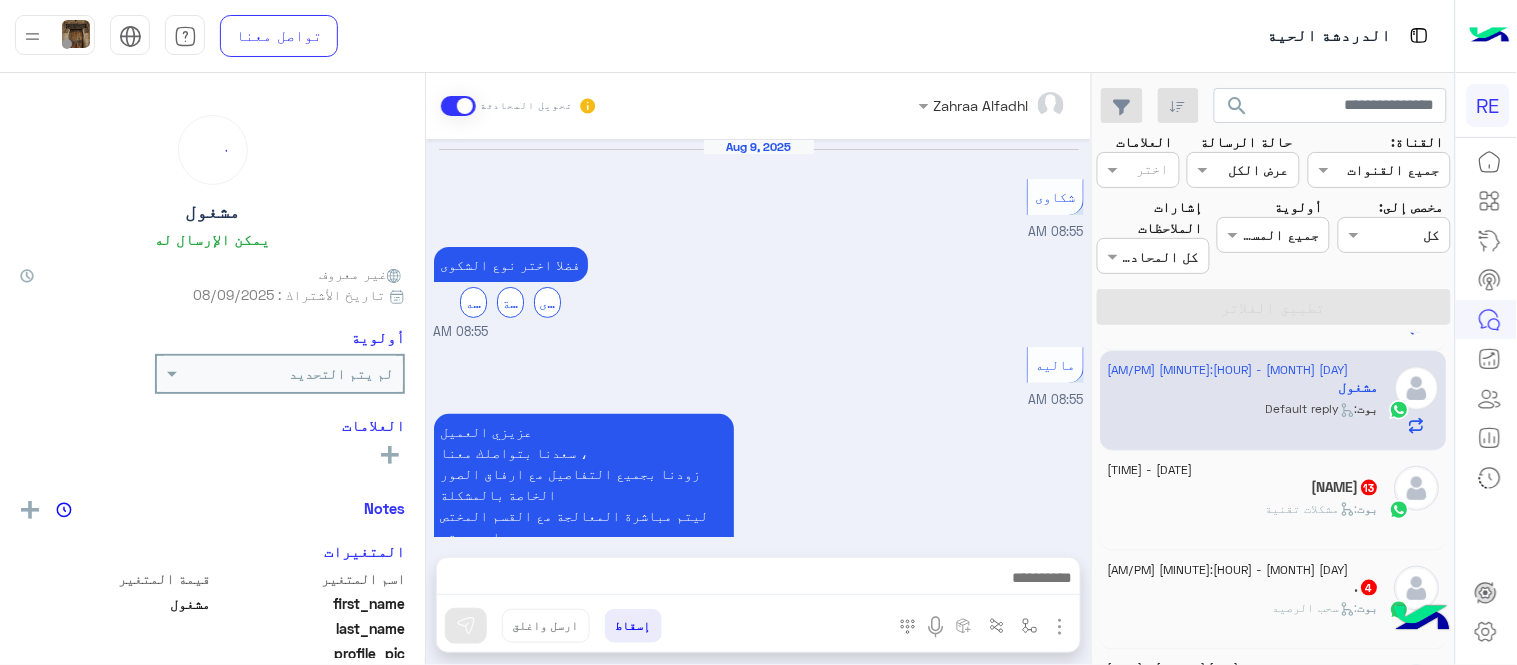 scroll, scrollTop: 828, scrollLeft: 0, axis: vertical 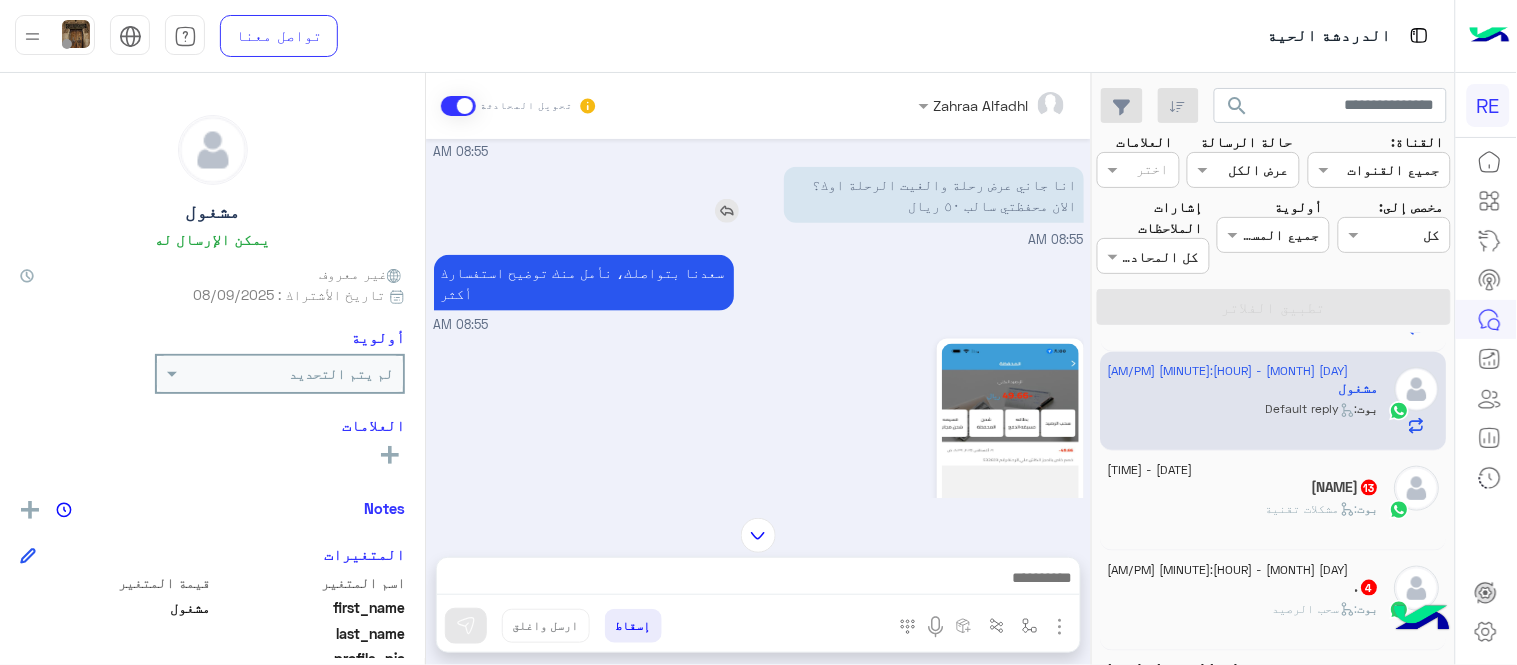 click at bounding box center (727, 211) 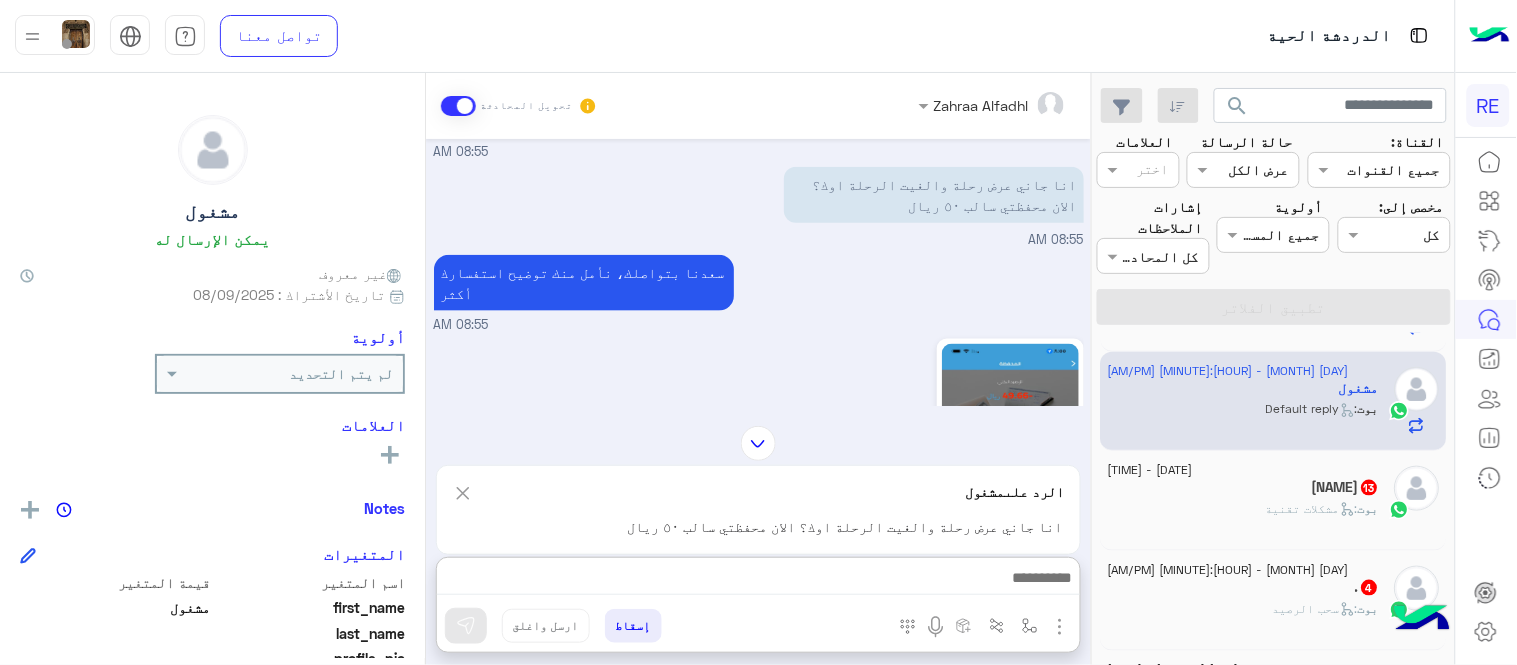 click at bounding box center [758, 580] 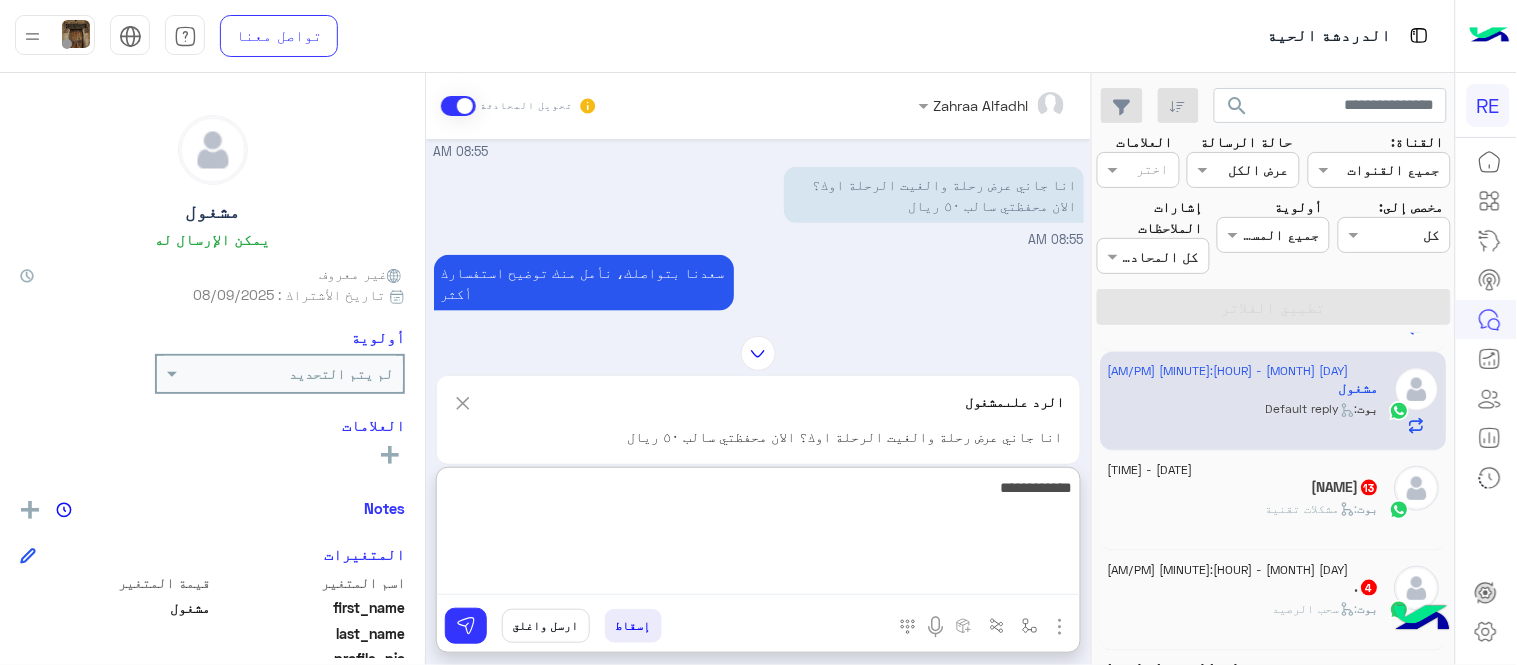 type on "**********" 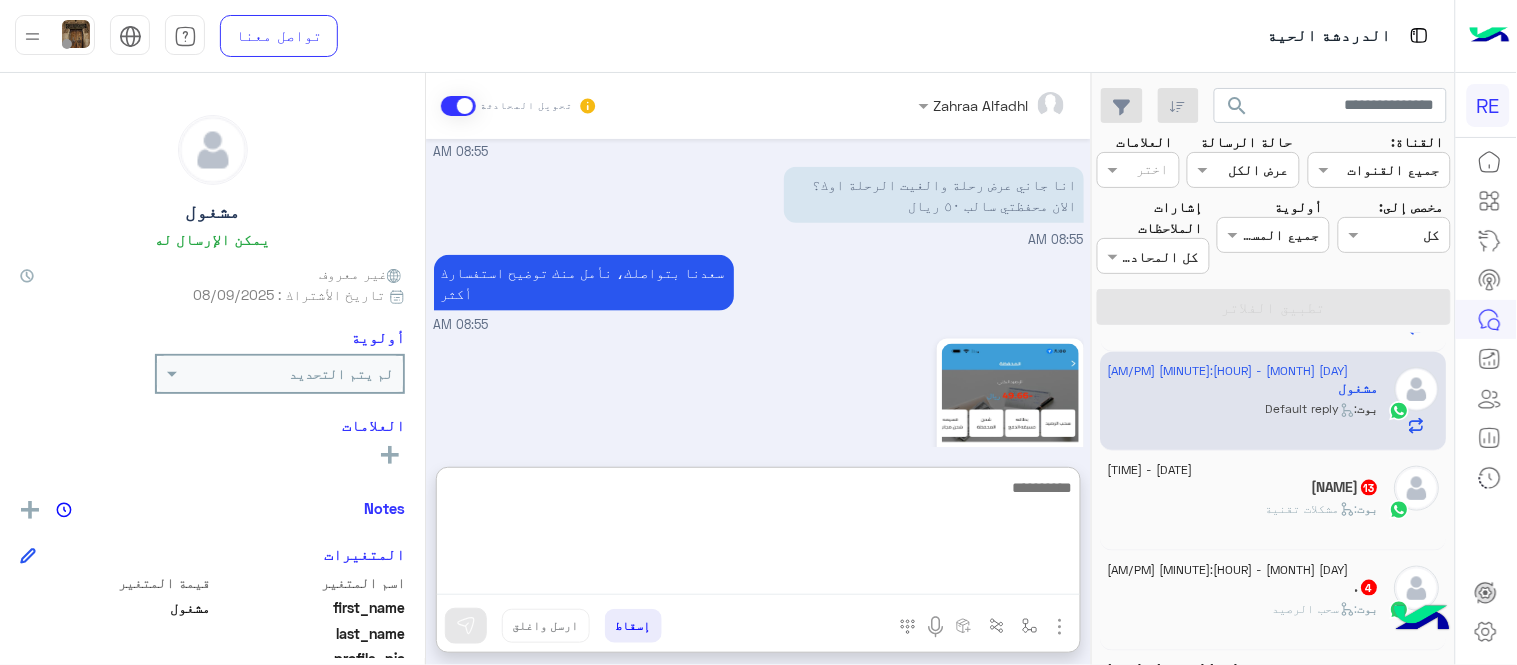 scroll, scrollTop: 1037, scrollLeft: 0, axis: vertical 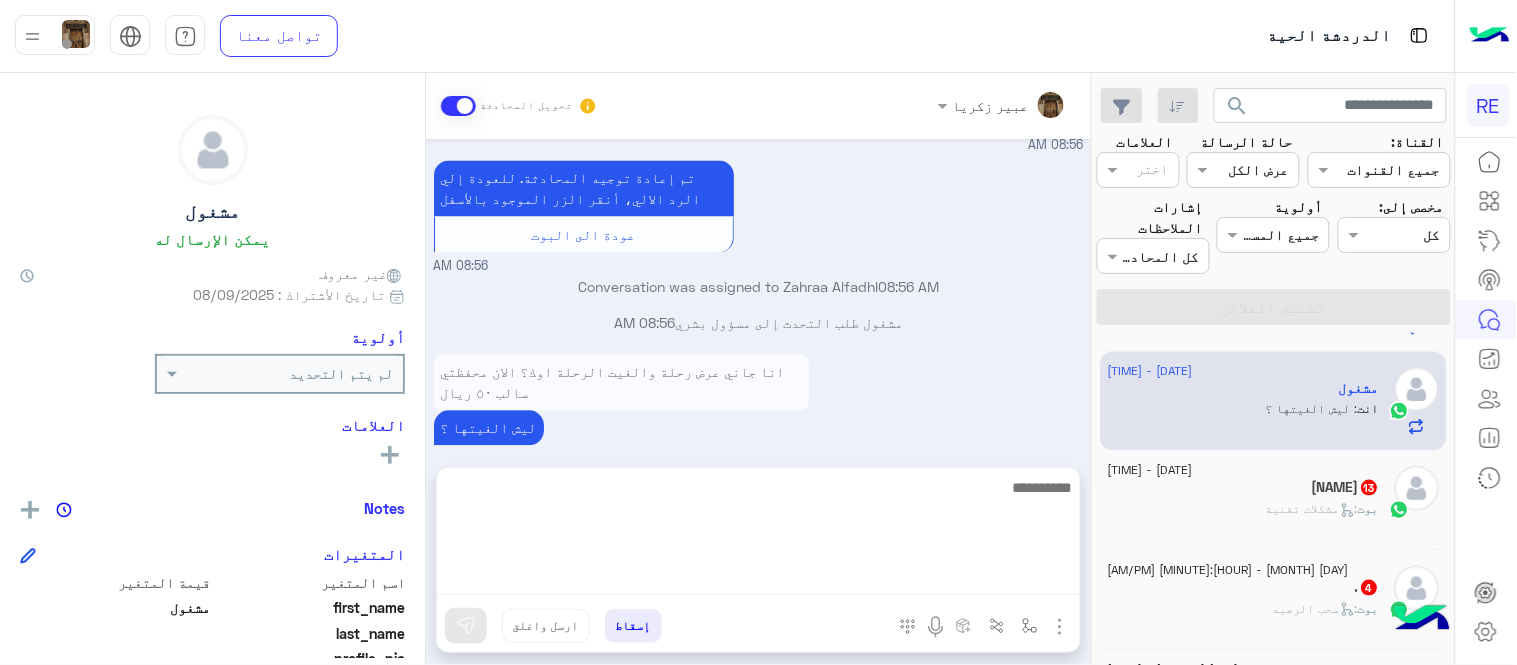 click on "[DAY], [YEAR]   شكاوى    [TIME]  فضلا اختر نوع الشكوى  ماليه   تقنية   اخرى     [TIME]   ماليه    [TIME]  عزيزي العميل  سعدنا بتواصلك معنا ، زودنا بجميع  التفاصيل مع ارفاق الصور الخاصة بالمشكلة  ليتم مباشرة المعالجة مع القسم المختص باسرع وقت اي خدمة اخرى ؟  الرجوع للقائمة الرئ   لا     [TIME]  انا جاني عرض رحلة والغيت الرحلة اوك؟ الان محفظتي سالب ٥٠ ريال   [TIME]  سعدنا بتواصلك، نأمل منك توضيح استفسارك أكثر    [TIME]    [TIME]  تم إعادة توجيه المحادثة. للعودة إلي الرد الالي، أنقر الزر الموجود بالأسفل  عودة الى البوت     [TIME]   Conversation was assigned to [NAME]   [TIME]       مشغول  طلب التحدث إلى مسؤول بشري   [TIME]" at bounding box center (758, 293) 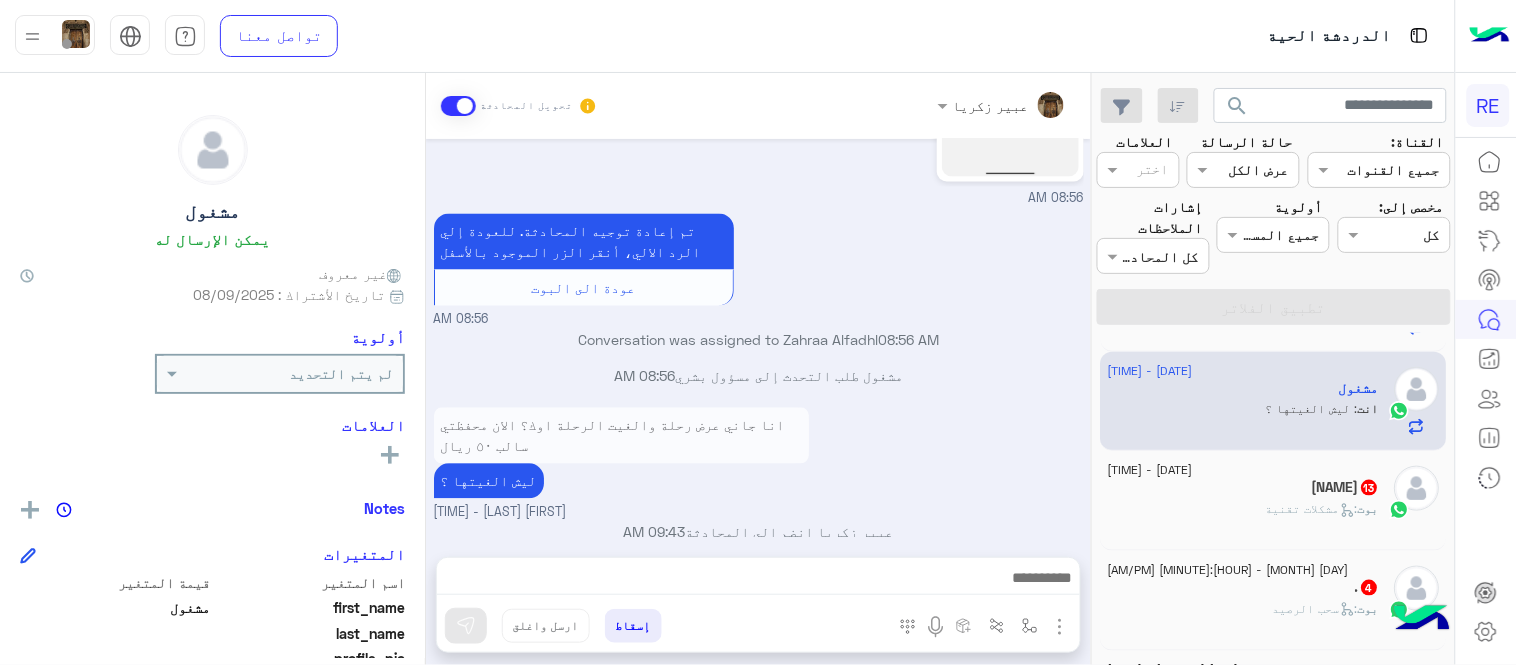 click on "[NAME]  [NUMBER]" 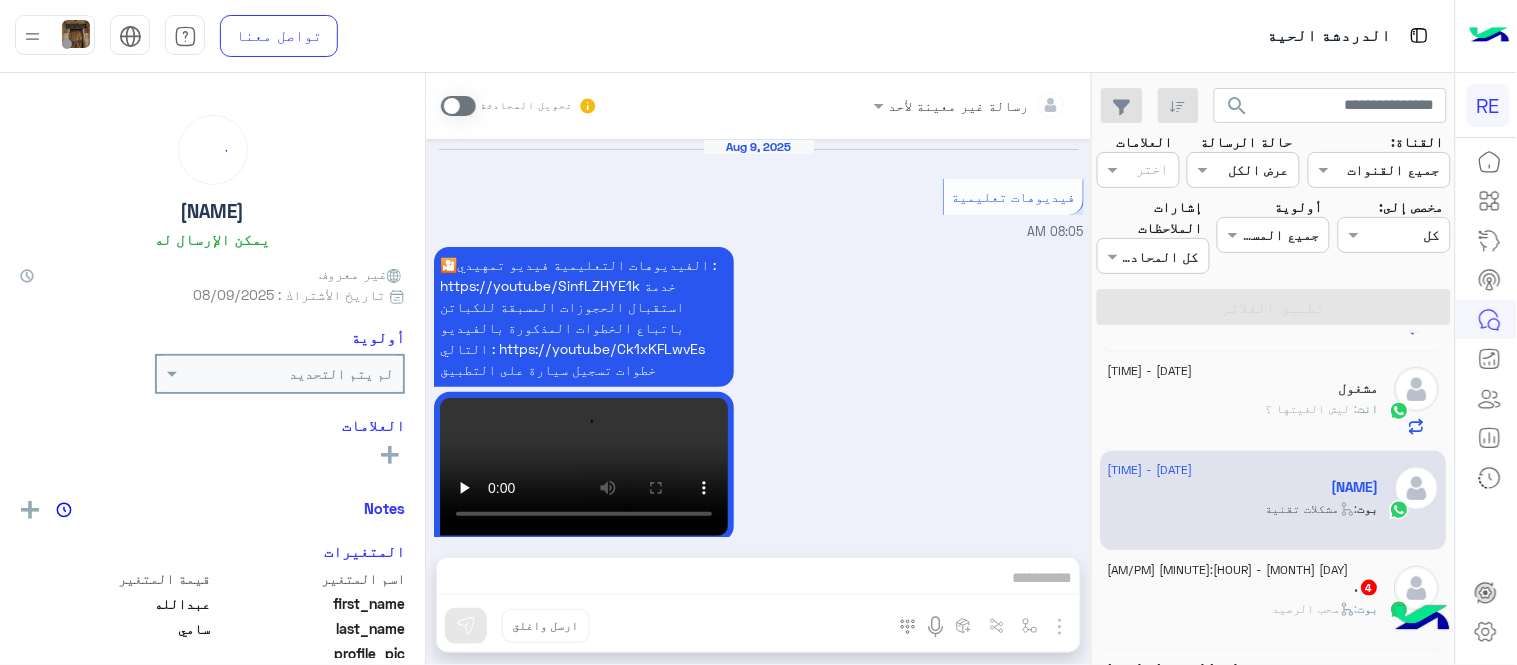 scroll, scrollTop: 1161, scrollLeft: 0, axis: vertical 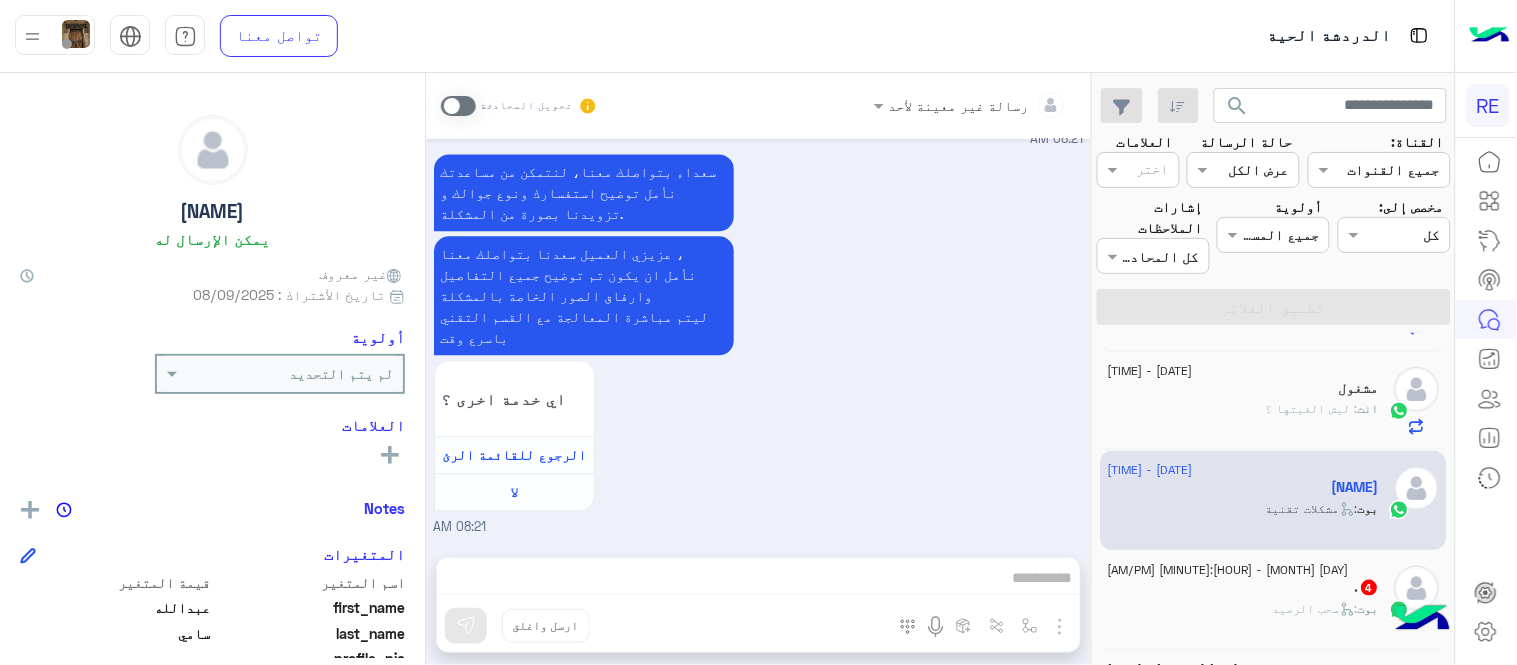 click at bounding box center [458, 106] 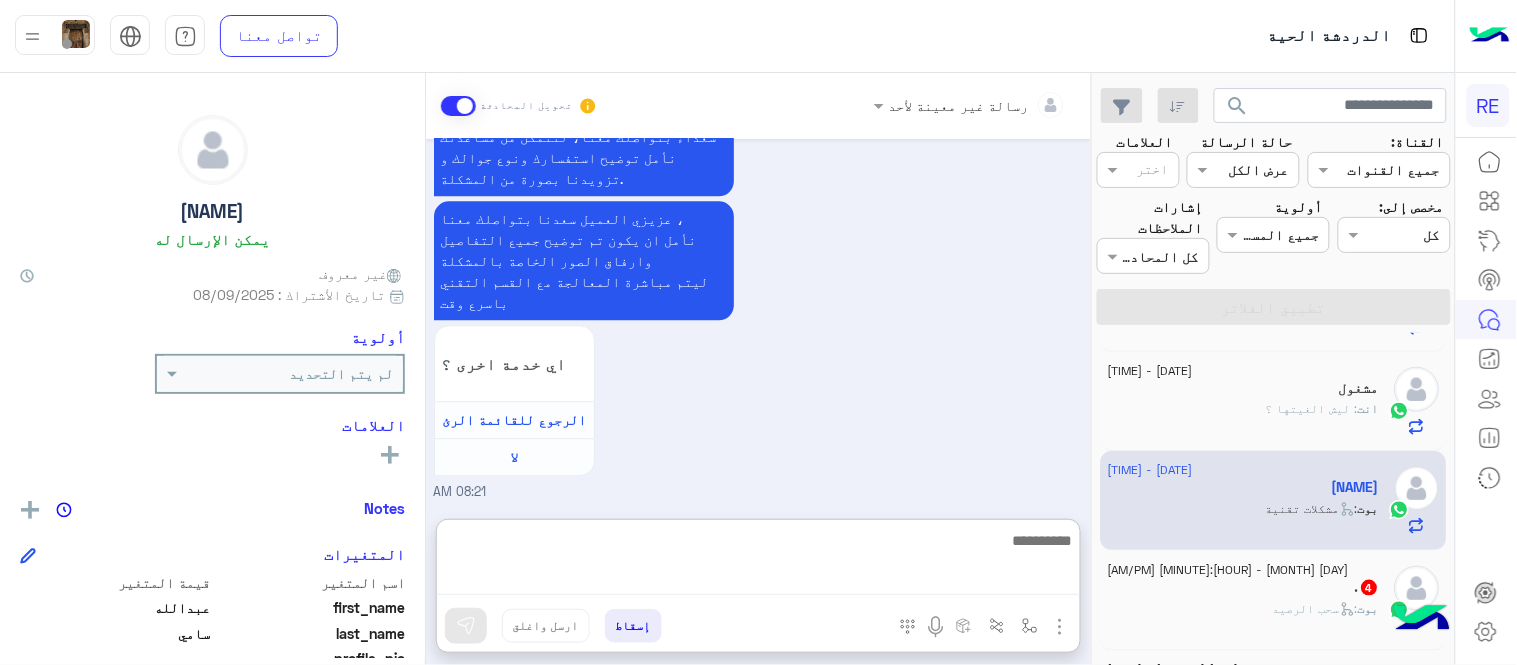 click at bounding box center (758, 561) 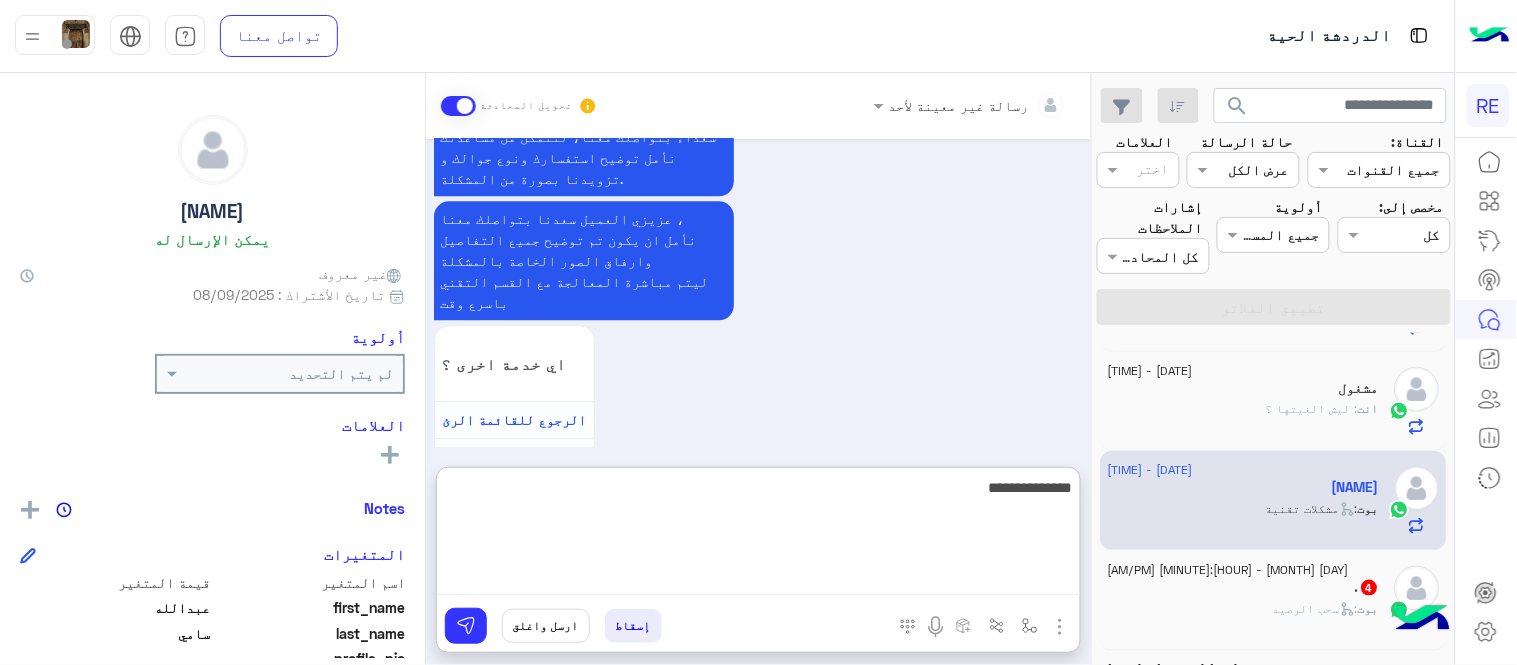 type on "**********" 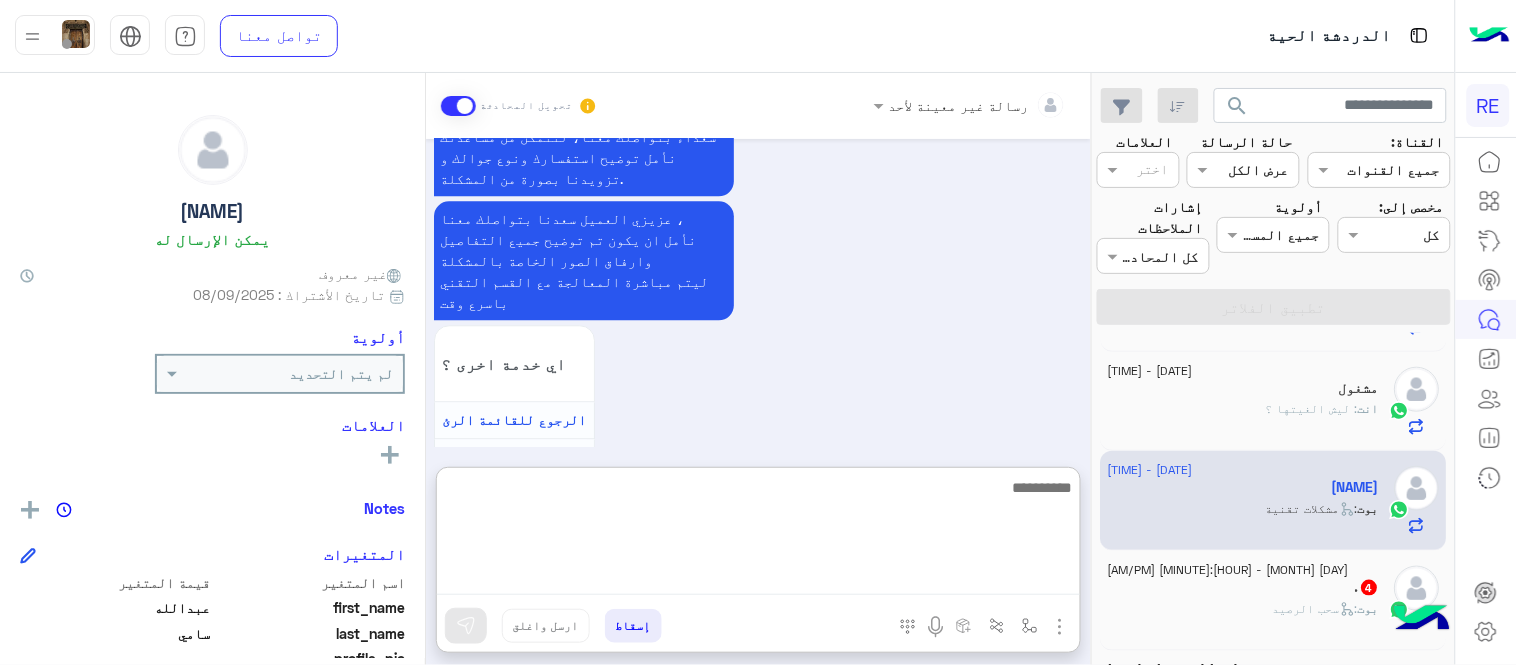 scroll, scrollTop: 1351, scrollLeft: 0, axis: vertical 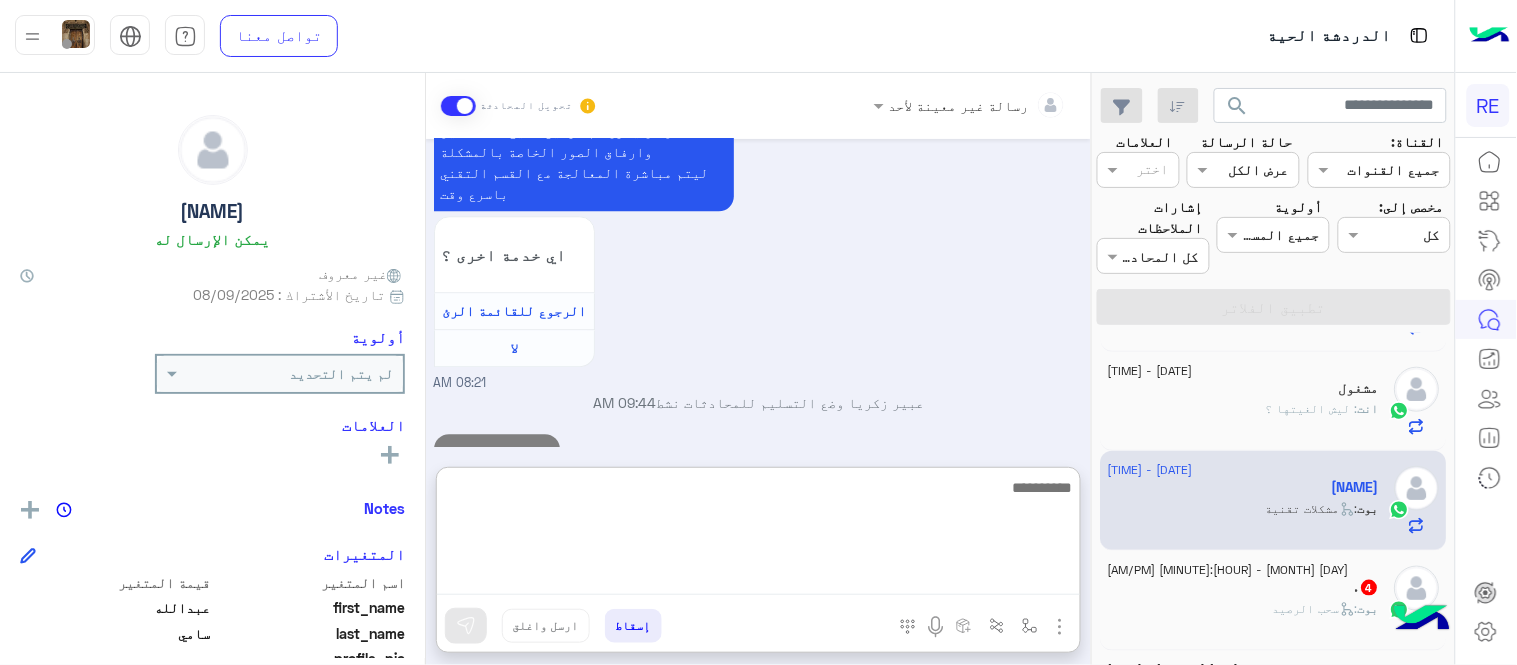 click on "[DAY], [YEAR]   فيديوهات تعليمية    [TIME]  🎦الفيديوهات التعليمية
فيديو تمهيدي :
https://youtu.be/SinfLZHYE1k
خدمة استقبال الحجوزات المسبقة للكباتن باتباع الخطوات المذكورة بالفيديو التالي :
https://youtu.be/Ck1xKFLwvEs
خطوات تسجيل سيارة على التطبيق    اي خدمة اخرى ؟  الرجوع للقائمة الرئ   لا     [TIME]   الرجوع للقائمة الرئ    [TIME]  اختر احد الخدمات التالية:    [TIME]   الملاحظات والشكاوى    [TIME]  اختيار أي:    [TIME]   شكاوى    [TIME]  فضلا اختر نوع الشكوى  ماليه   تقنية   اخرى     [TIME]   تقنية    [TIME]  سعداء بتواصلك معنا، لنتمكن من مساعدتك نأمل توضيح استفسارك ونوع جوالك و تزويدنا بصورة من المشكلة. اي خدمة اخرى ؟  لا" at bounding box center (758, 293) 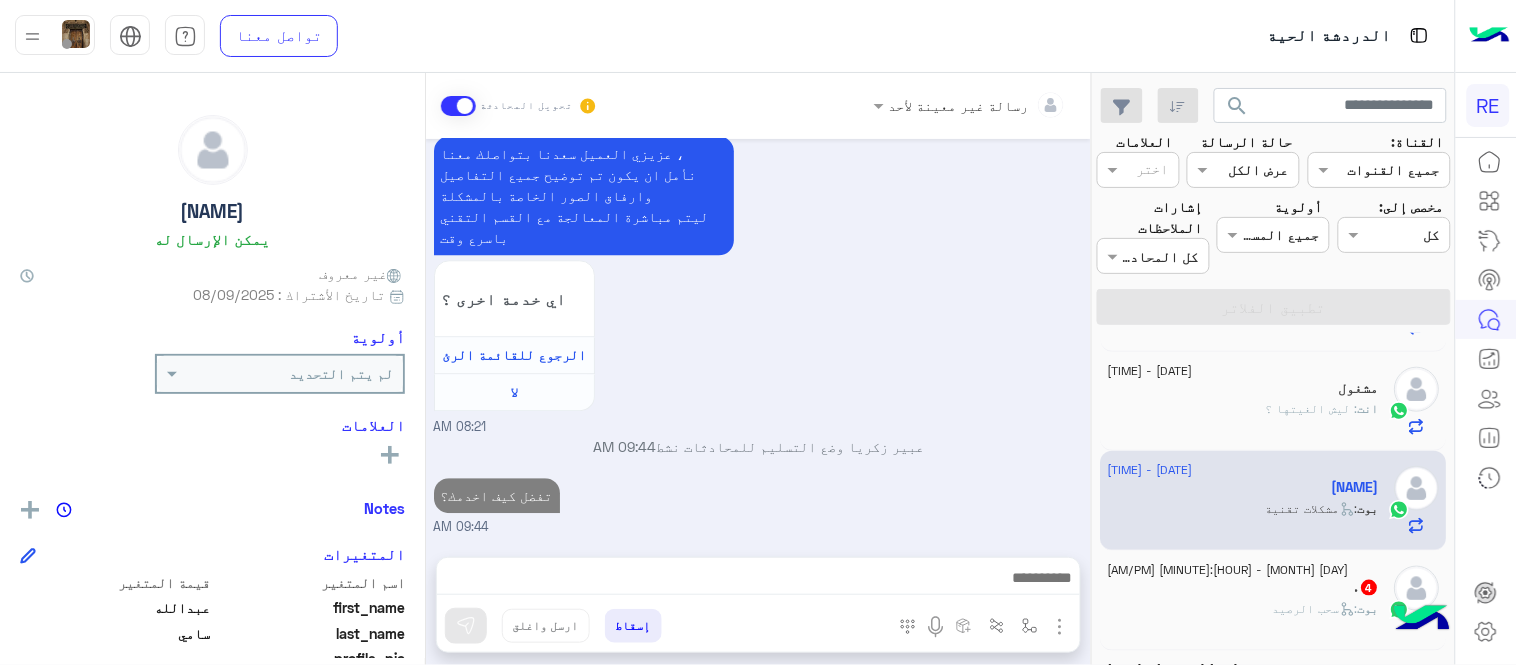 scroll, scrollTop: 1261, scrollLeft: 0, axis: vertical 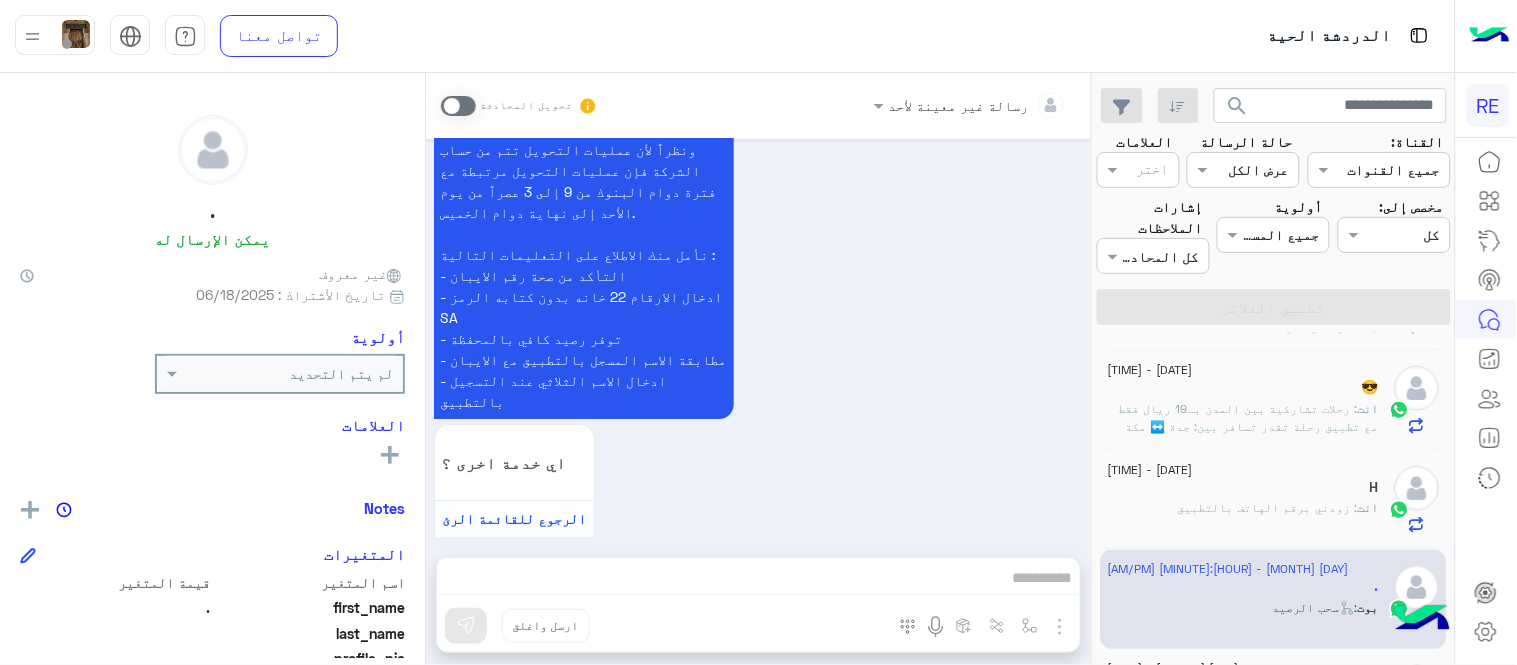 click at bounding box center (458, 106) 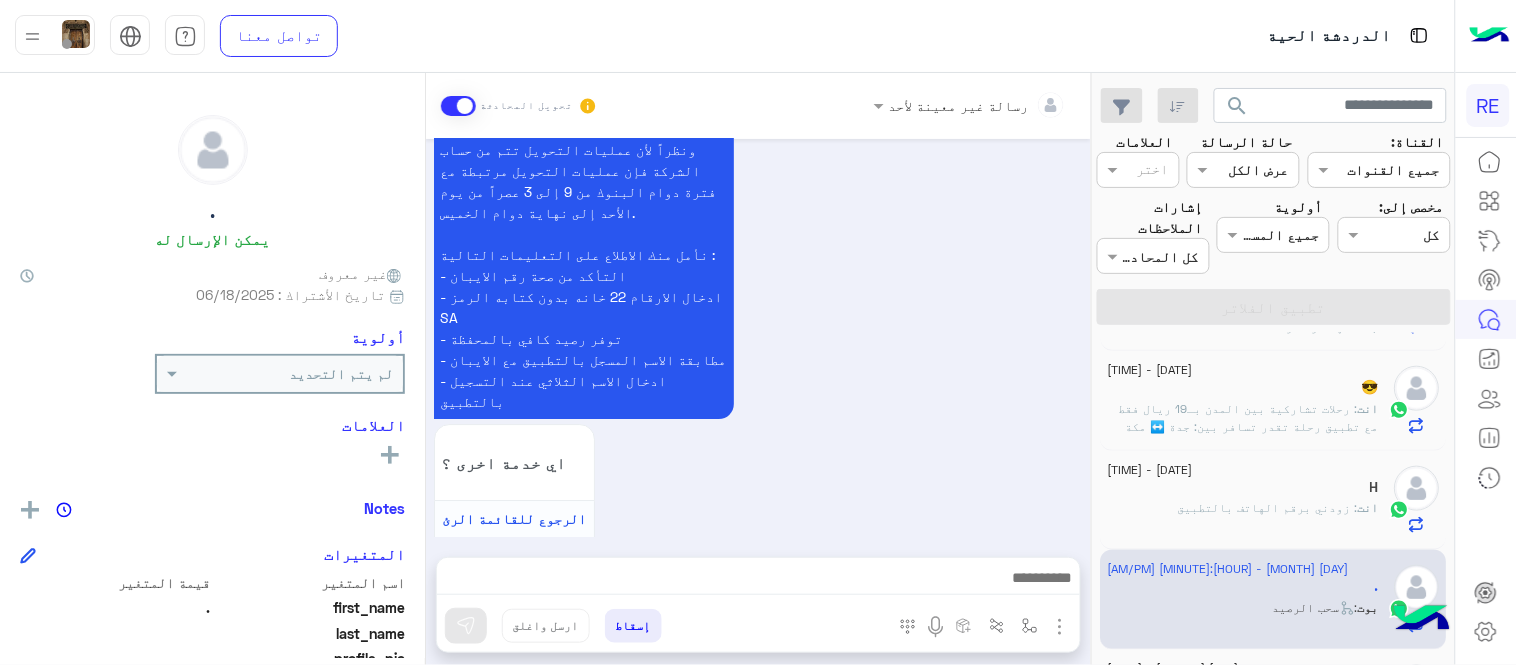 scroll, scrollTop: 1491, scrollLeft: 0, axis: vertical 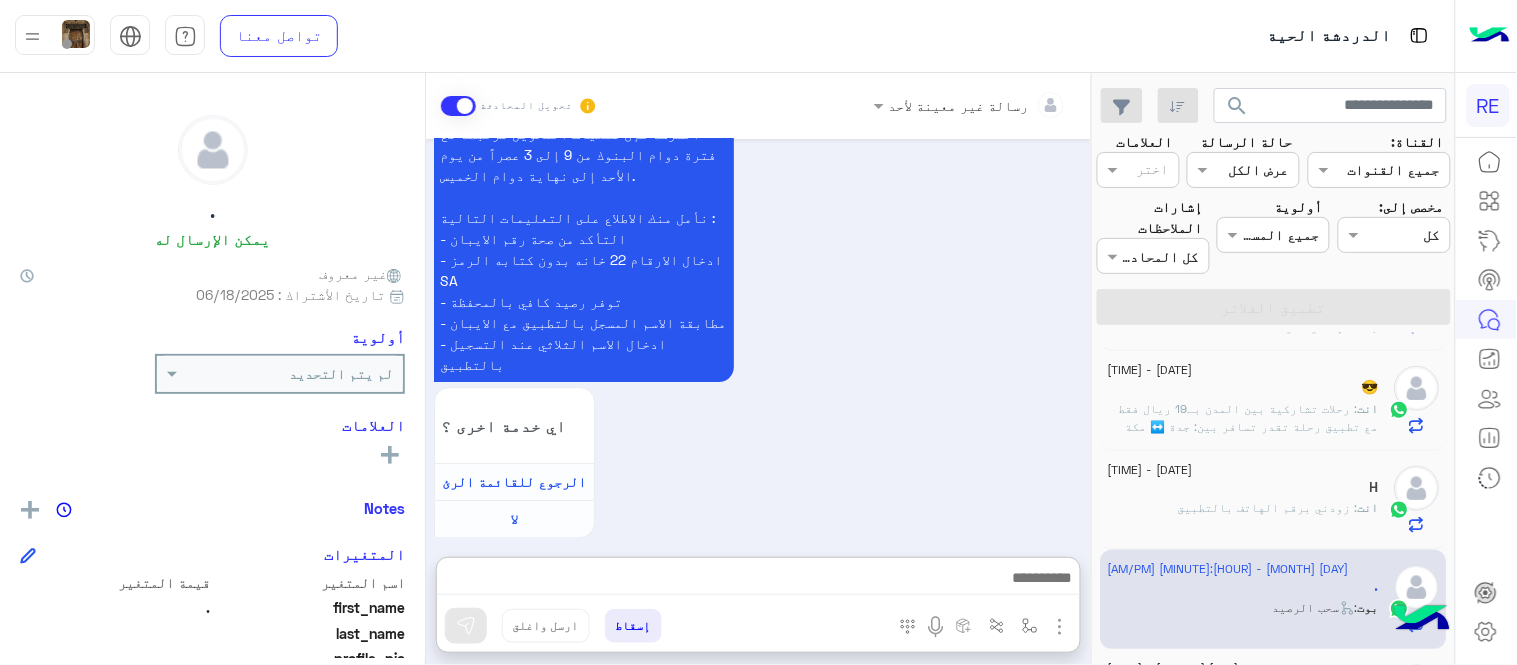 click at bounding box center (758, 580) 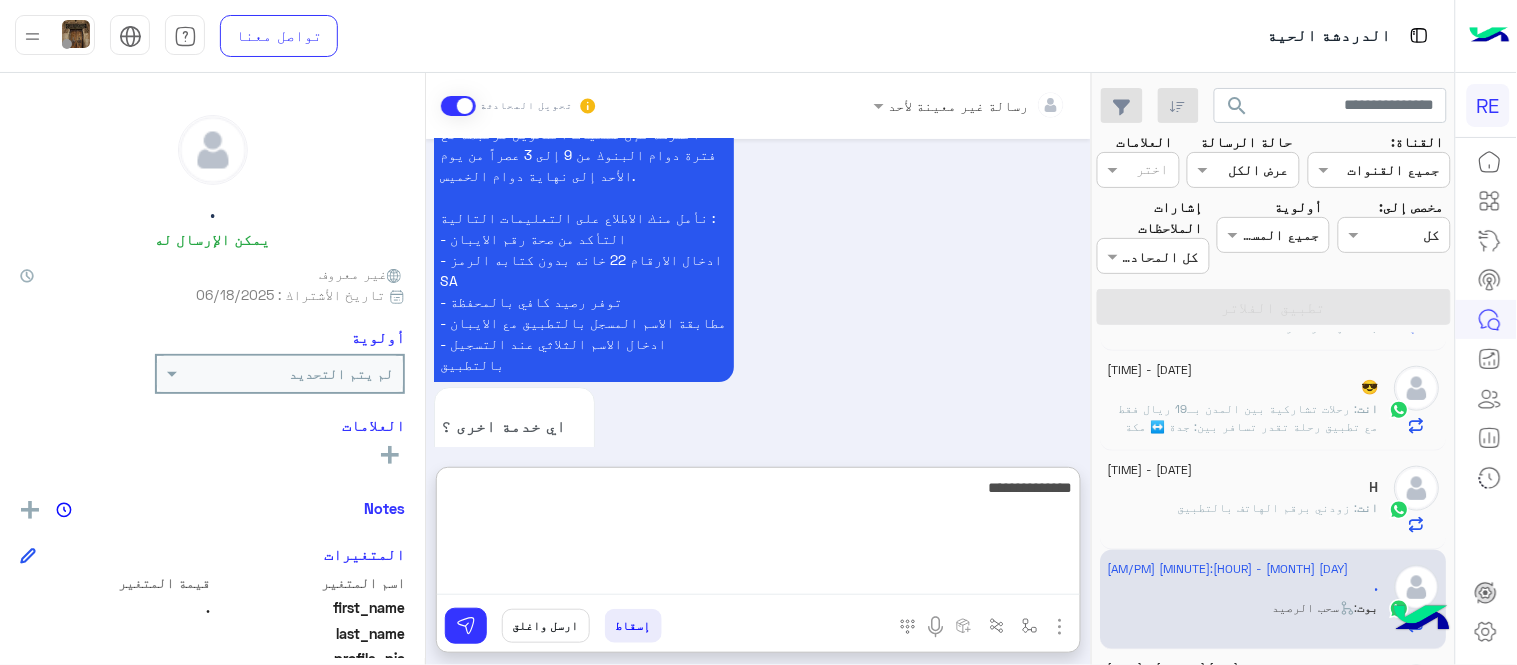 type on "**********" 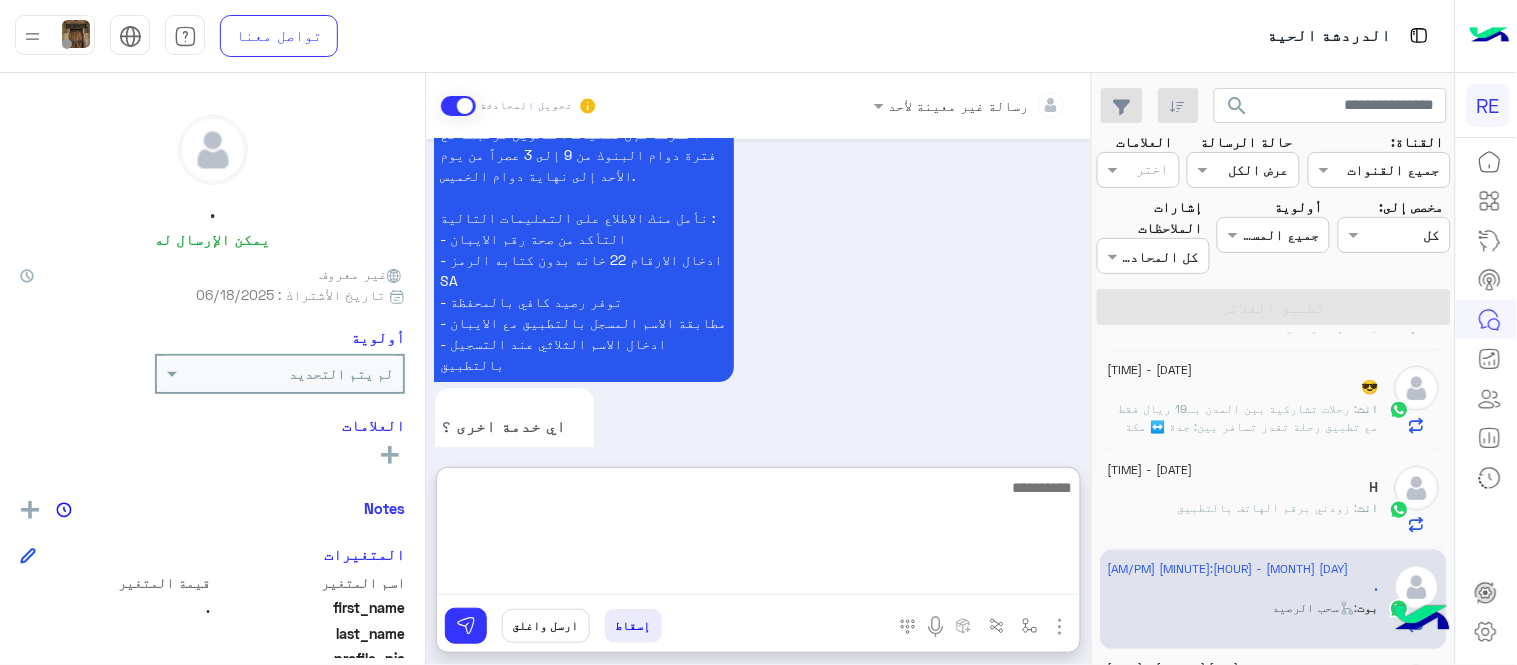 scroll, scrollTop: 1644, scrollLeft: 0, axis: vertical 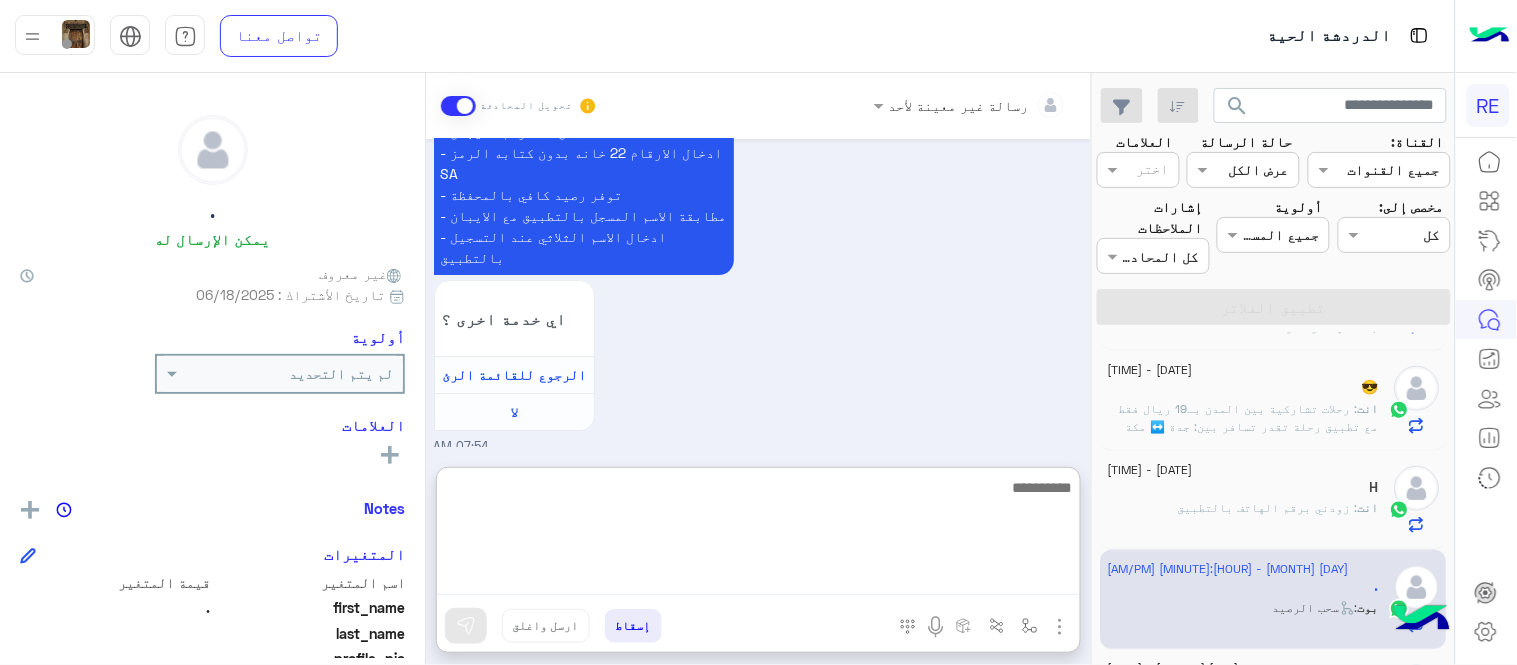 click on "[MONTH] [DAY], [YEAR]  شكراااا   [TIME]   [MONTH] [DAY], [YEAR]   تم إلغاء تخصيص المحادثة تلقائيًا وإغلاقها بواسطة النظام   [TIME]       [DAY], [YEAR]  سلام عليكم   [TIME]  وعليكم السلام ،كيف اقدر اساعدك
اهلًا بك في تطبيق رحلة 👋
Welcome to Rehla  👋
من فضلك أختر لغة التواصل
Please choose your preferred Language
English   عربي     [TIME]   عربي    [TIME]  هل أنت ؟   كابتن 👨🏻‍✈️   عميل 🧳   رحال (مرشد مرخص) 🏖️     [TIME]   كابتن     [TIME]  اختر احد الخدمات التالية:    [TIME]   سحب الرصيد    [TIME]  عزيزي الكابتن  بخصوص طلبات سحب الرصيد من المحفظة نأمل منك الاطلاع على التعليمات التالية :  - التأكد من صحة رقم الايبان  - ادخال الارقام 22 خانه بدون كتابه الرمز SA" at bounding box center (758, 293) 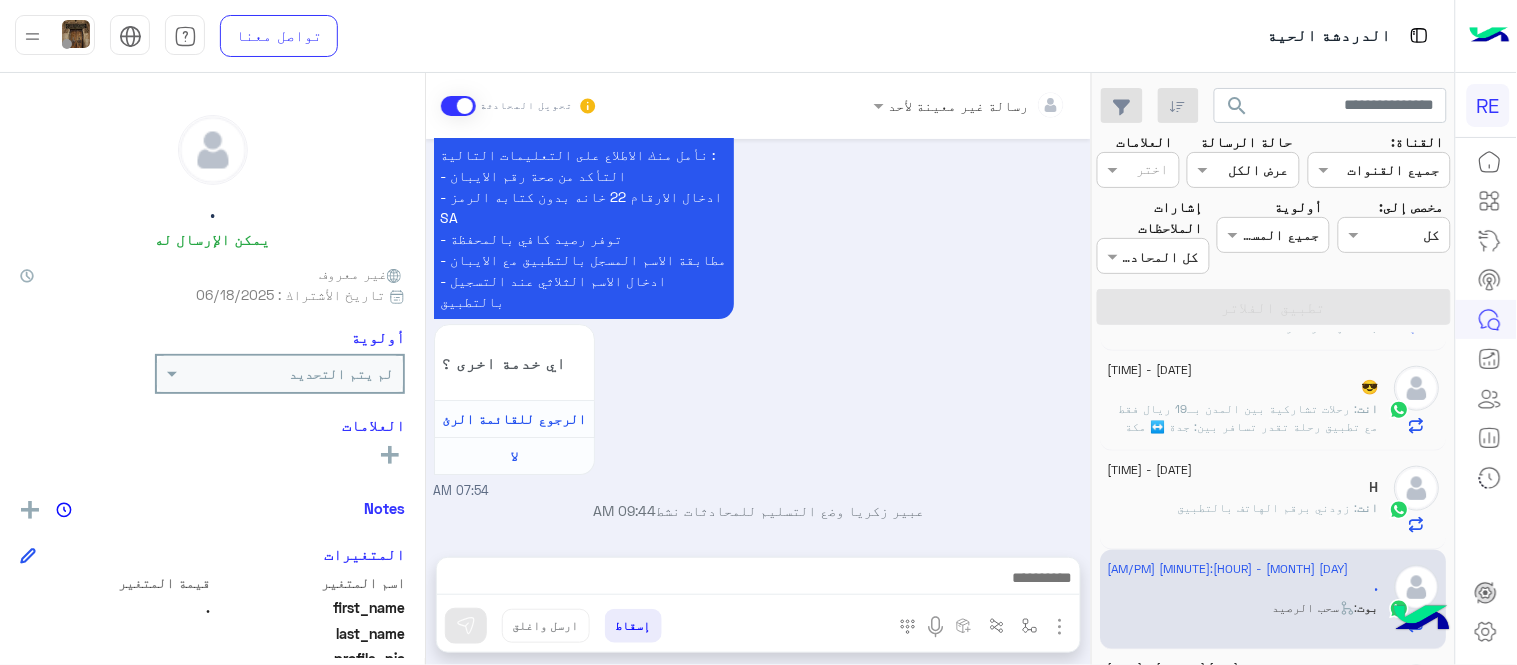 scroll, scrollTop: 1591, scrollLeft: 0, axis: vertical 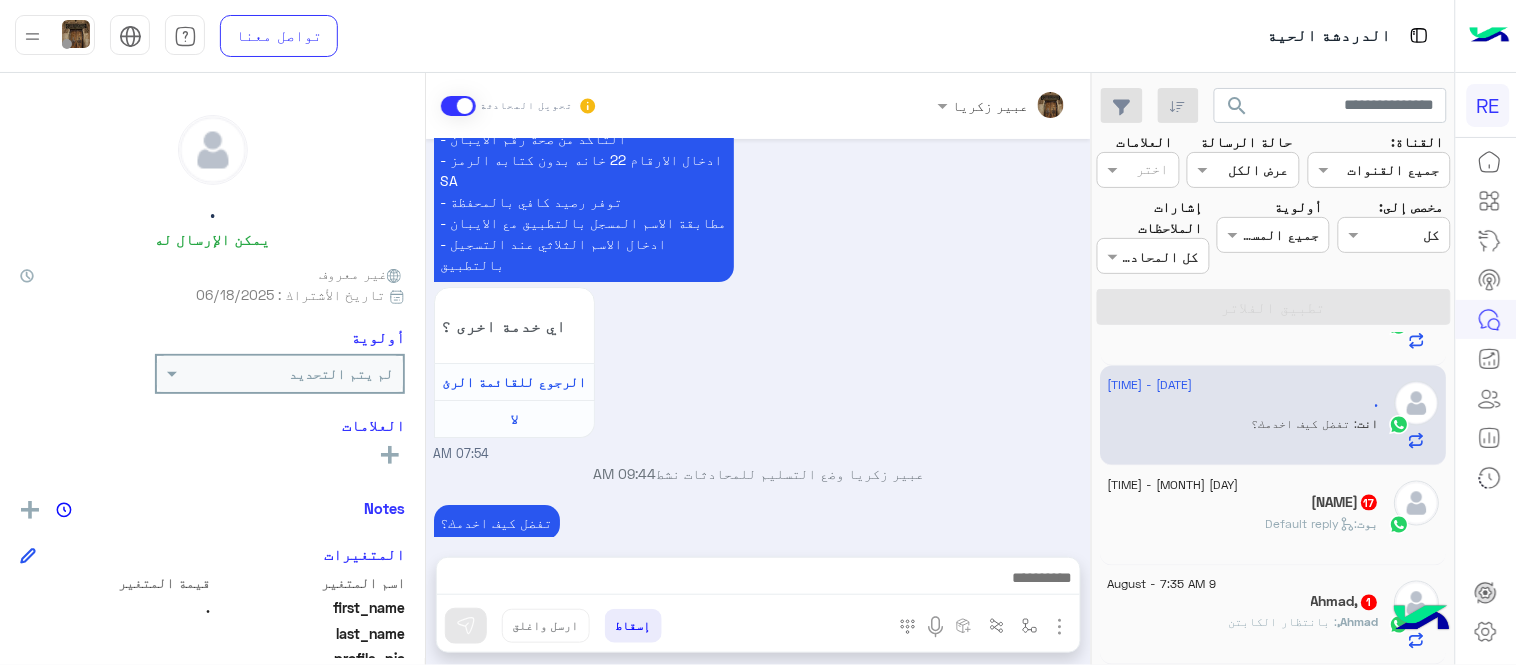 click on "ريان   17" 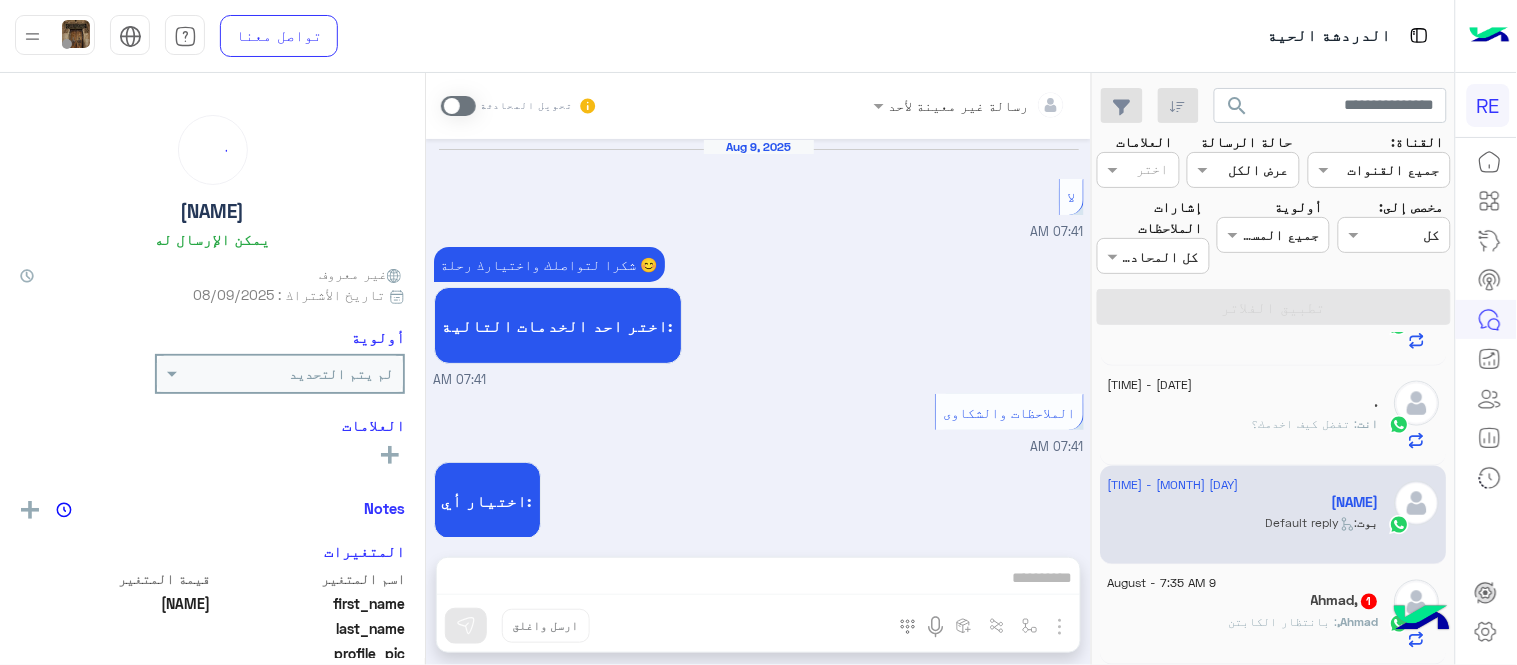 scroll, scrollTop: 1071, scrollLeft: 0, axis: vertical 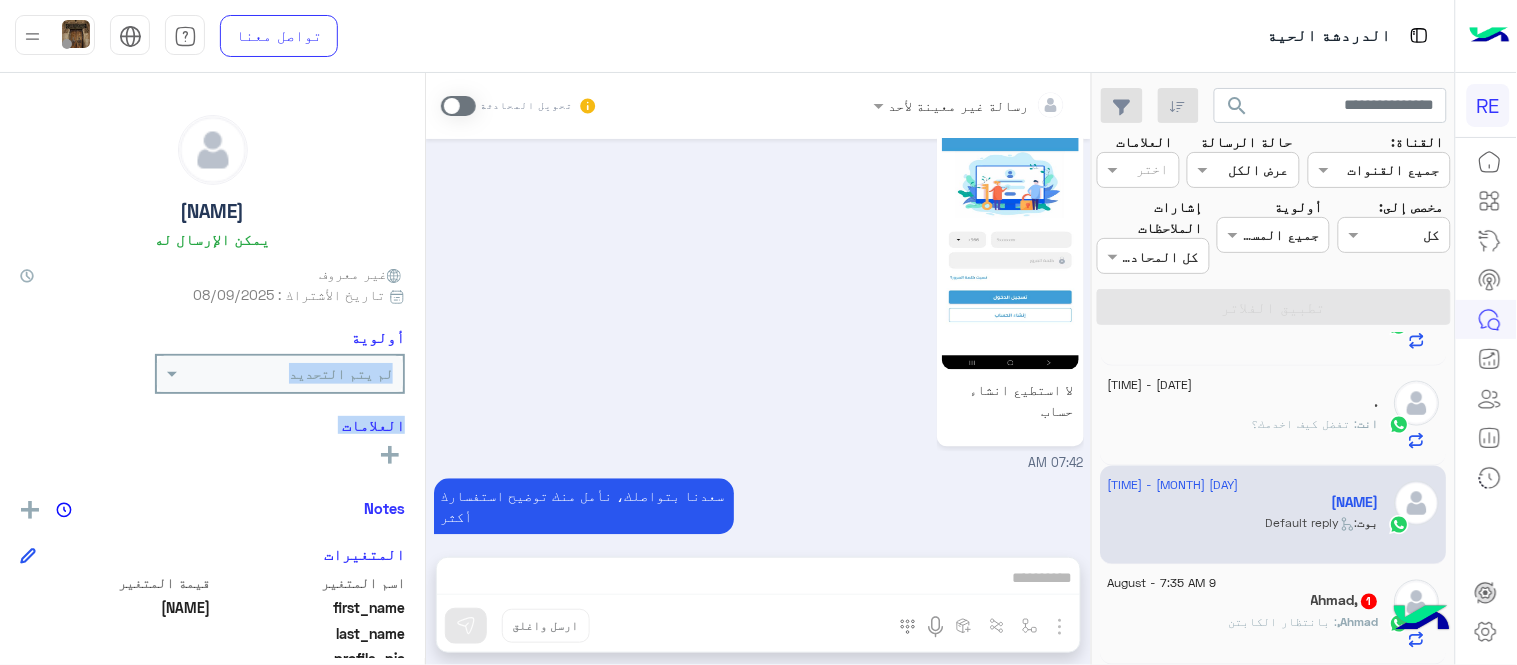 drag, startPoint x: 424, startPoint y: 437, endPoint x: 411, endPoint y: 368, distance: 70.21396 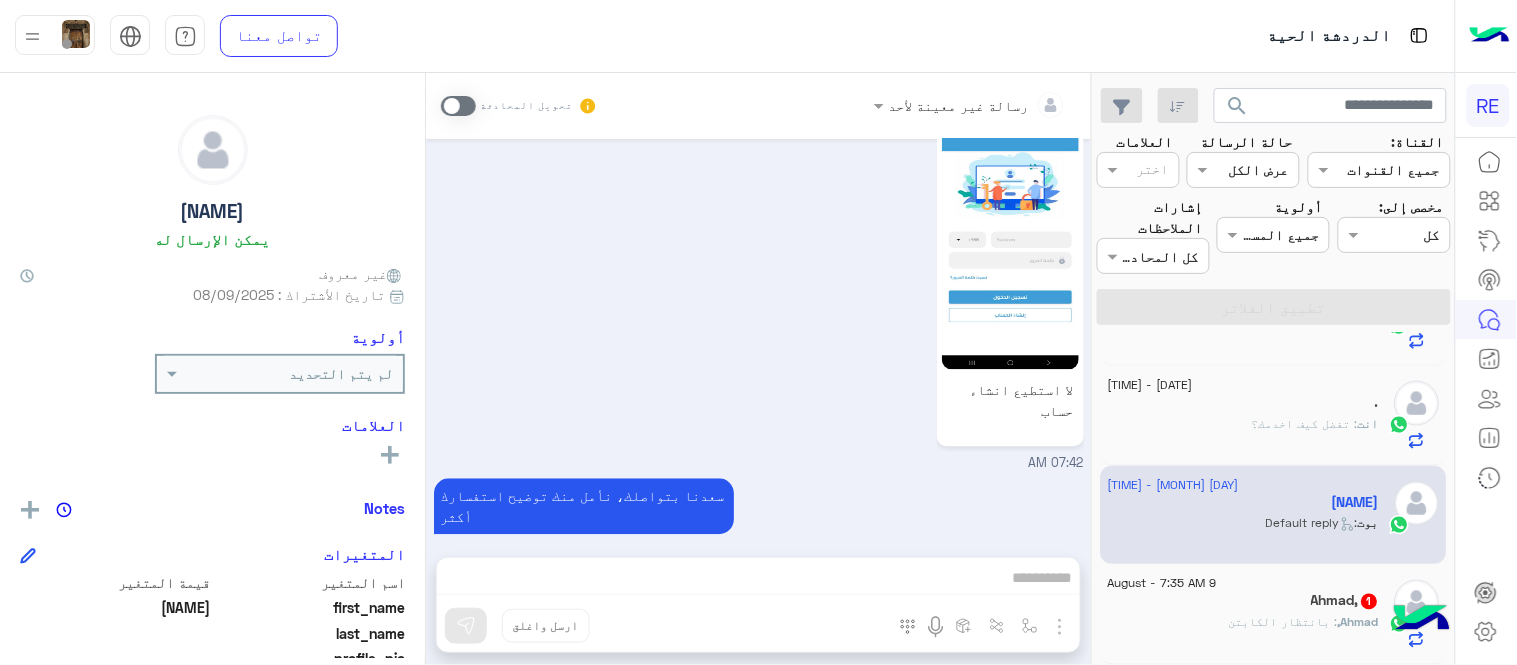click at bounding box center (458, 106) 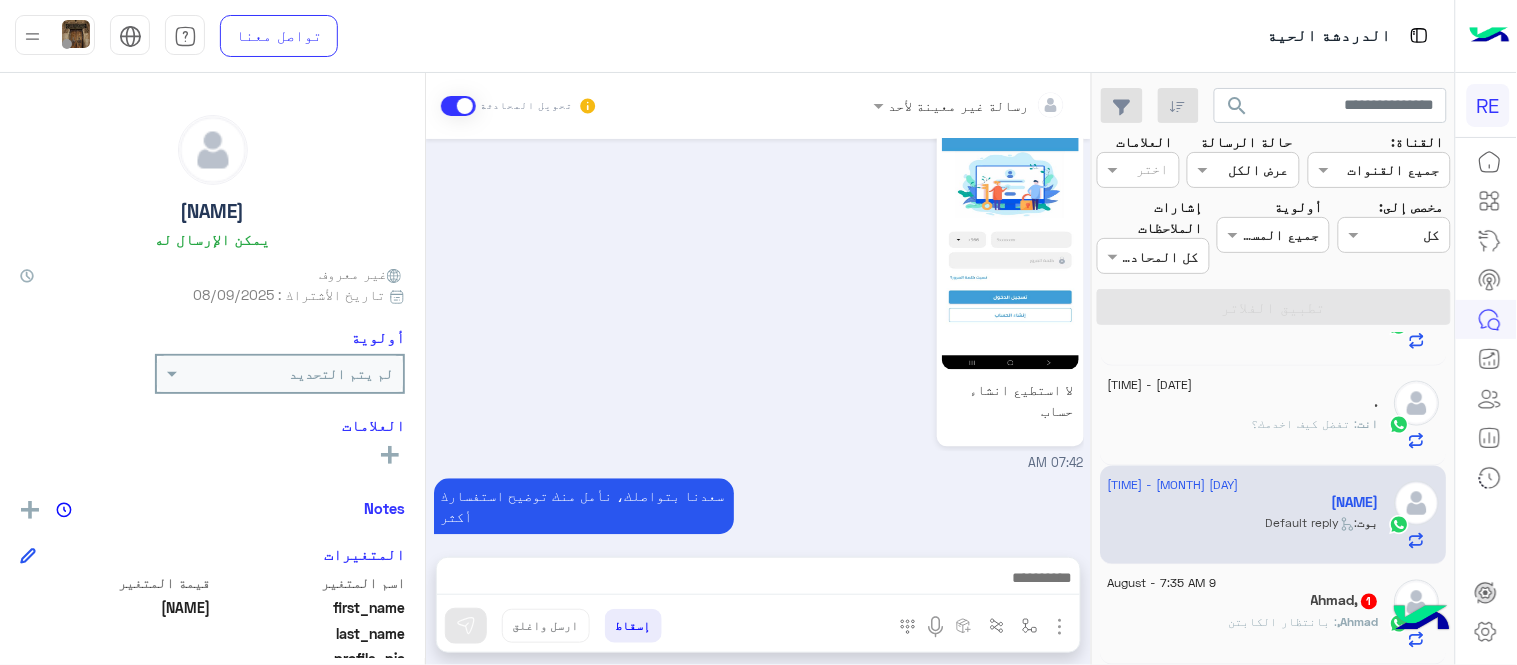 scroll, scrollTop: 1107, scrollLeft: 0, axis: vertical 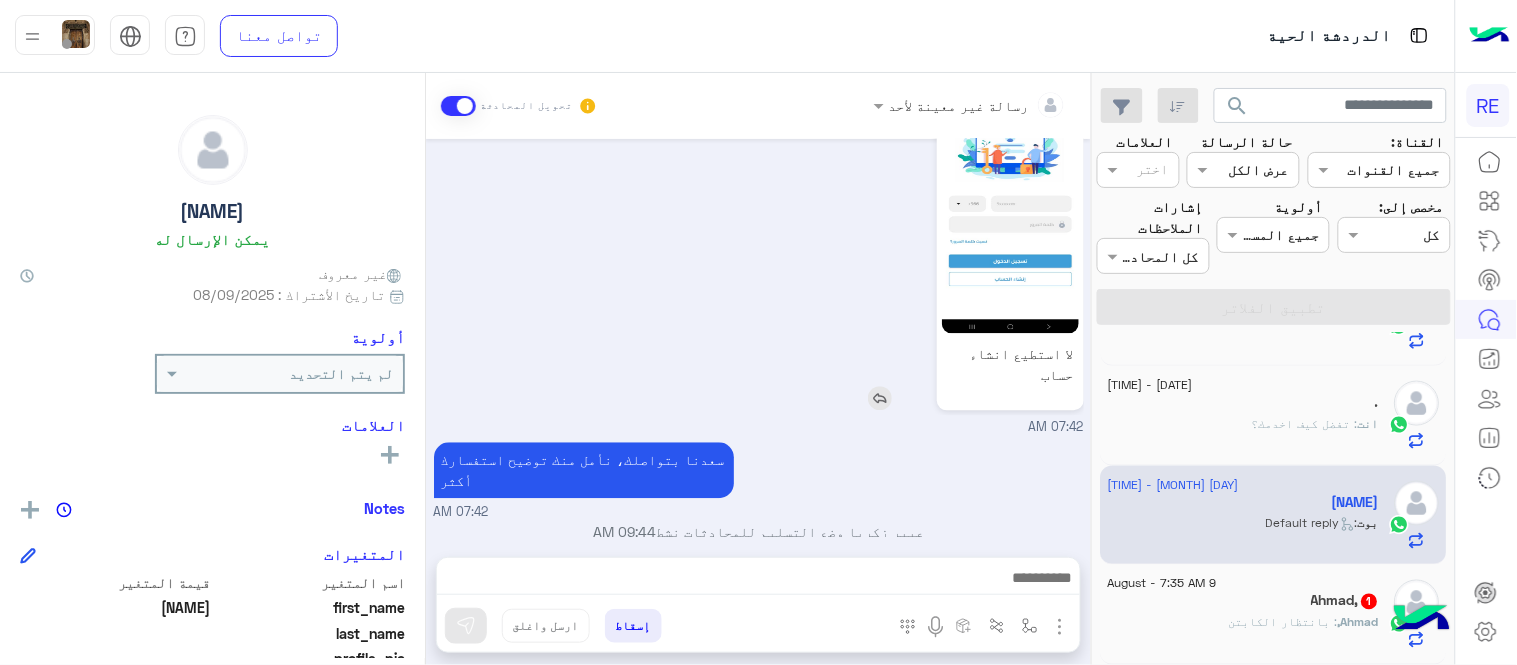 click at bounding box center [880, 399] 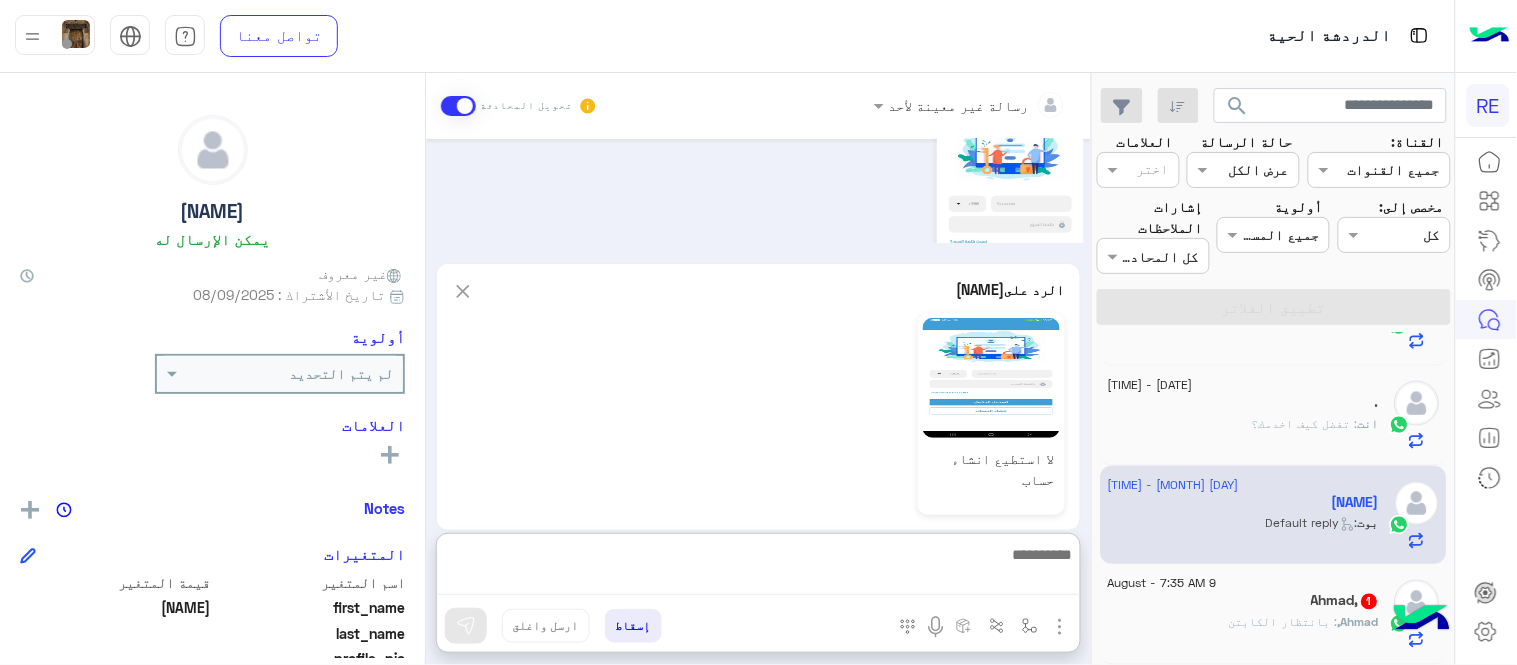 click at bounding box center (758, 568) 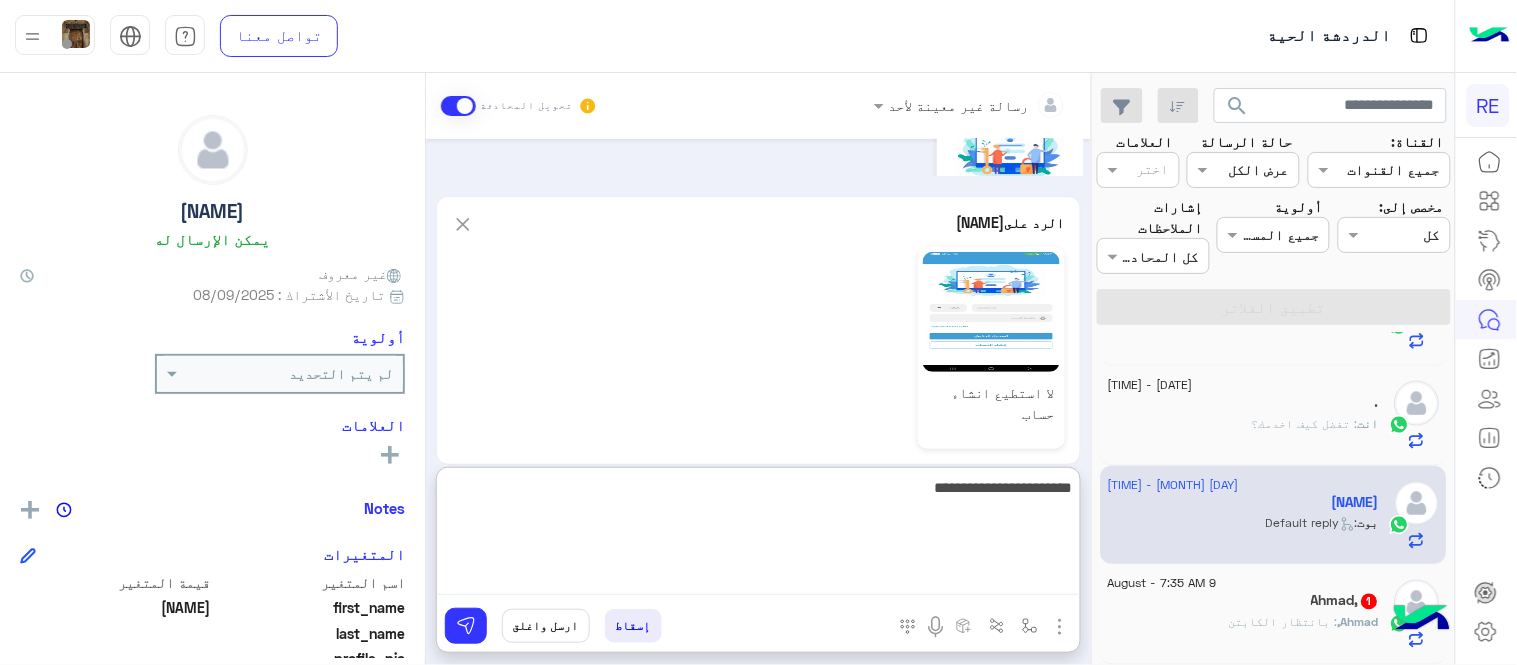 type on "**********" 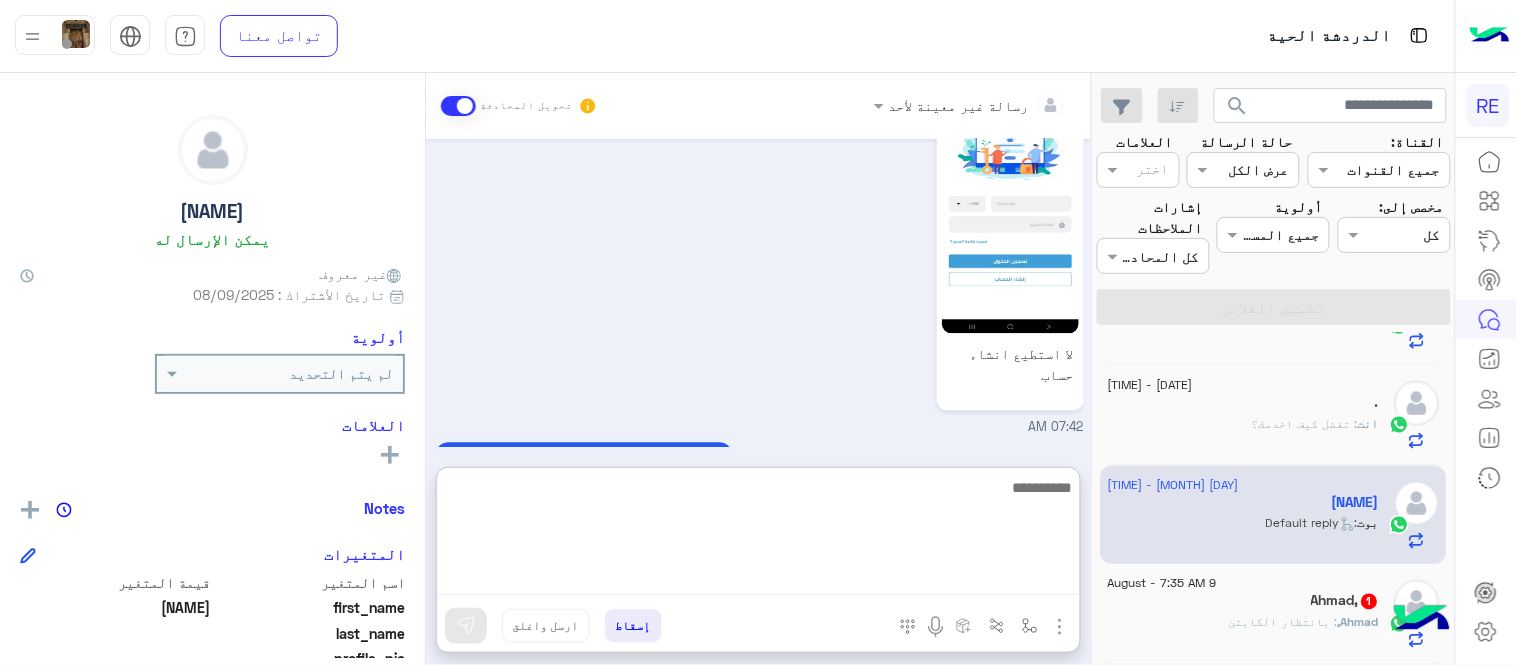 scroll, scrollTop: 1341, scrollLeft: 0, axis: vertical 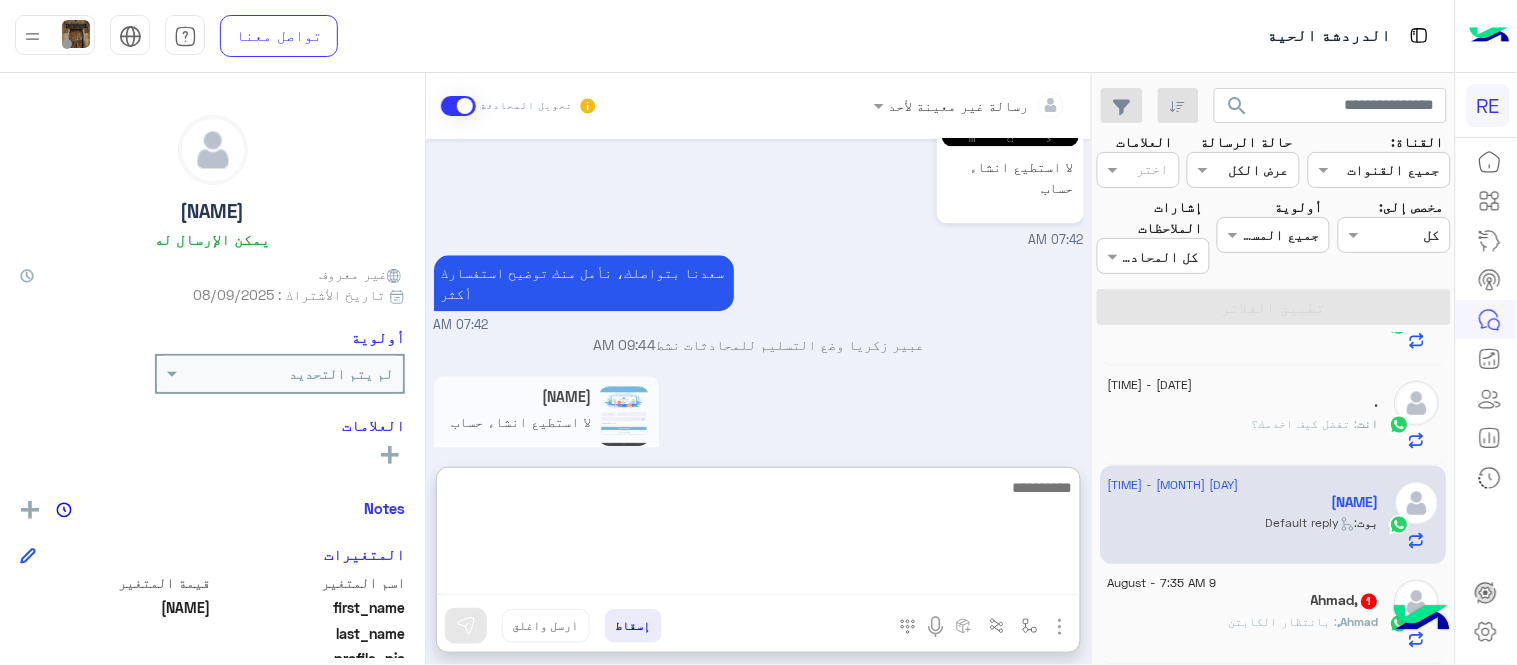 click on "[NAME]   لا استطيع انشاء حساب  ايش يظهرلك عند الانشاء ؟   [TIME]" at bounding box center [759, 443] 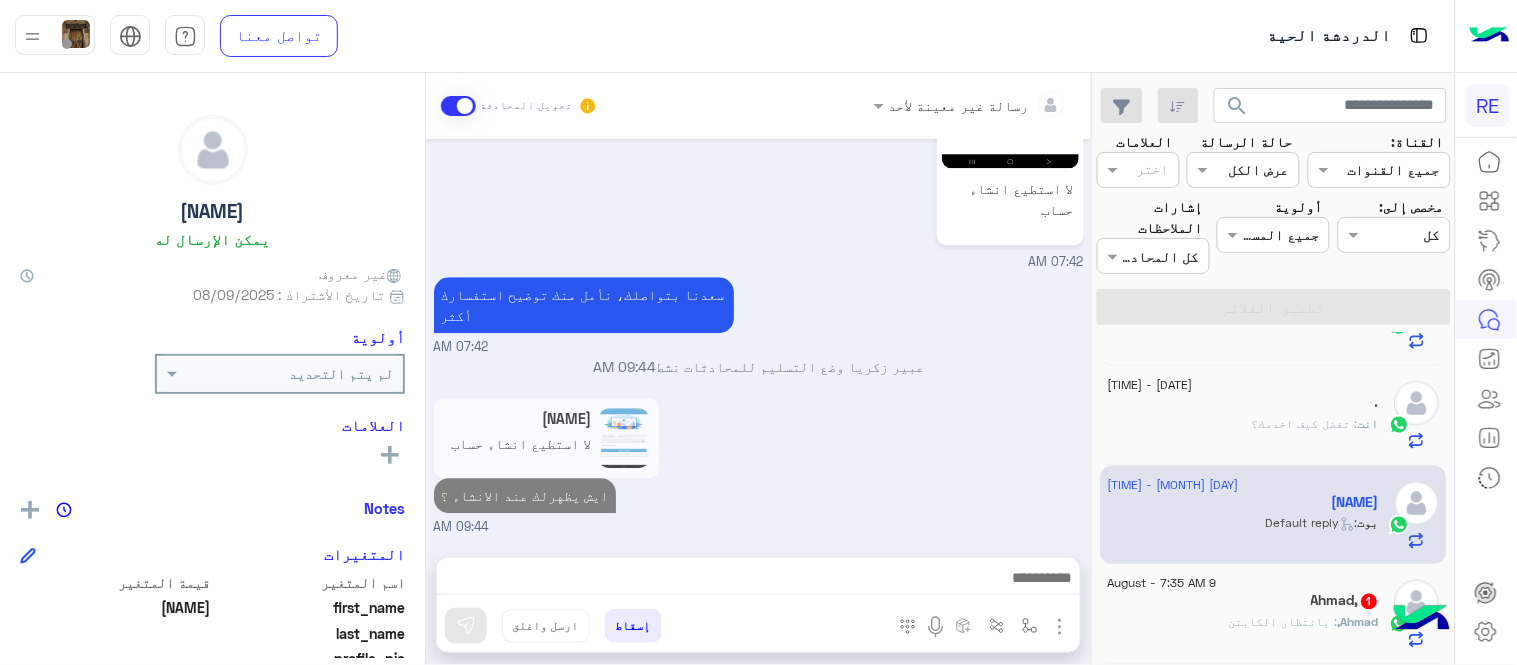 scroll, scrollTop: 1251, scrollLeft: 0, axis: vertical 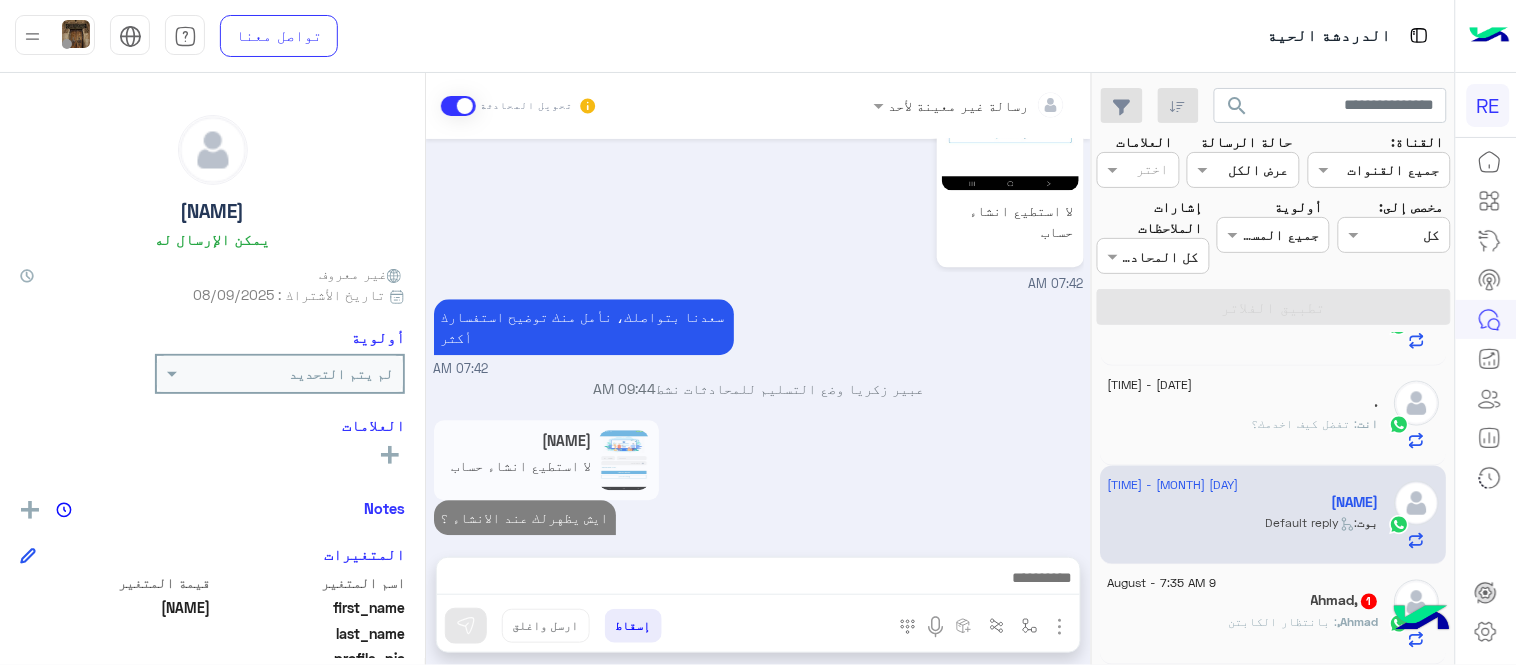 click on "[NAME], : بانتظار الكابتن" 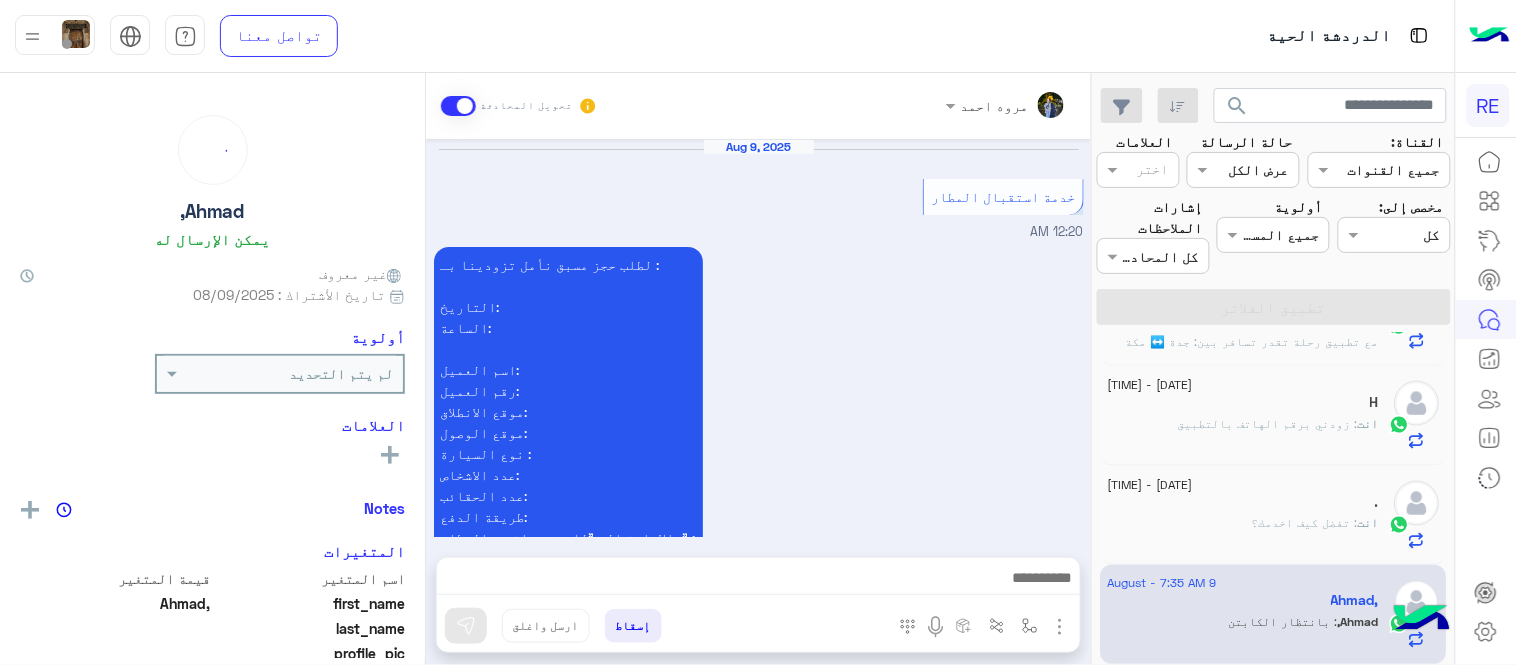 scroll, scrollTop: 1645, scrollLeft: 0, axis: vertical 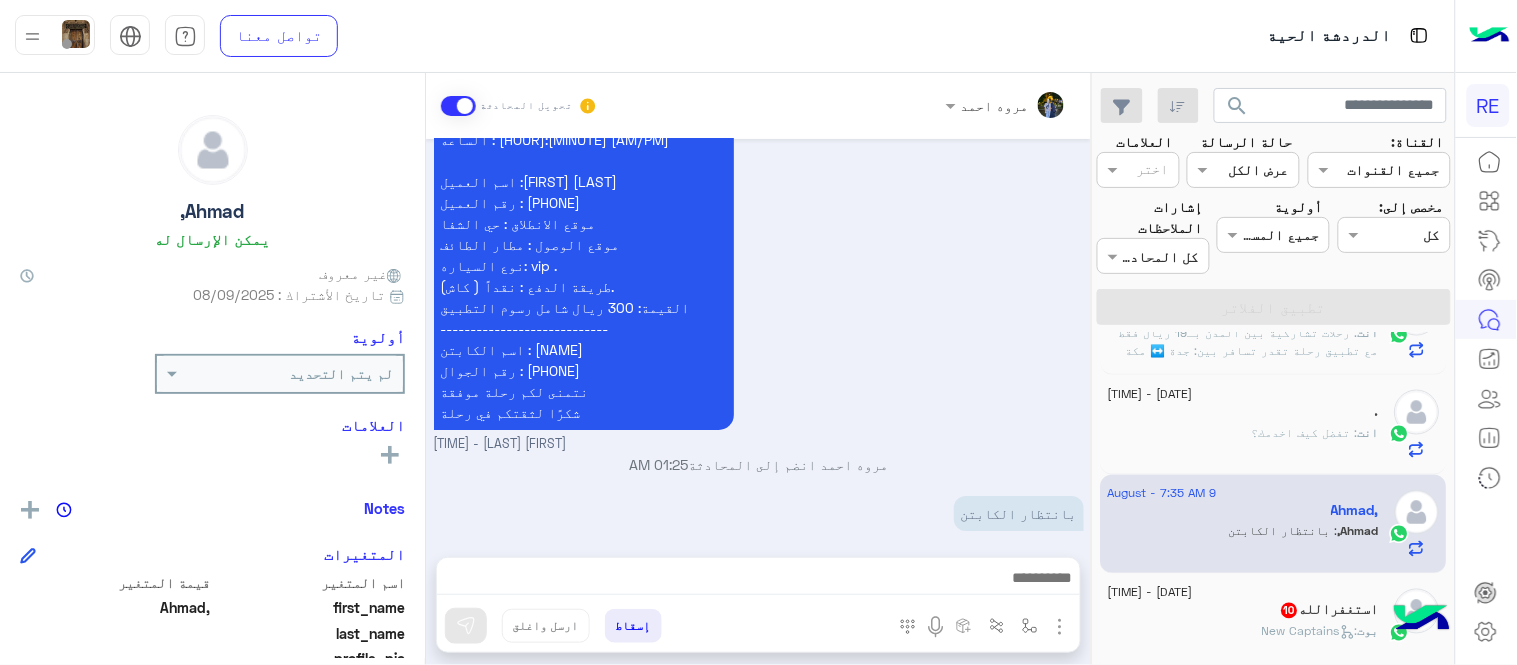 click at bounding box center (758, 580) 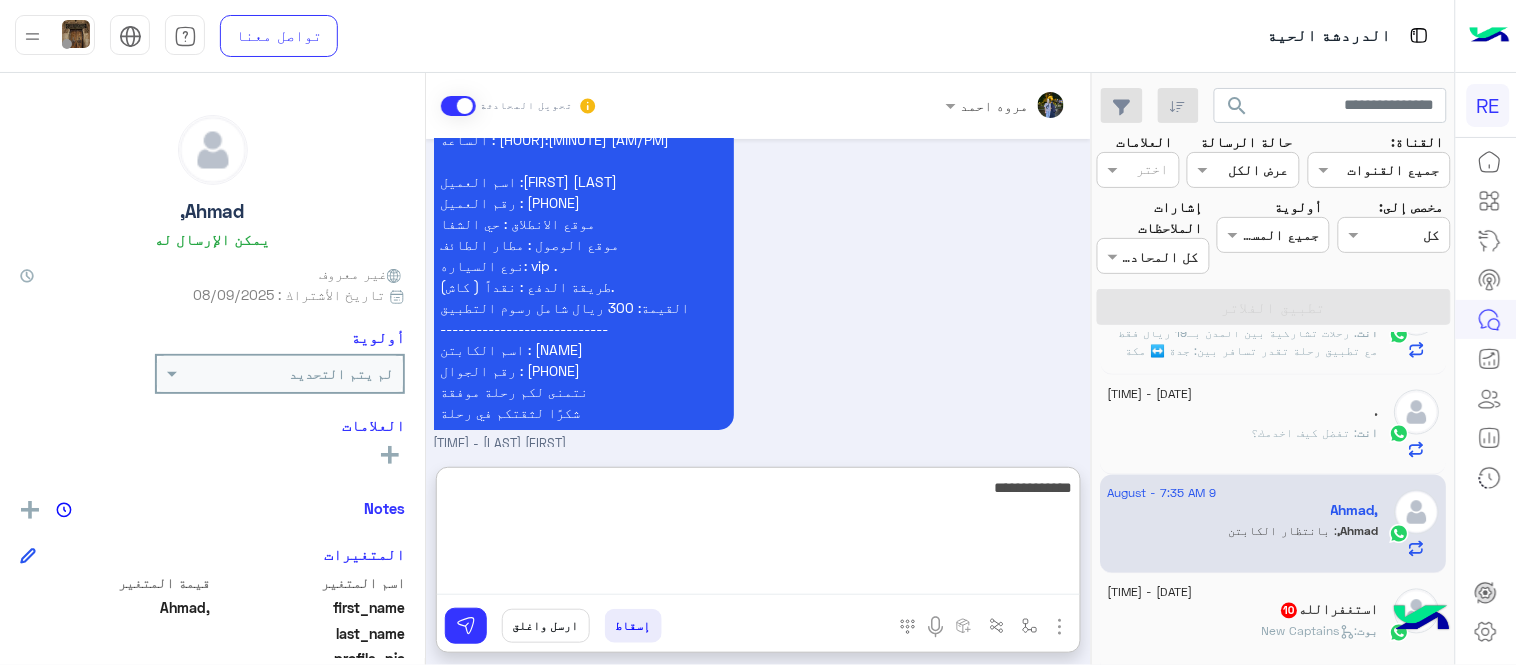type on "**********" 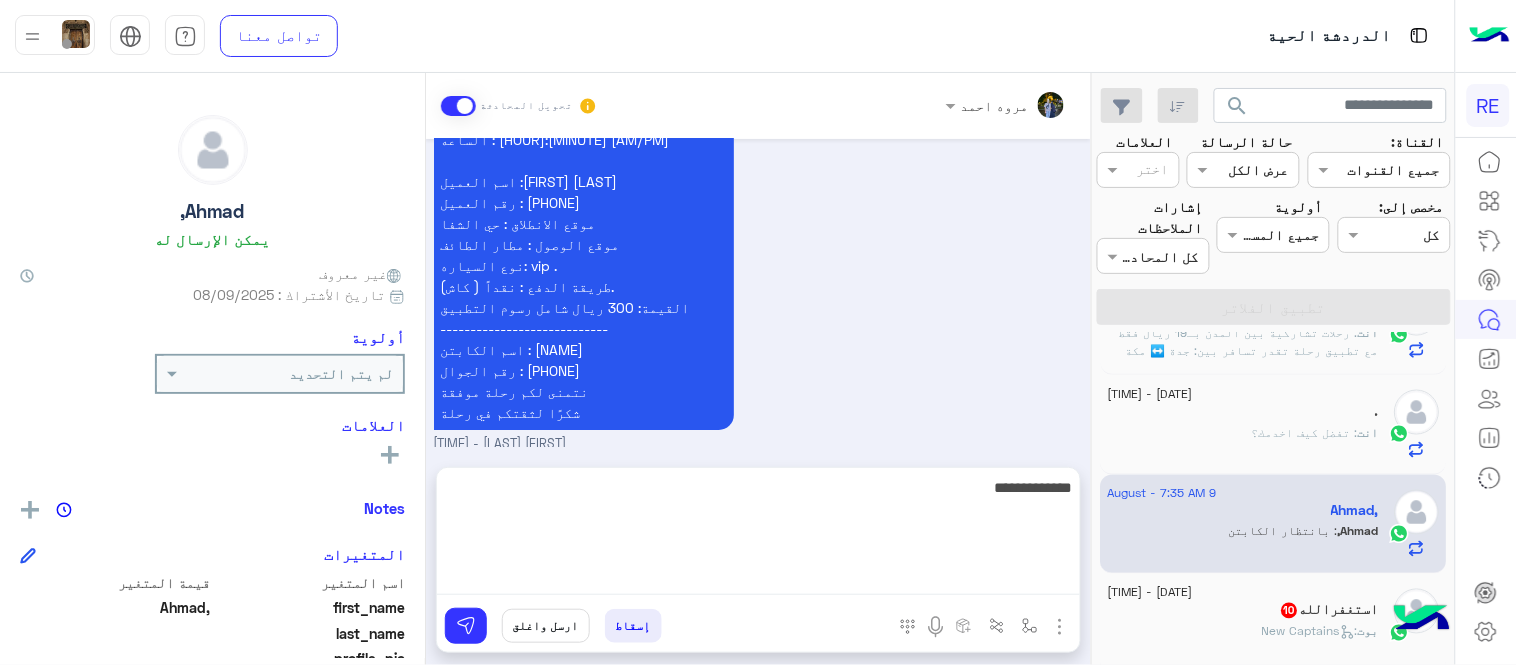 click on "عزيزنا العميل نود إعلامكم أنه تم تأكيد طلب الحجز المسبق وإليك البيانات الخاصة بالرحلة والكابتن الخاص بكم: طلب حجز مسبق : اتصال  التاريخ: 2025/08/09 الساعه :  7:30 صباحا  اسم العميل : احمد عبد العزيز  رقم العميل : +[PHONE] موقع الانطلاق :  حي الشفا   موقع الوصول : مطار الطائف  نوع السياره: vip . طريقة الدفع : نقداً ( كاش). القيمة: 300 ريال شامل رسوم التطبيق  ---------------------------- اسم الكابتن : عبدالله محمد العتيبي	 رقم الجوال : +[PHONE] نتمنى لكم رحلة موفقة شكرًا لثقتكم في رحلة  مروه احمد -  01:25 AM" at bounding box center (759, 222) 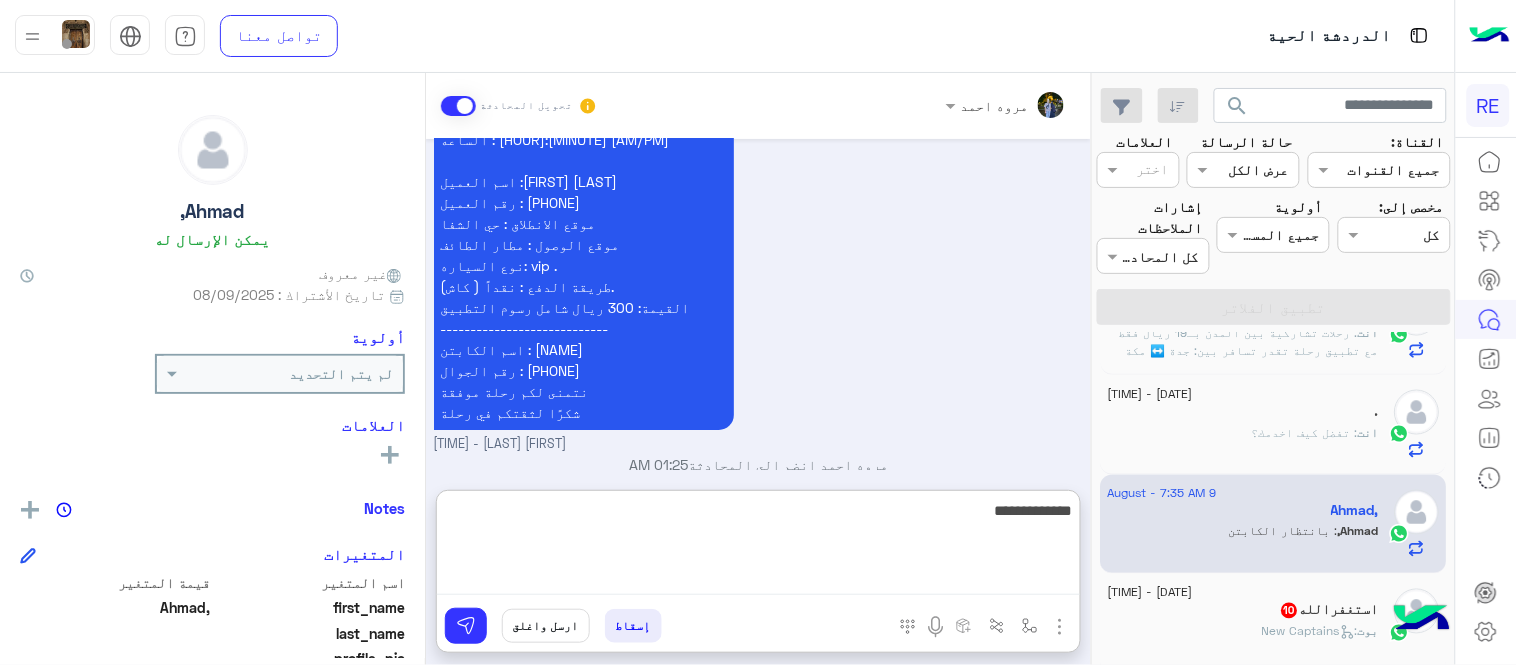 click on "**********" at bounding box center [758, 546] 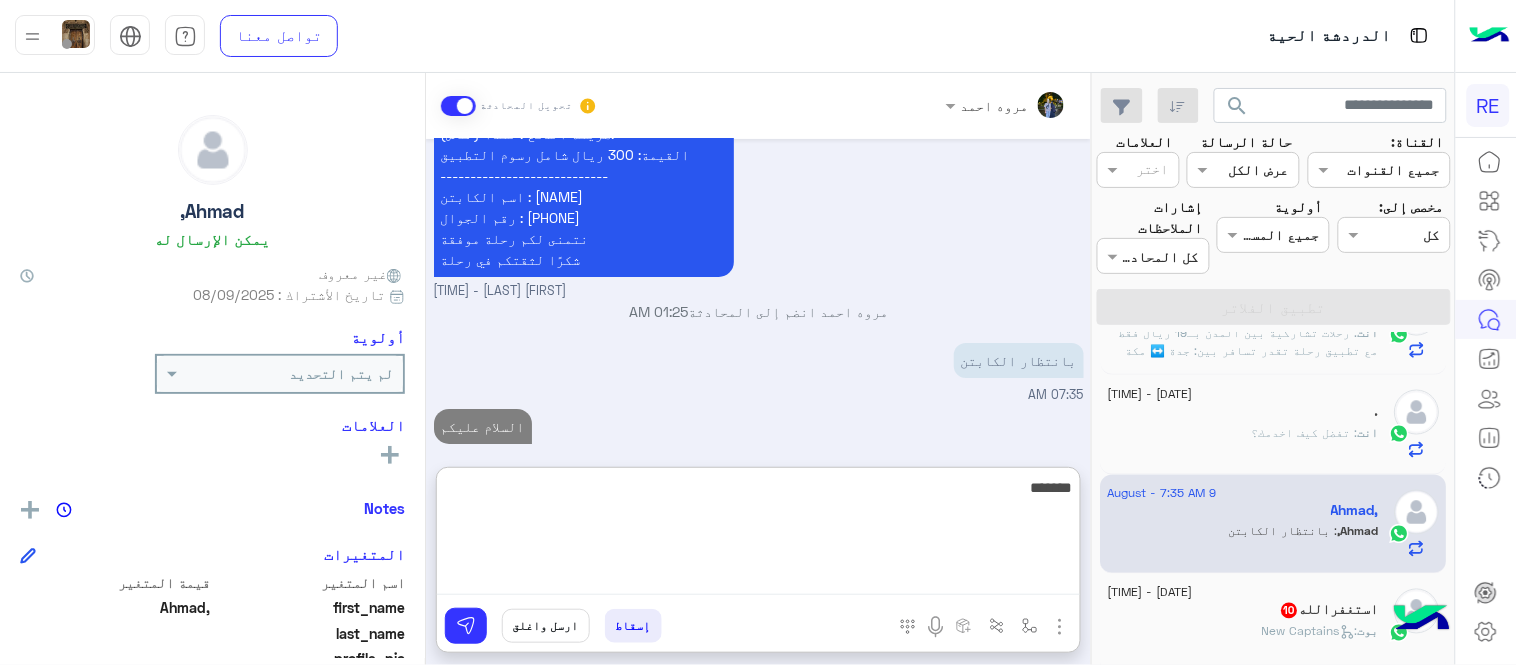 scroll, scrollTop: 1835, scrollLeft: 0, axis: vertical 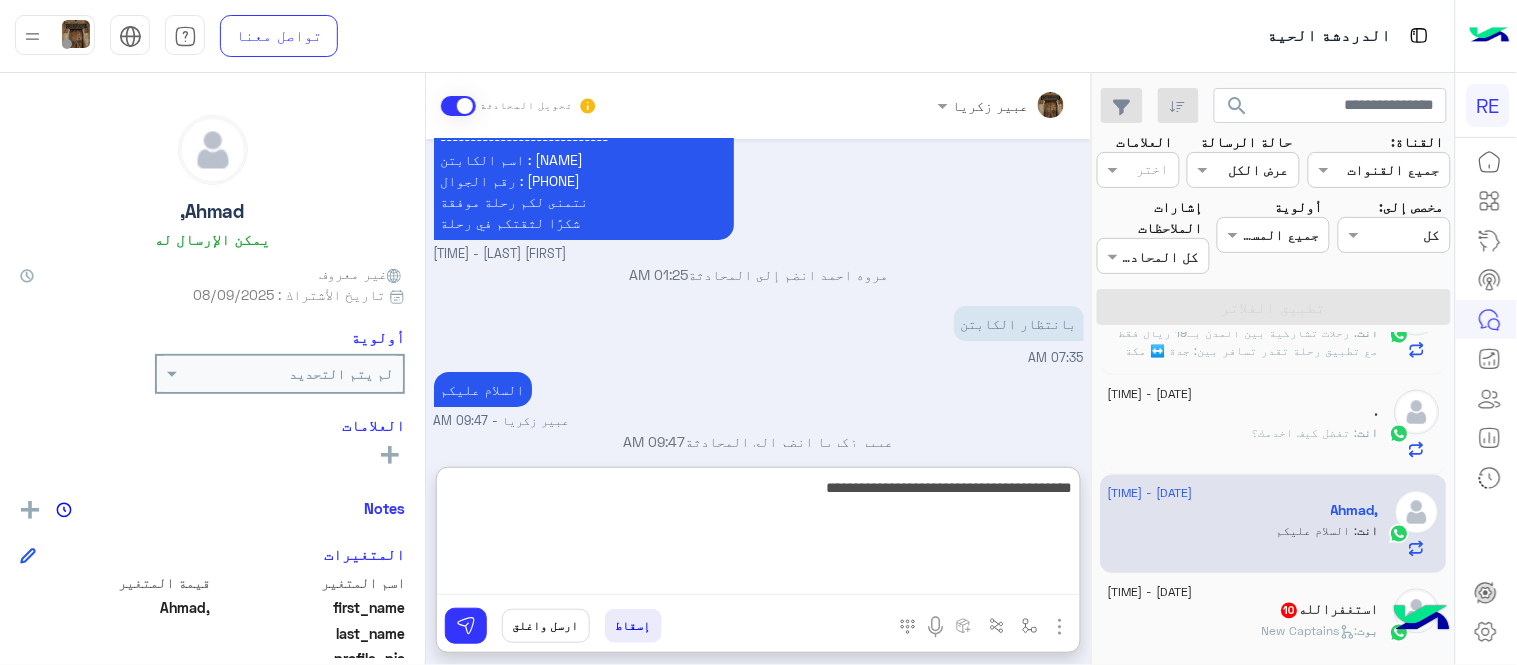 click on "**********" at bounding box center [758, 535] 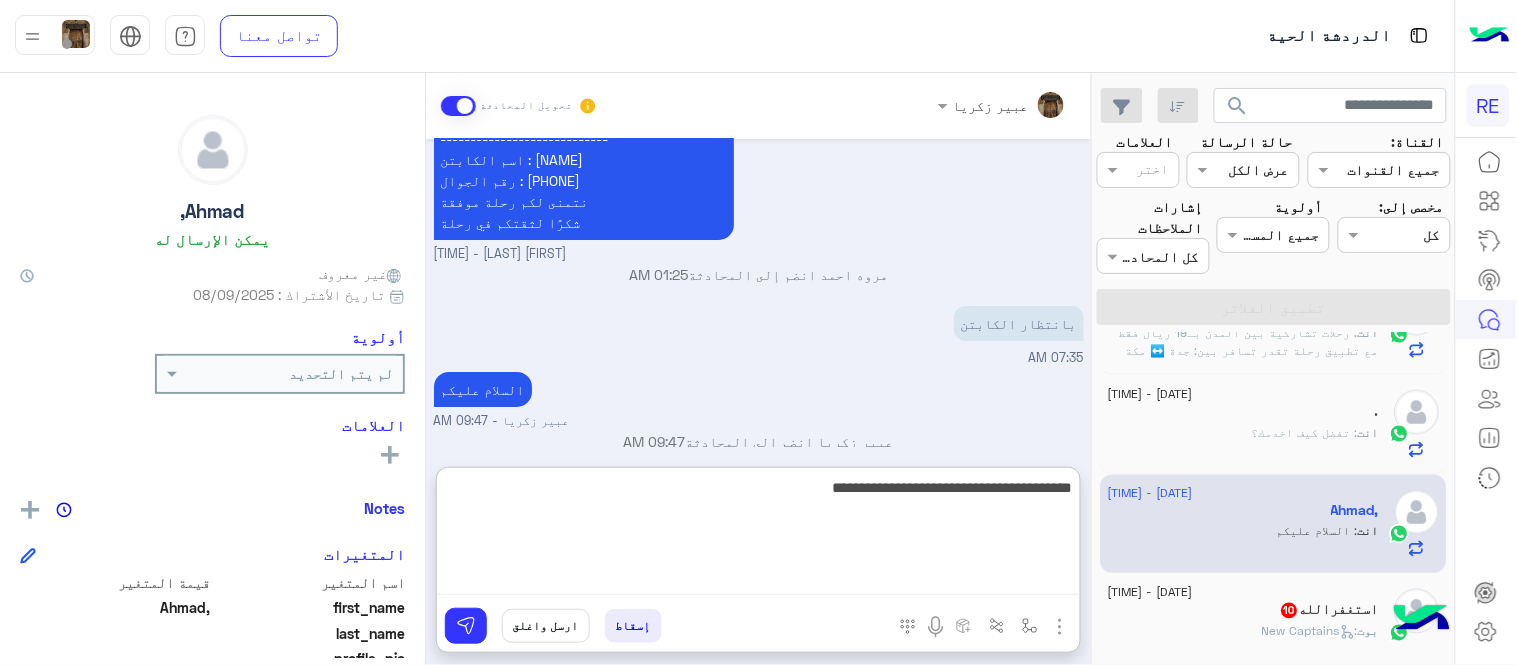 click on "**********" at bounding box center (758, 535) 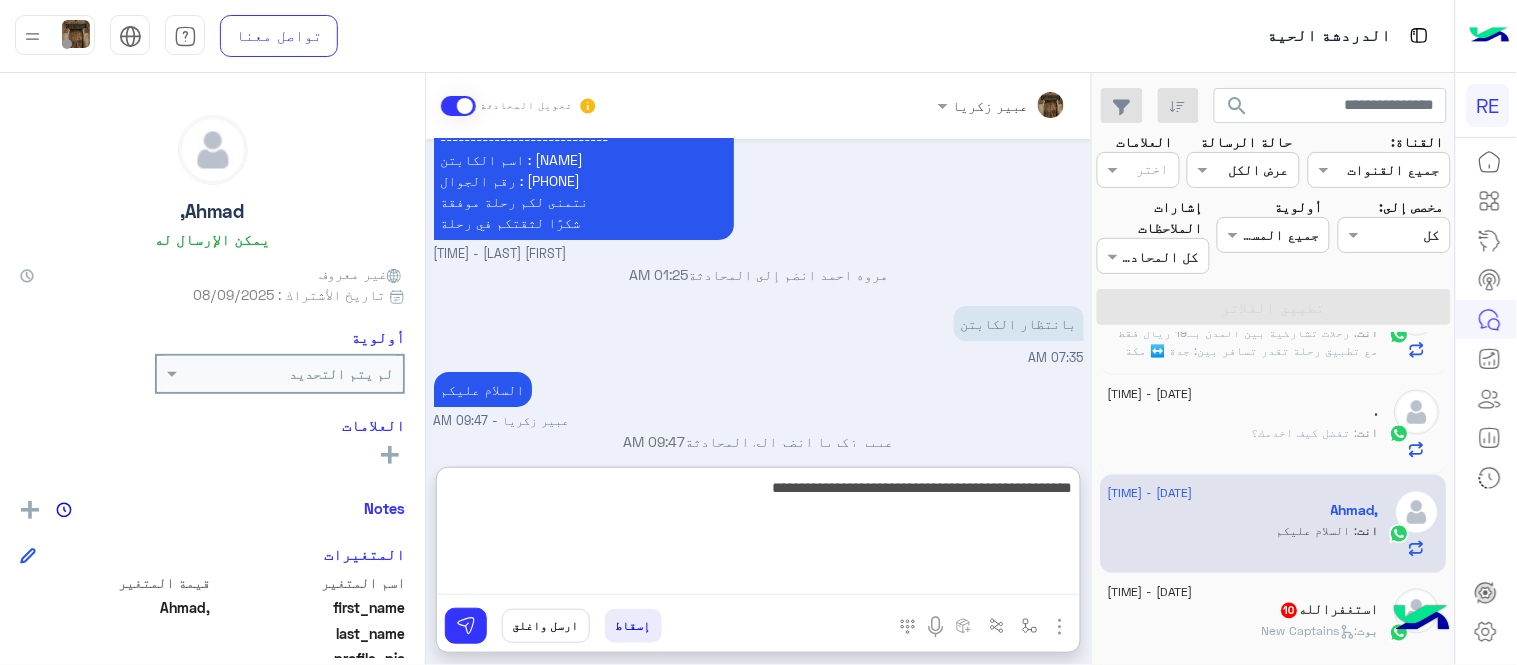 click on "**********" at bounding box center (758, 535) 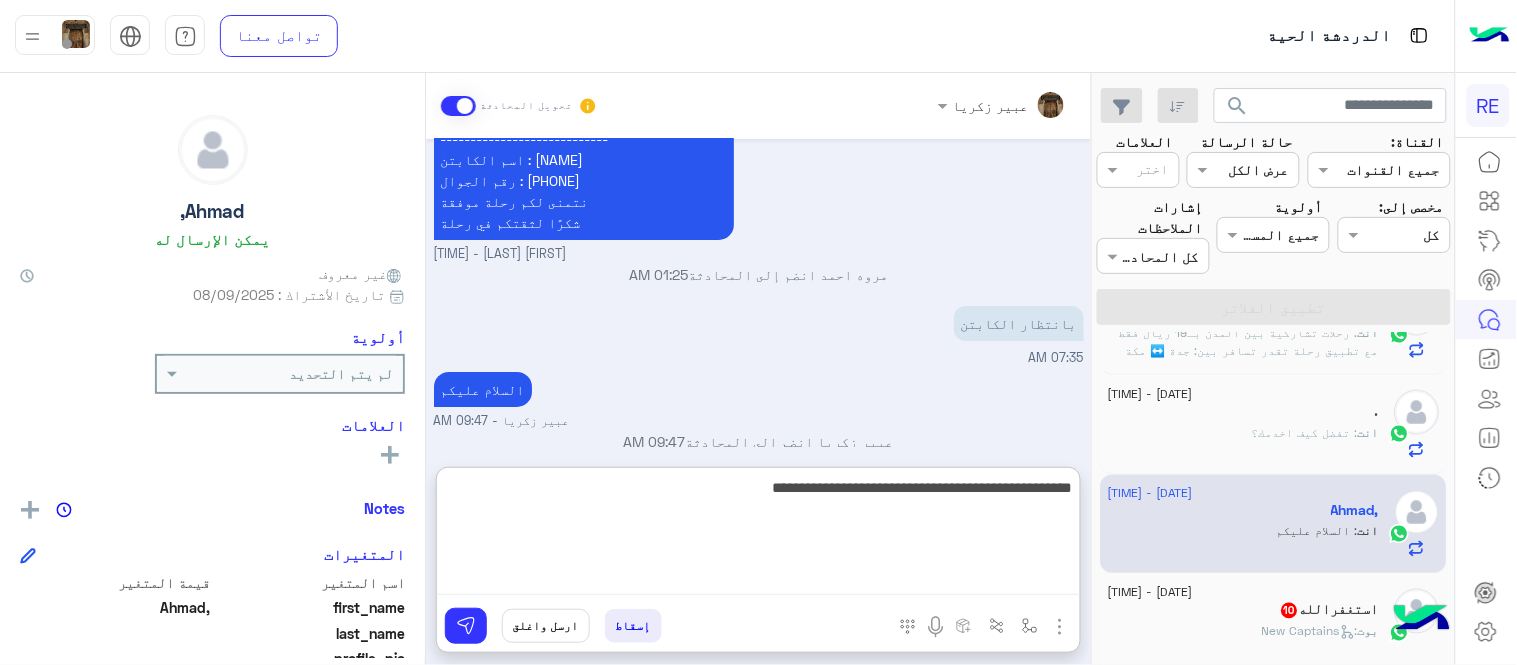 click on "**********" at bounding box center (758, 535) 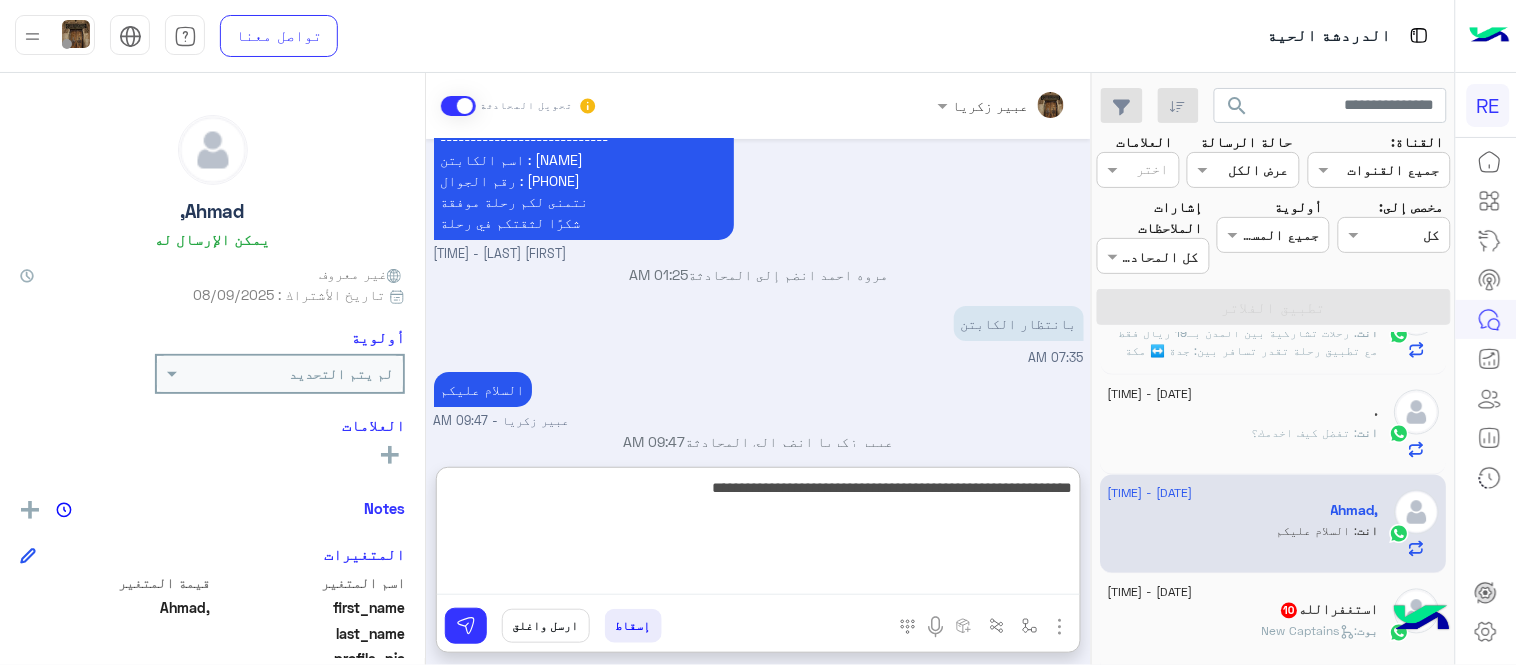 type on "**********" 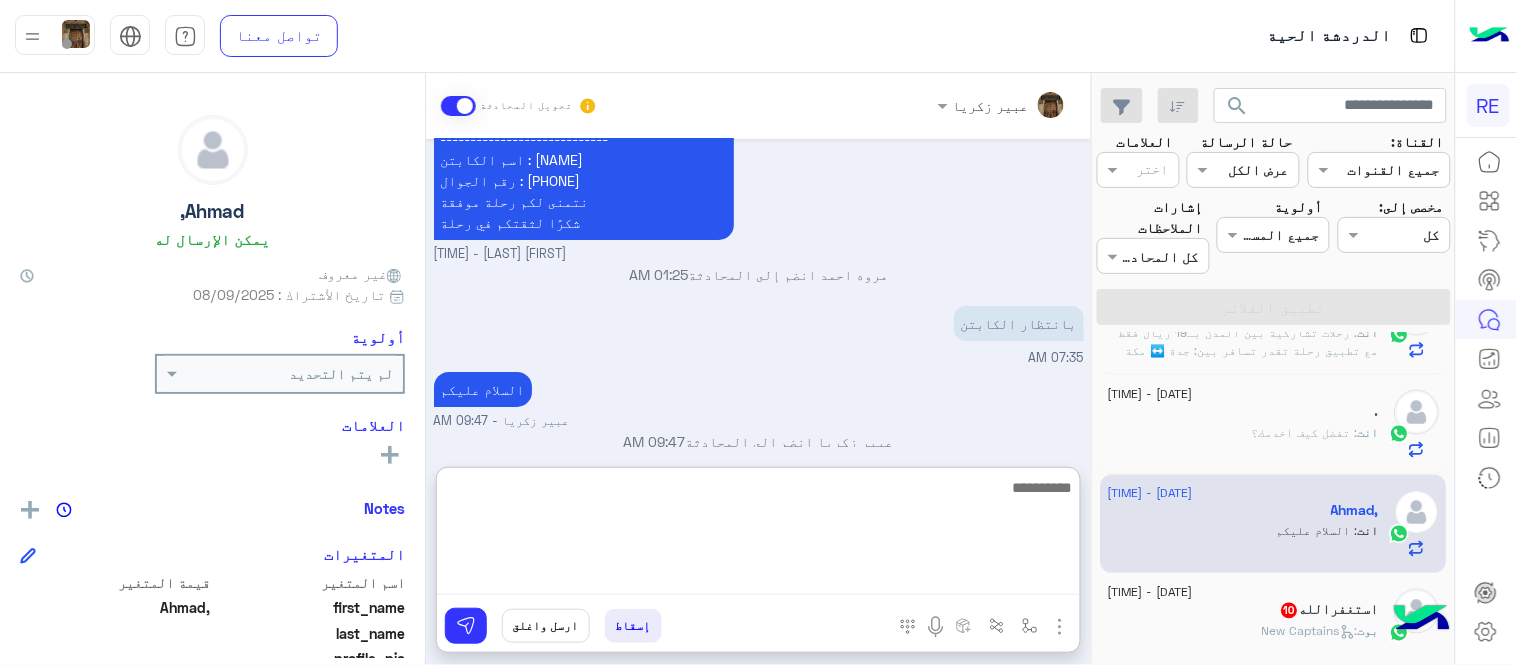 scroll, scrollTop: 1920, scrollLeft: 0, axis: vertical 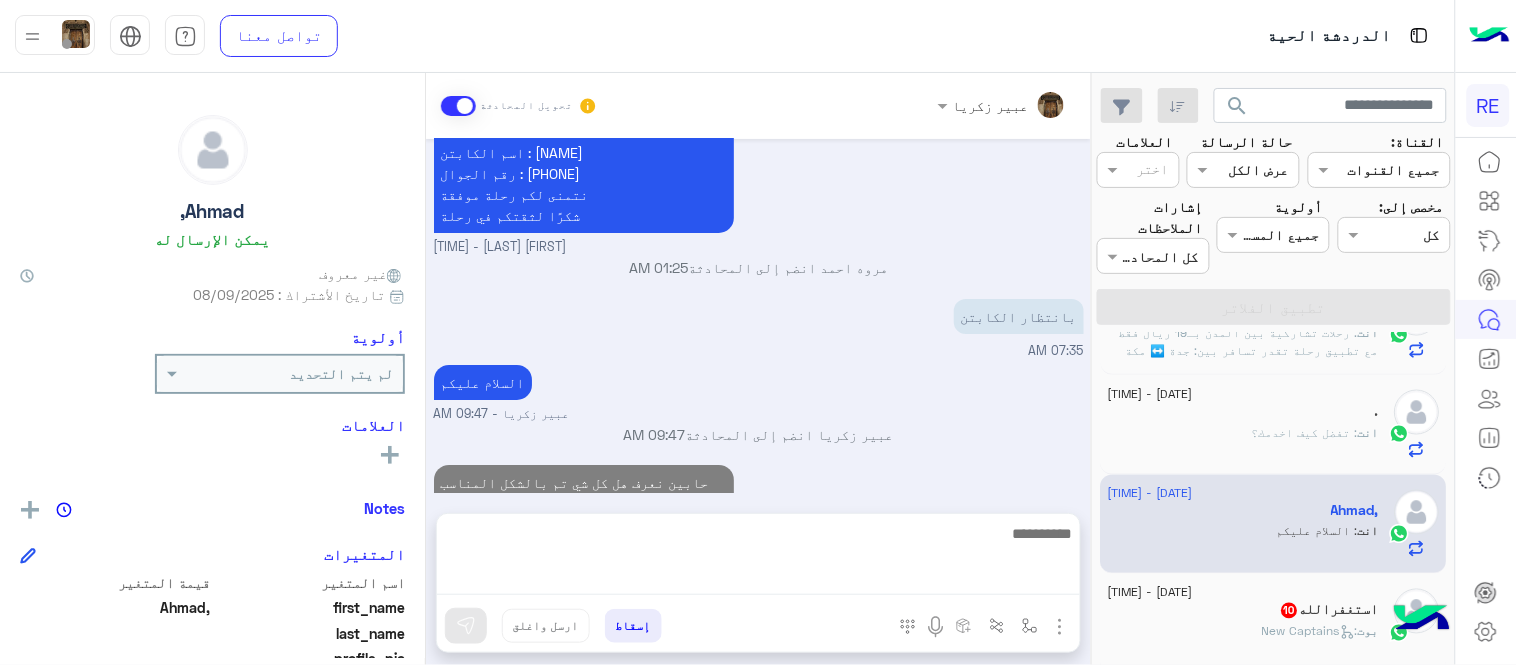 click on "[DAY], [YEAR]   خدمة استقبال المطار    [TIME]  لطلب حجز مسبق نأمل تزودينا بـ : التاريخ:  الساعة:  اسم العميل: [NAME] رقم العميل: [NUMBER]  موقع الانطلاق:  موقع الوصول:  نوع السيارة : عدد الاشخاص: عدد الحقائب: طريقة الدفع:  بالاضافة الى "للحجز رحلة من المطار" :  المطار :  شركة الطيران المسافر عليها : رقم الجوال مع الكود الدولي: [PHONE] اسم الفندق :  رقم التواصل عند الوصول للمطار الدعم ٩٢٠٠١١٤٥٥  انواع فئات السيارات لدينا  اي خدمة اخرى ؟  الرجوع للقائمة الرئ   لا     [TIME]   انواع فئات السيارات لدينا    [TIME]  القو  خاصة للسيارات السيدان 4 ركاب  بين المدن  خاصة للسيارات الصغيرة والعائلية  العائلي  العائلي Xl فئة h1" at bounding box center (758, 316) 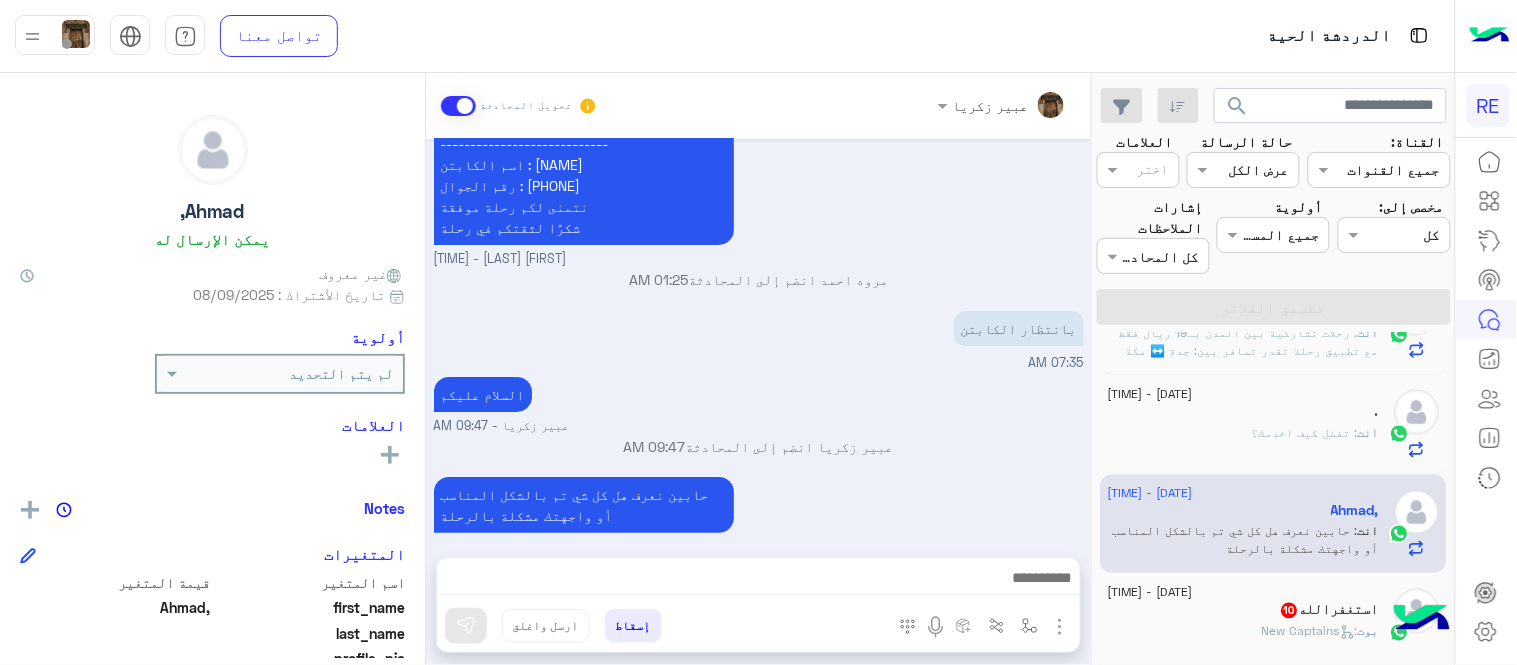 click on "بوت :   New Captains" 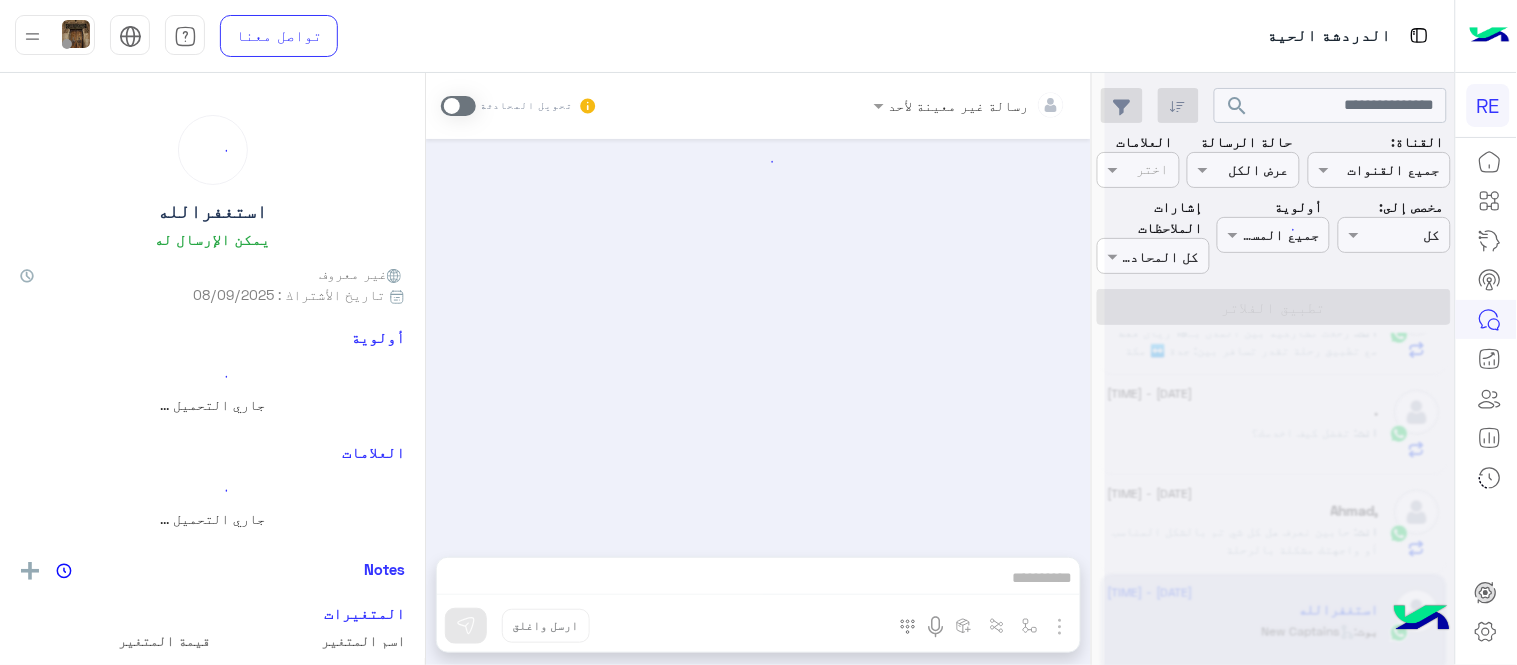 scroll, scrollTop: 1241, scrollLeft: 0, axis: vertical 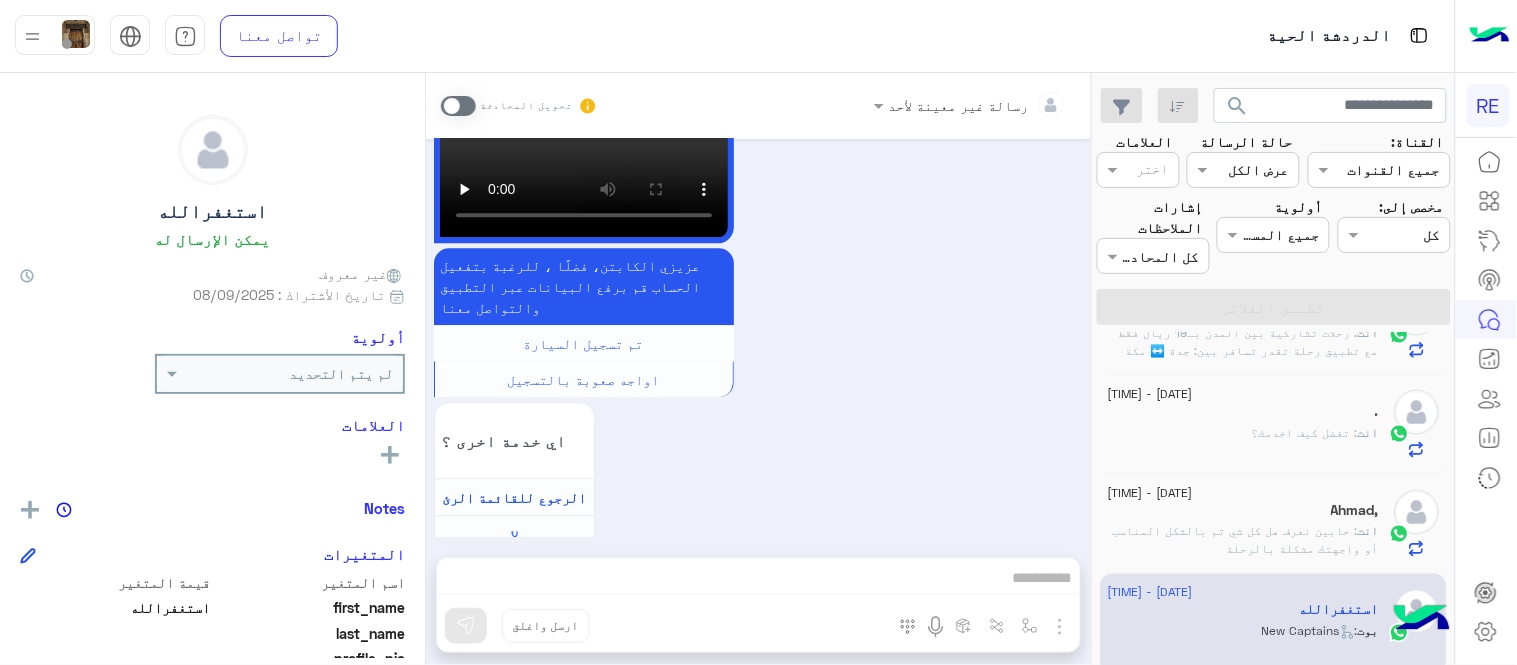 click at bounding box center [458, 106] 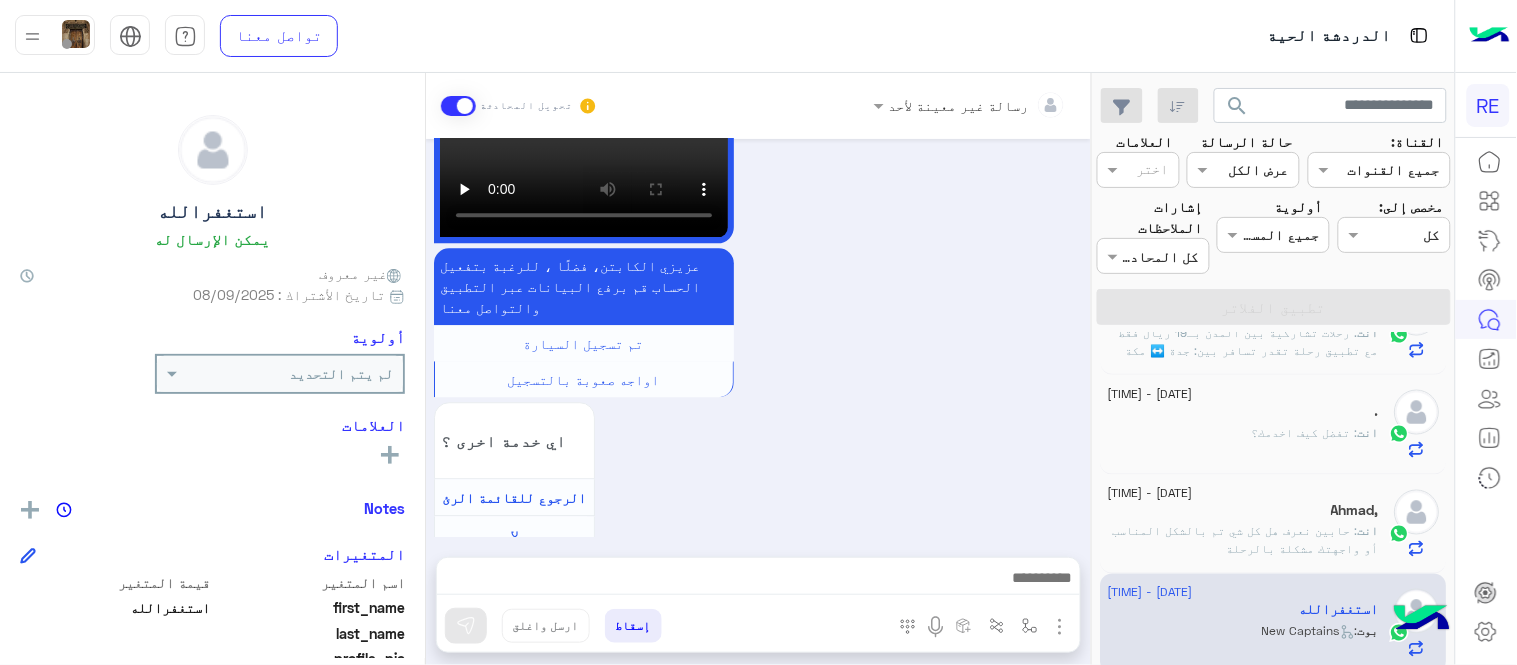 scroll, scrollTop: 1277, scrollLeft: 0, axis: vertical 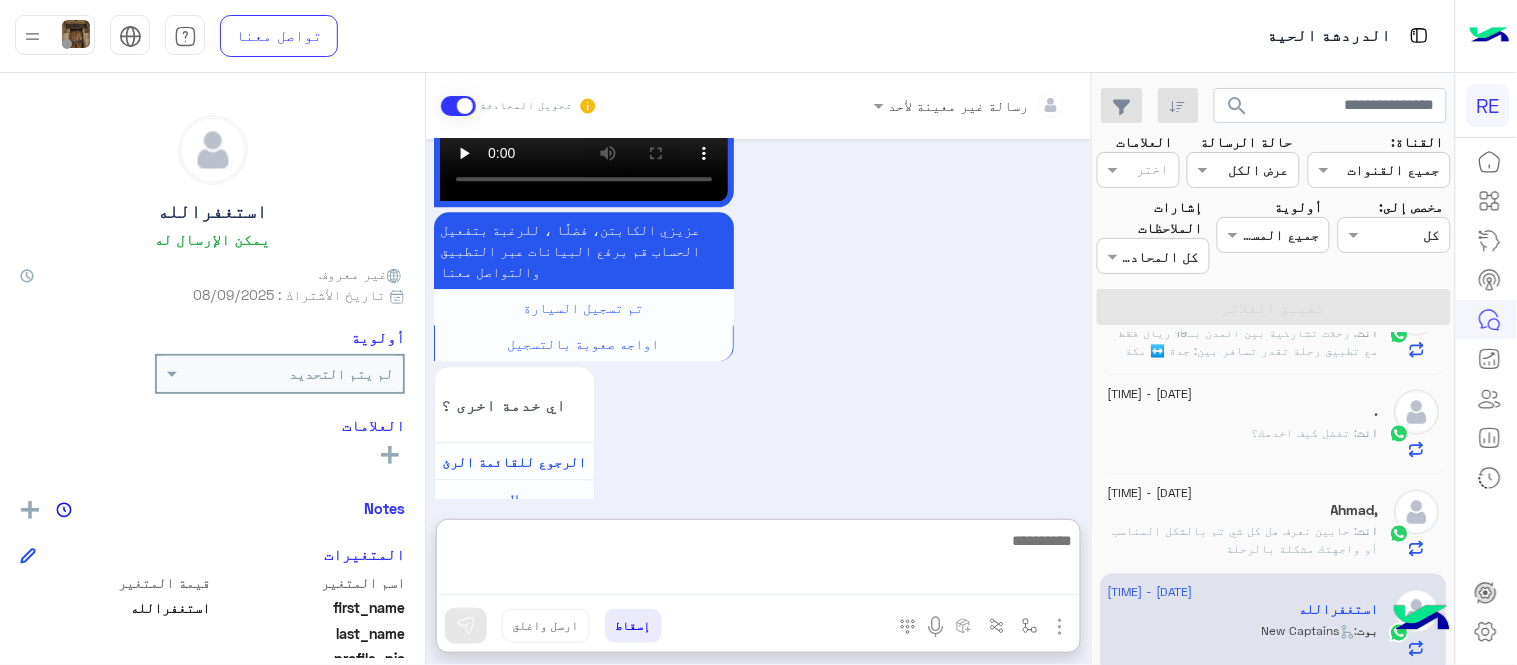 click at bounding box center (758, 561) 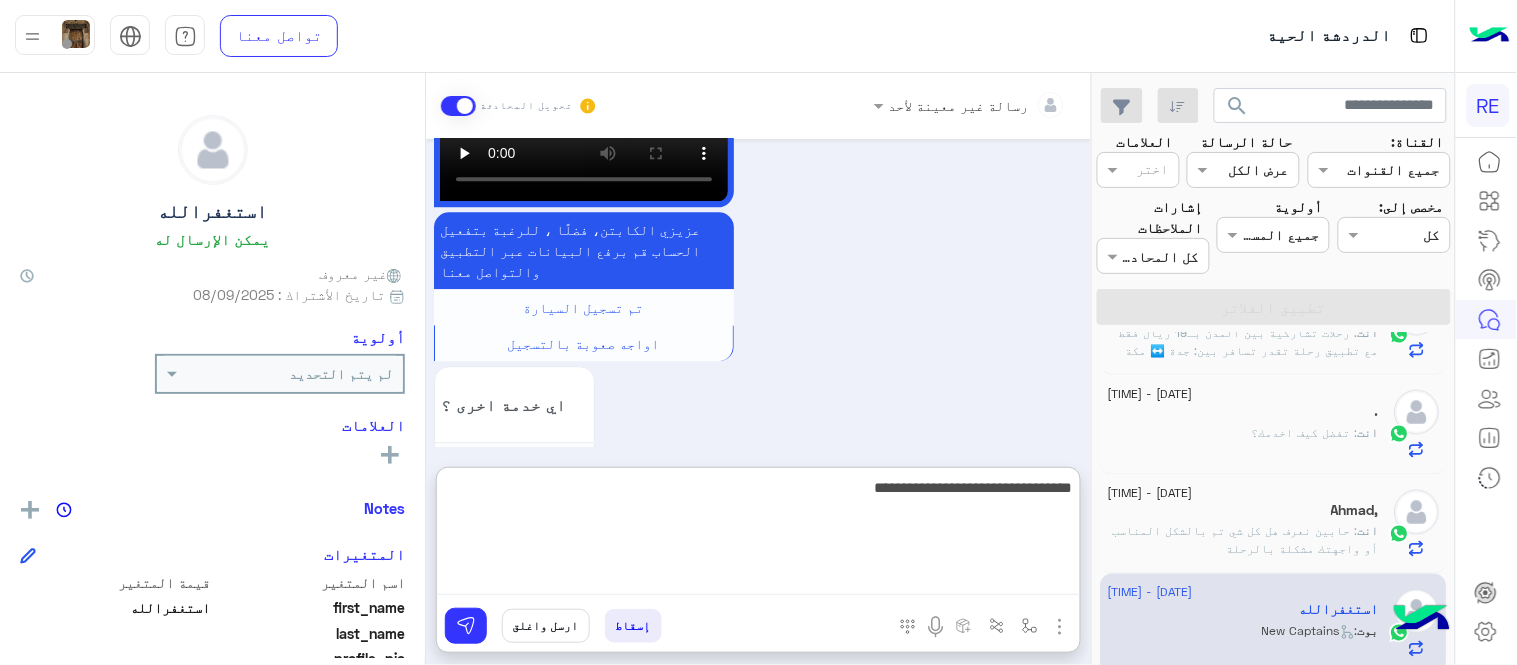 type on "**********" 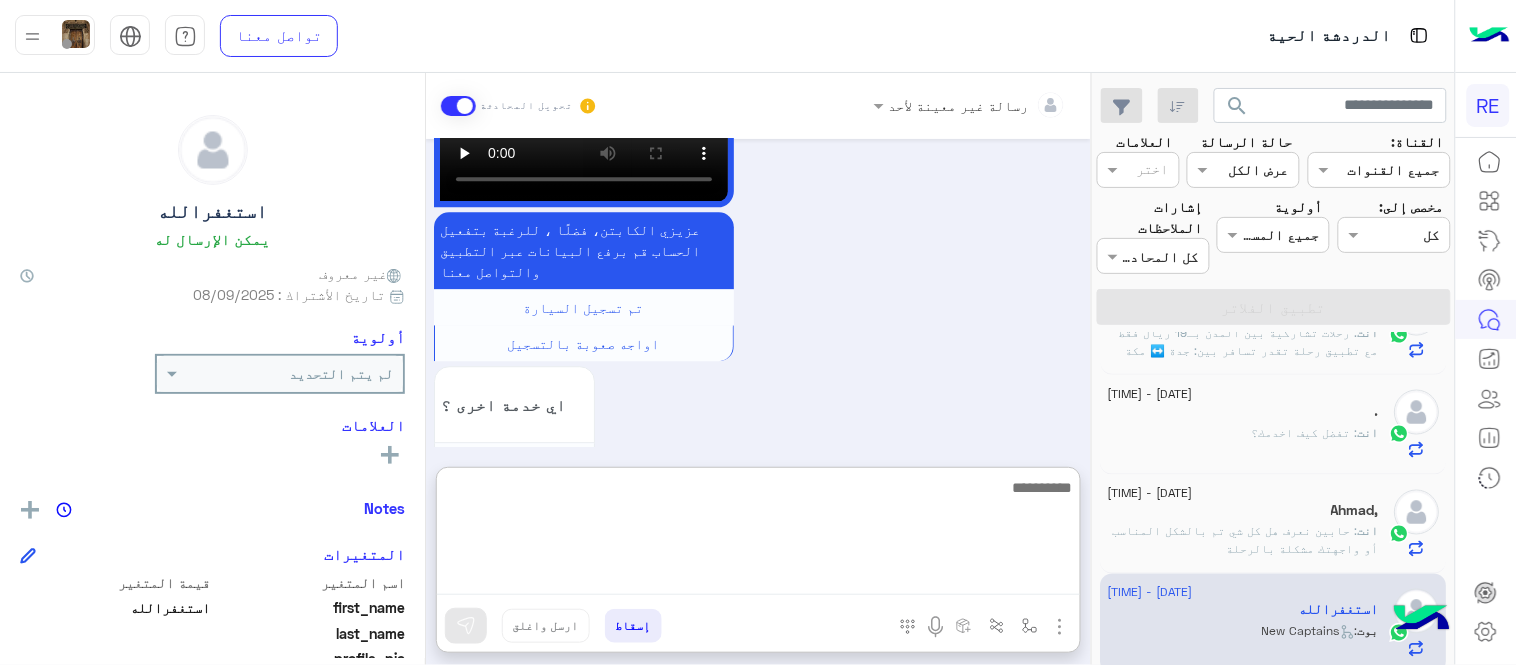 scroll, scrollTop: 1431, scrollLeft: 0, axis: vertical 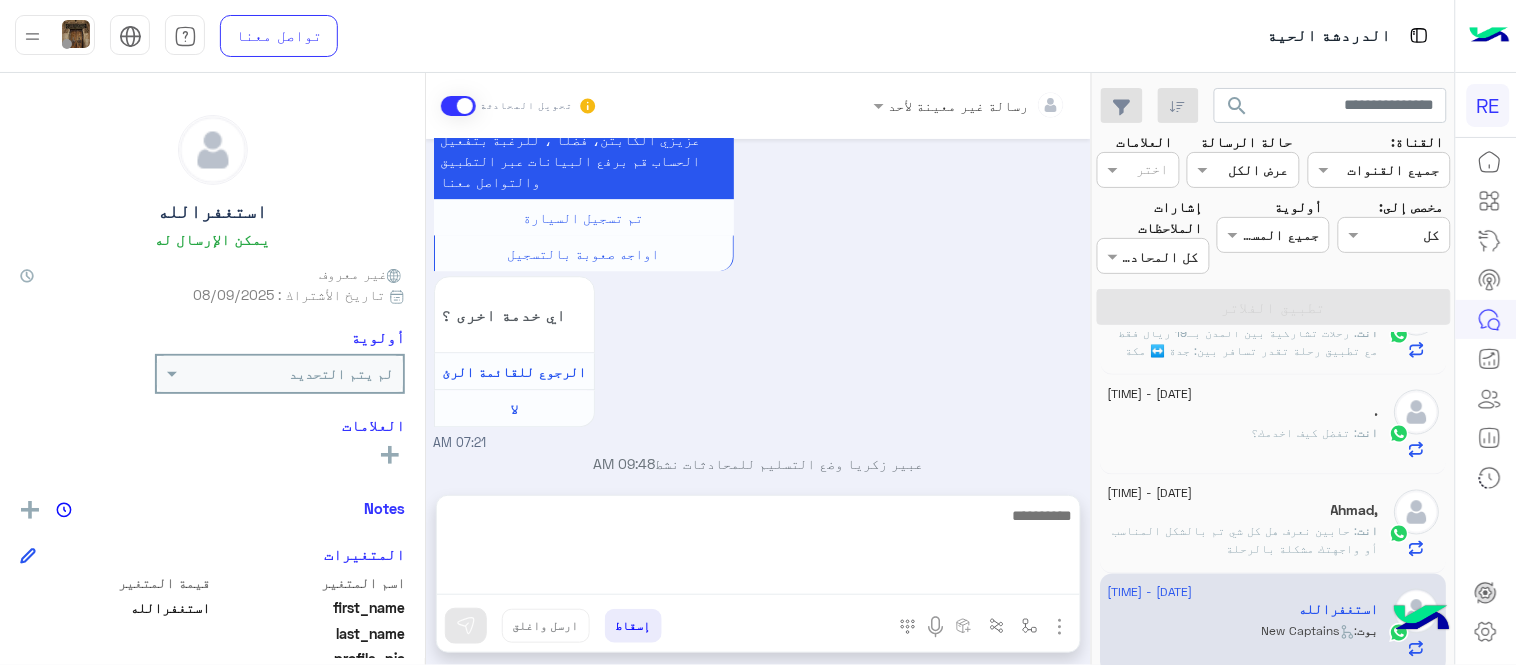 click on "يمكنك الاطلاع على شروط الانضمام لرحلة ك (كابتن ) الموجودة بالصورة أعلاه،
لتحميل التطبيق عبر الرابط التالي : 📲
http://onelink.to/Rehla    يسعدنا انضمامك لتطبيق رحلة يمكنك اتباع الخطوات الموضحة لتسجيل بيانات سيارتك بالفيديو التالي  : عزيزي الكابتن، فضلًا ، للرغبة بتفعيل الحساب قم برفع البيانات عبر التطبيق والتواصل معنا  تم تسجيل السيارة   اواجه صعوبة بالتسجيل  اي خدمة اخرى ؟  الرجوع للقائمة الرئ   لا     07:21 AM" at bounding box center (759, -9) 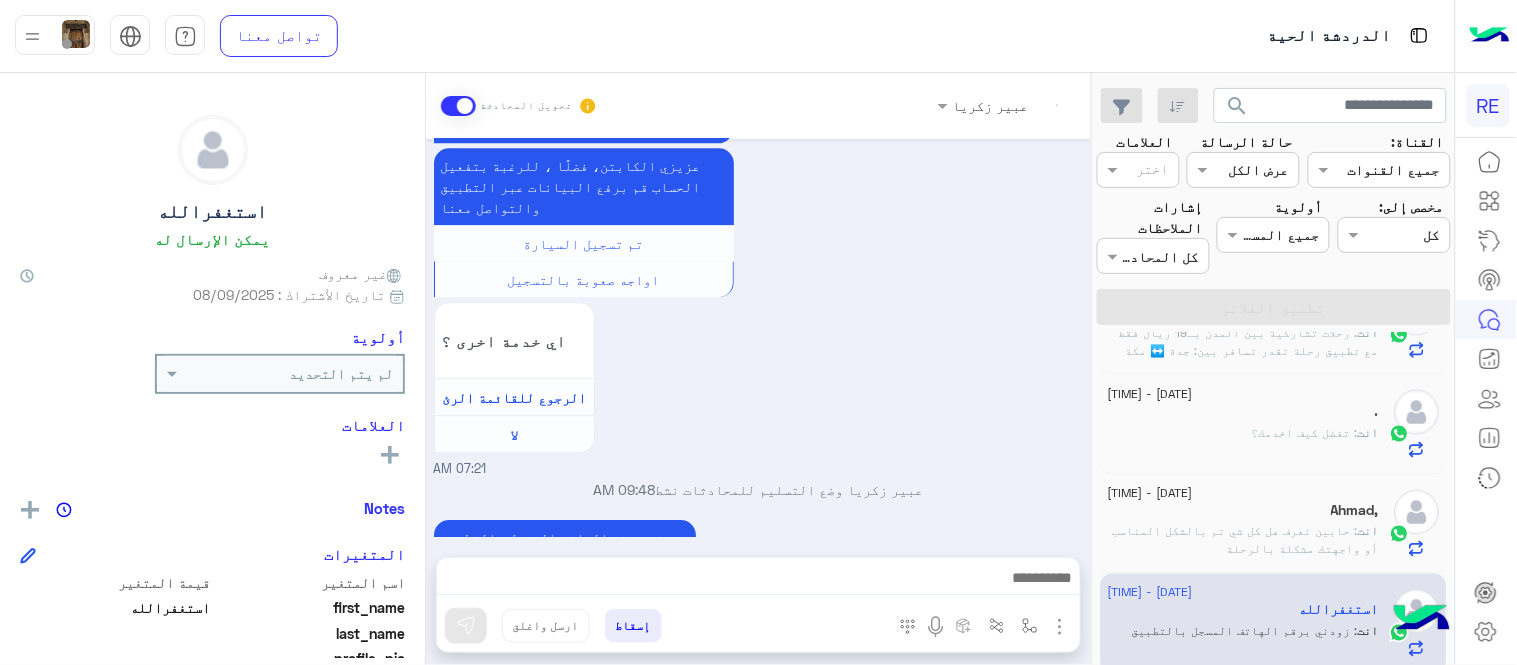scroll, scrollTop: 1377, scrollLeft: 0, axis: vertical 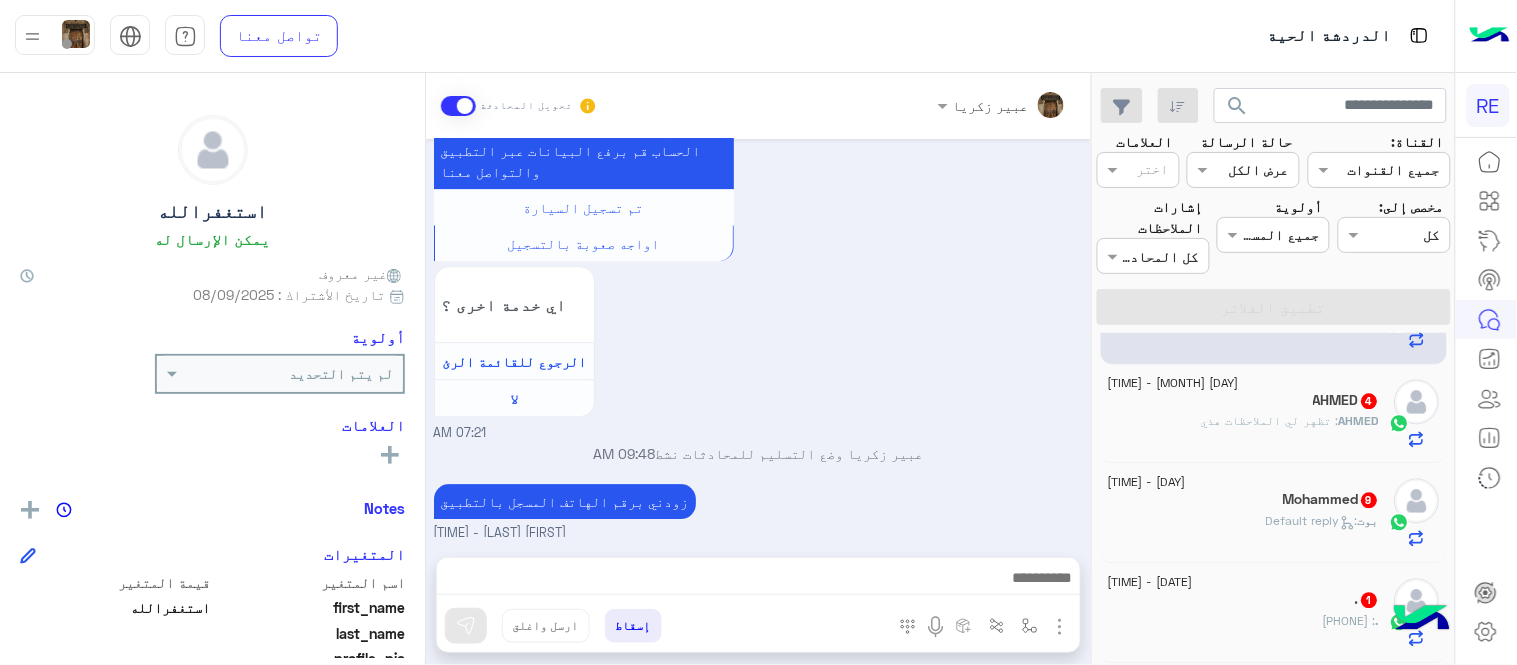 click on "[NAME] : تظهر لي الملاحظات هذي" 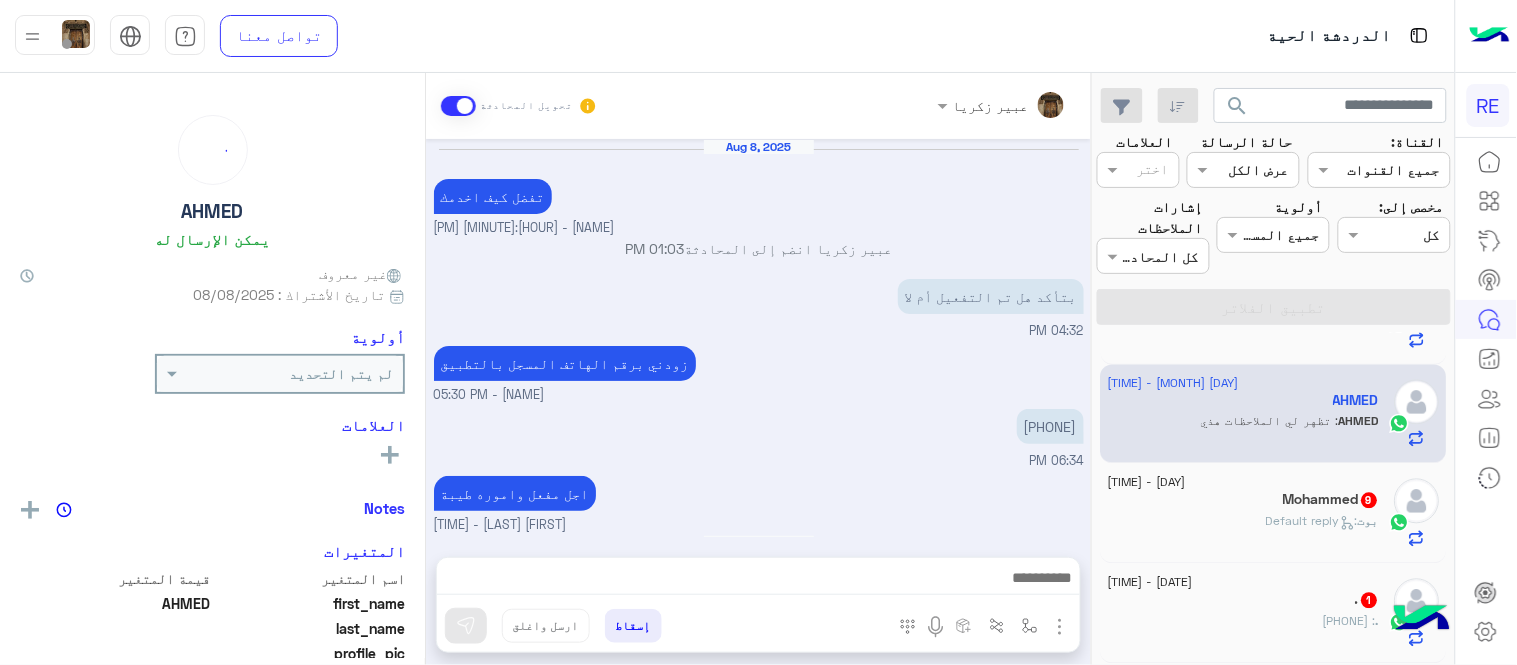 scroll, scrollTop: 734, scrollLeft: 0, axis: vertical 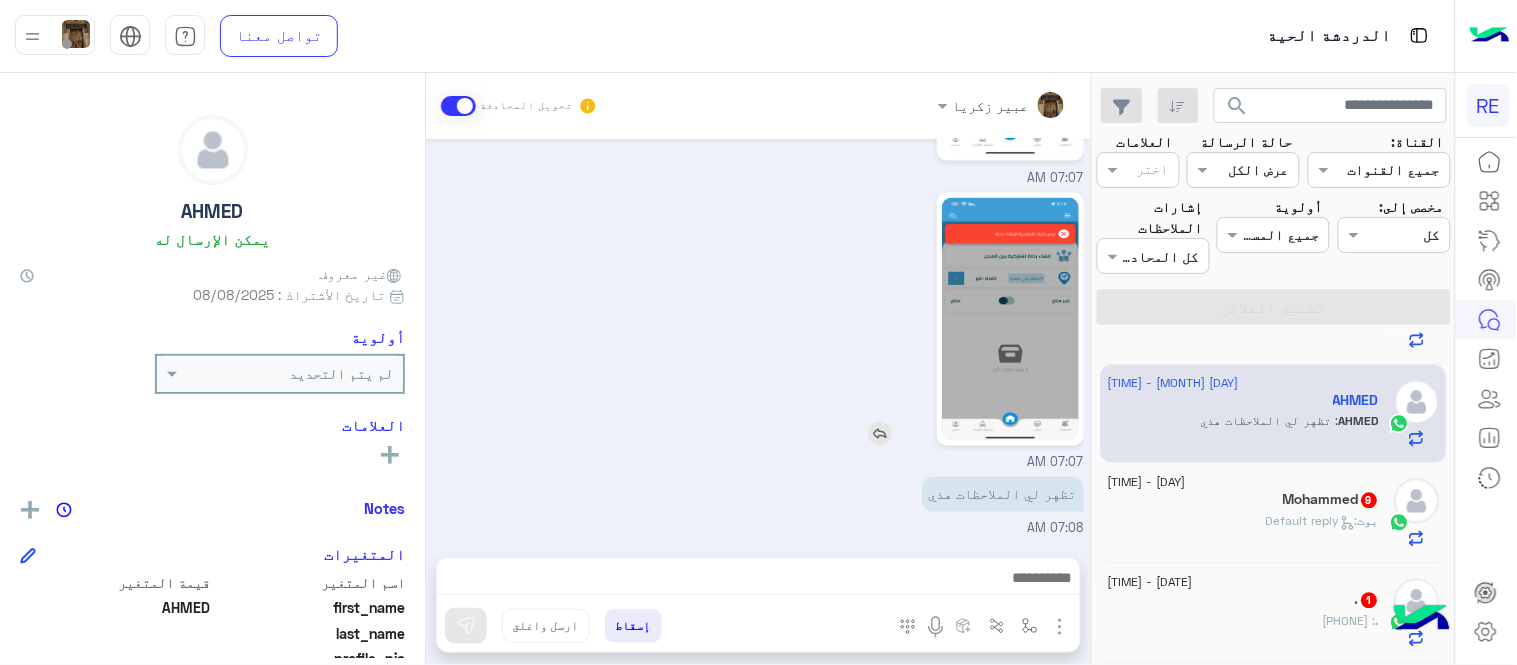 click 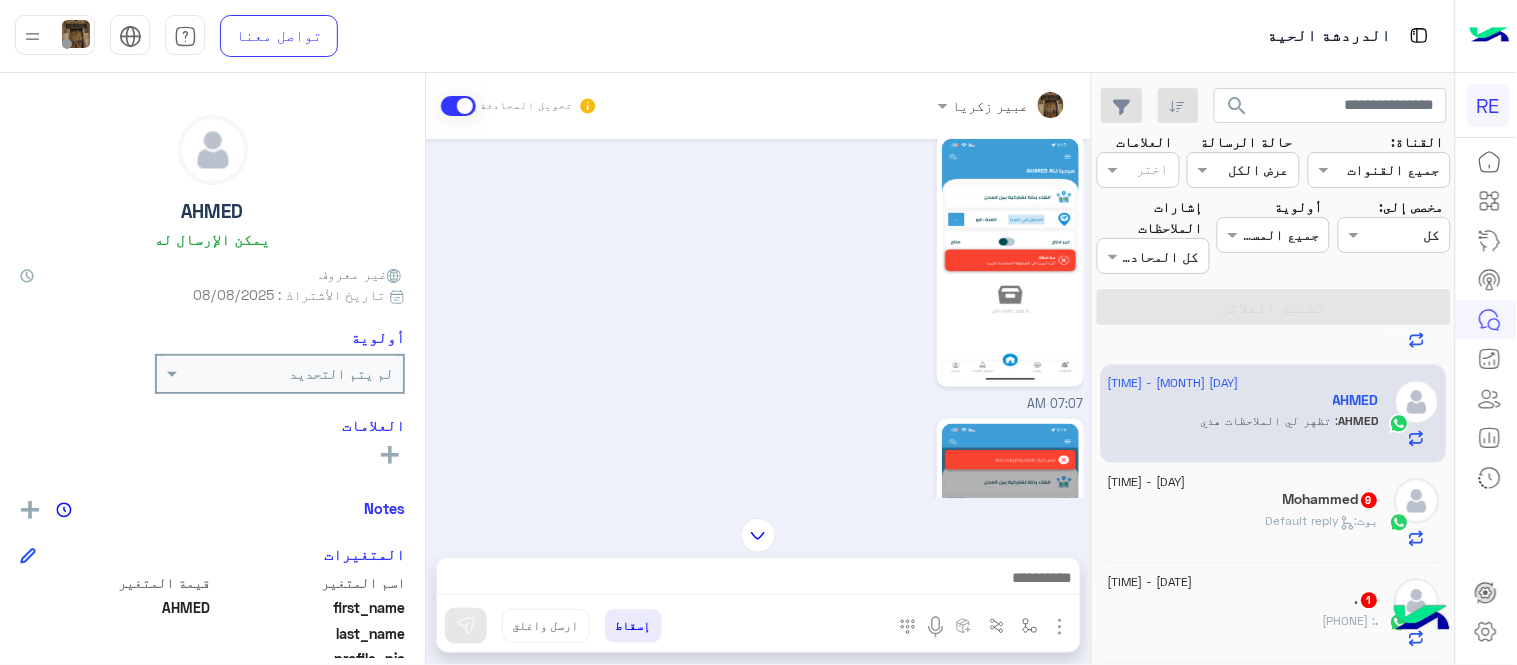 scroll, scrollTop: 456, scrollLeft: 0, axis: vertical 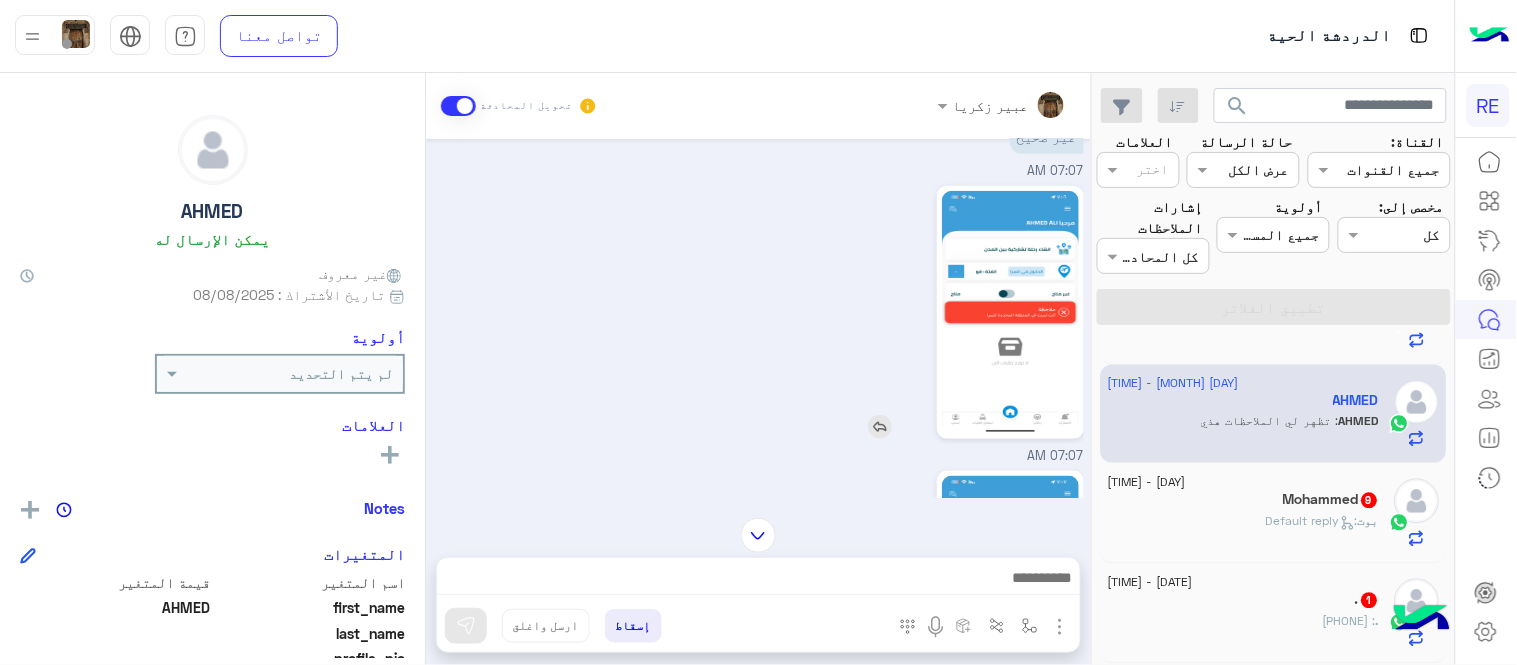click 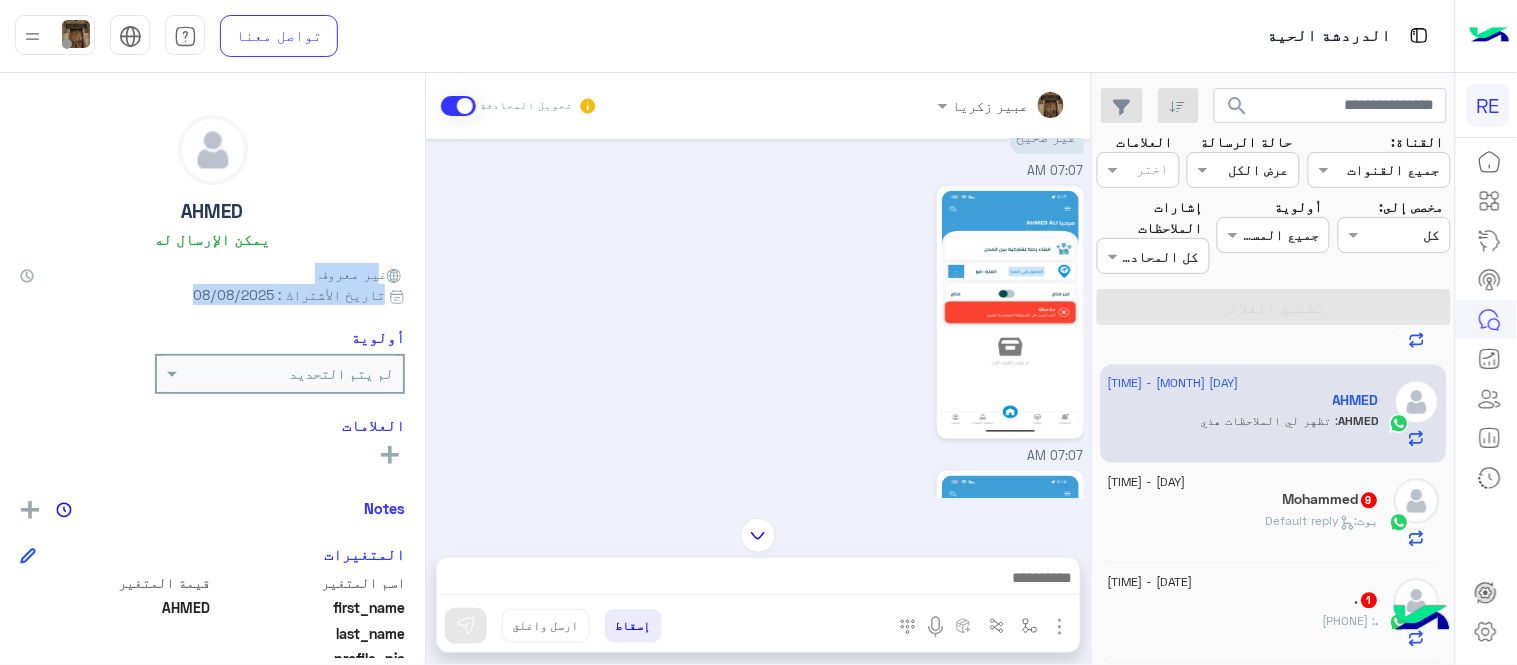 drag, startPoint x: 425, startPoint y: 351, endPoint x: 416, endPoint y: 274, distance: 77.52419 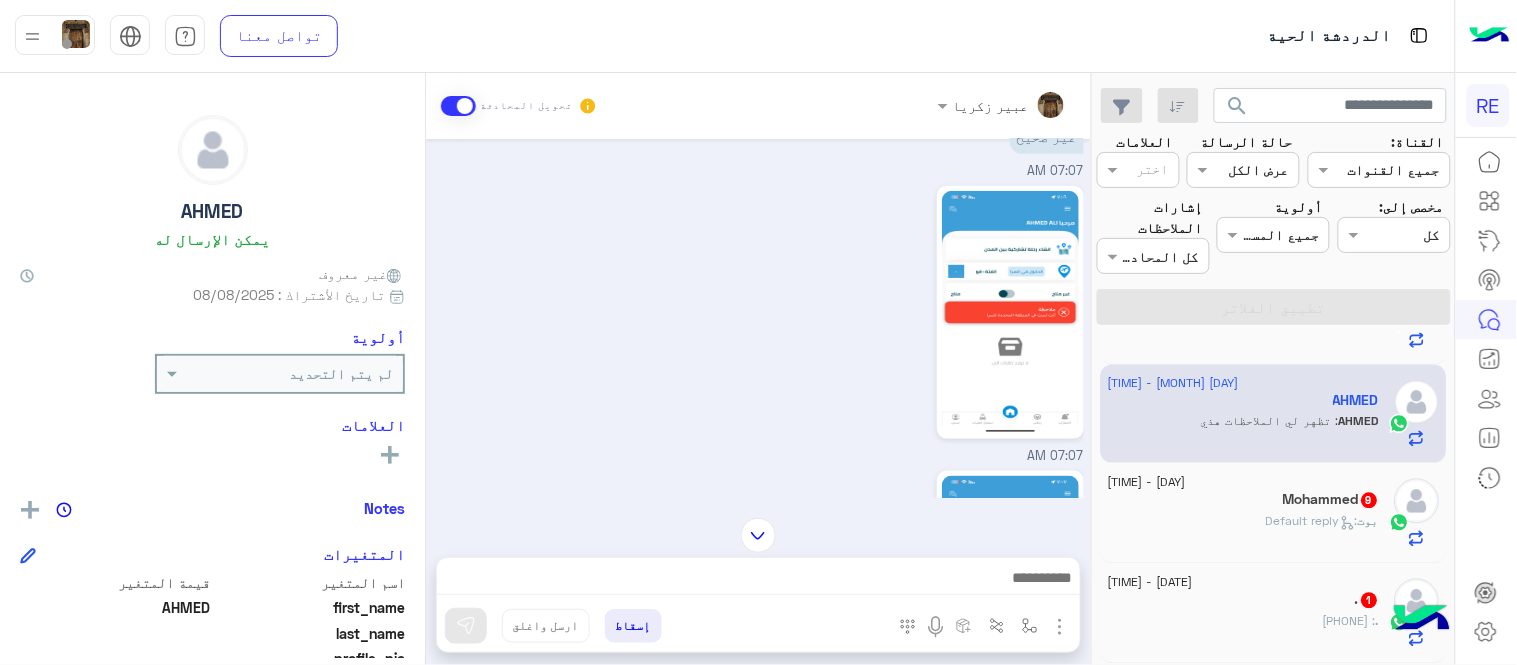 click on "07:07 AM" at bounding box center (759, 323) 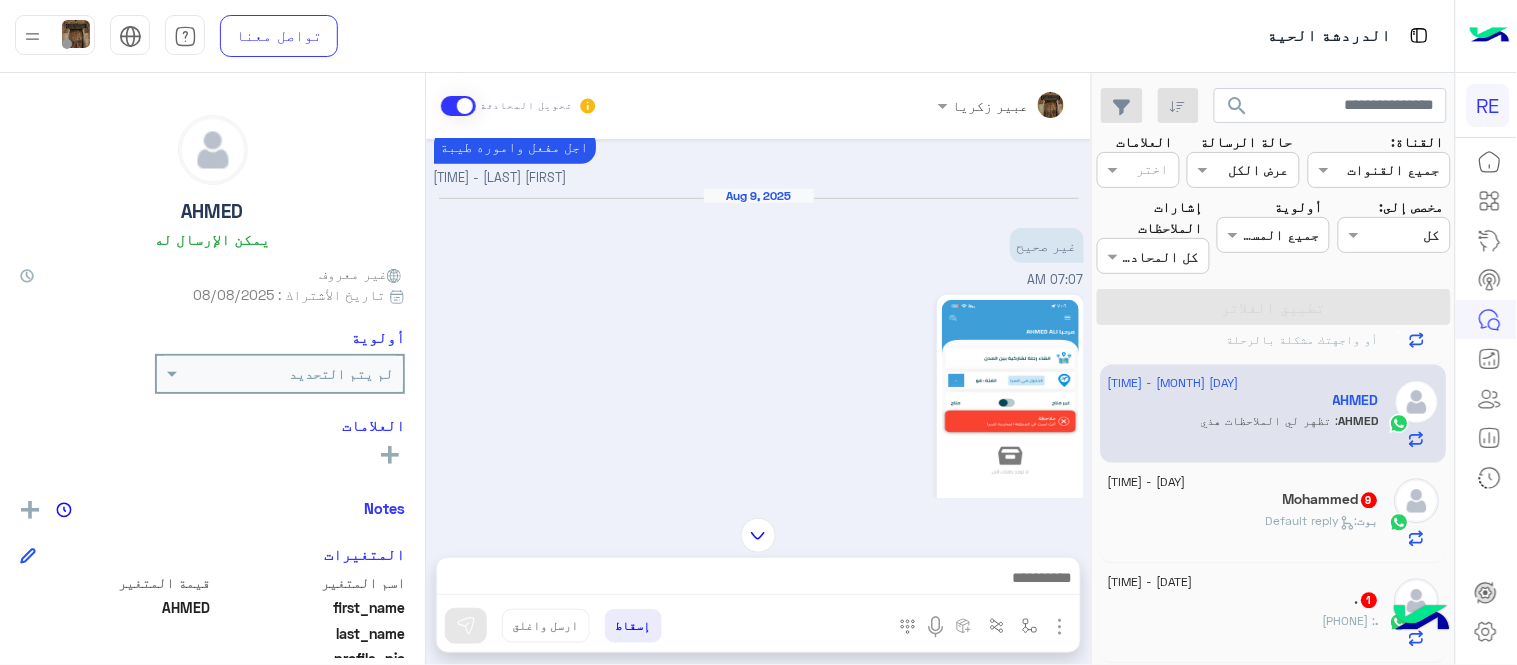 scroll, scrollTop: 323, scrollLeft: 0, axis: vertical 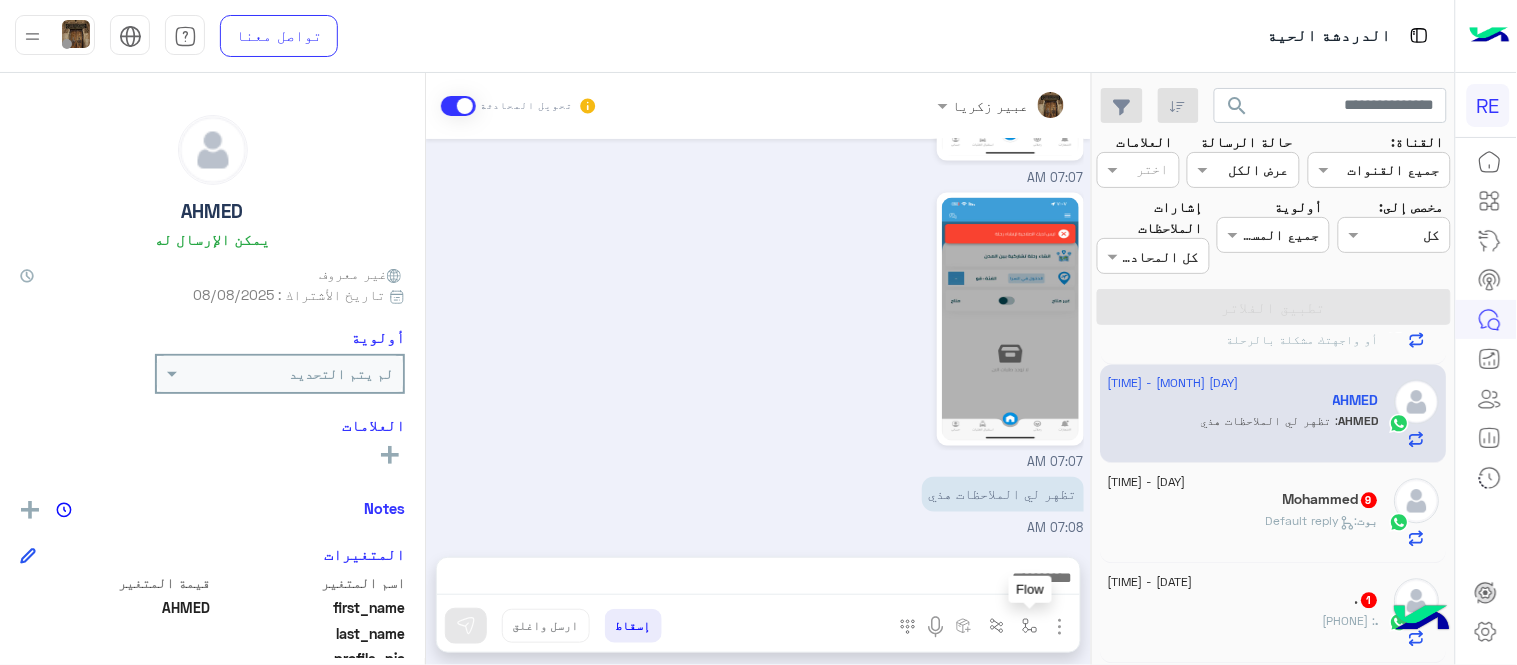click at bounding box center (1030, 626) 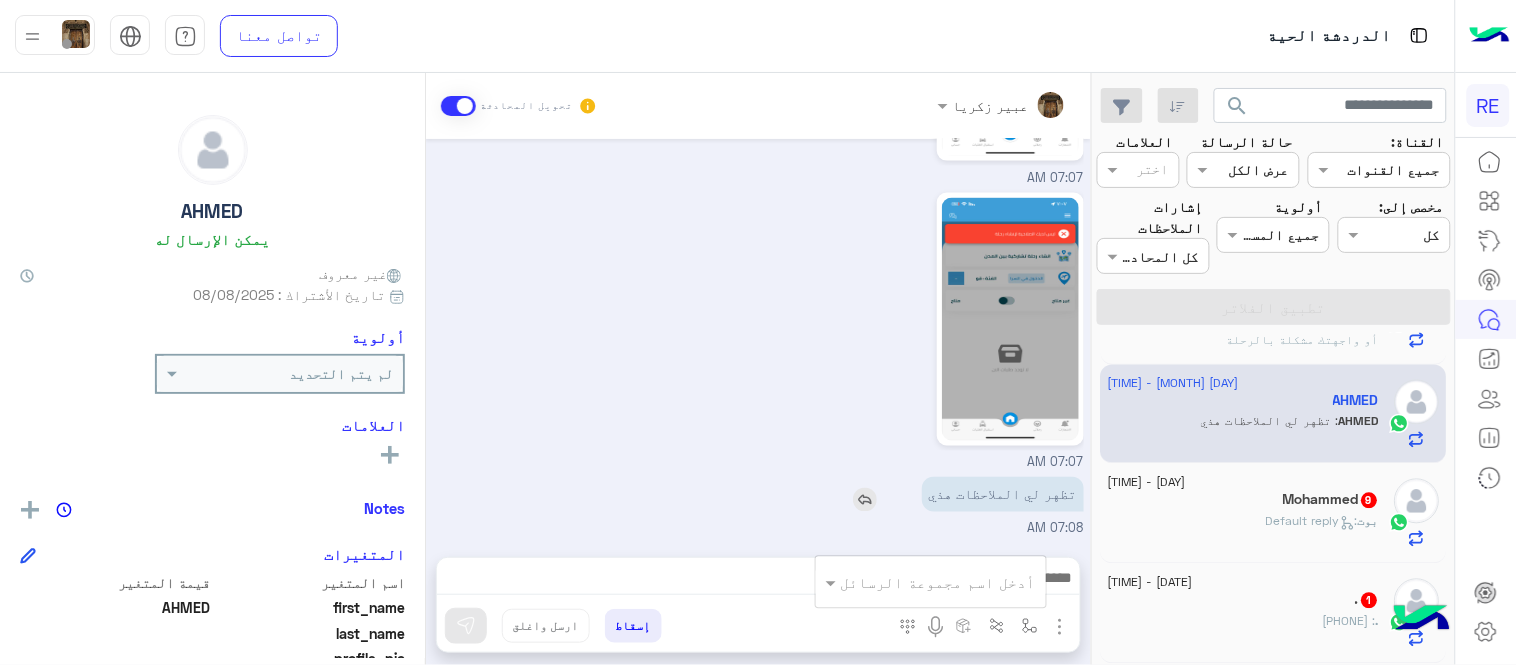 click at bounding box center [865, 500] 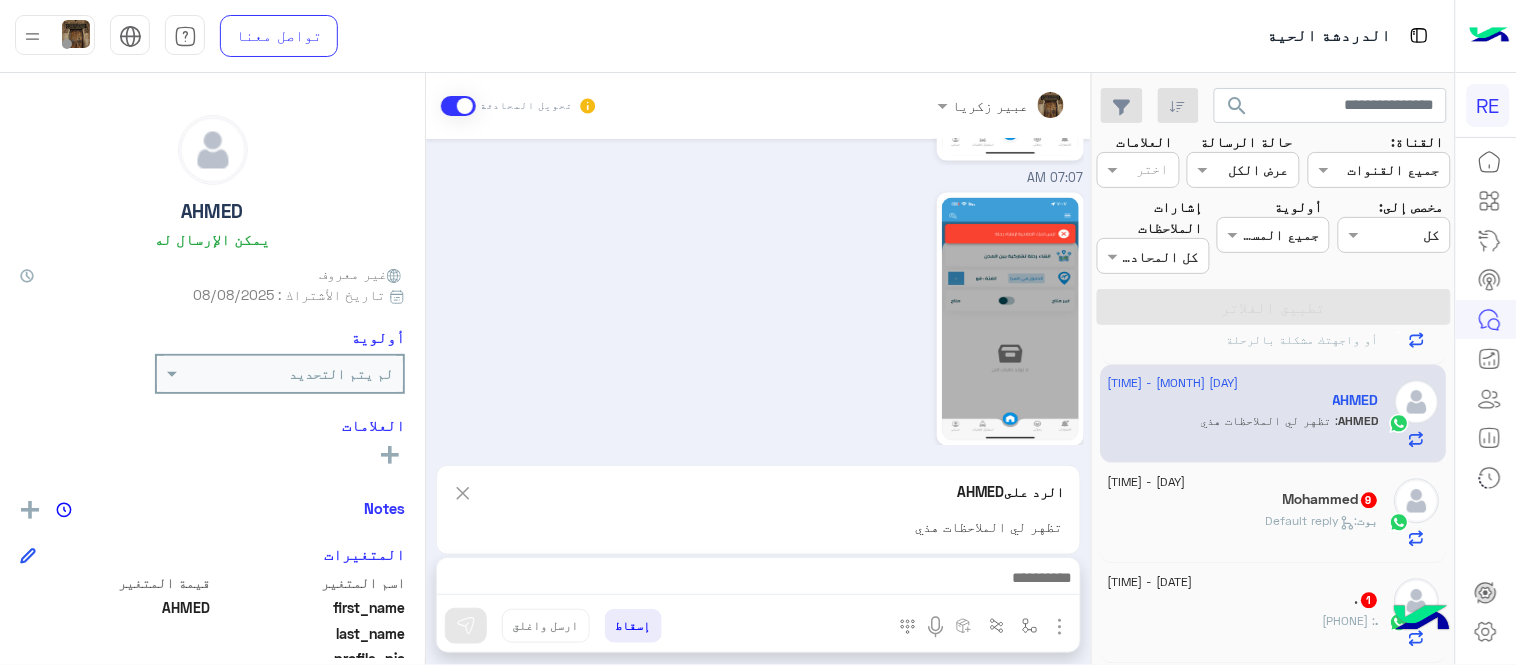 click at bounding box center [758, 583] 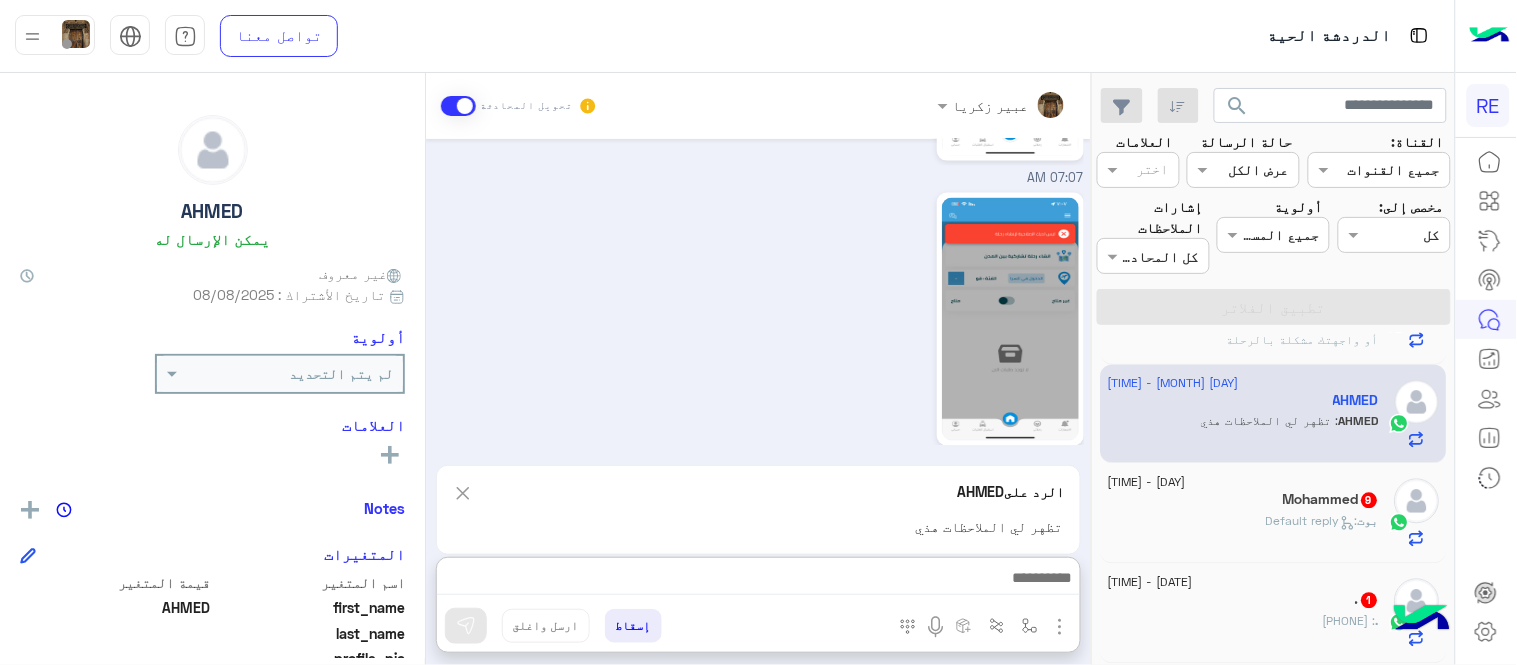 click at bounding box center [758, 580] 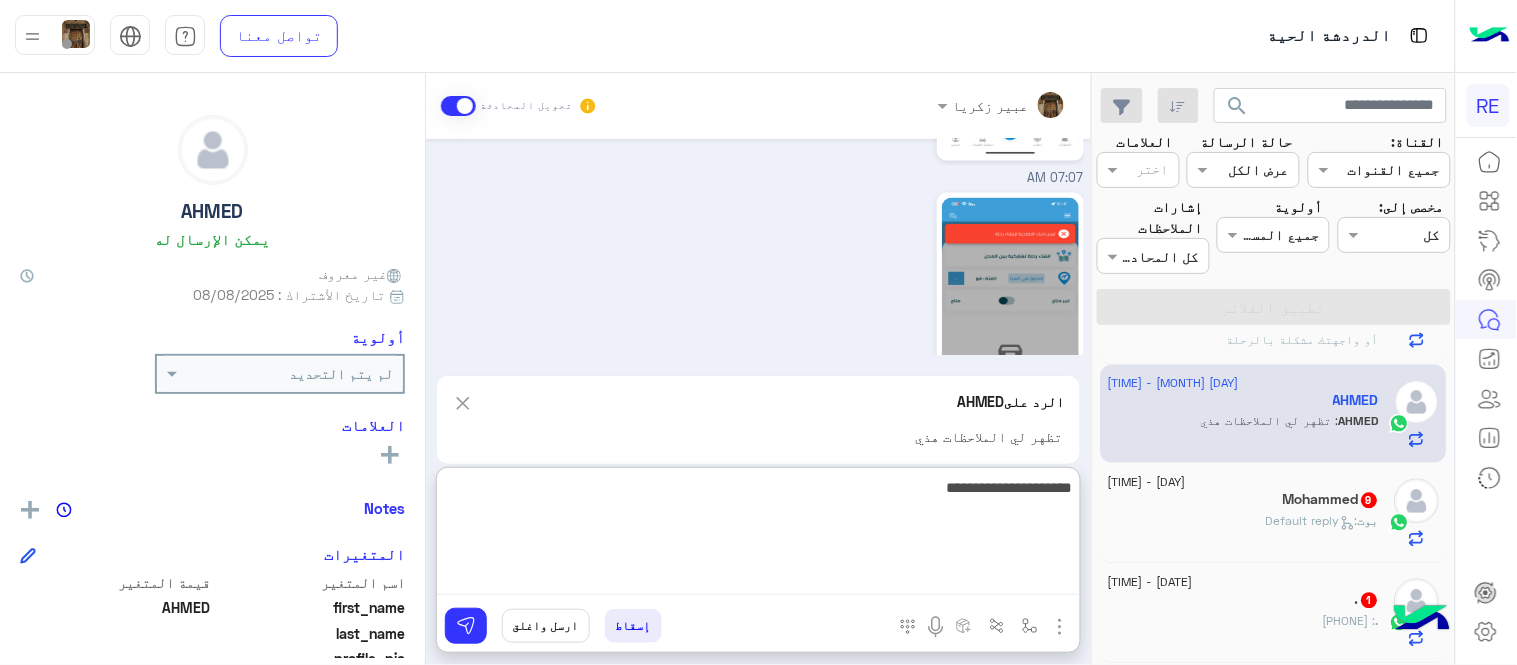 type on "**********" 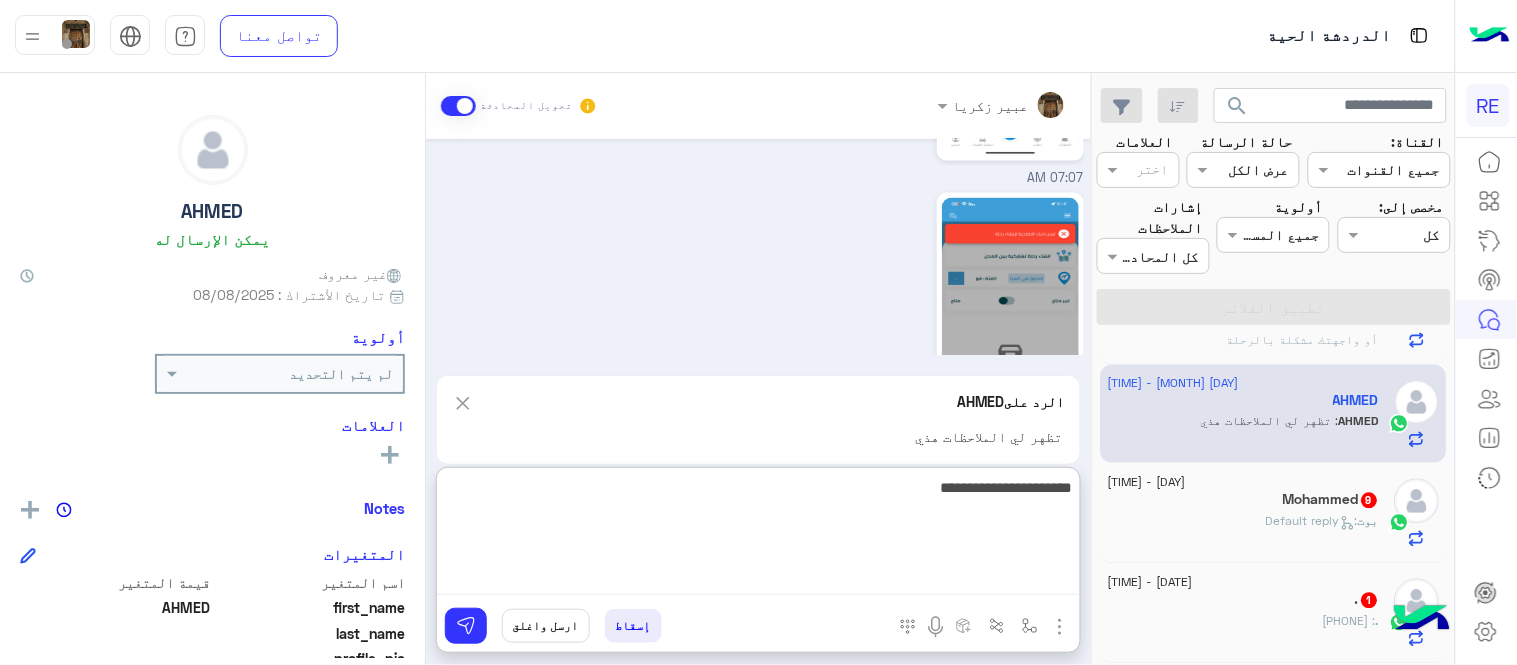 type 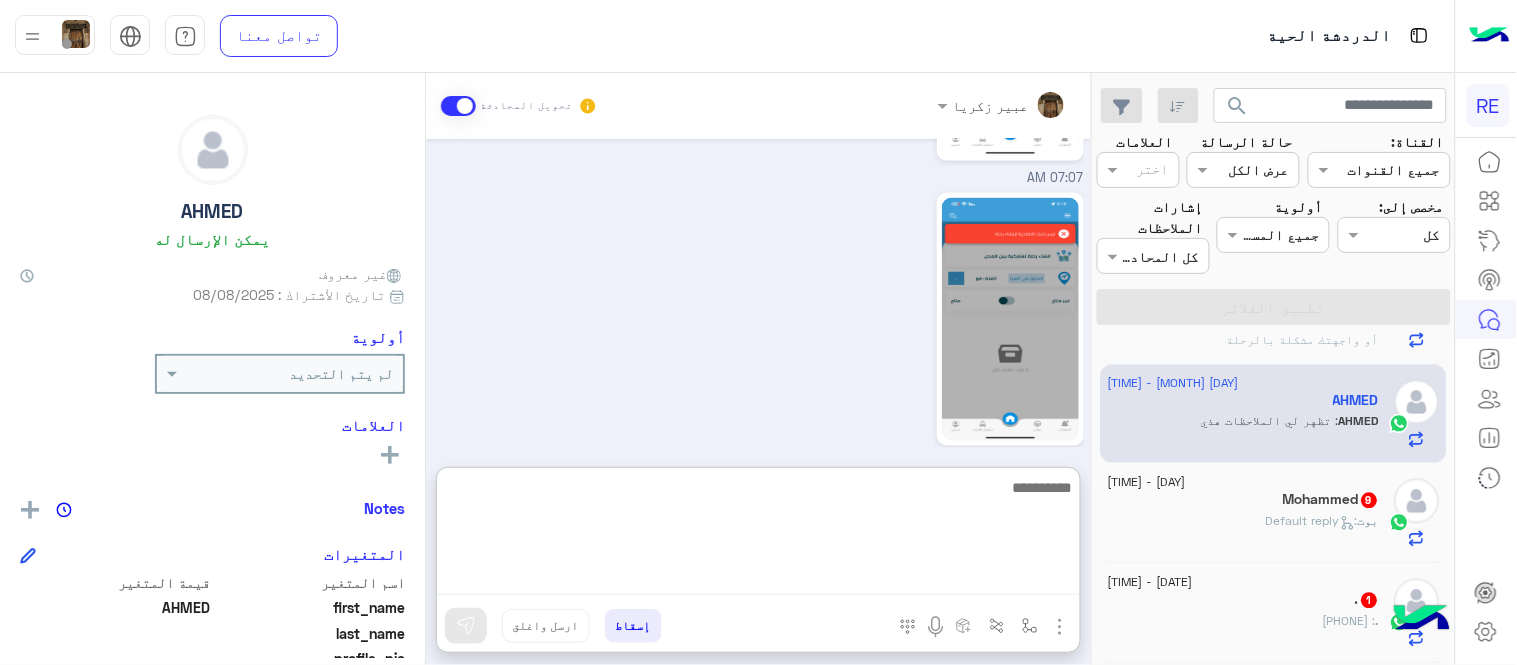 scroll, scrollTop: 923, scrollLeft: 0, axis: vertical 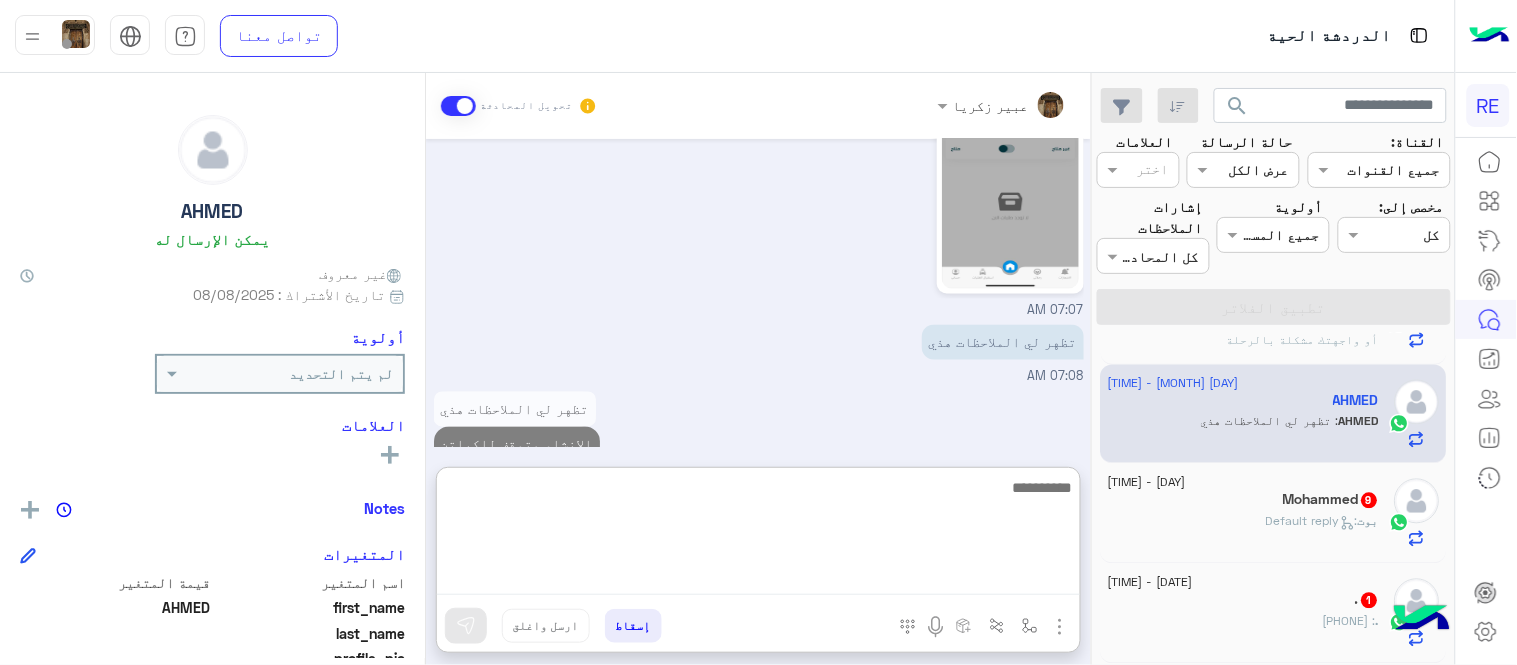 click on "07:07 AM" at bounding box center [759, 178] 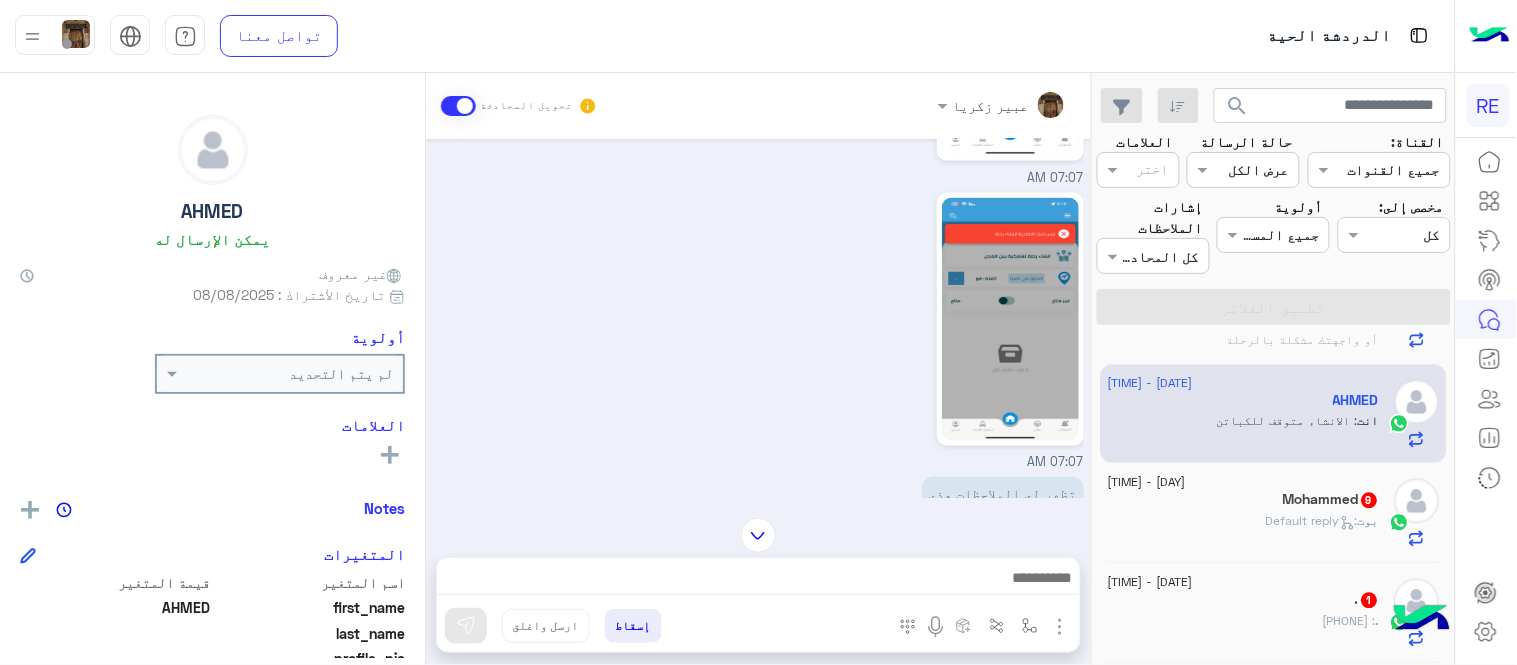 scroll, scrollTop: 722, scrollLeft: 0, axis: vertical 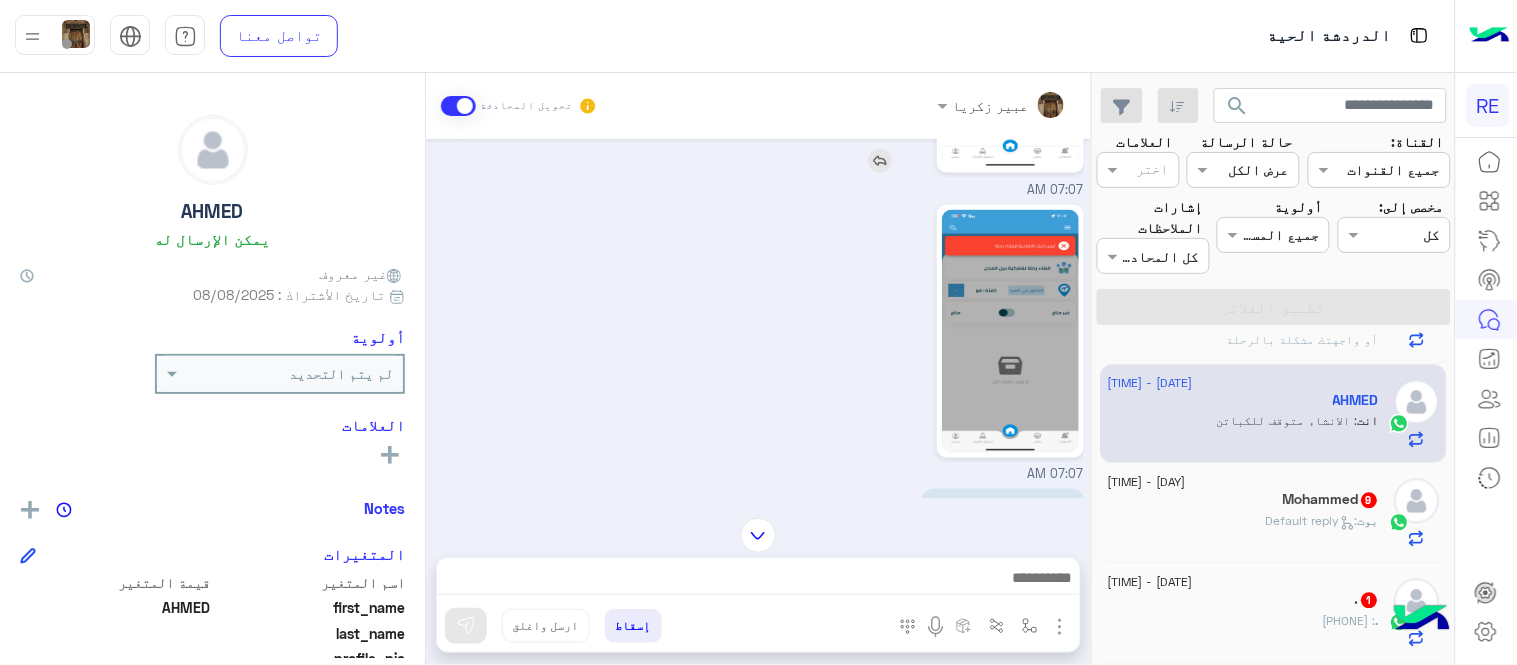 click at bounding box center [880, 161] 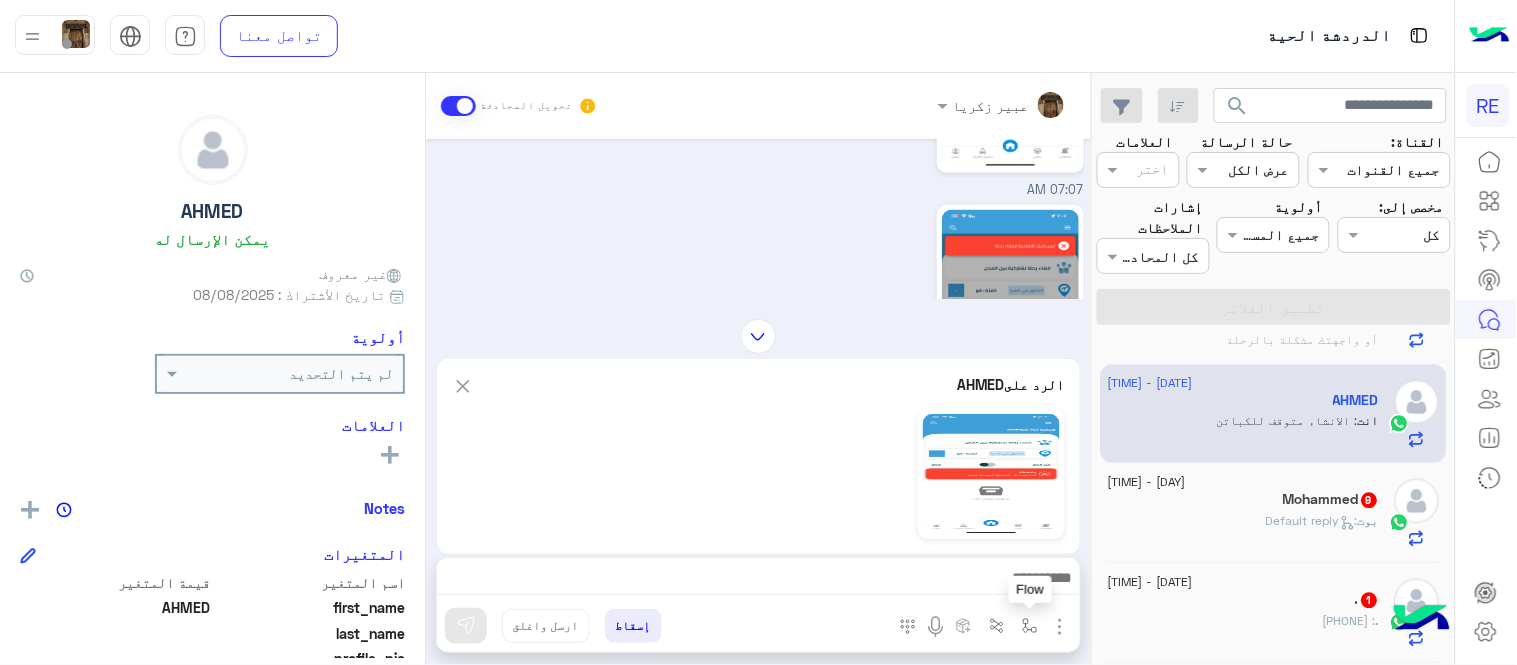 click at bounding box center (1030, 626) 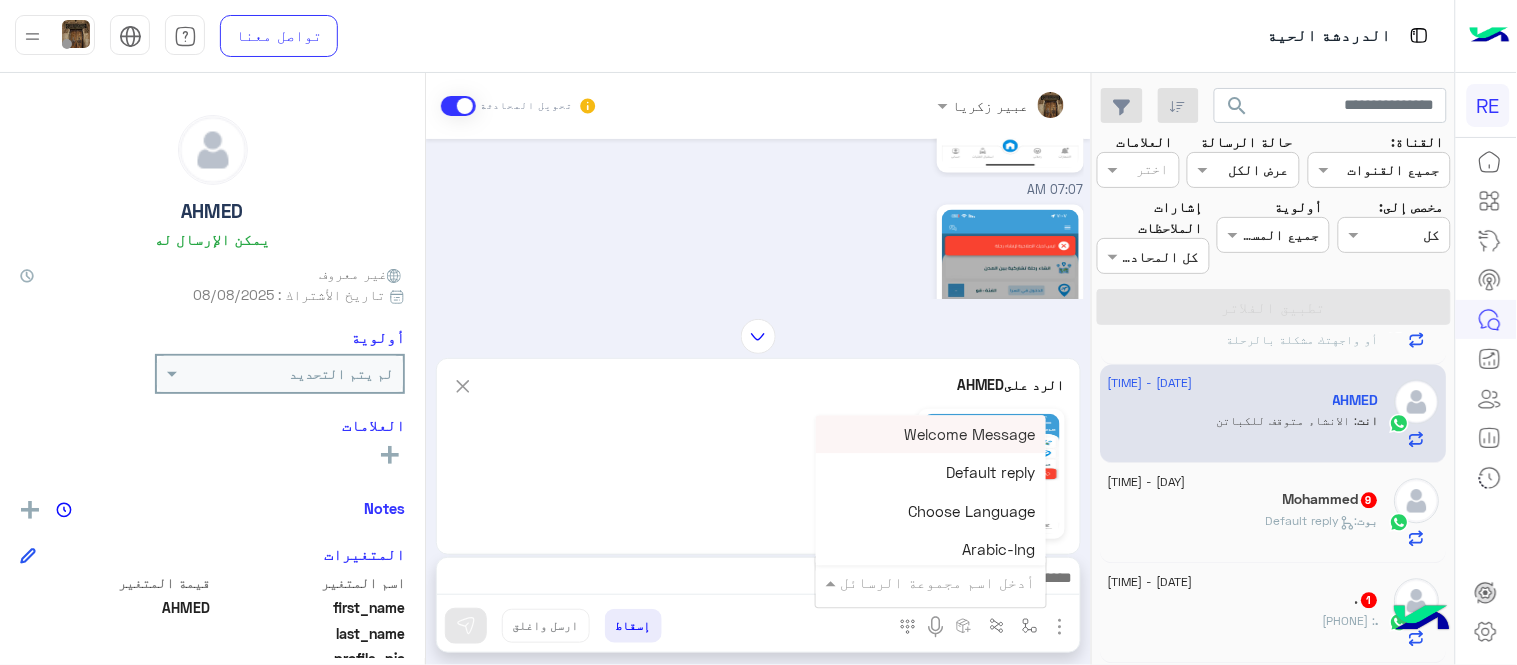 click at bounding box center [959, 582] 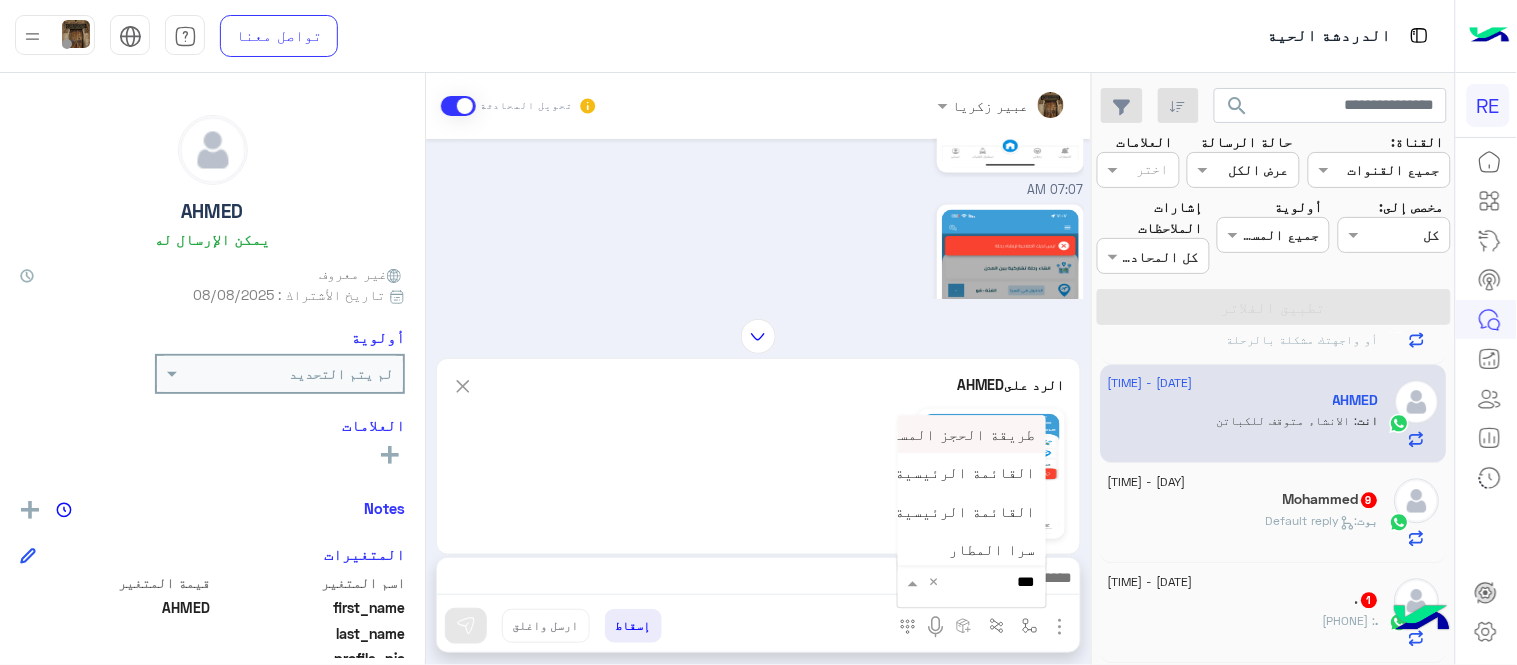 type on "****" 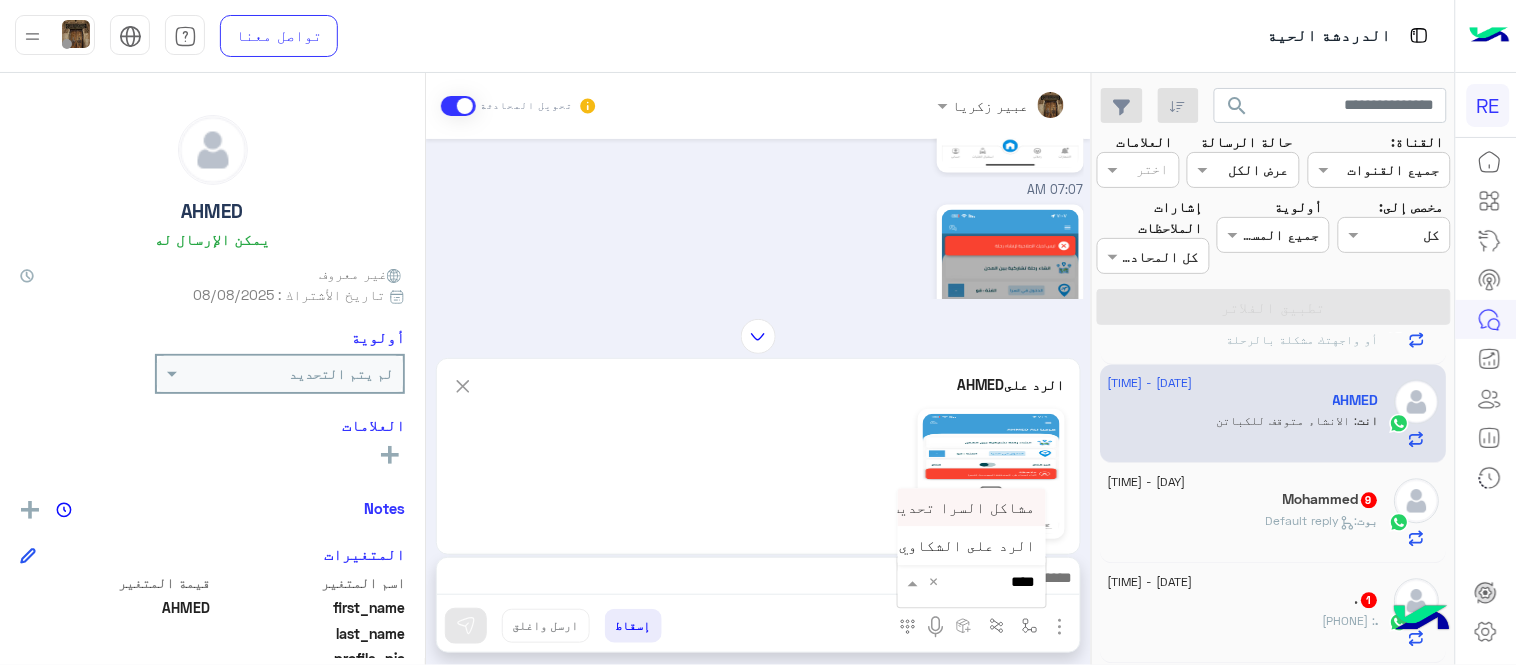 click on "مشاكل السرا تحديث" at bounding box center [972, 507] 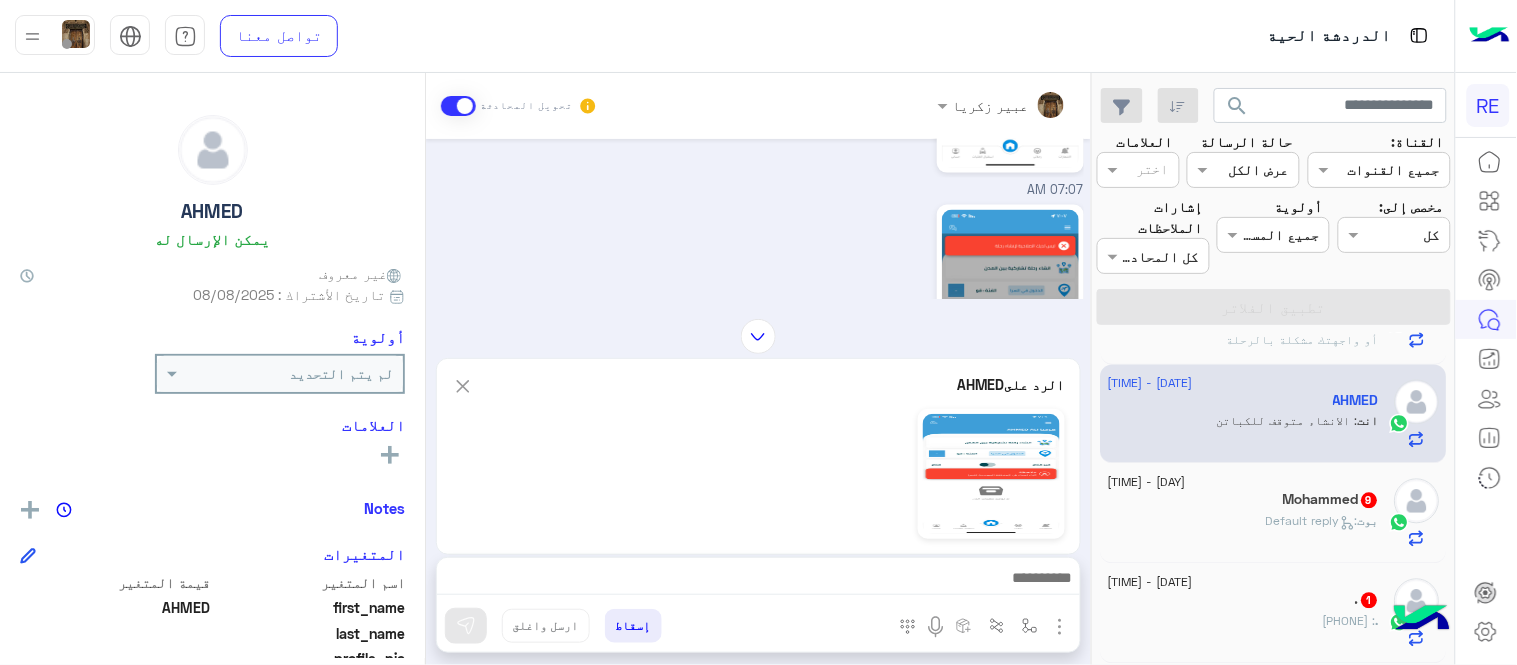 type on "**********" 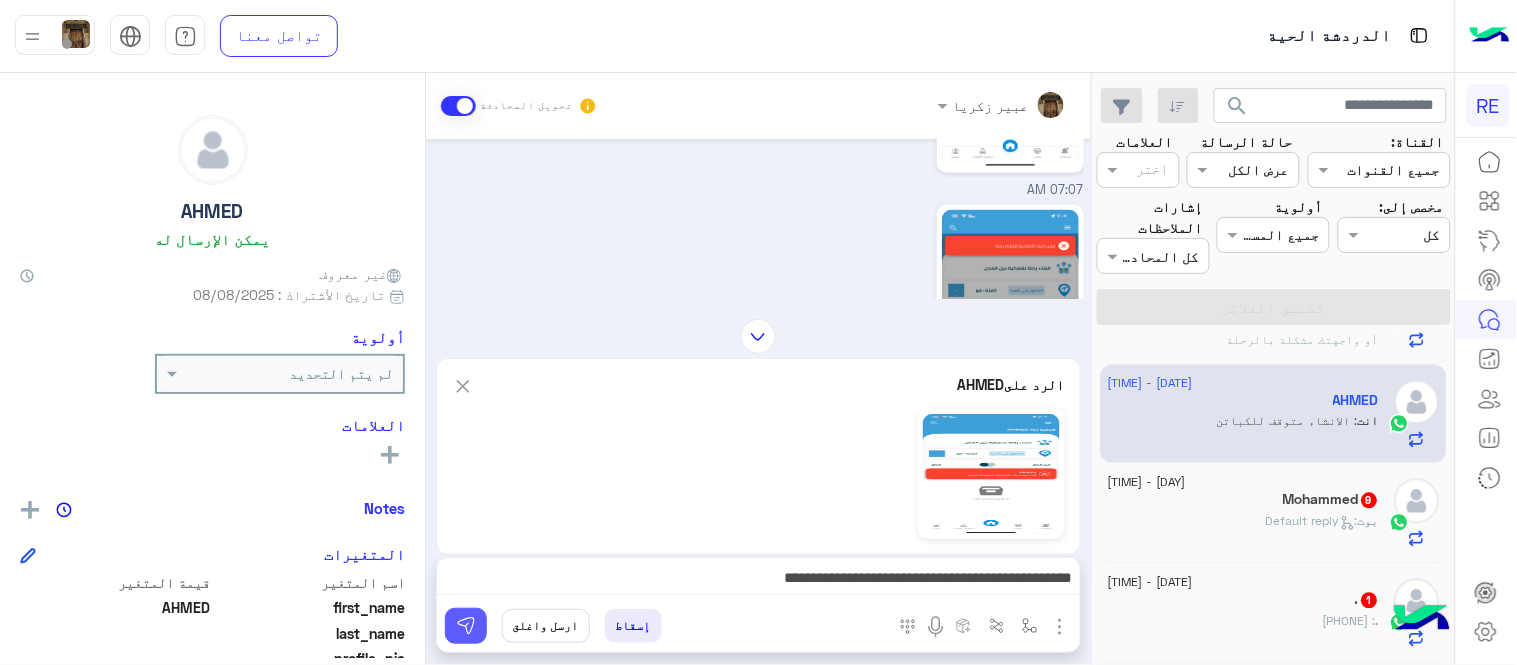 click at bounding box center [466, 626] 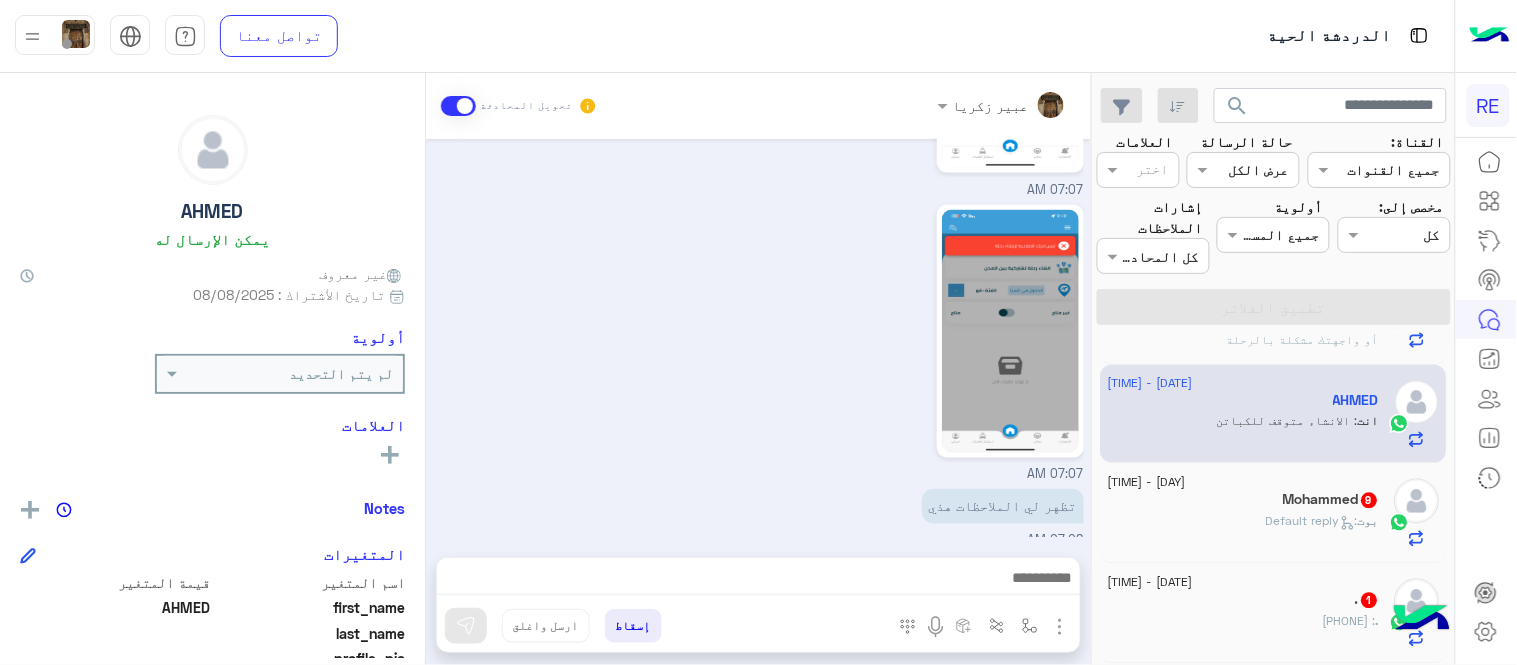 scroll, scrollTop: 833, scrollLeft: 0, axis: vertical 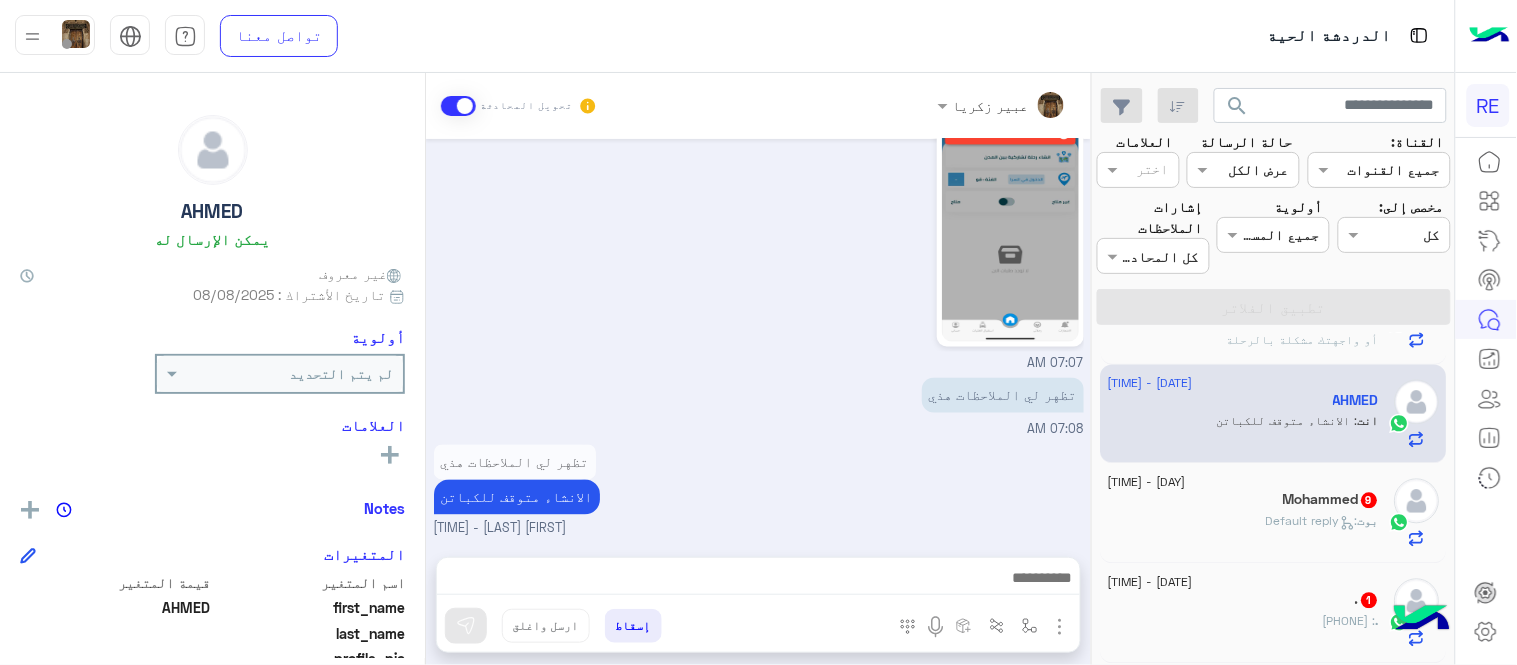 click on "بوت :   Default reply" 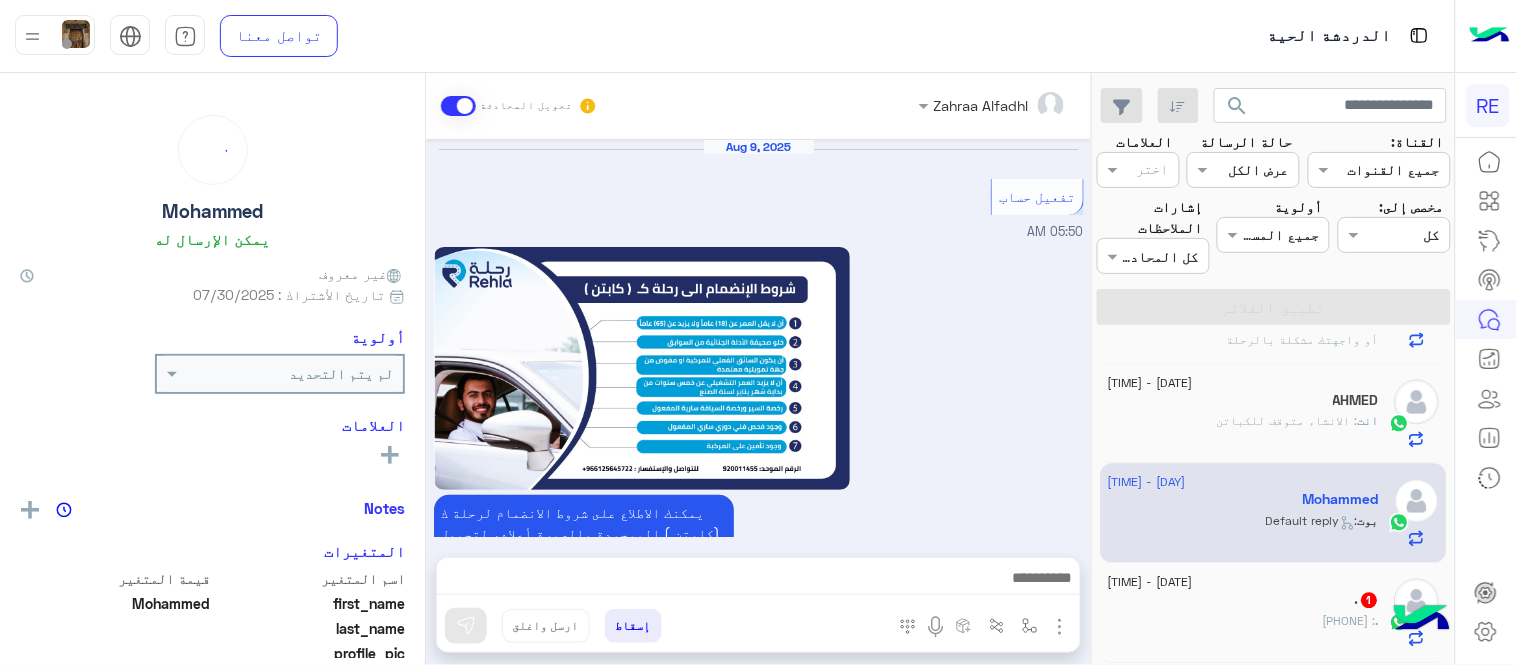 scroll, scrollTop: 1168, scrollLeft: 0, axis: vertical 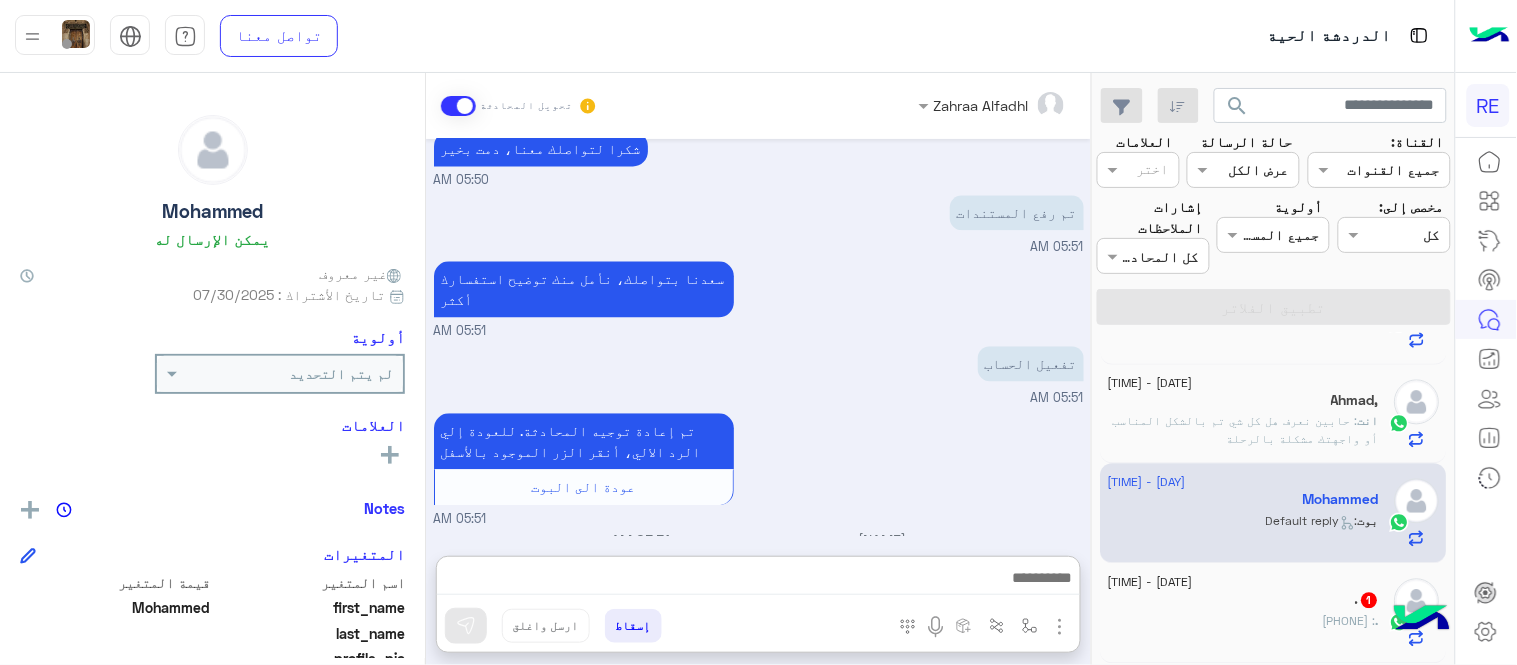 click at bounding box center [758, 580] 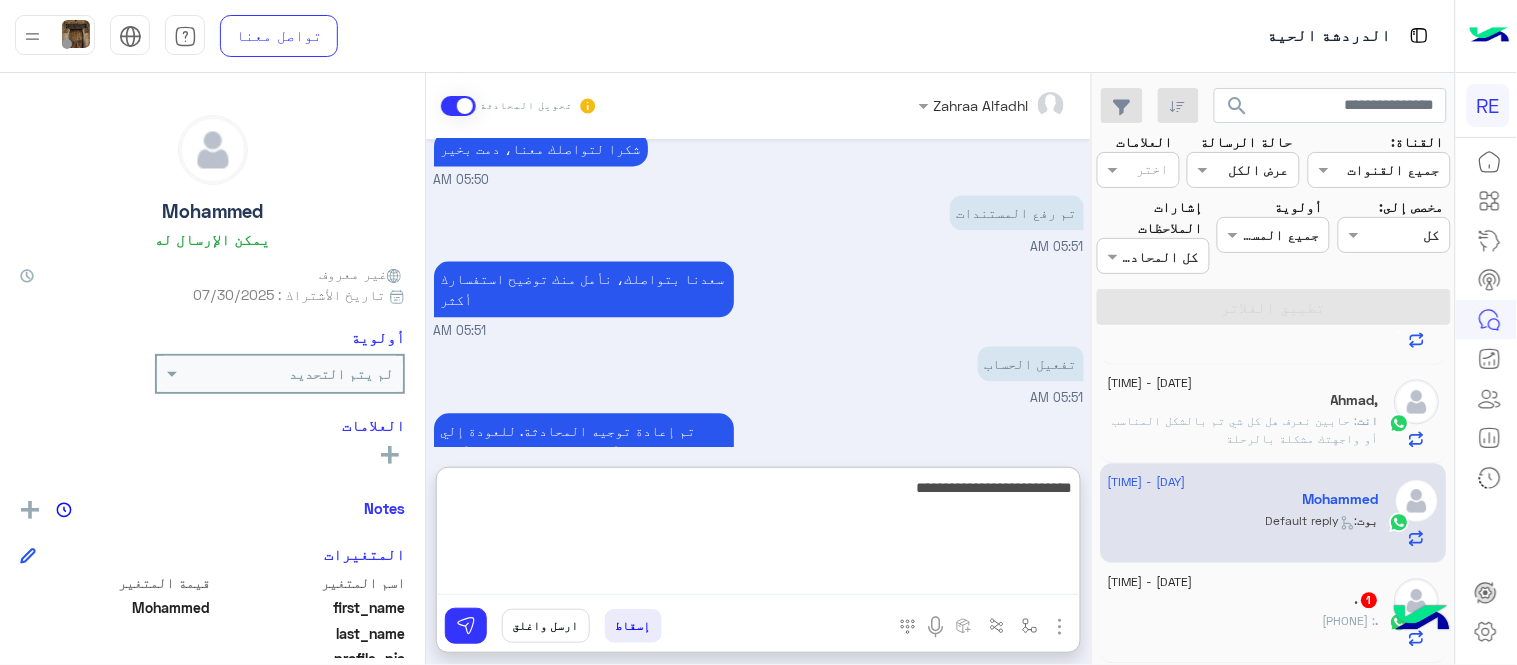 type on "**********" 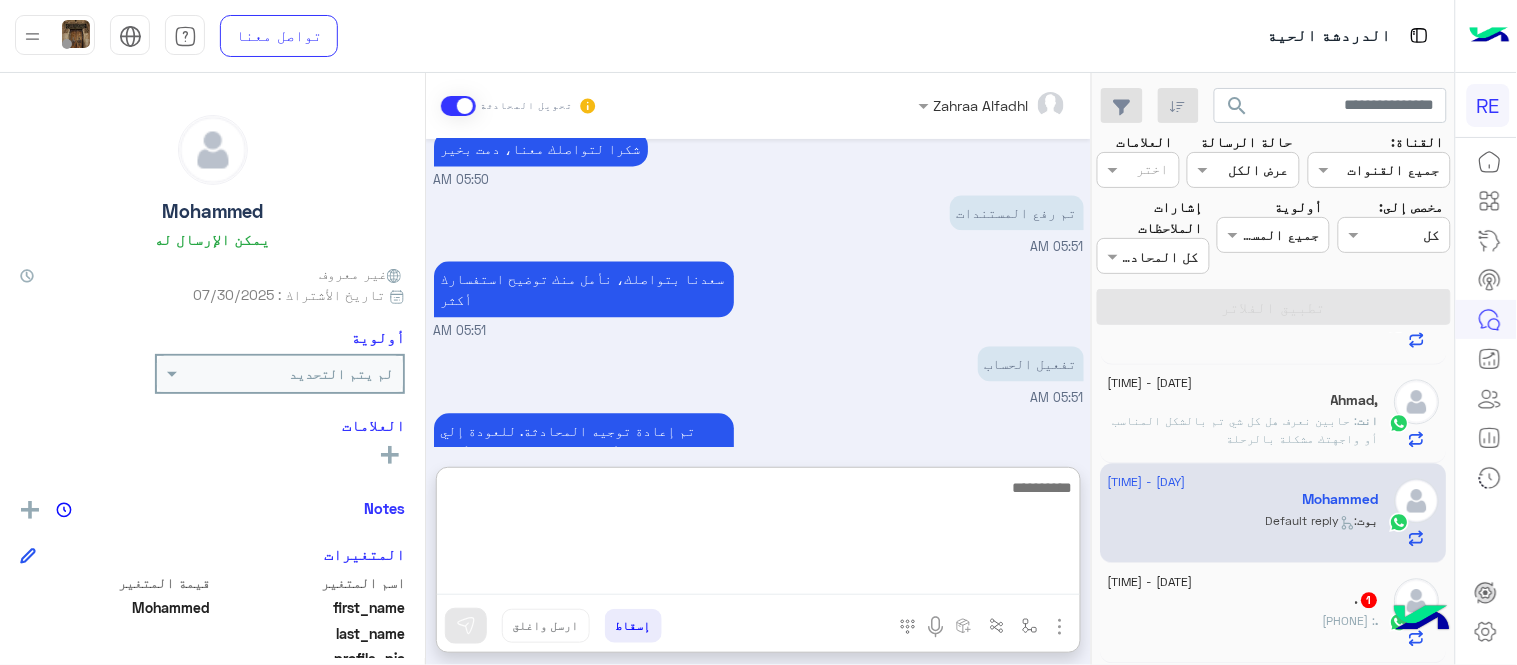 scroll, scrollTop: 1322, scrollLeft: 0, axis: vertical 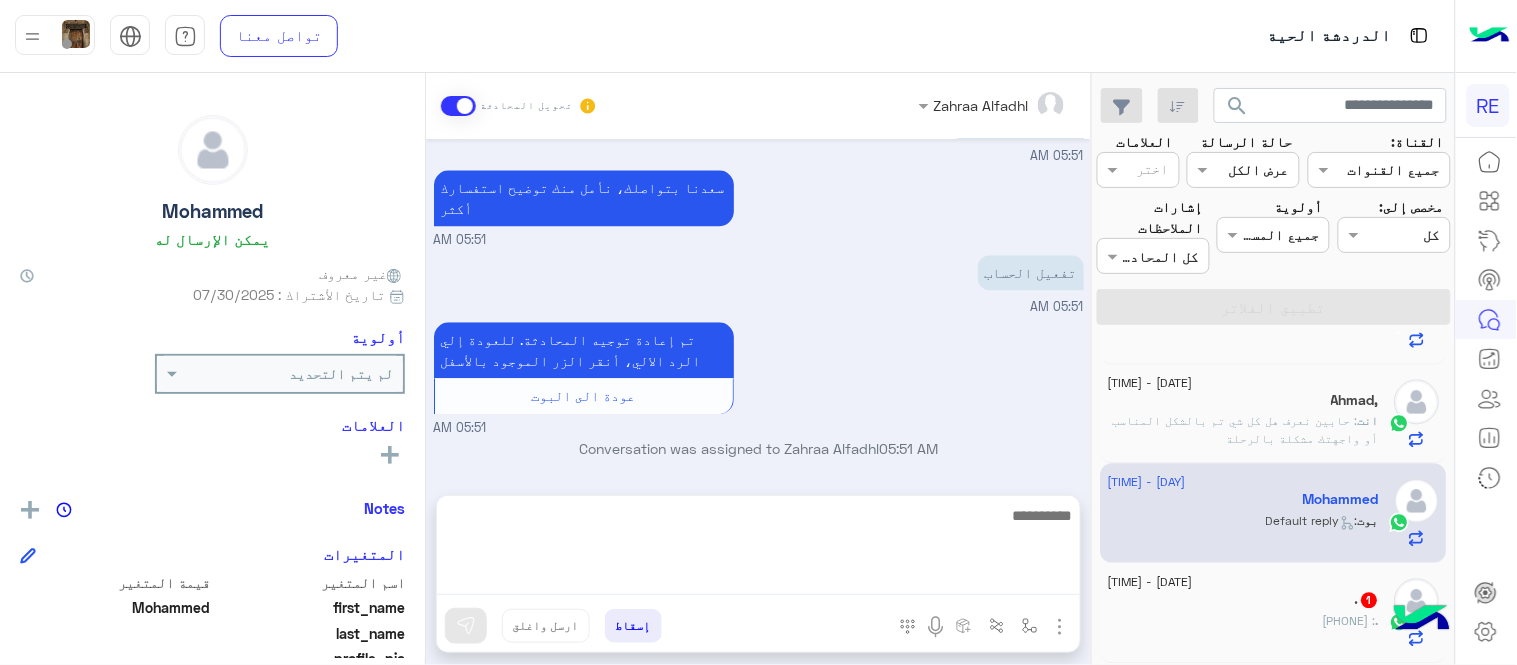 click on "Aug 9, 2025   تفعيل حساب    05:50 AM  يمكنك الاطلاع على شروط الانضمام لرحلة ك (كابتن ) الموجودة بالصورة أعلاه،
لتحميل التطبيق عبر الرابط التالي : 📲
http://onelink.to/Rehla    يسعدنا انضمامك لتطبيق رحلة يمكنك اتباع الخطوات الموضحة لتسجيل بيانات سيارتك بالفيديو التالي  : عزيزي الكابتن، فضلًا ، للرغبة بتفعيل الحساب قم برفع البيانات عبر التطبيق والتواصل معنا  تم تسجيل السيارة   اواجه صعوبة بالتسجيل  اي خدمة اخرى ؟  الرجوع للقائمة الرئ   لا     05:50 AM   اواجه صعوبة بالتسجيل    05:50 AM  مرحبا بك، اترك لنا استفسارك وسيتم مراجعته وابلاغك في أقرب وقت شكرا لتواصلك معنا، دمت بخير    05:50 AM    05:51 AM     05:51 AM" at bounding box center (758, 307) 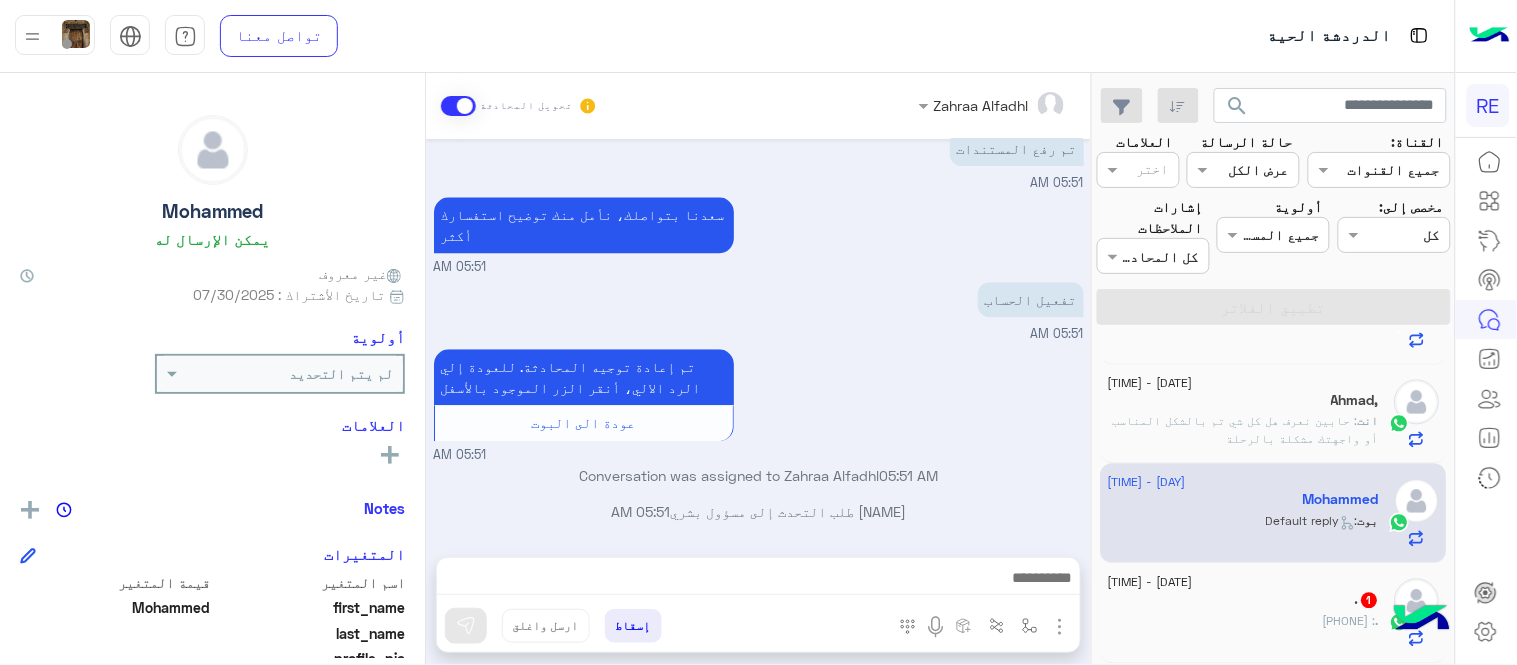 scroll, scrollTop: 1268, scrollLeft: 0, axis: vertical 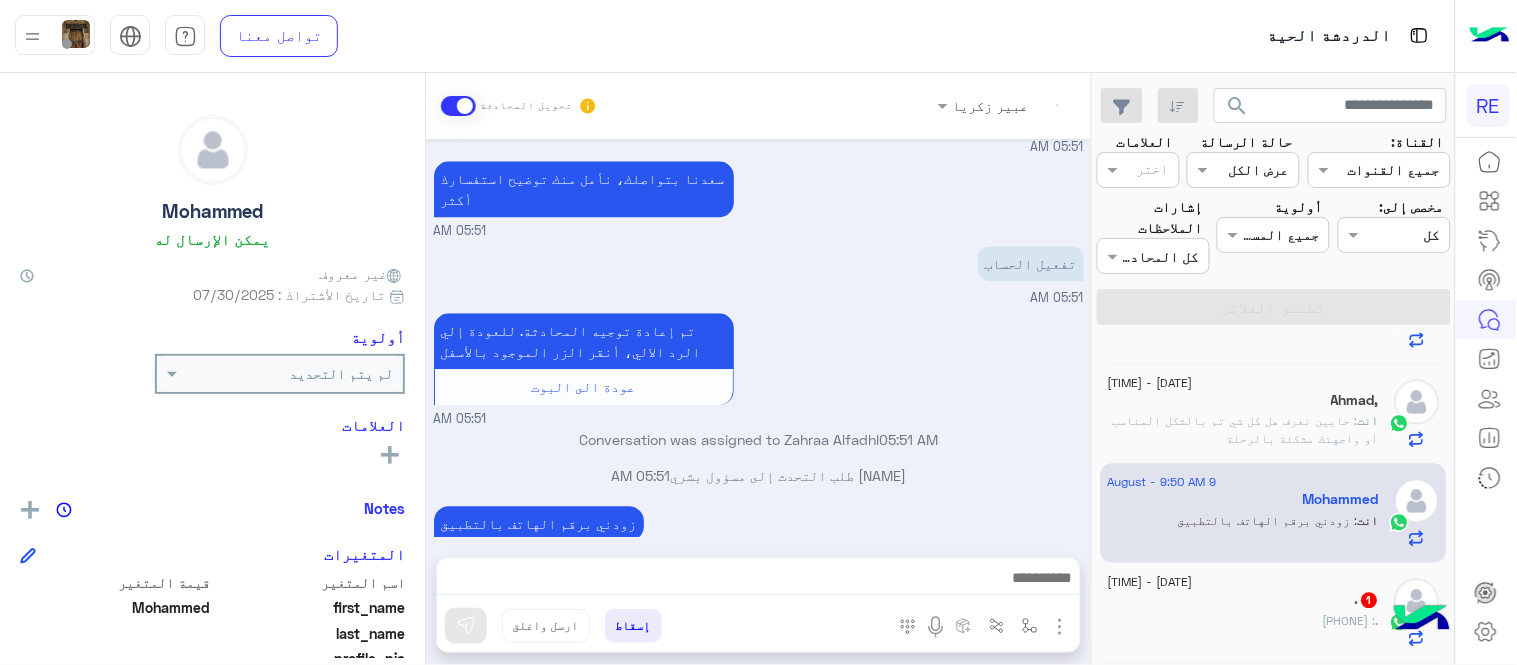 click on ".   1" 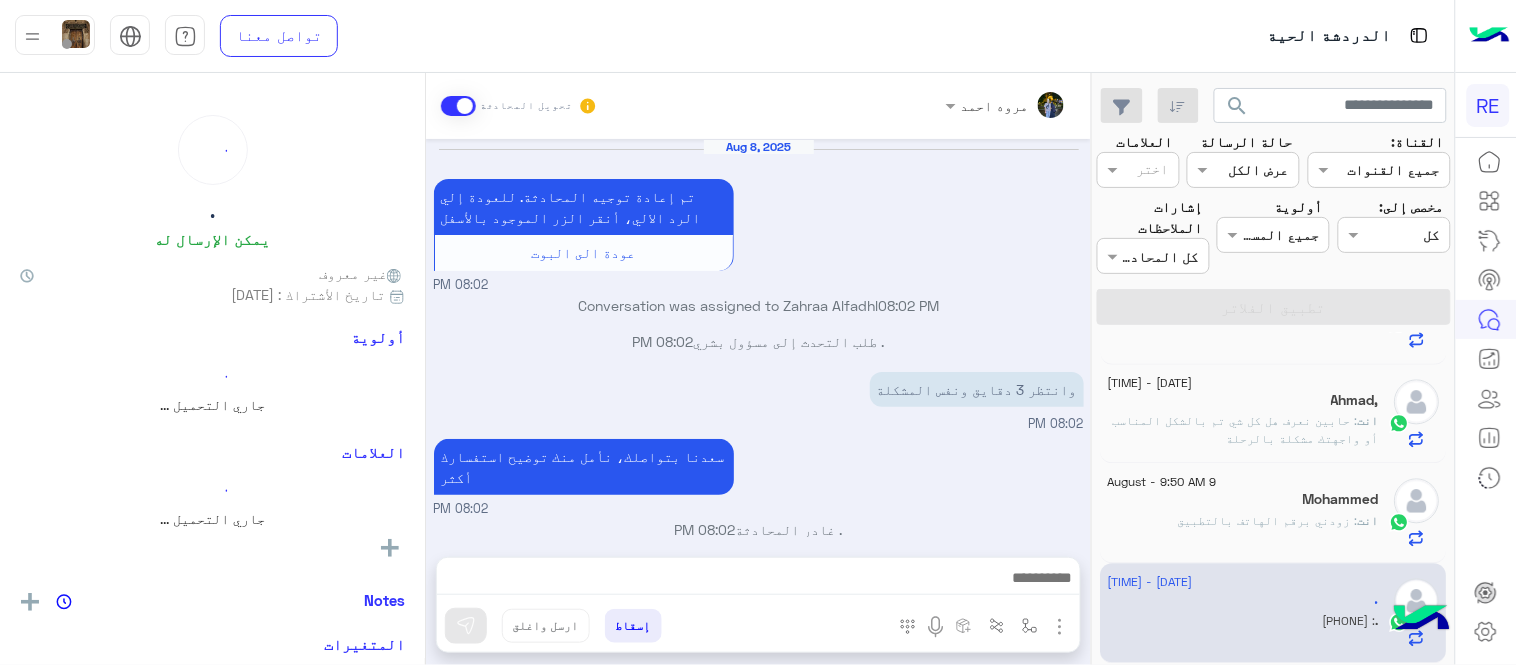 scroll, scrollTop: 277, scrollLeft: 0, axis: vertical 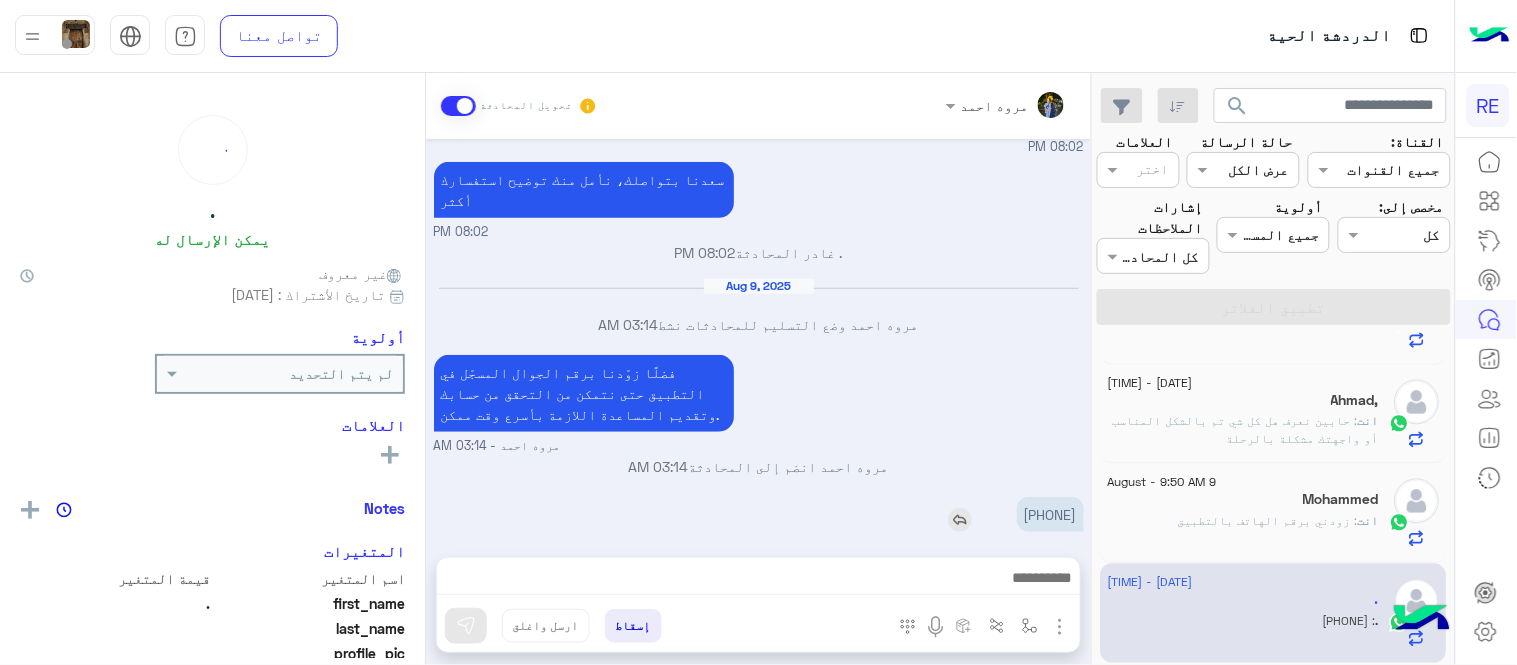 click on "[PHONE]" at bounding box center [1050, 514] 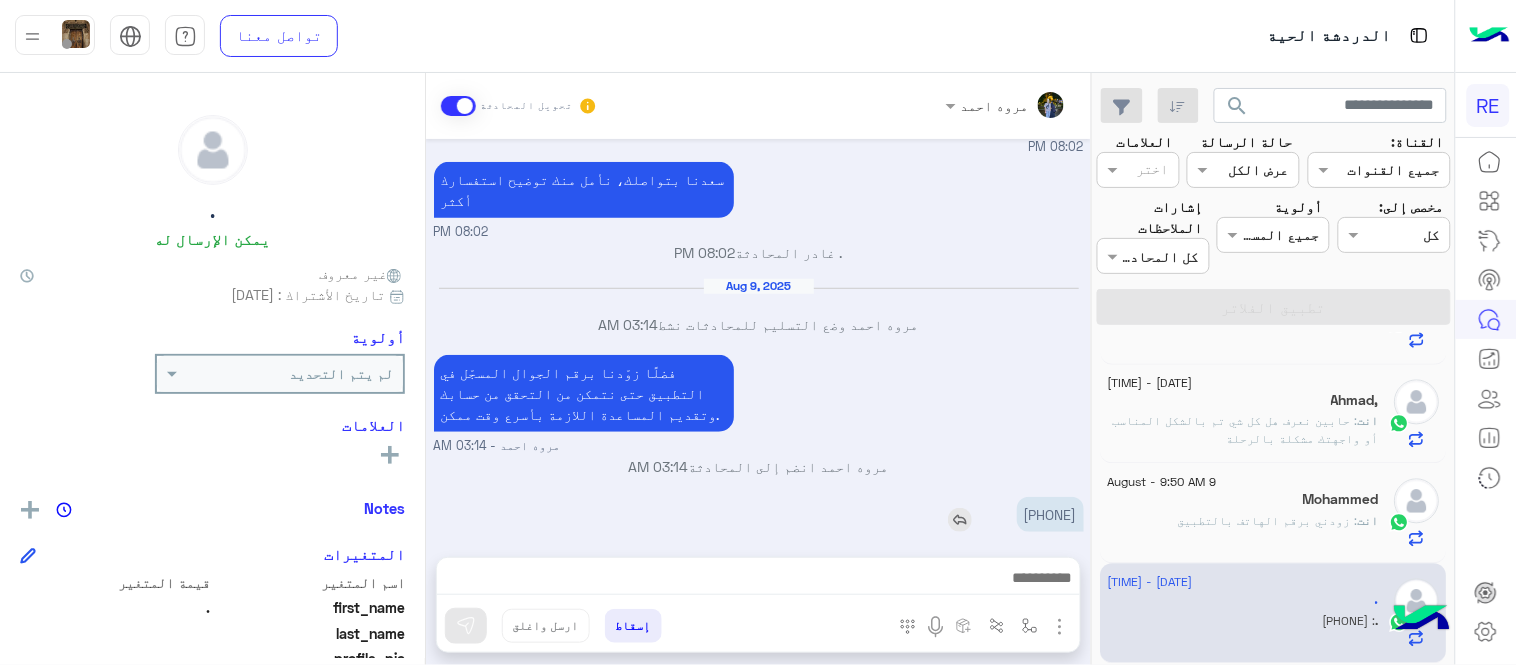 copy on "[PHONE]" 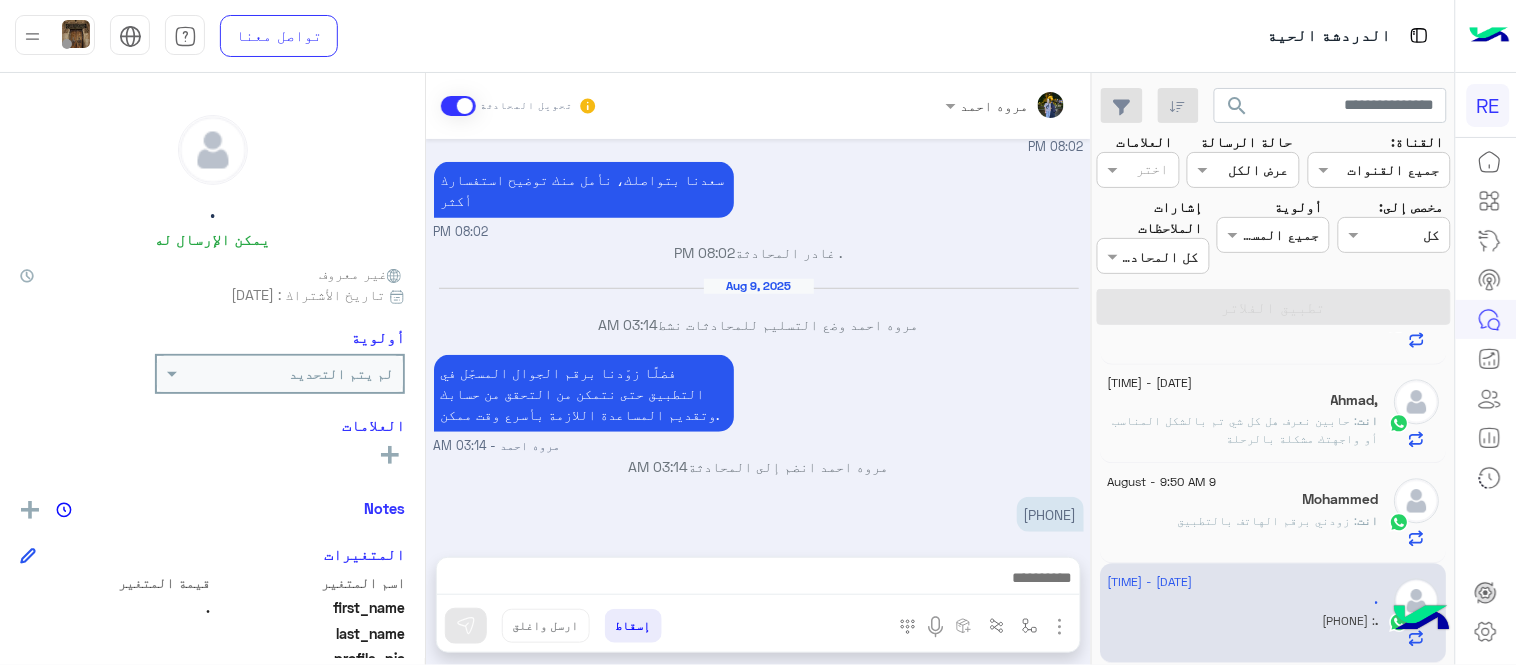 click on "مروه احمد تحويل المحادثة     Aug 8, 2025  تم إعادة توجيه المحادثة. للعودة إلي الرد الالي، أنقر الزر الموجود بالأسفل  عودة الى البوت     08:02 PM   Conversation was assigned to Zahraa Alfadhl   08:02 PM       .  طلب التحدث إلى مسؤول بشري   08:02 PM      وانتظر 3 دقايق ونفس المشكلة   08:02 PM  سعدنا بتواصلك، نأمل منك توضيح استفسارك أكثر    08:02 PM   .  غادر المحادثة   08:02 PM       Aug 9, 2025   مروه احمد وضع التسليم للمحادثات نشط   03:14 AM      فضلًا زوّدنا برقم الجوال المسجّل في التطبيق حتى نتمكن من التحقق من حسابك وتقديم المساعدة اللازمة بأسرع وقت ممكن.  مروه احمد -  03:14 AM   مروه احمد انضم إلى المحادثة   03:14 AM      [PHONE]   05:04 AM   إسقاط   .       Notes" 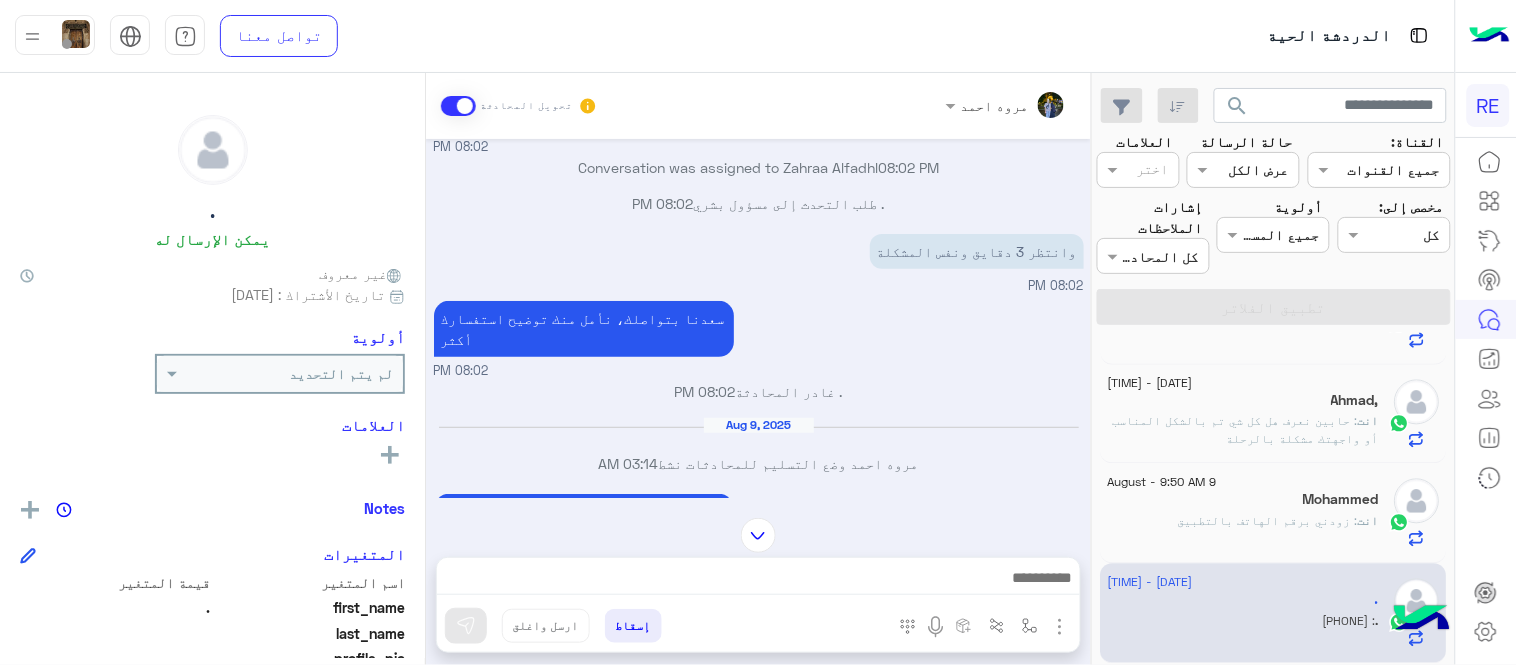 scroll, scrollTop: 135, scrollLeft: 0, axis: vertical 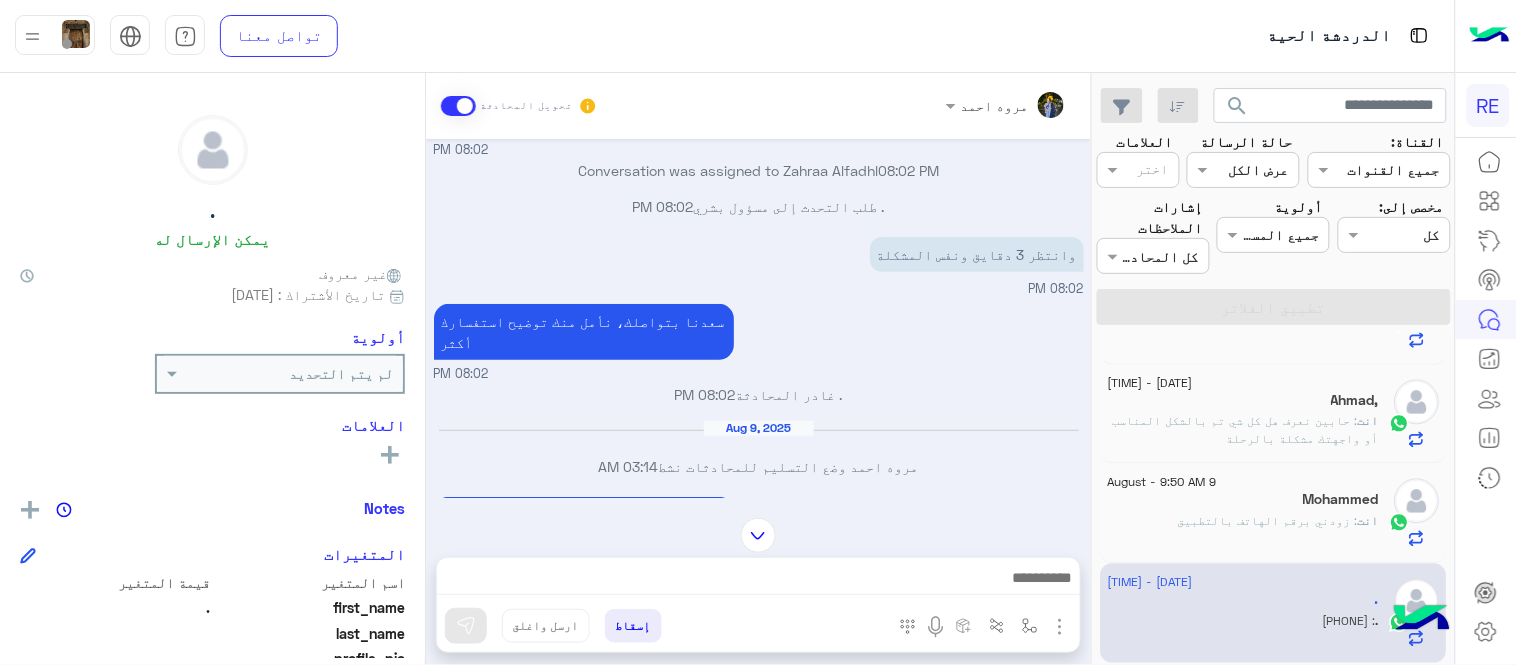 click on "سعدنا بتواصلك، نأمل منك توضيح استفسارك أكثر    [TIME]" at bounding box center (759, 341) 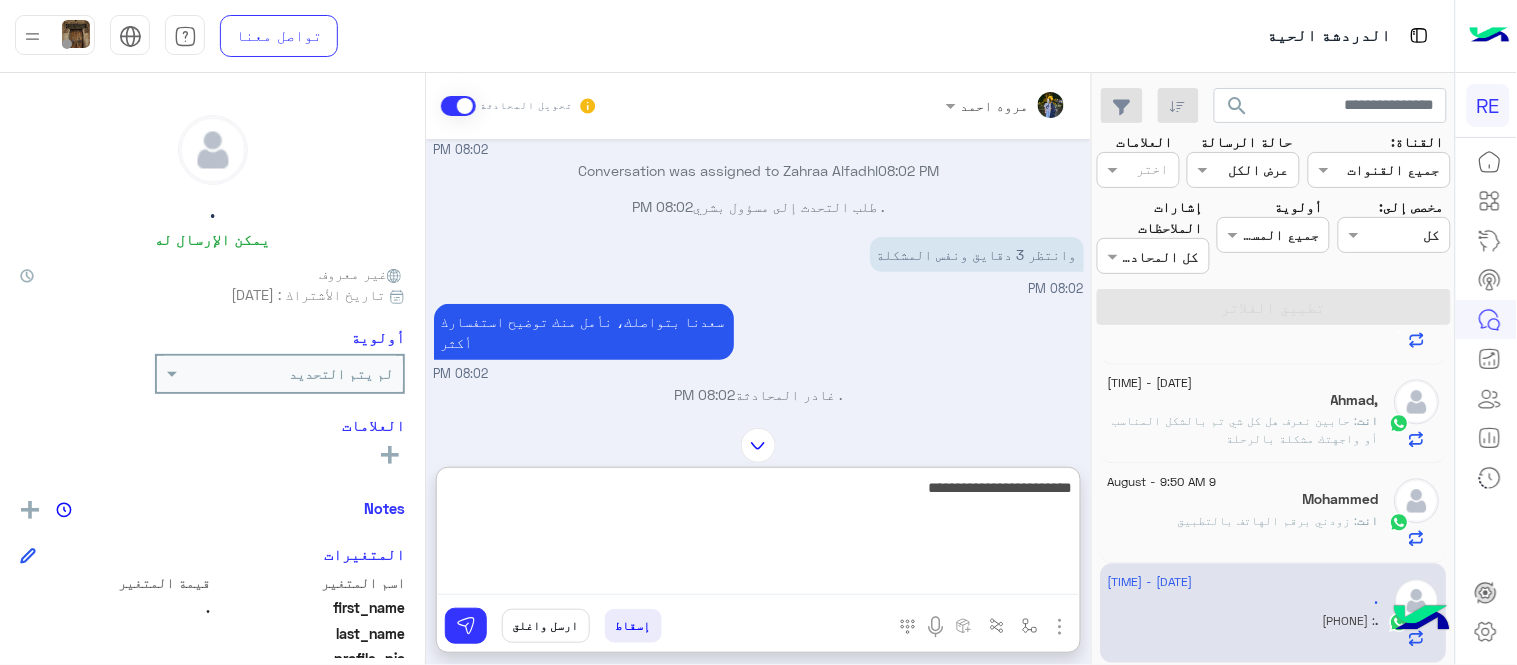 type on "**********" 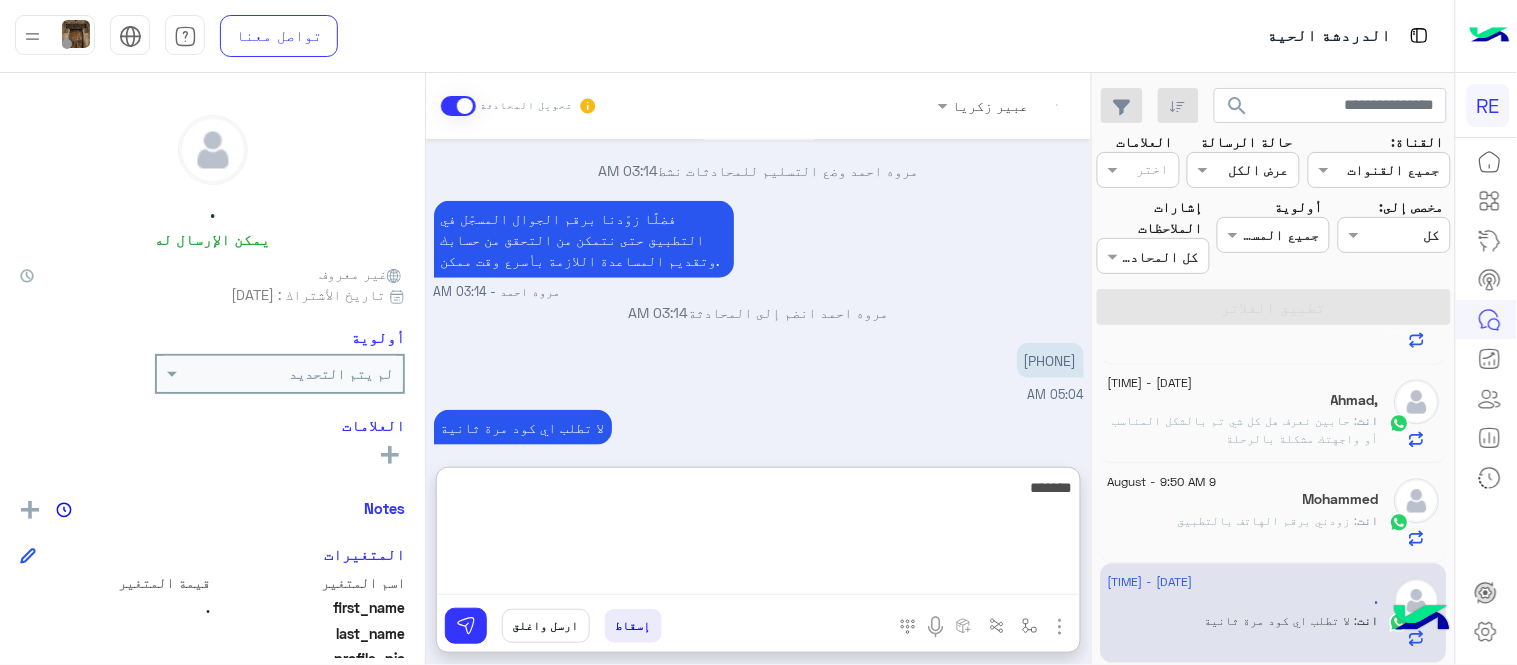 scroll, scrollTop: 467, scrollLeft: 0, axis: vertical 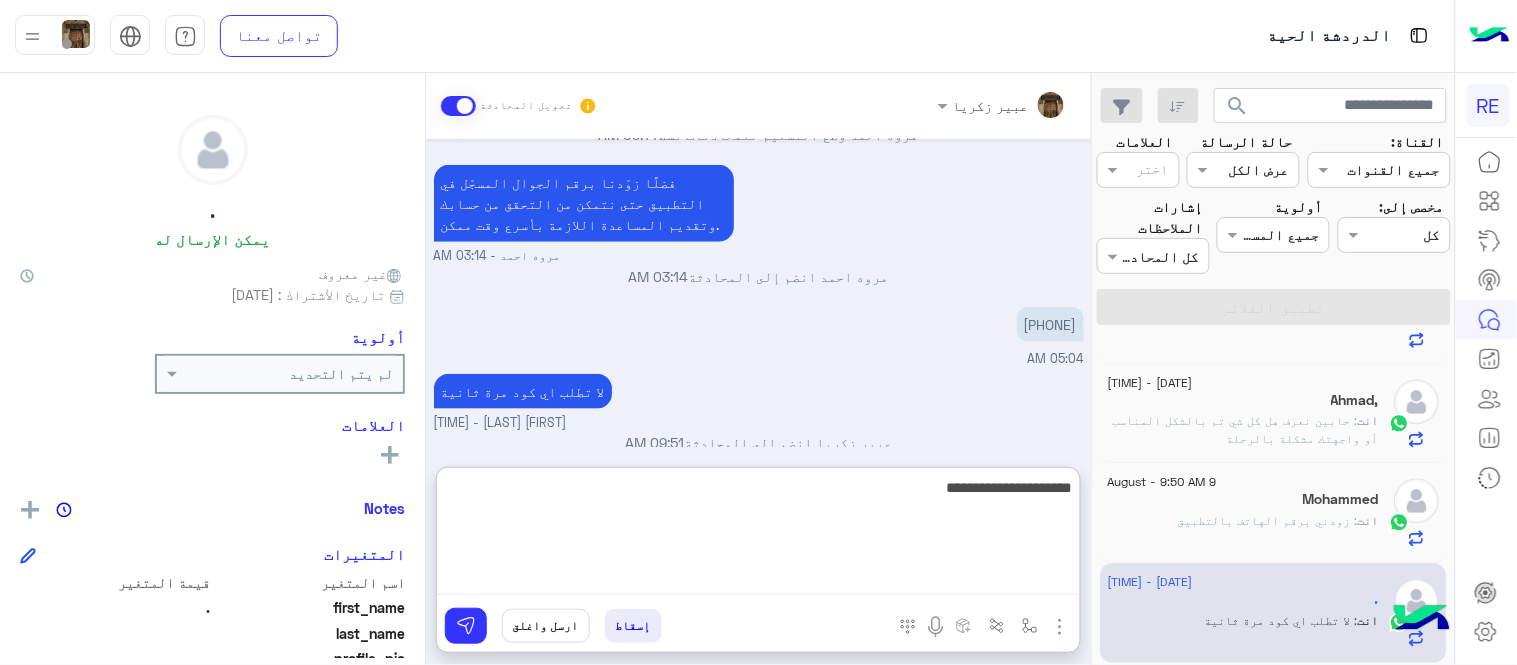 type on "**********" 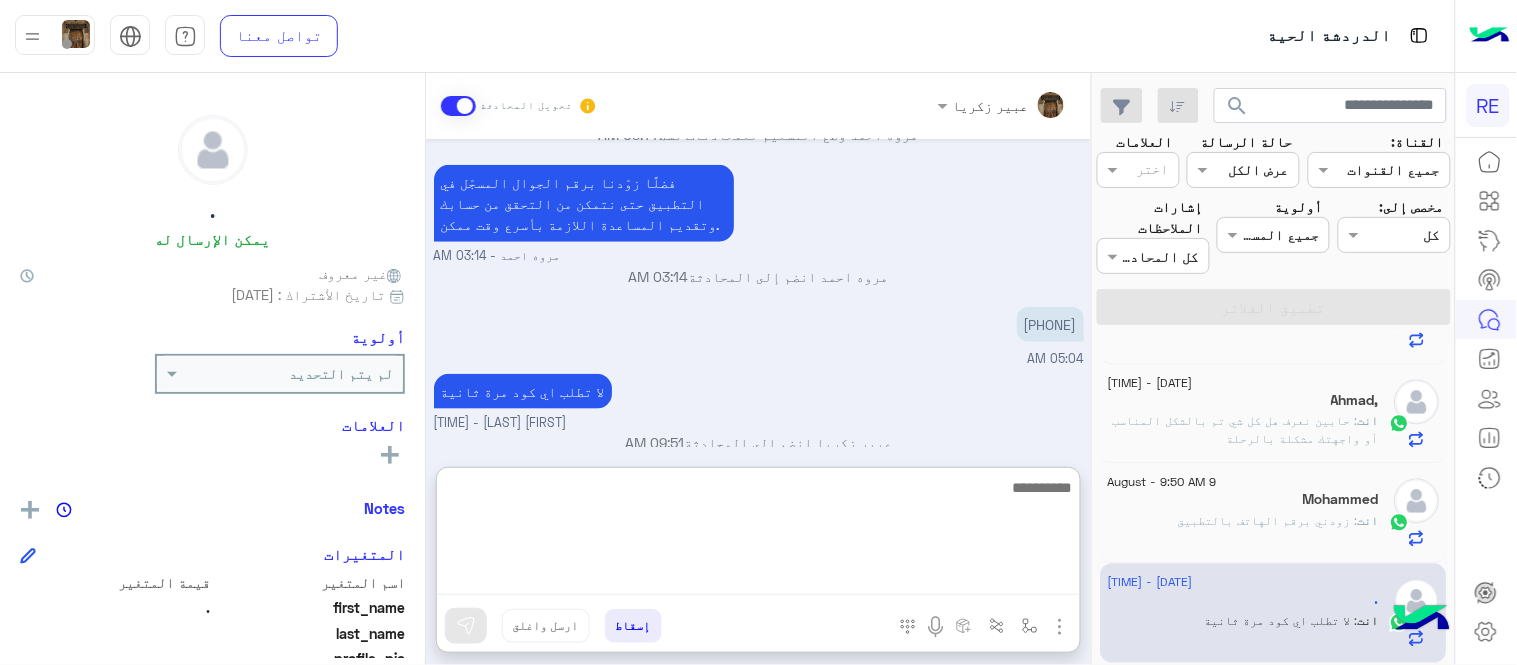 scroll, scrollTop: 531, scrollLeft: 0, axis: vertical 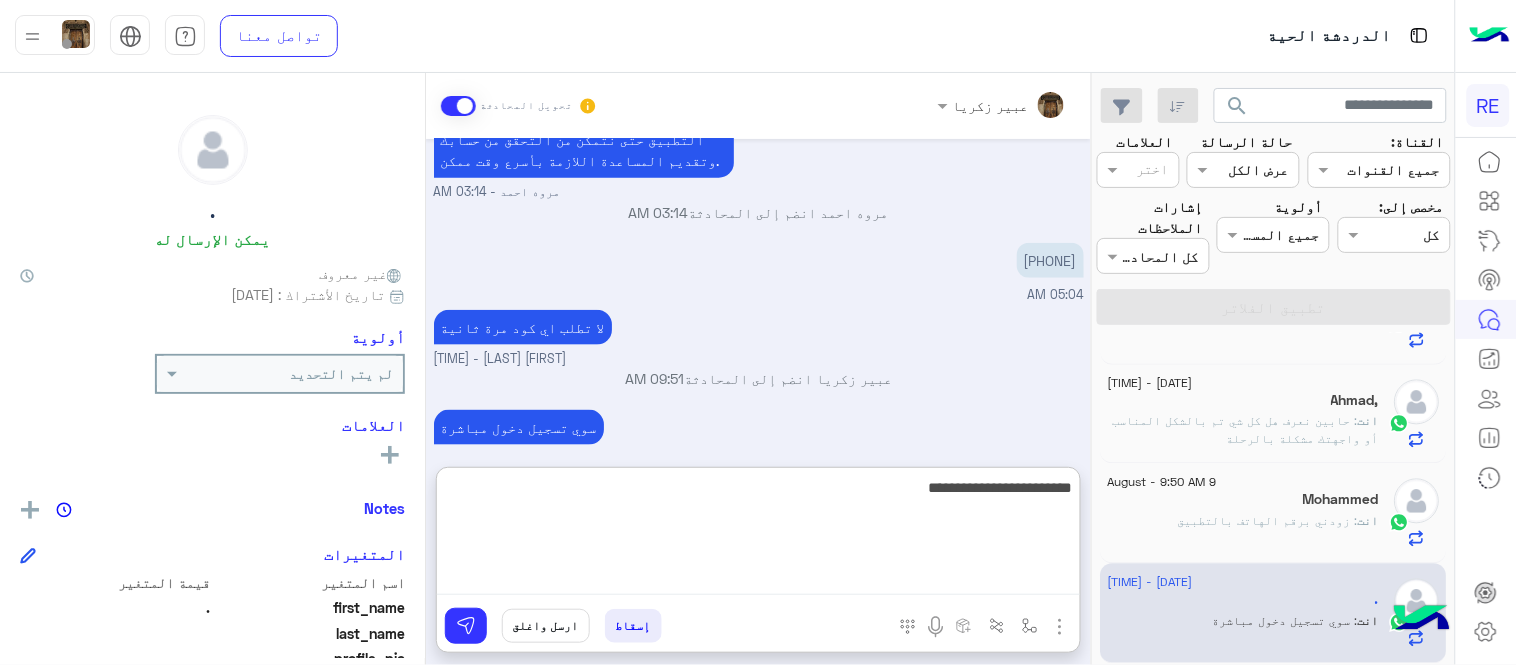 type on "**********" 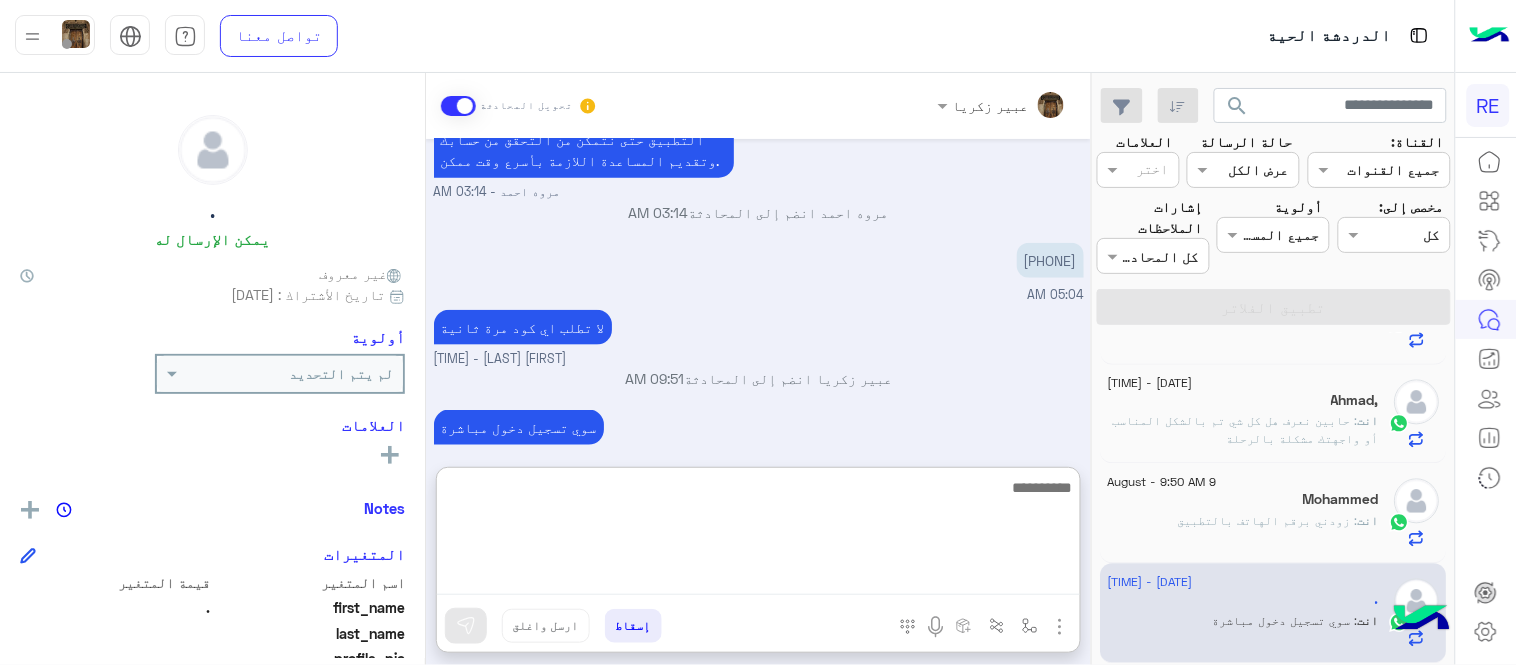 scroll, scrollTop: 595, scrollLeft: 0, axis: vertical 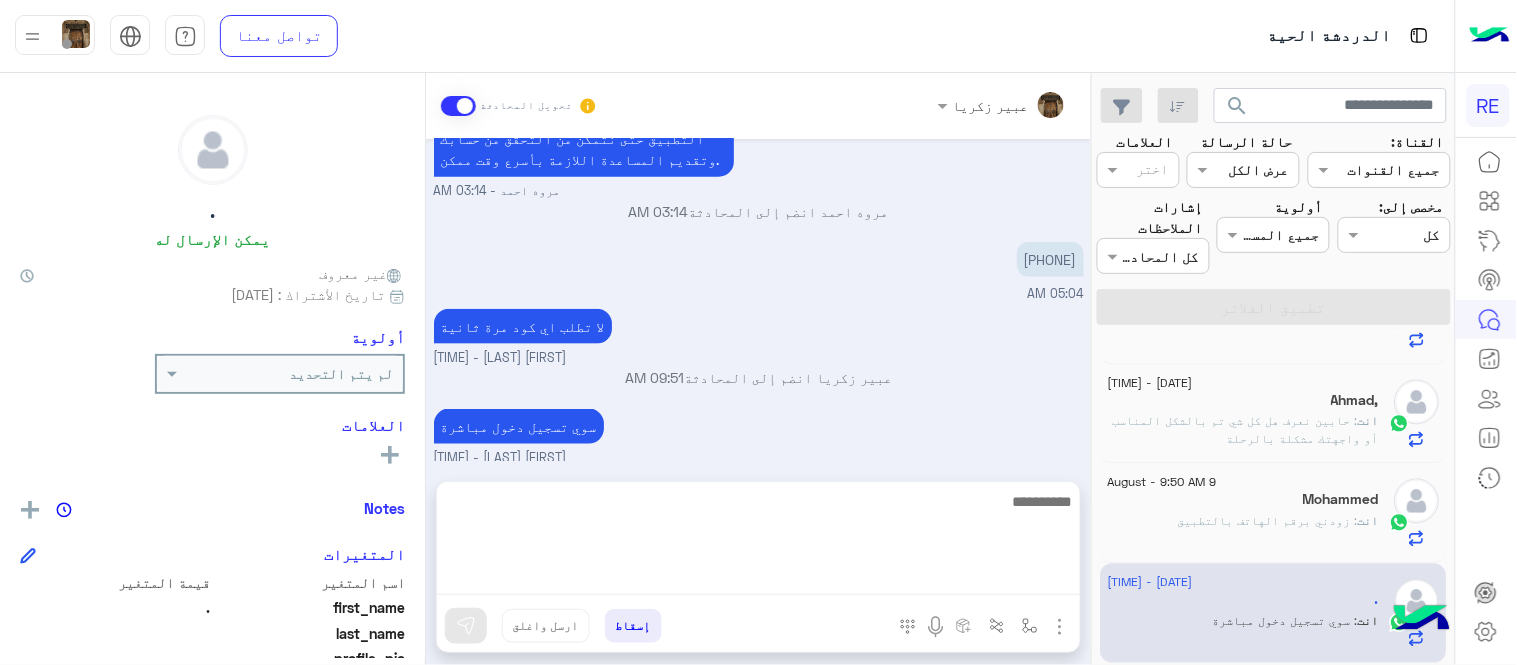 click on "Aug 8, 2025 تم إعادة توجيه المحادثة. للعودة إلي الرد الالي، أنقر الزر الموجود بالأسفل عودة الى البوت 08:02 PM Conversation was assigned to [NAME] 08:02 PM . طلب التحدث إلى مسؤول بشري 08:02 PM وانتظر 3 دقايق ونفس المشكلة 08:02 PM سعدنا بتواصلك، نأمل منك توضيح استفسارك أكثر 08:02 PM . غادر المحادثة 08:02 PM Aug 9, 2025 [NAME] وضع التسليم للمحادثات نشط 03:14 AM فضلًا زوّدنا برقم الجوال المسجّل في التطبيق حتى نتمكن من التحقق من حسابك وتقديم المساعدة اللازمة بأسرع وقت ممكن. [NAME] - 03:14 AM [NAME] انضم إلى المحادثة 03:14 AM [PHONE] 05:04 AM لا تطلب اي كود مرة ثانية [NAME] - 09:51 AM" at bounding box center (758, 300) 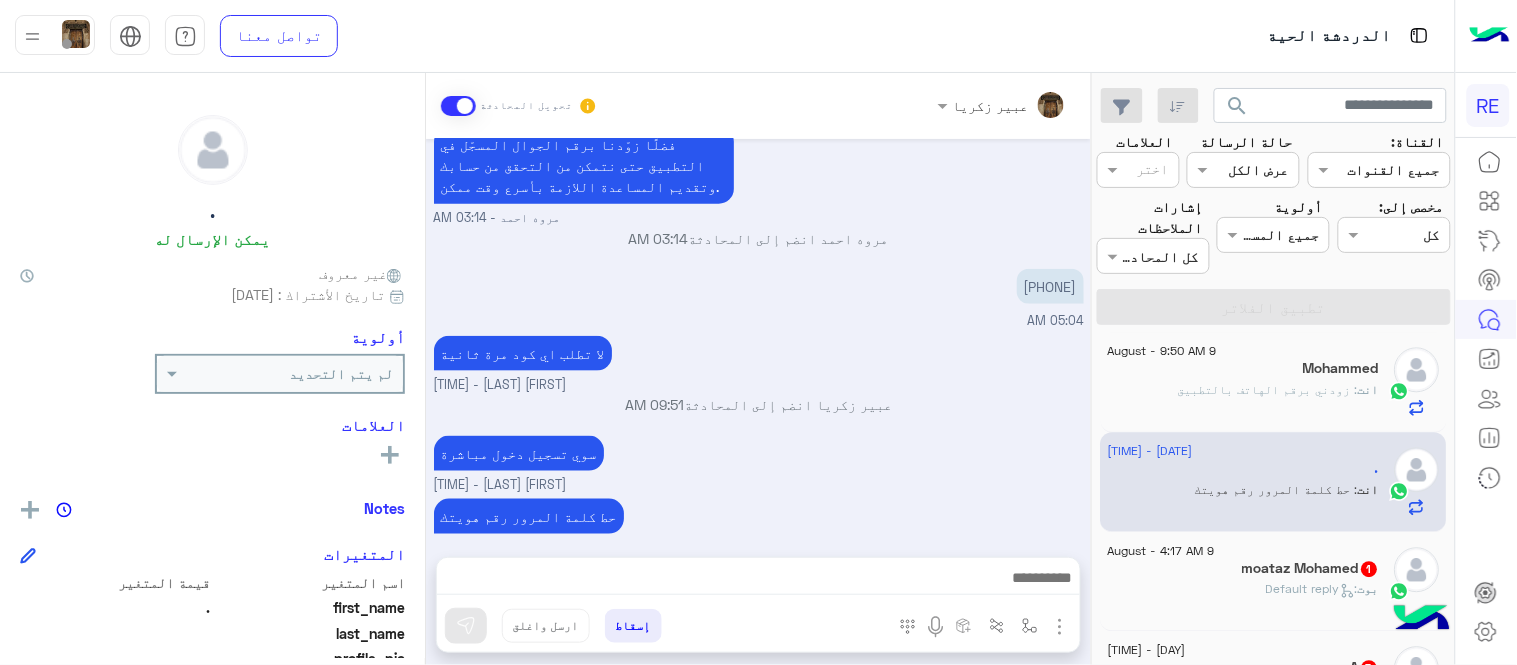 scroll, scrollTop: 1335, scrollLeft: 0, axis: vertical 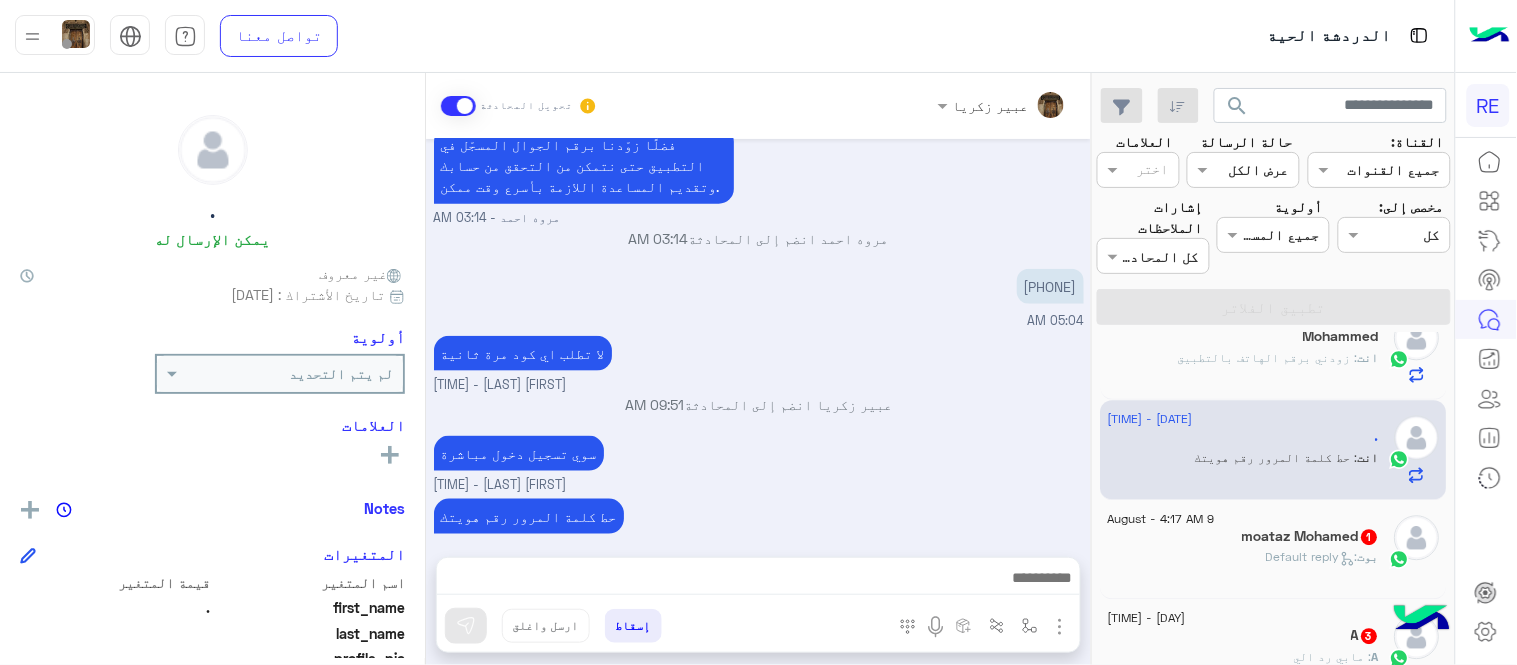 click on "بوت :   Default reply" 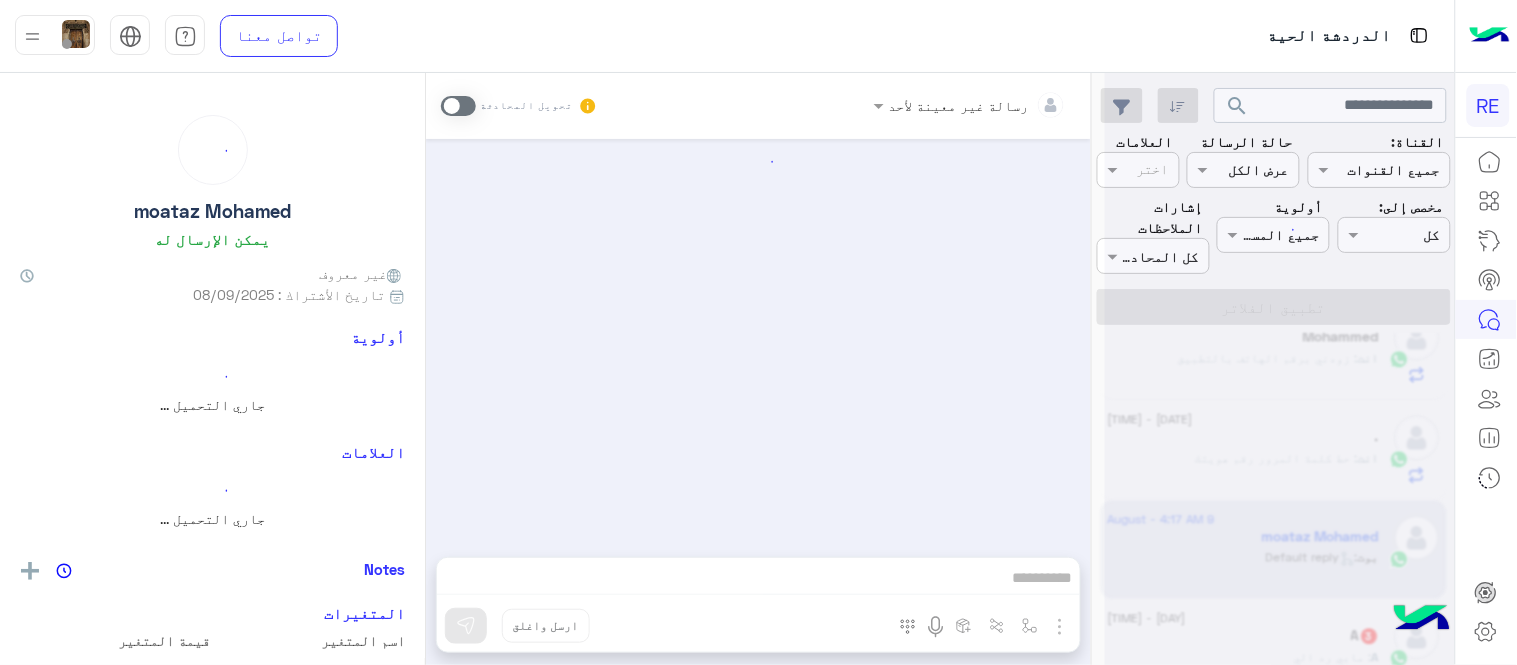 scroll, scrollTop: 0, scrollLeft: 0, axis: both 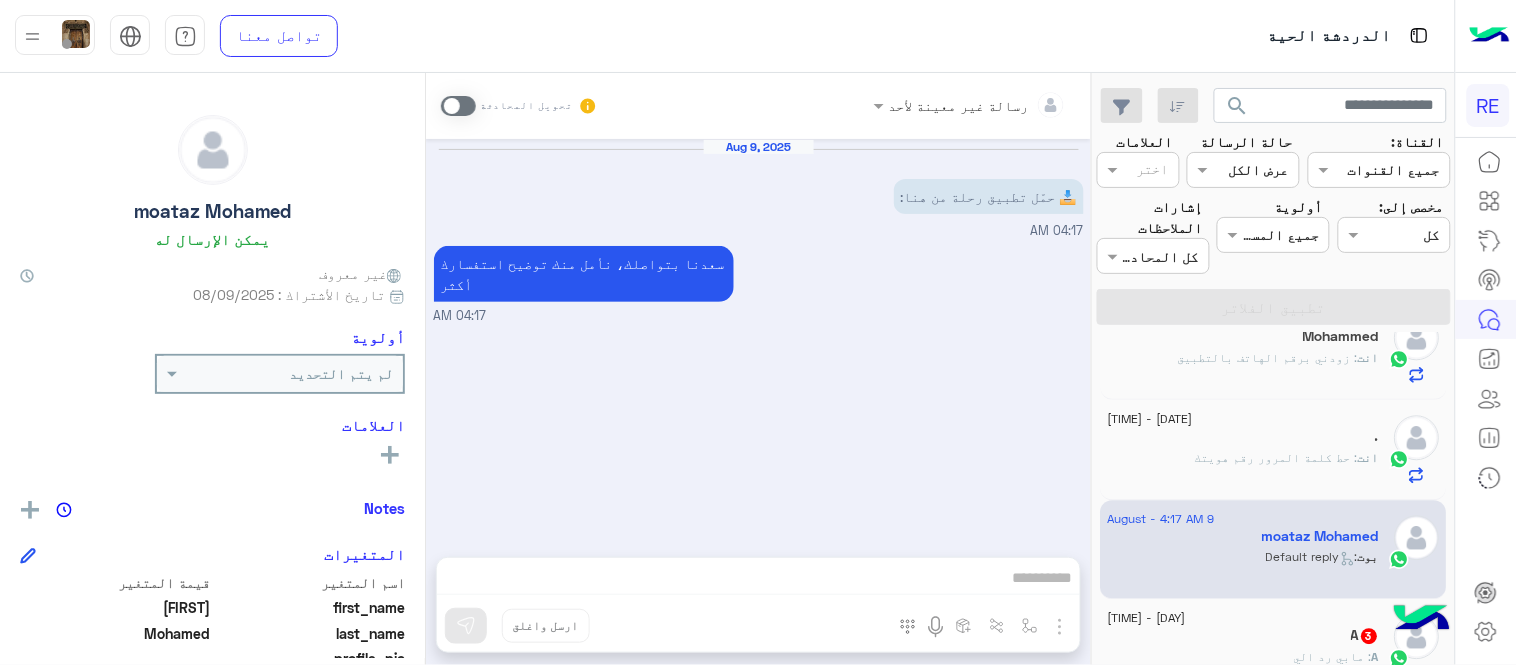 click at bounding box center (458, 106) 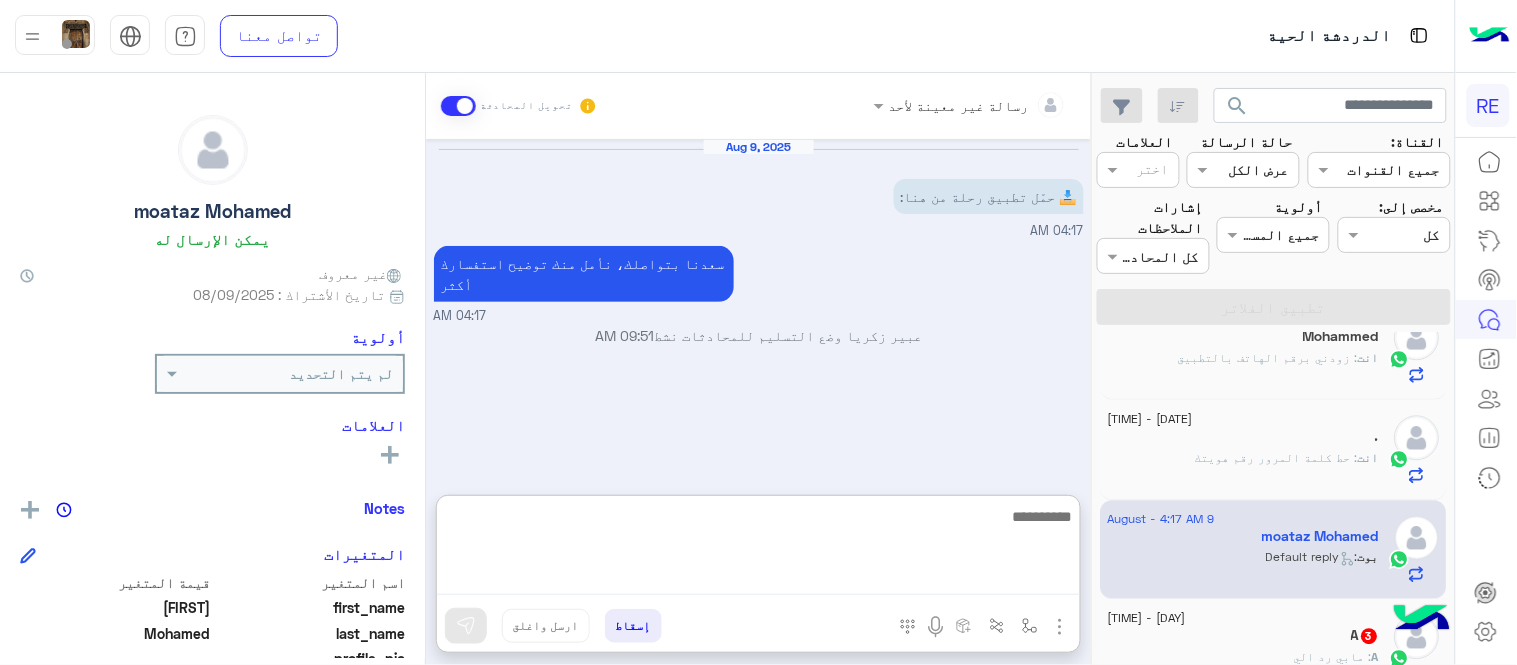 click at bounding box center (758, 550) 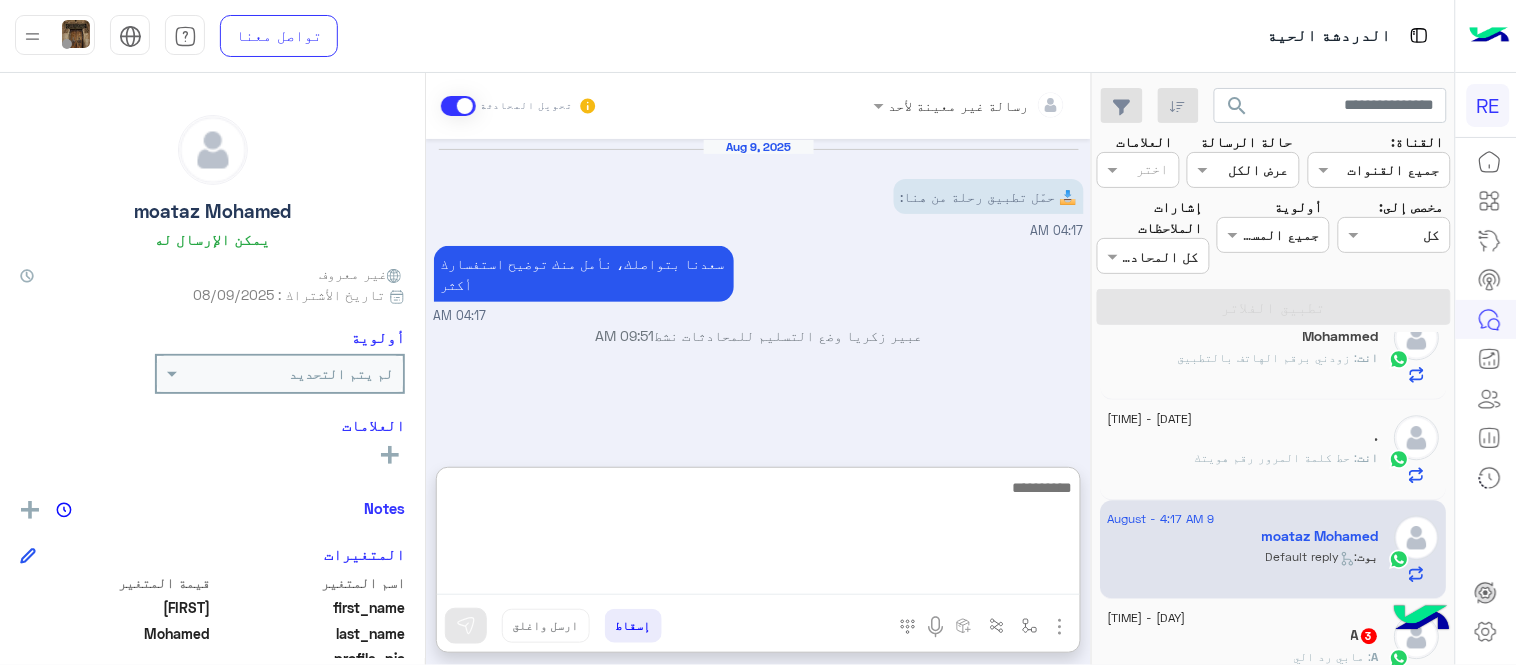 paste on "**********" 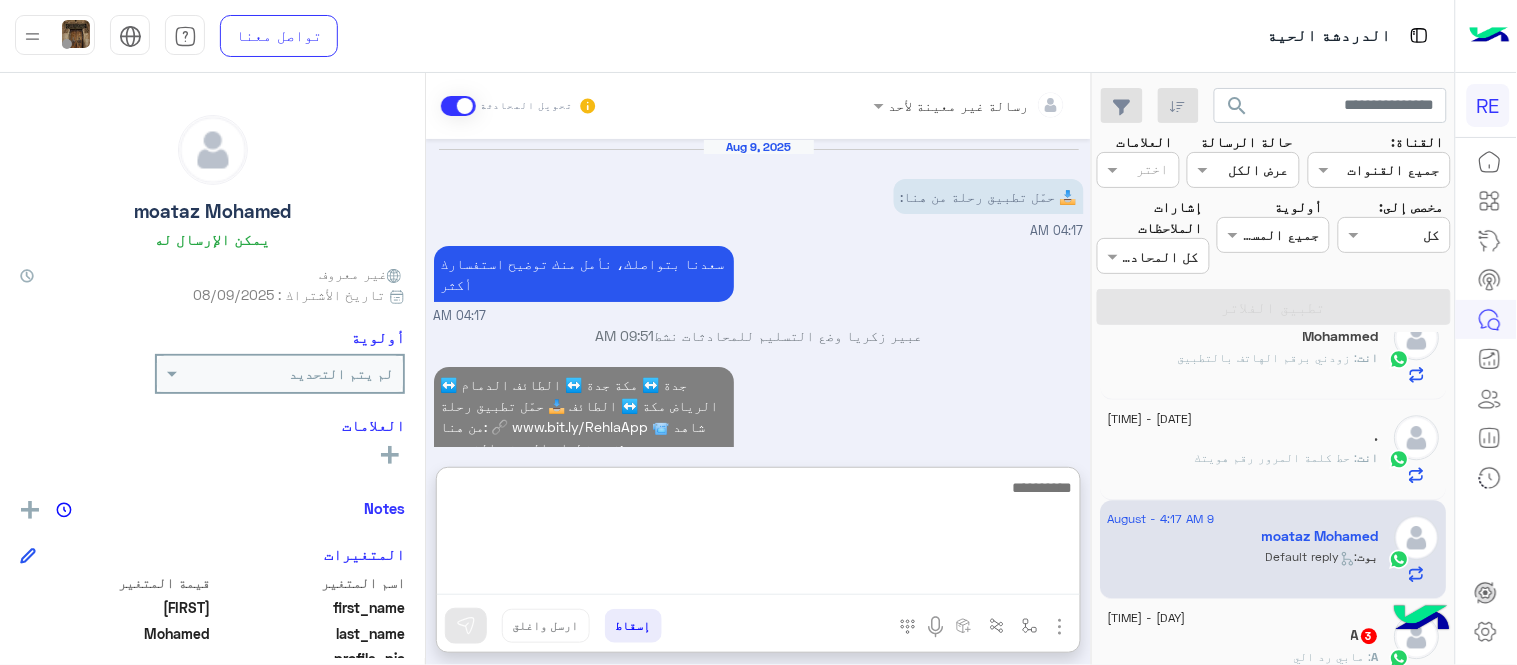 scroll, scrollTop: 0, scrollLeft: 0, axis: both 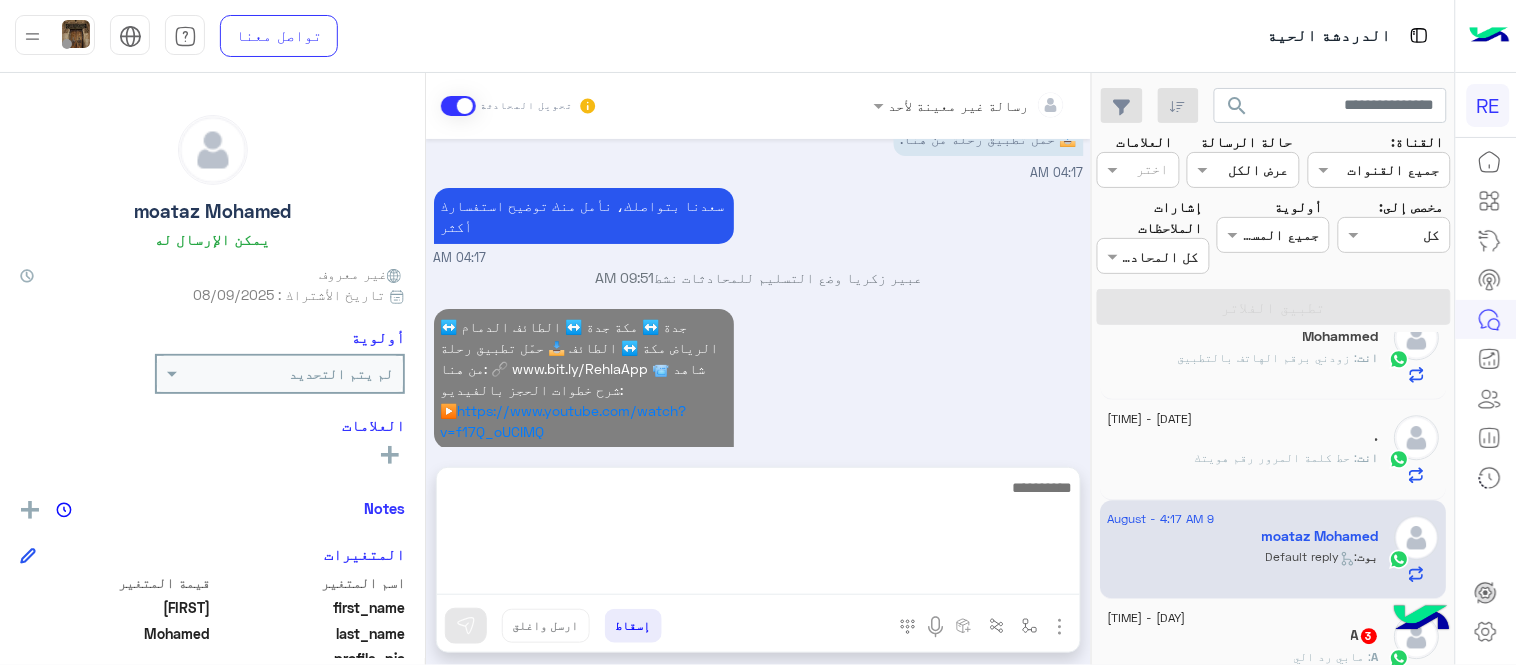 click on "رحلات تشاركية بين المدن بـ19 ريال فقط
مع تطبيق رحلة تقدر تسافر بين:
جدة ↔️ مكة
جدة ↔️ الطائف
الدمام ↔️ الرياض
مكة ↔️ الطائف
📥 حمّل تطبيق رحلة من هنا:
🔗 www.bit.ly/RehlaApp
📹 شاهد شرح خطوات الحجز بالفيديو:
▶️   https://www.youtube.com/watch?v=f17Q_oUCIMQ   09:51 AM" at bounding box center (759, 388) 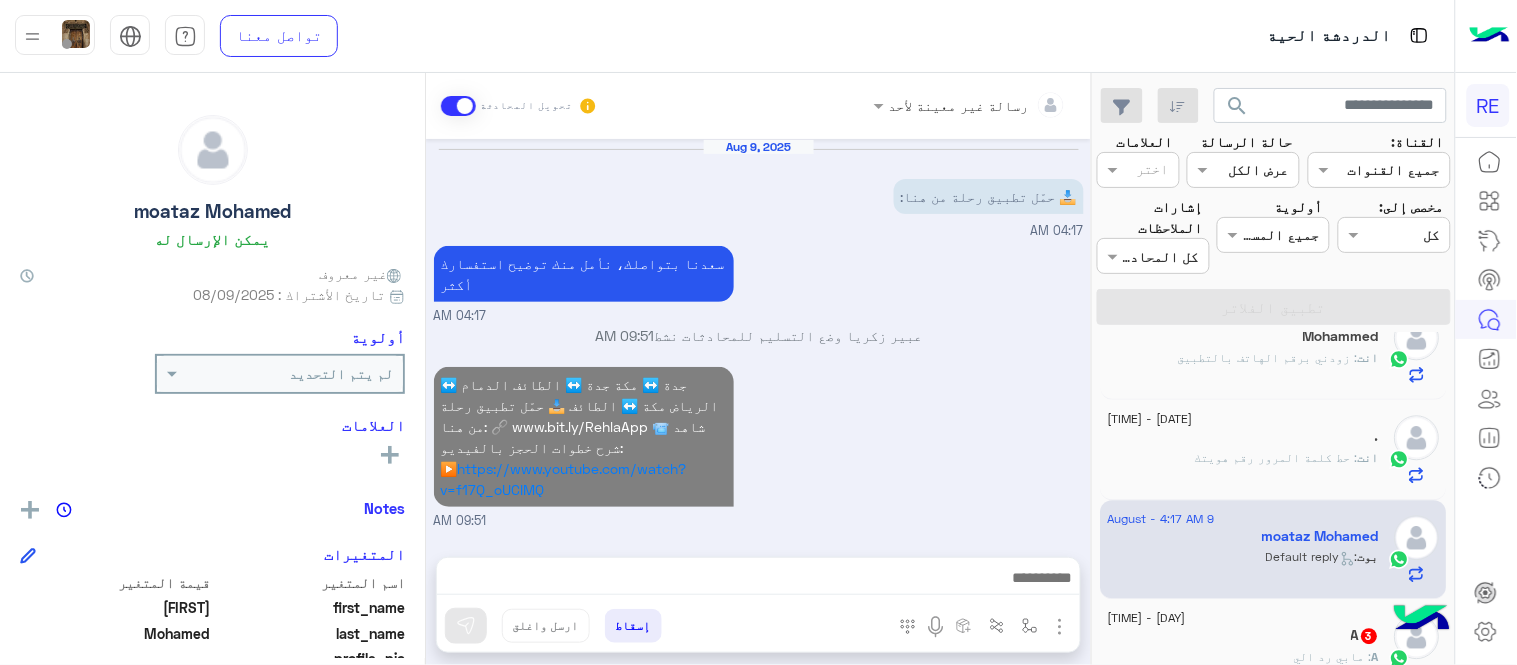 scroll, scrollTop: 14, scrollLeft: 0, axis: vertical 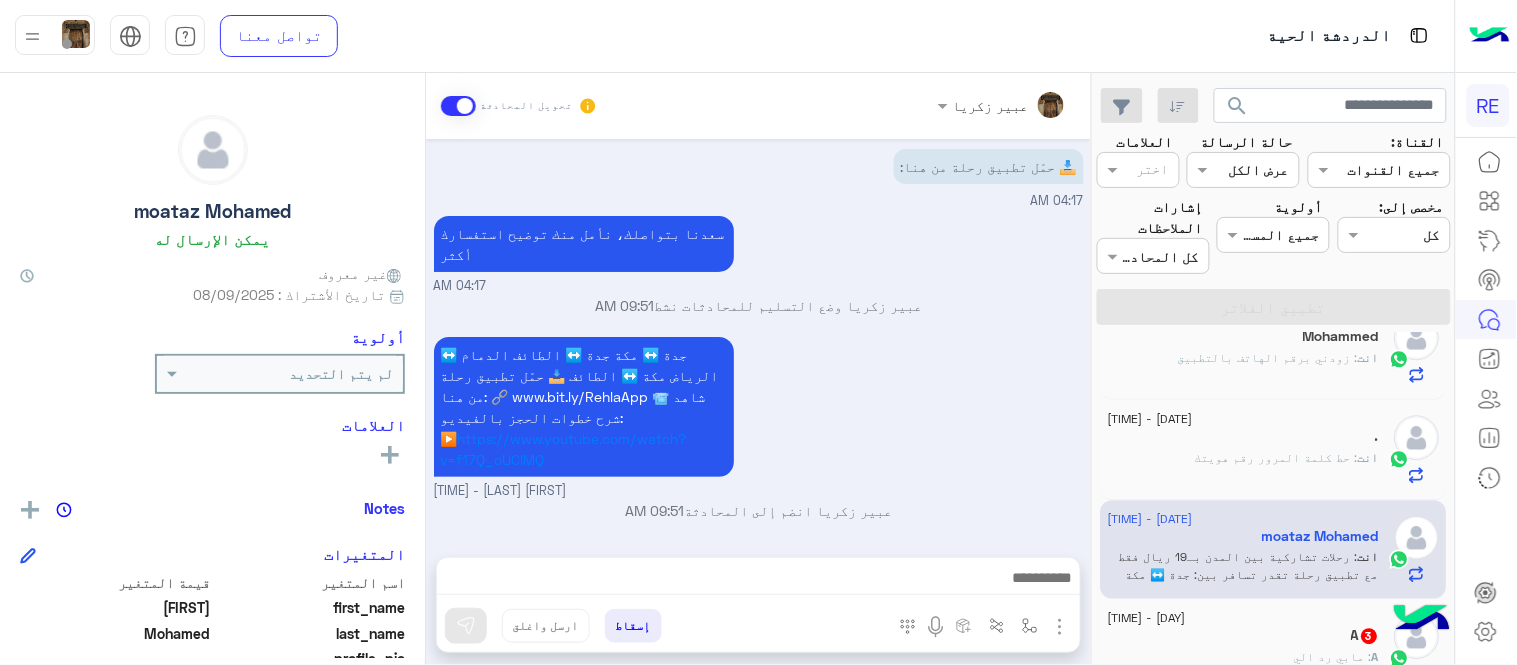 click on "[LETTER] [NUMBER]" 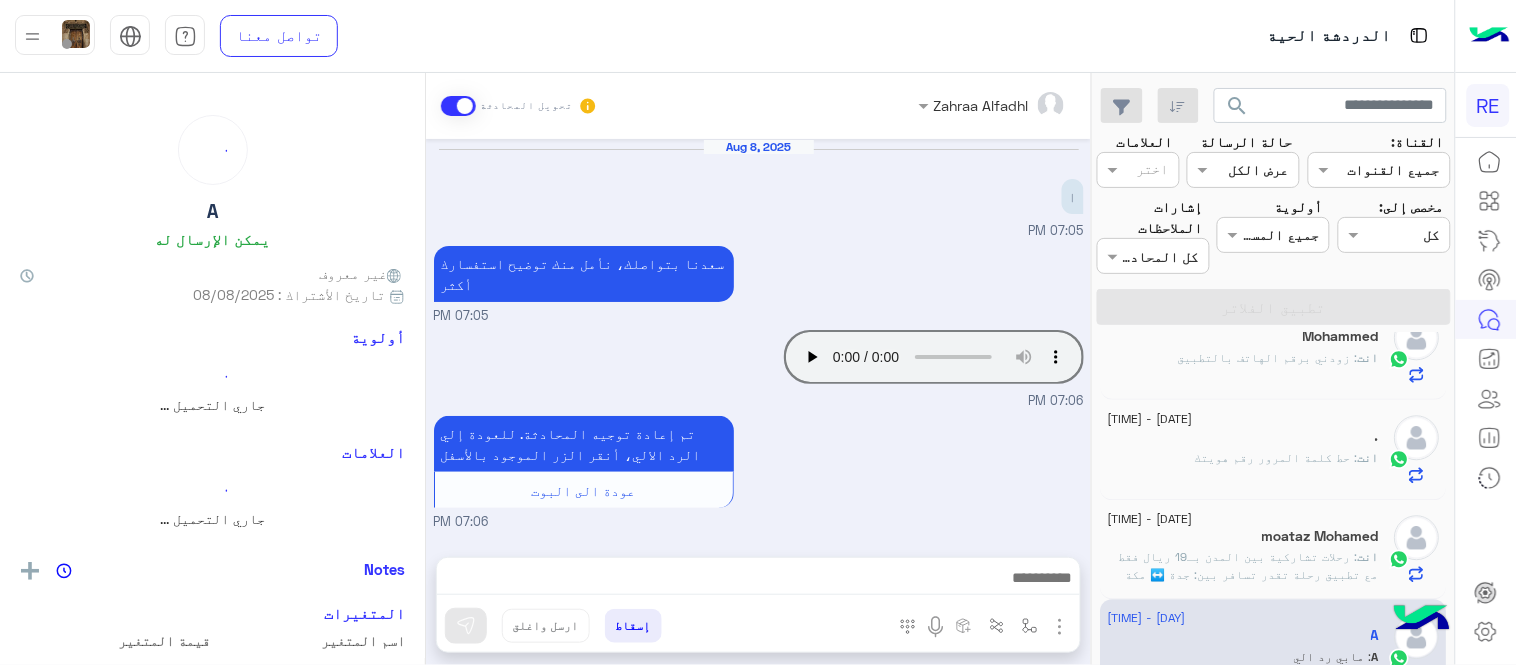 scroll, scrollTop: 148, scrollLeft: 0, axis: vertical 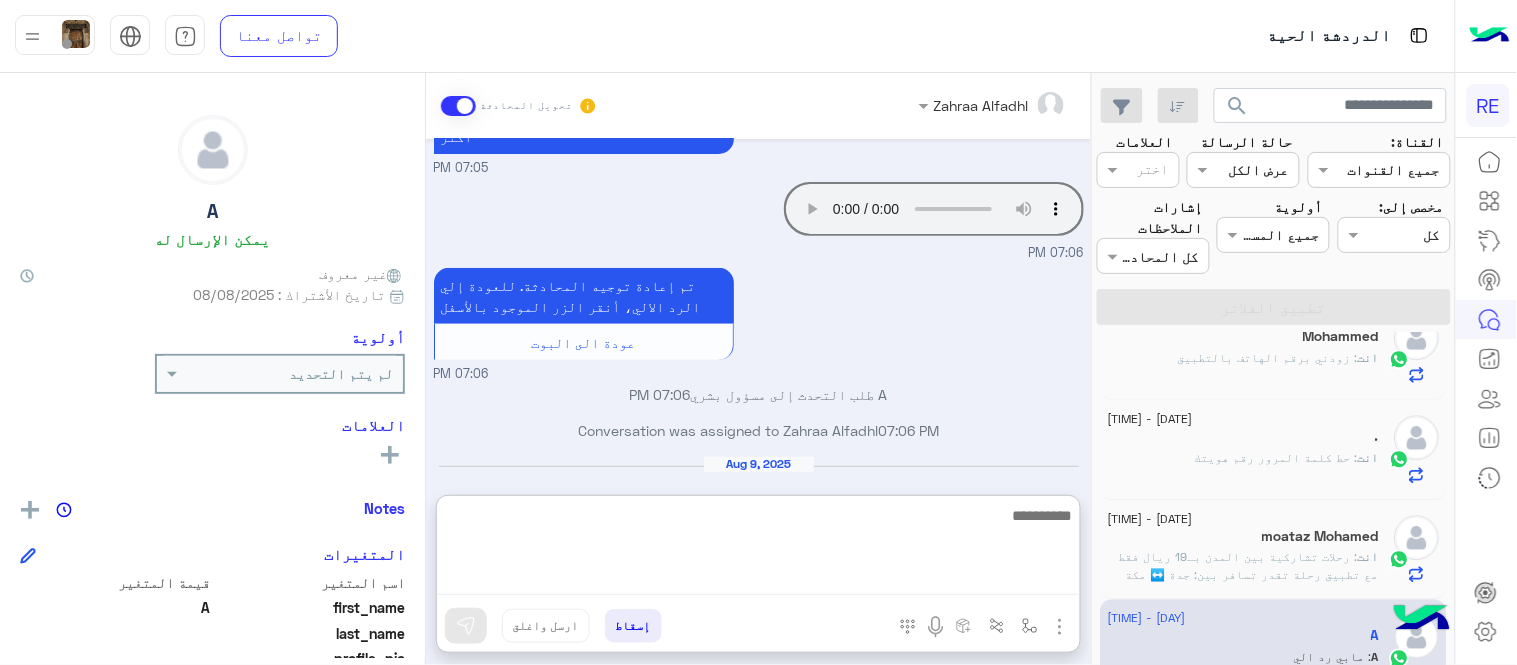 click at bounding box center [758, 549] 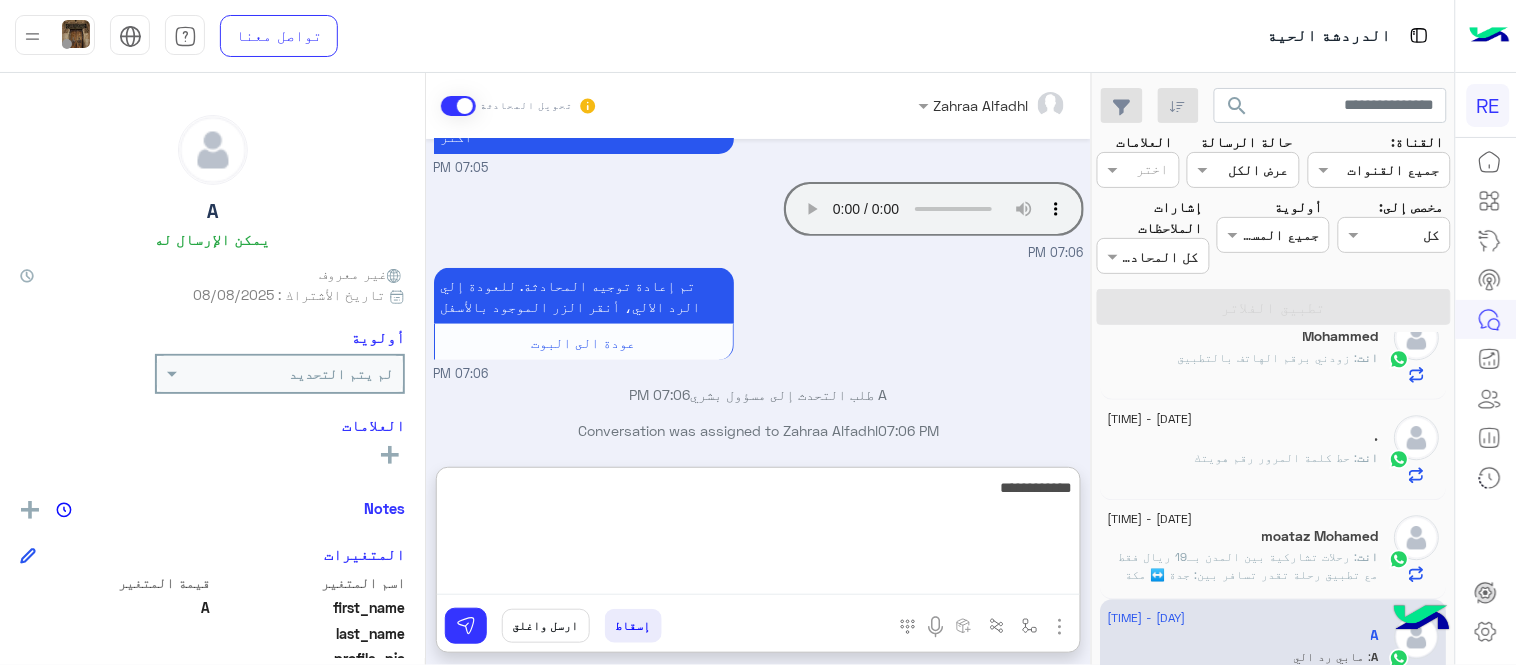 type on "**********" 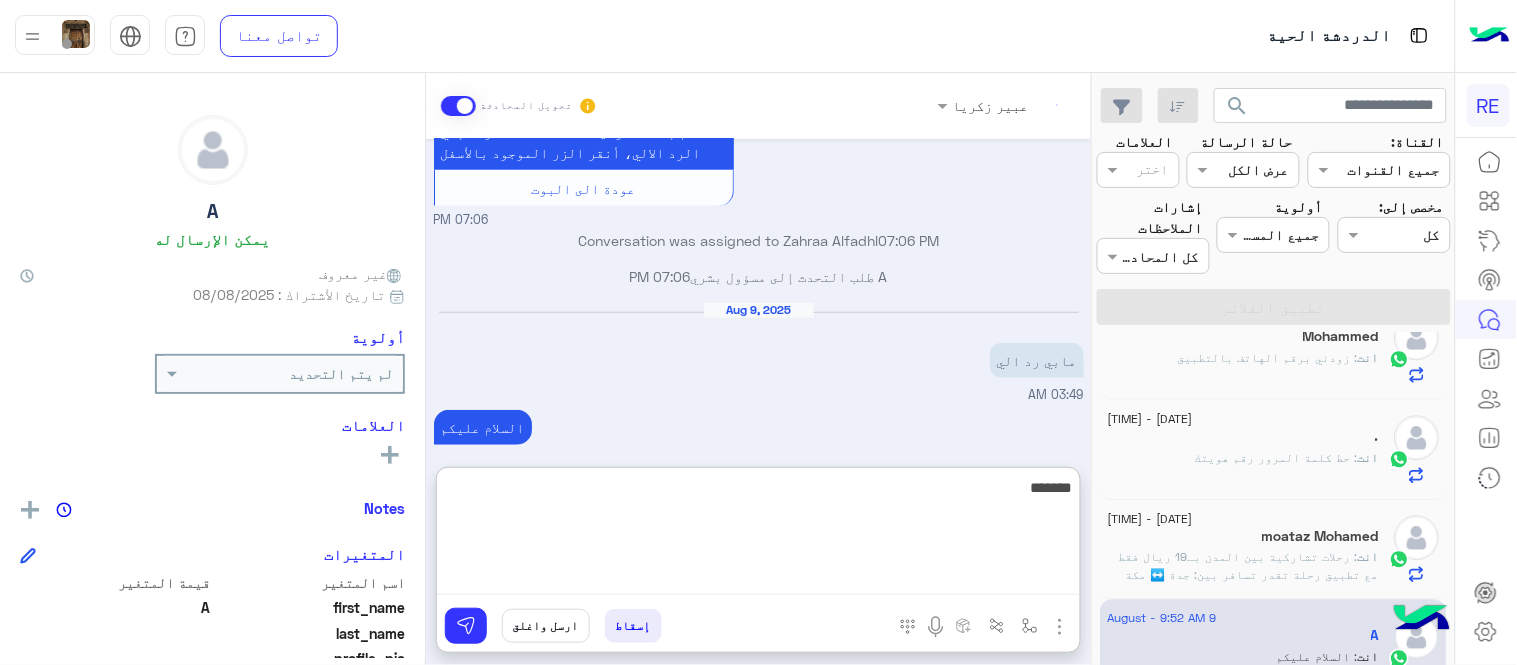 scroll, scrollTop: 338, scrollLeft: 0, axis: vertical 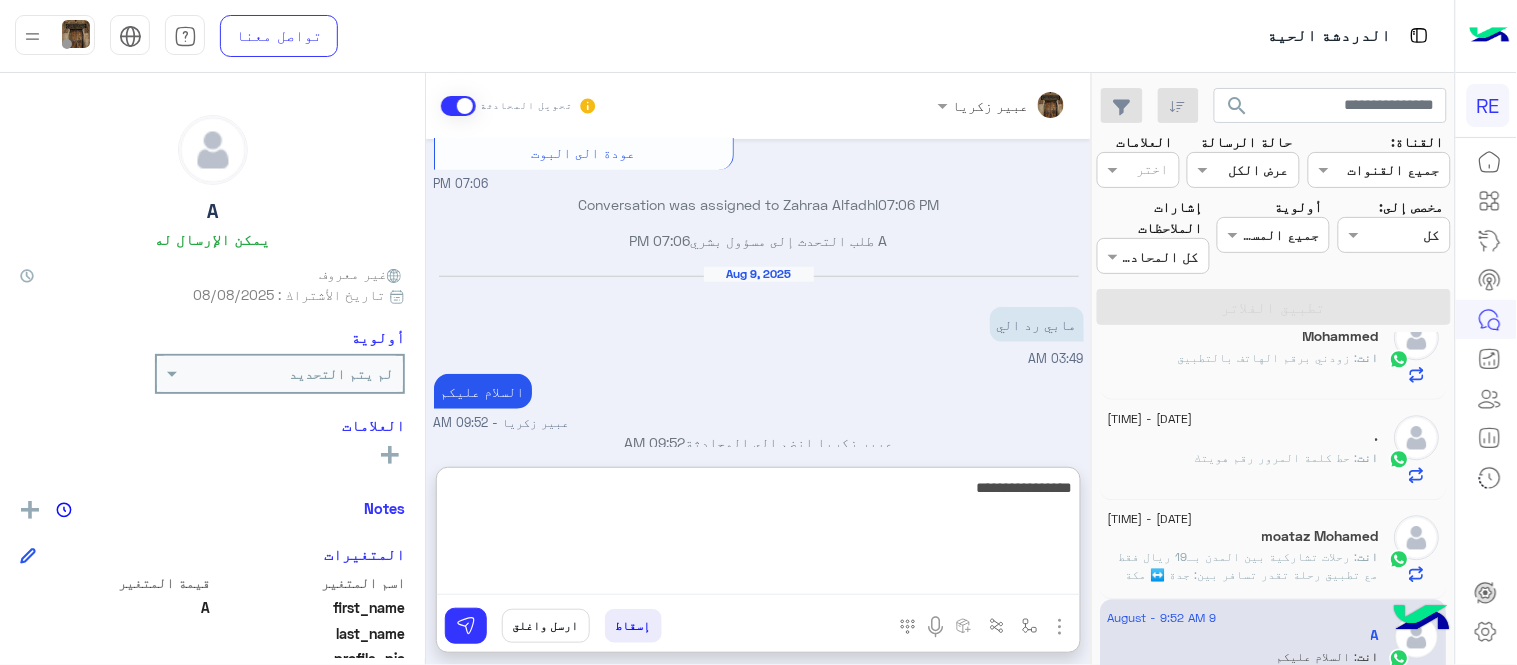 type on "**********" 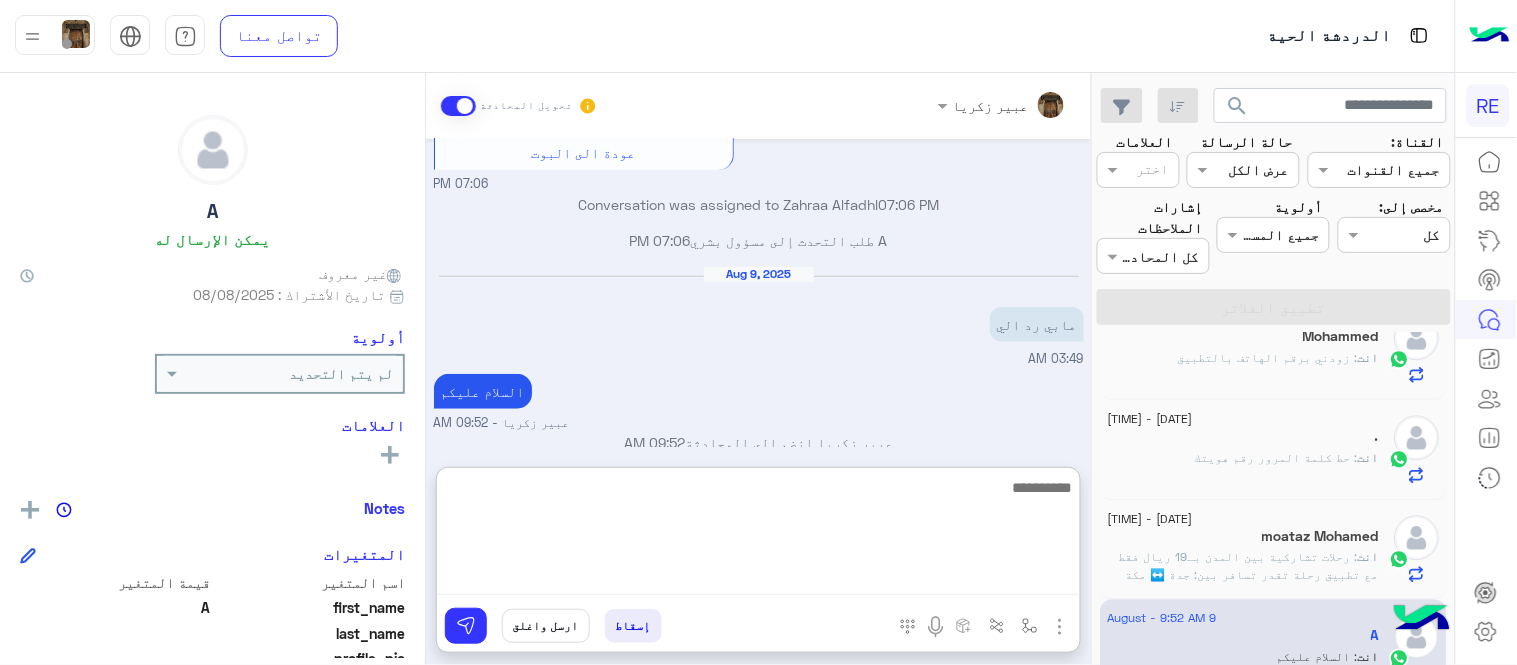 scroll, scrollTop: 402, scrollLeft: 0, axis: vertical 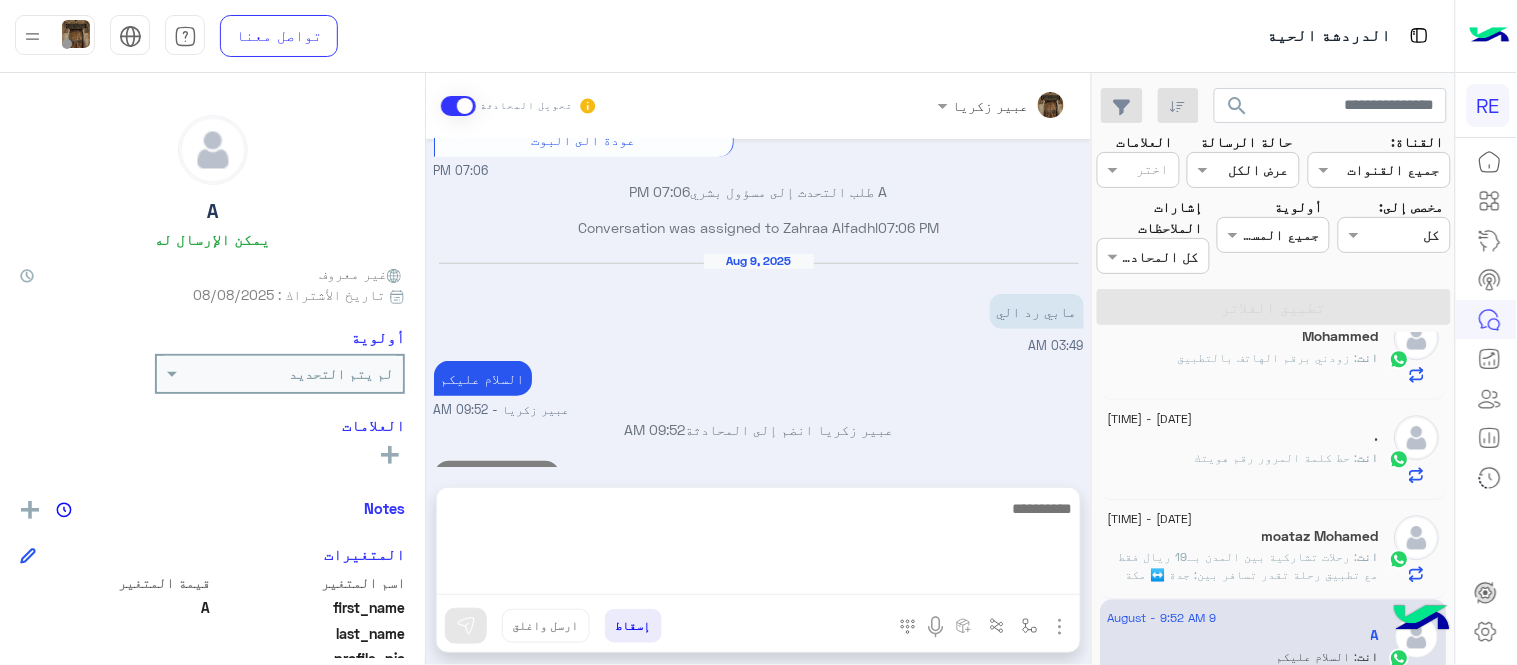 click on "Aug 8, 2025  ا   07:05 PM  سعدنا بتواصلك، نأمل منك توضيح استفسارك أكثر    07:05 PM   Your browser does not support the audio tag.
07:06 PM  تم إعادة توجيه المحادثة. للعودة إلي الرد الالي، أنقر الزر الموجود بالأسفل  عودة الى البوت     07:06 PM   A  طلب التحدث إلى مسؤول بشري   07:06 PM       Conversation was assigned to [NAME]   07:06 PM       Aug 9, 2025  مابي رد الي   03:49 AM  السلام عليكم  [NAME] -  09:52 AM   [NAME] انضم إلى المحادثة   09:52 AM      تفضل كيف اخدمك؟   09:52 AM" at bounding box center (758, 303) 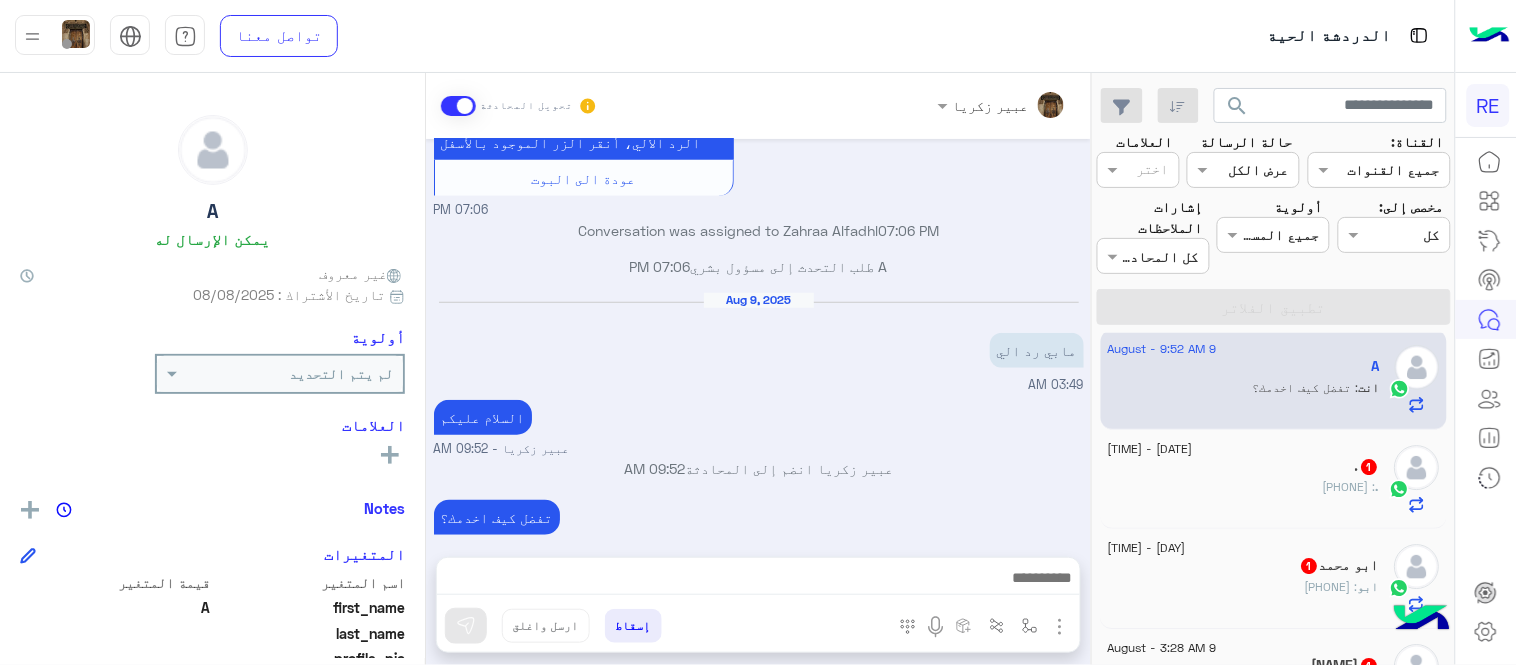 scroll, scrollTop: 1624, scrollLeft: 0, axis: vertical 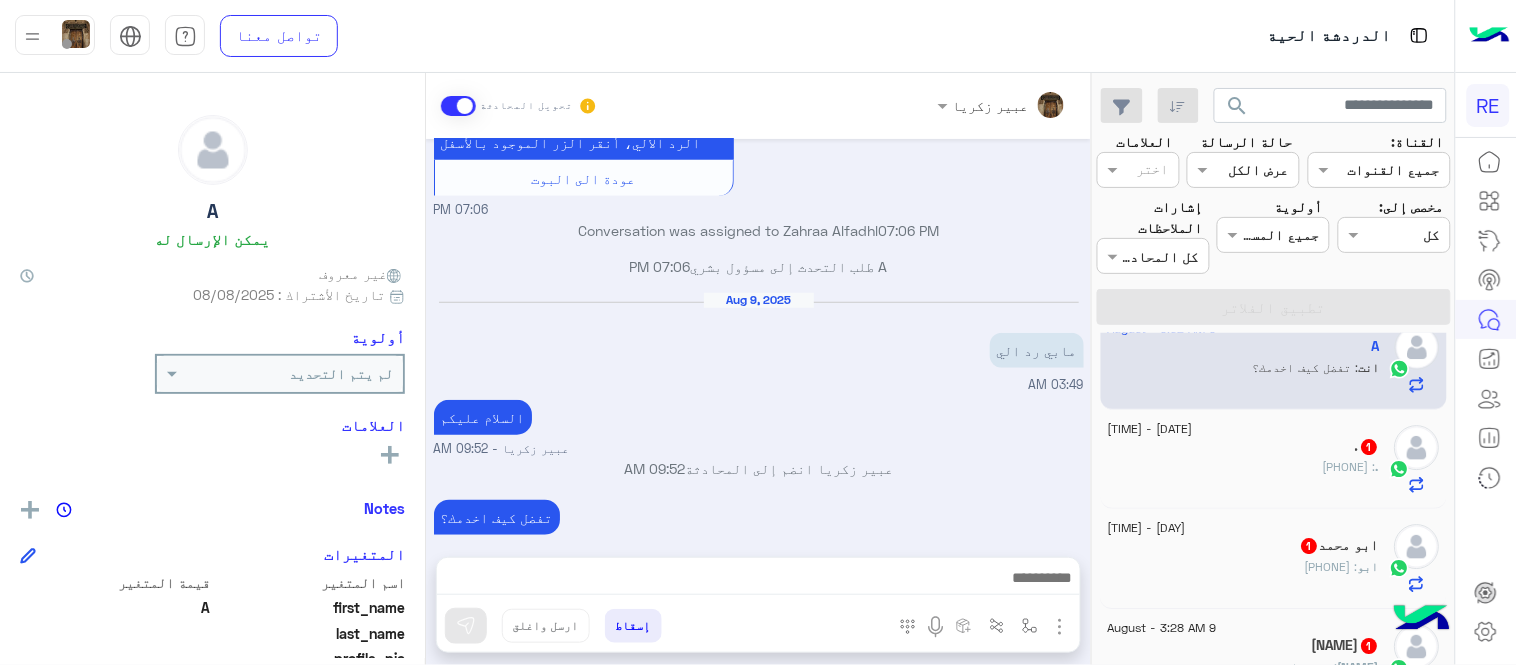click on ": [PHONE]" 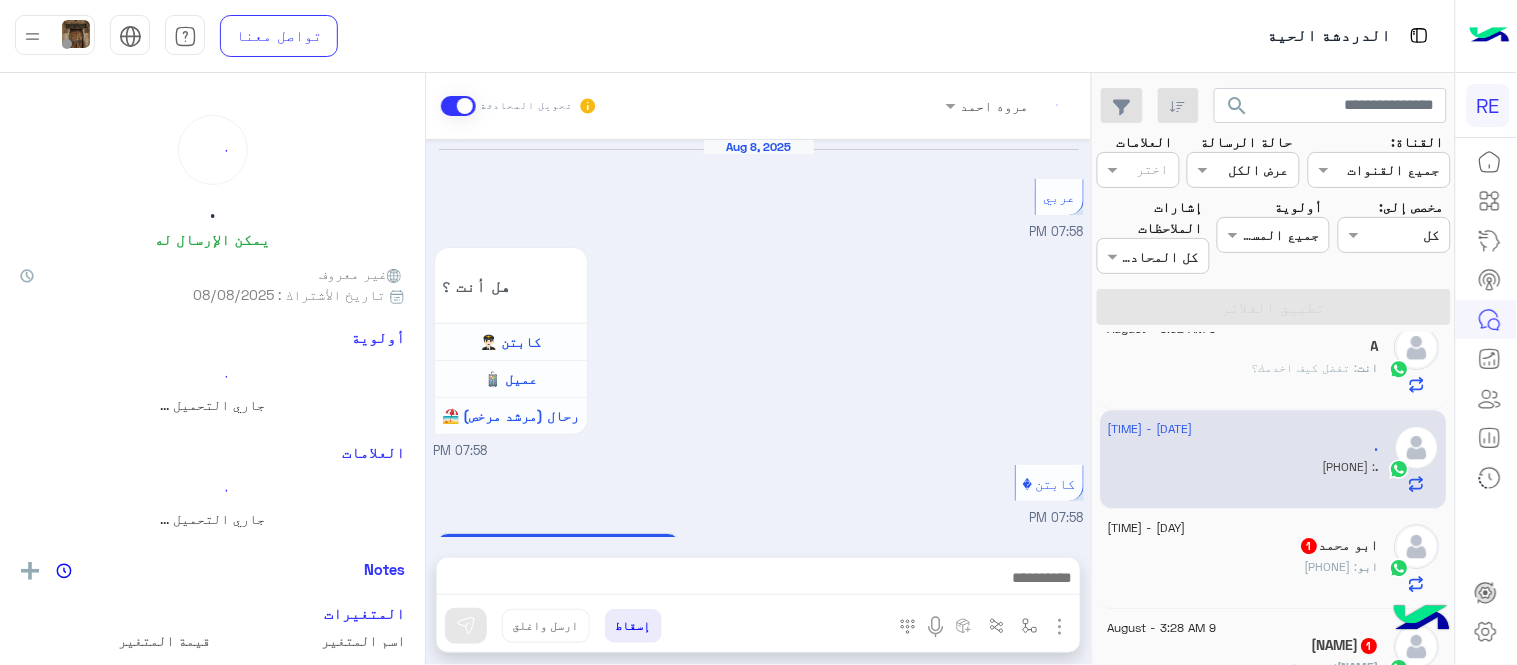 scroll, scrollTop: 1328, scrollLeft: 0, axis: vertical 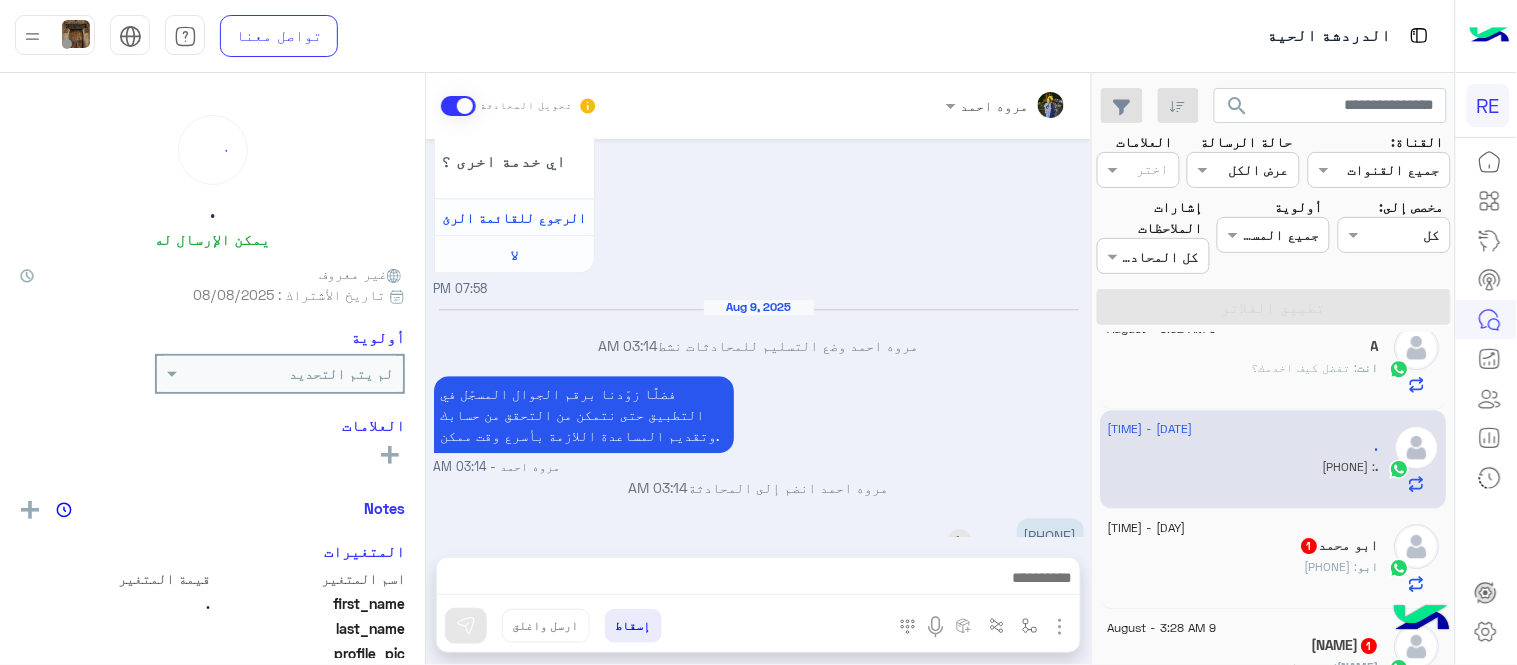click on "[PHONE]" at bounding box center (1050, 535) 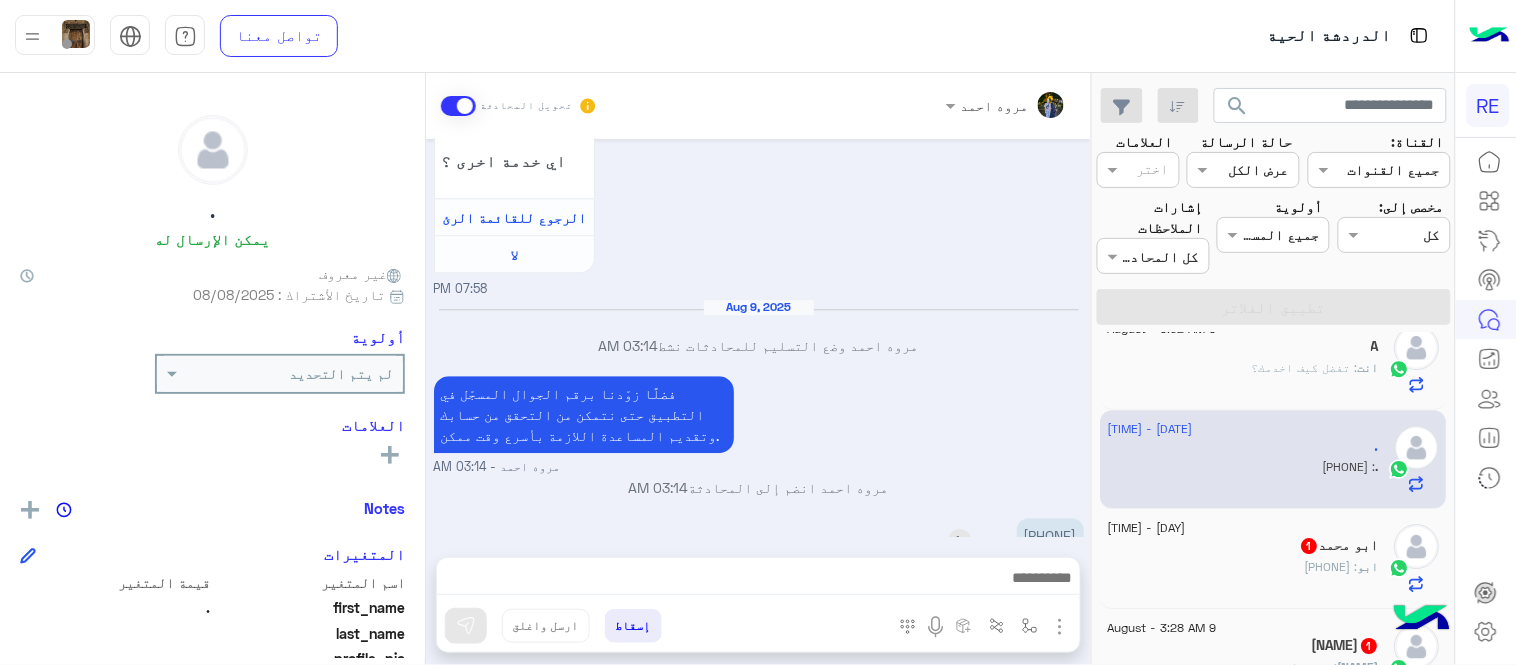copy on "[PHONE]" 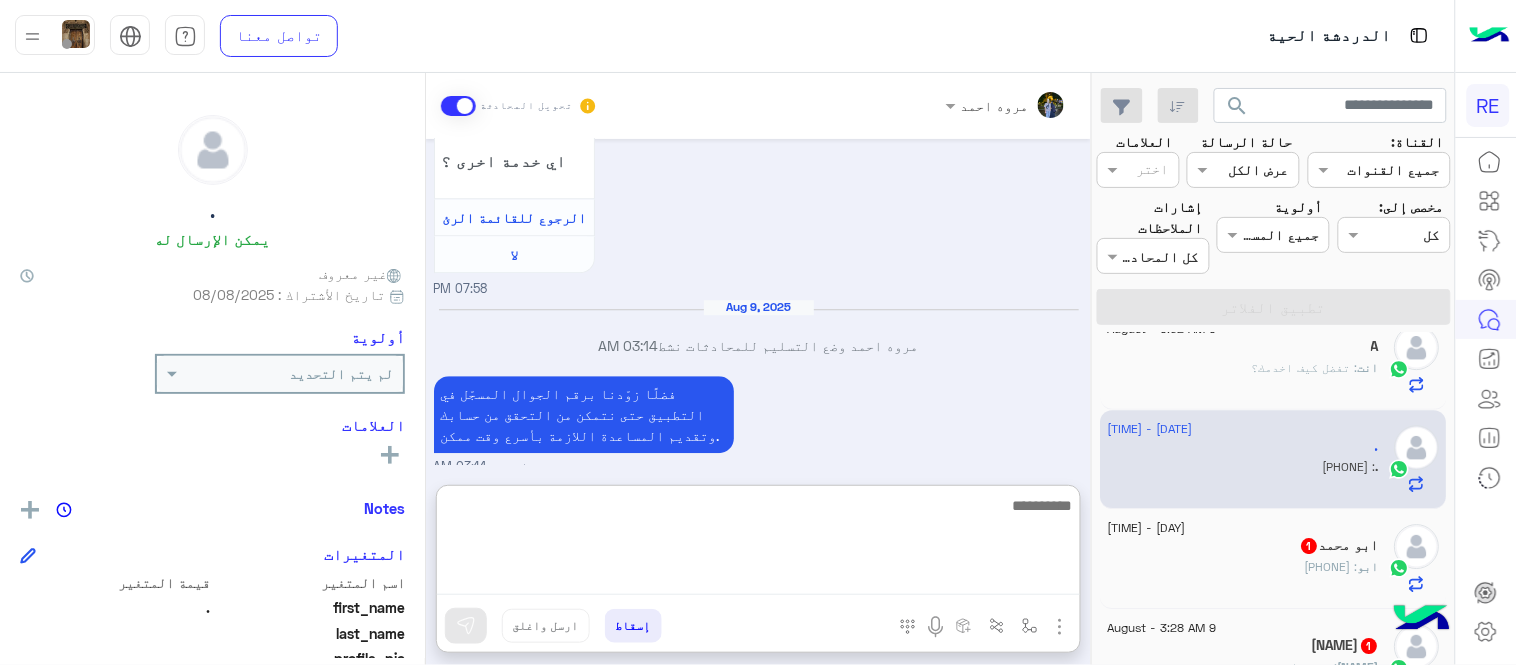 click at bounding box center (758, 544) 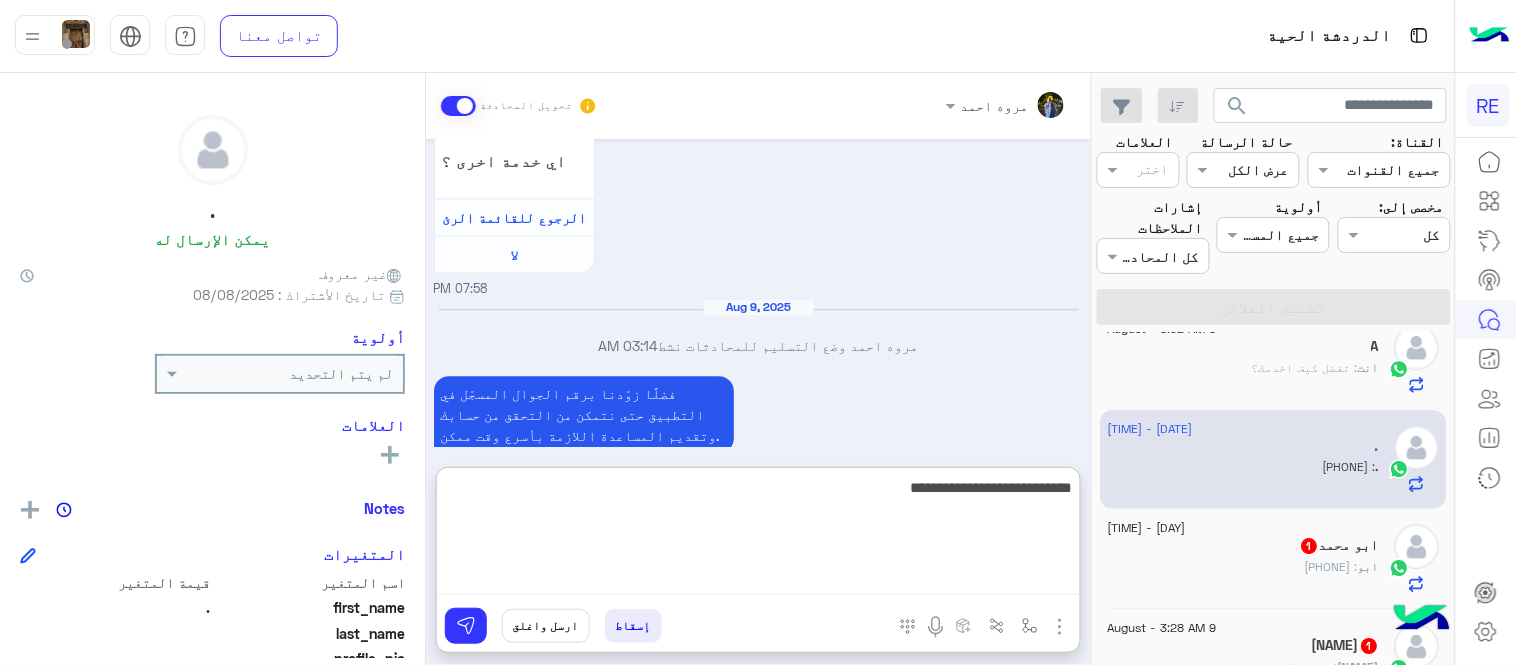 type on "**********" 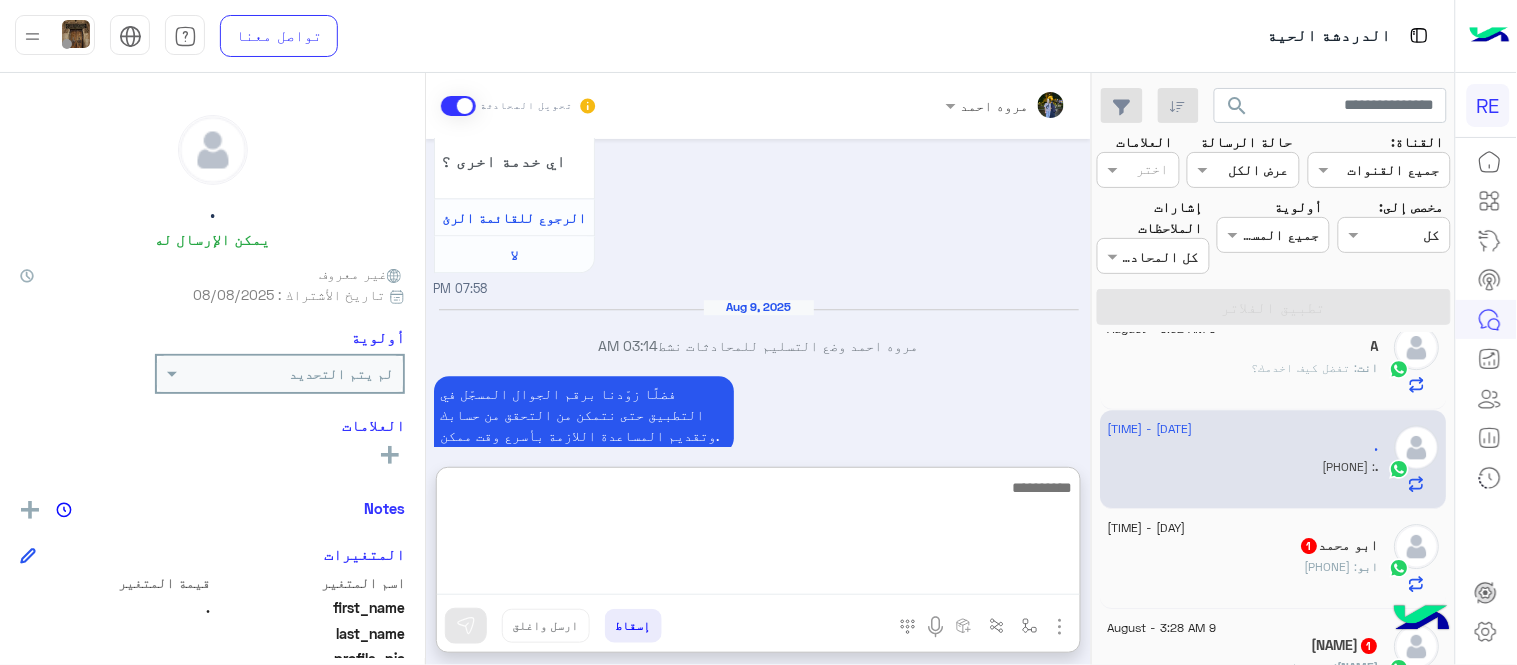 scroll, scrollTop: 1482, scrollLeft: 0, axis: vertical 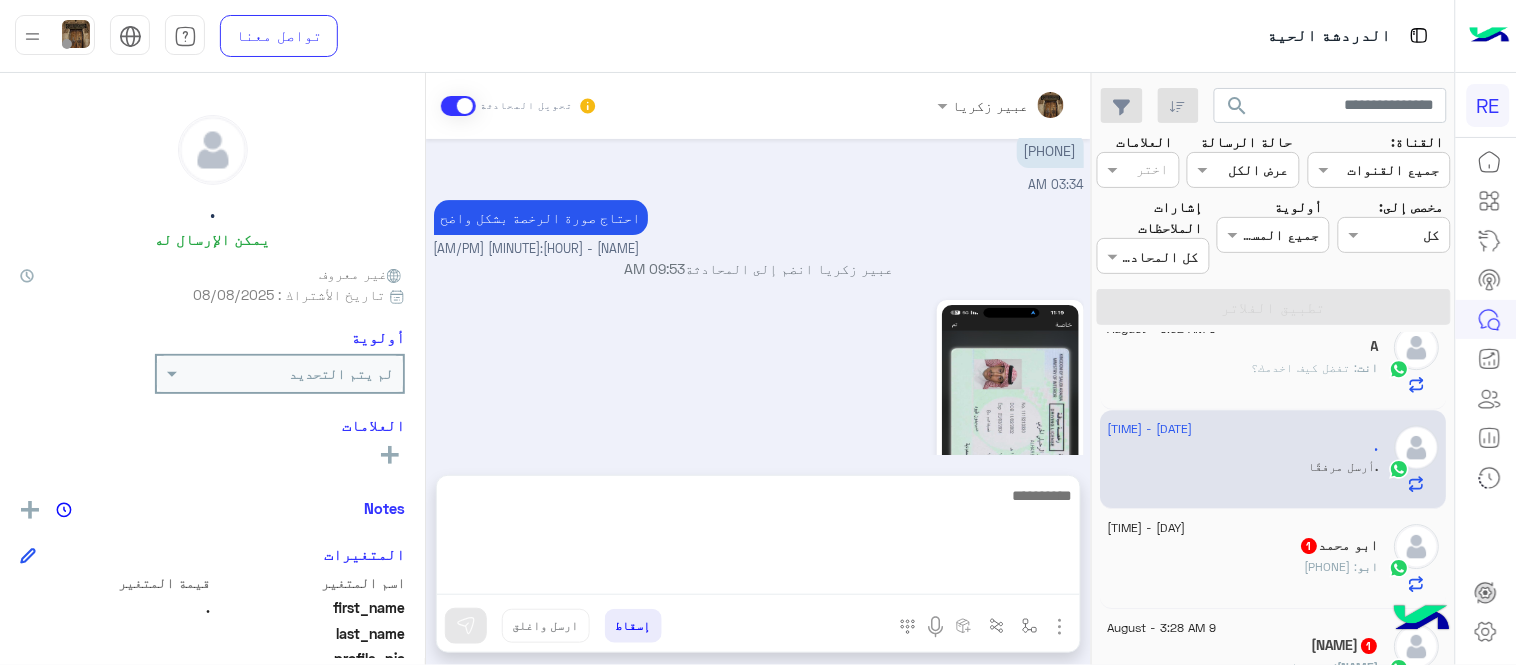 click on "[NAME] انضم إلى المحادثة 09:53 AM" at bounding box center (759, 276) 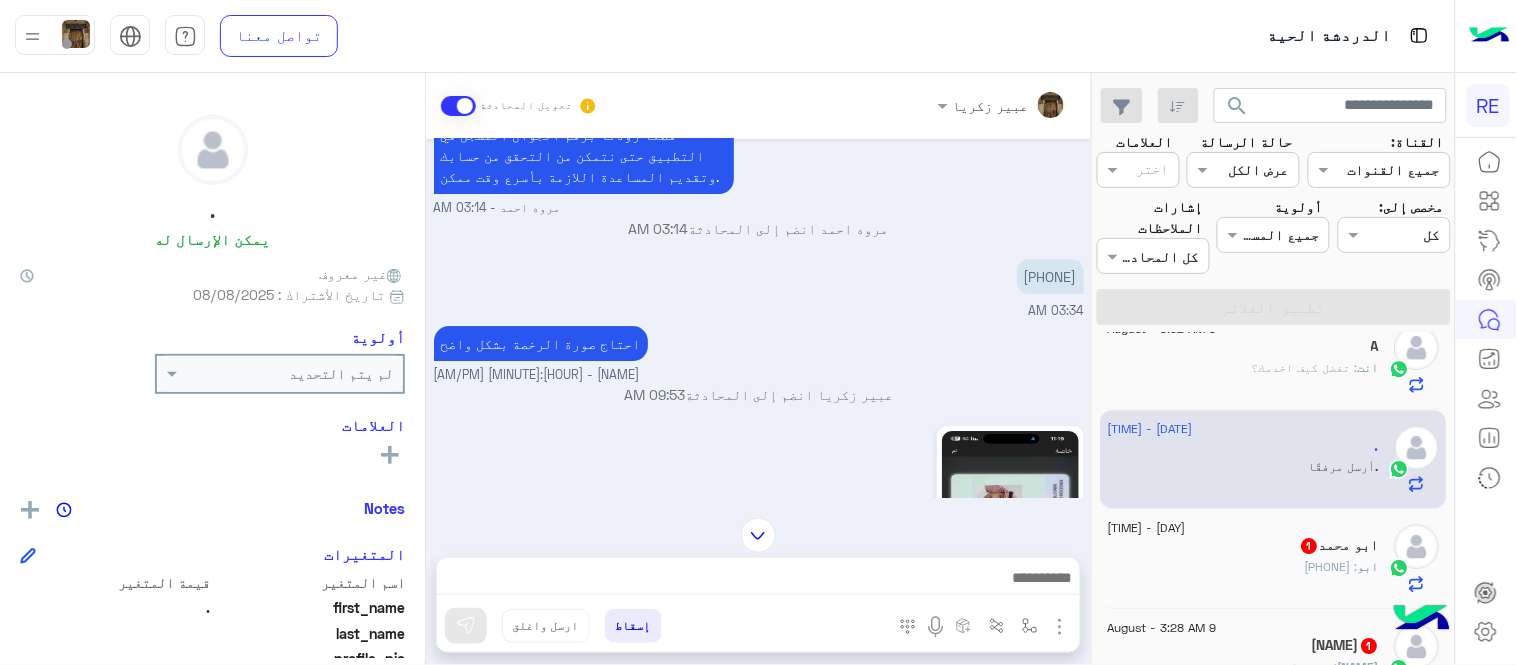 scroll, scrollTop: 1568, scrollLeft: 0, axis: vertical 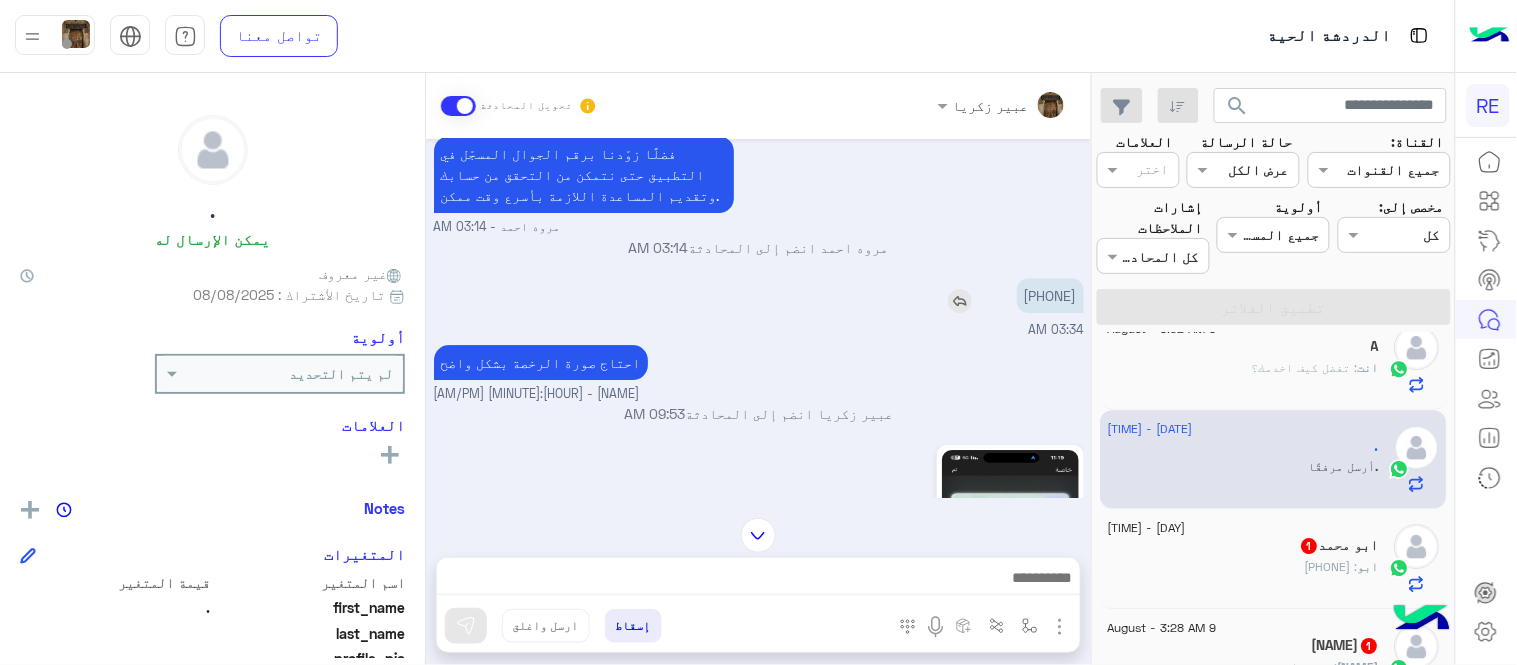 click on "[PHONE]" at bounding box center [1050, 295] 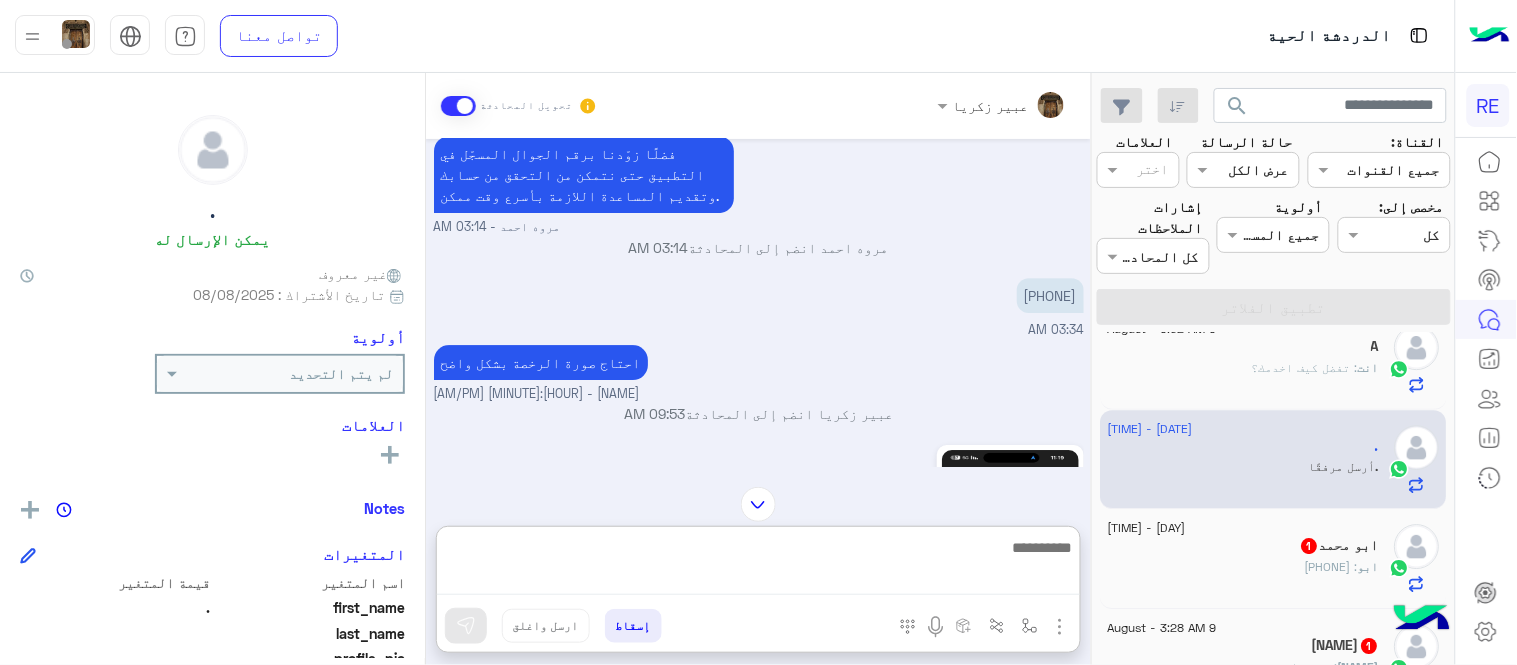 click at bounding box center [758, 565] 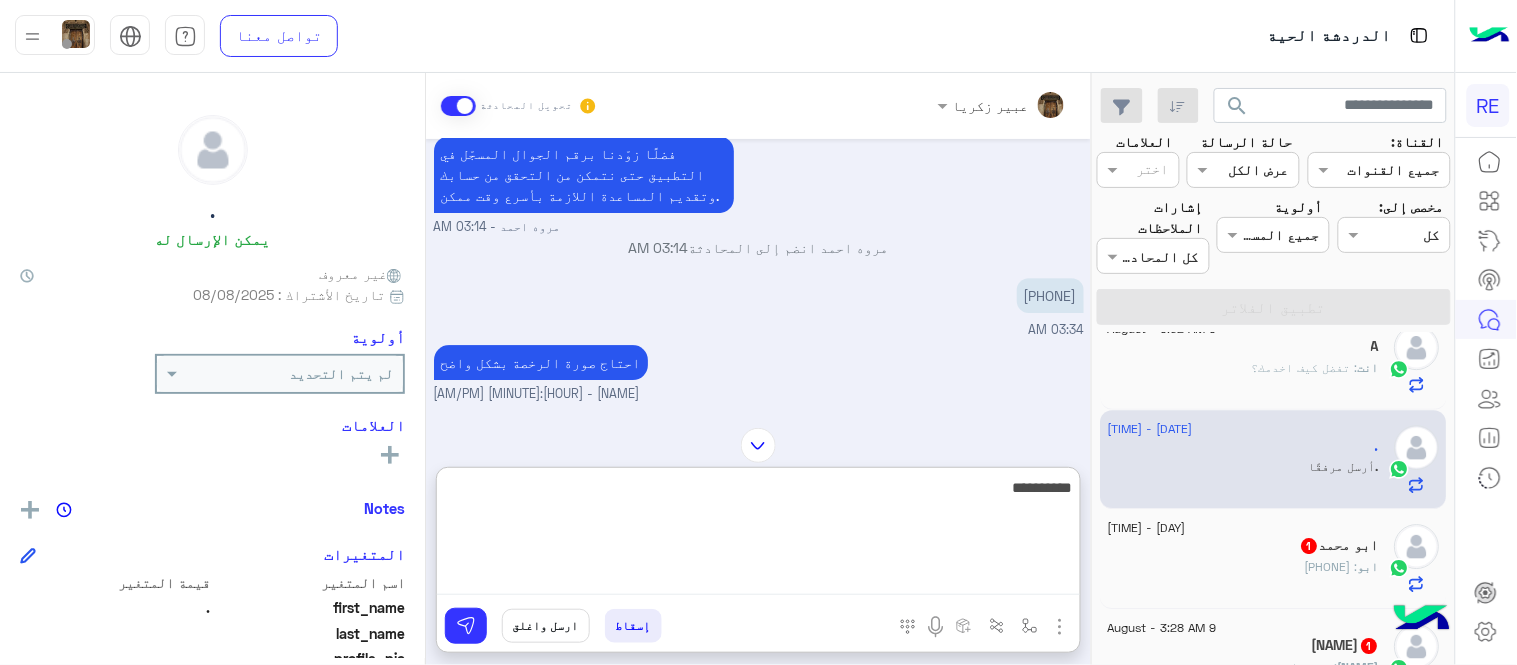 type on "**********" 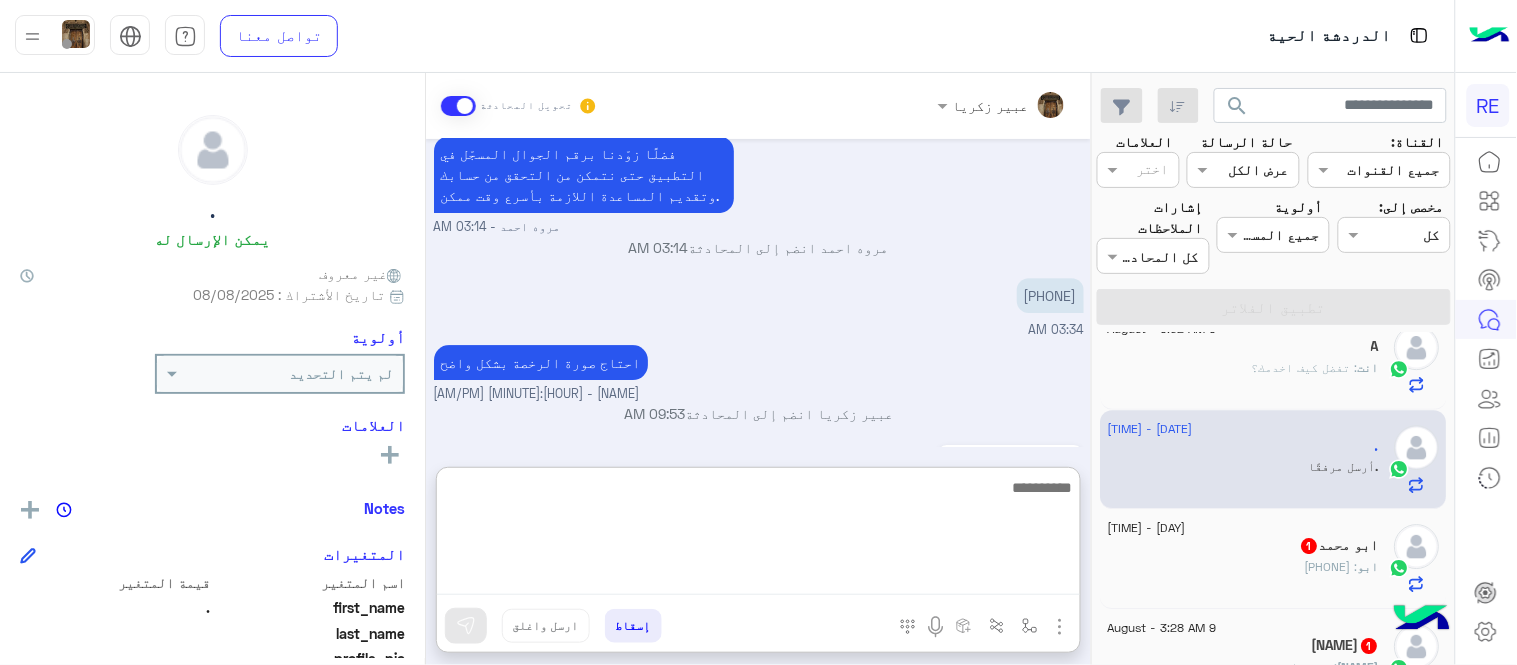 scroll, scrollTop: 1866, scrollLeft: 0, axis: vertical 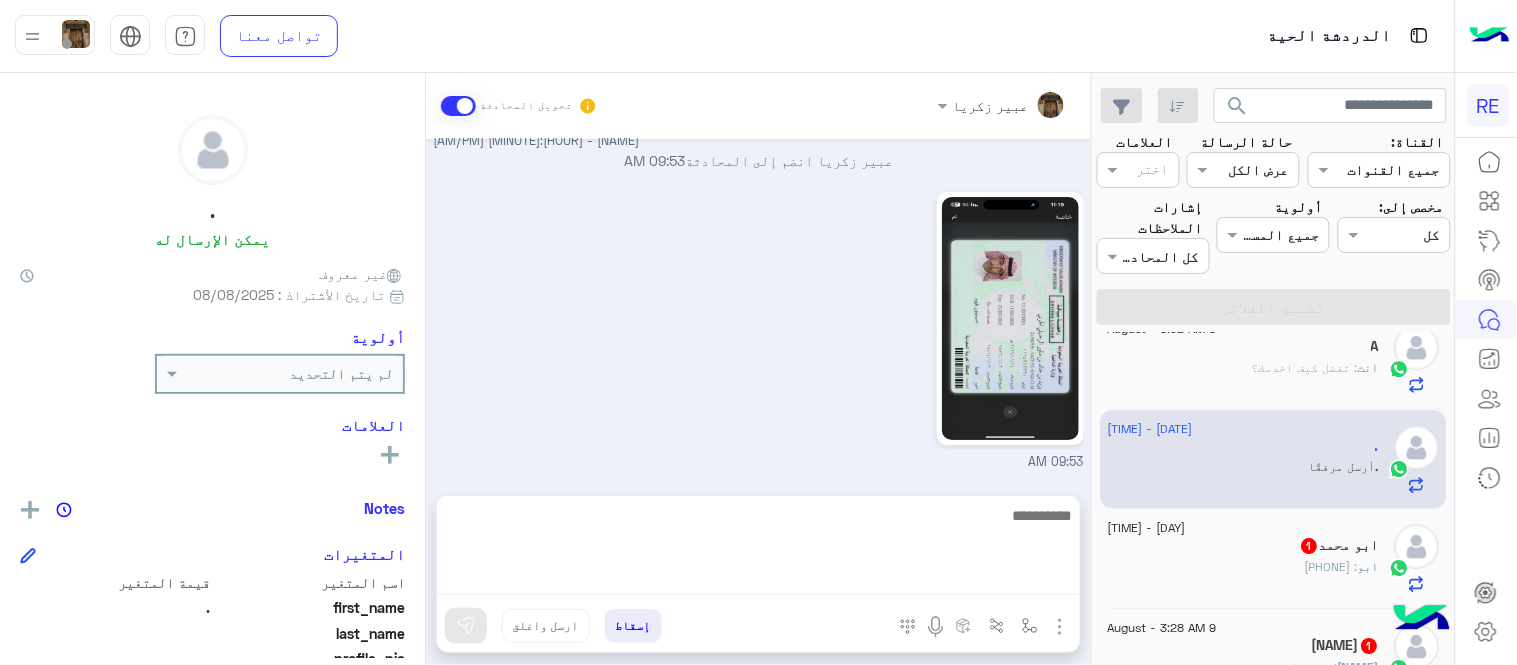 click on "[NAME] : [PHONE]" 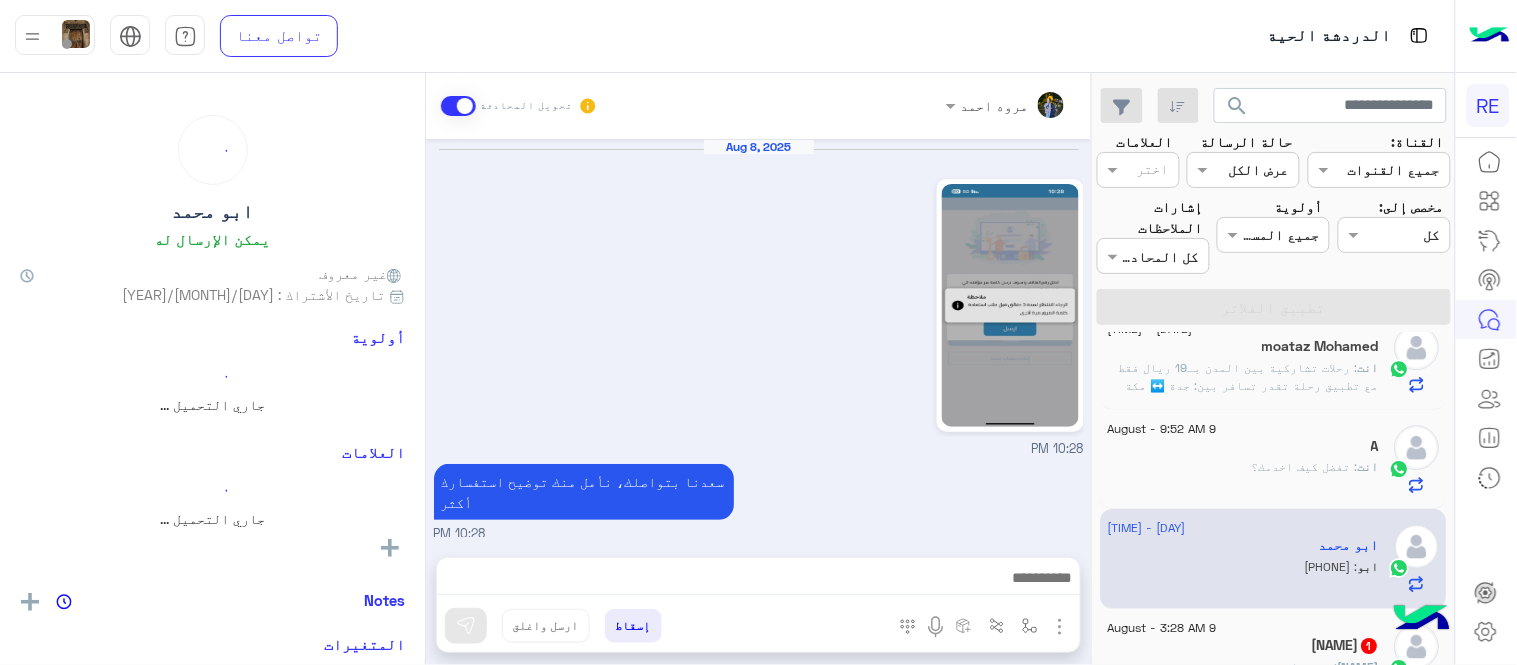scroll, scrollTop: 618, scrollLeft: 0, axis: vertical 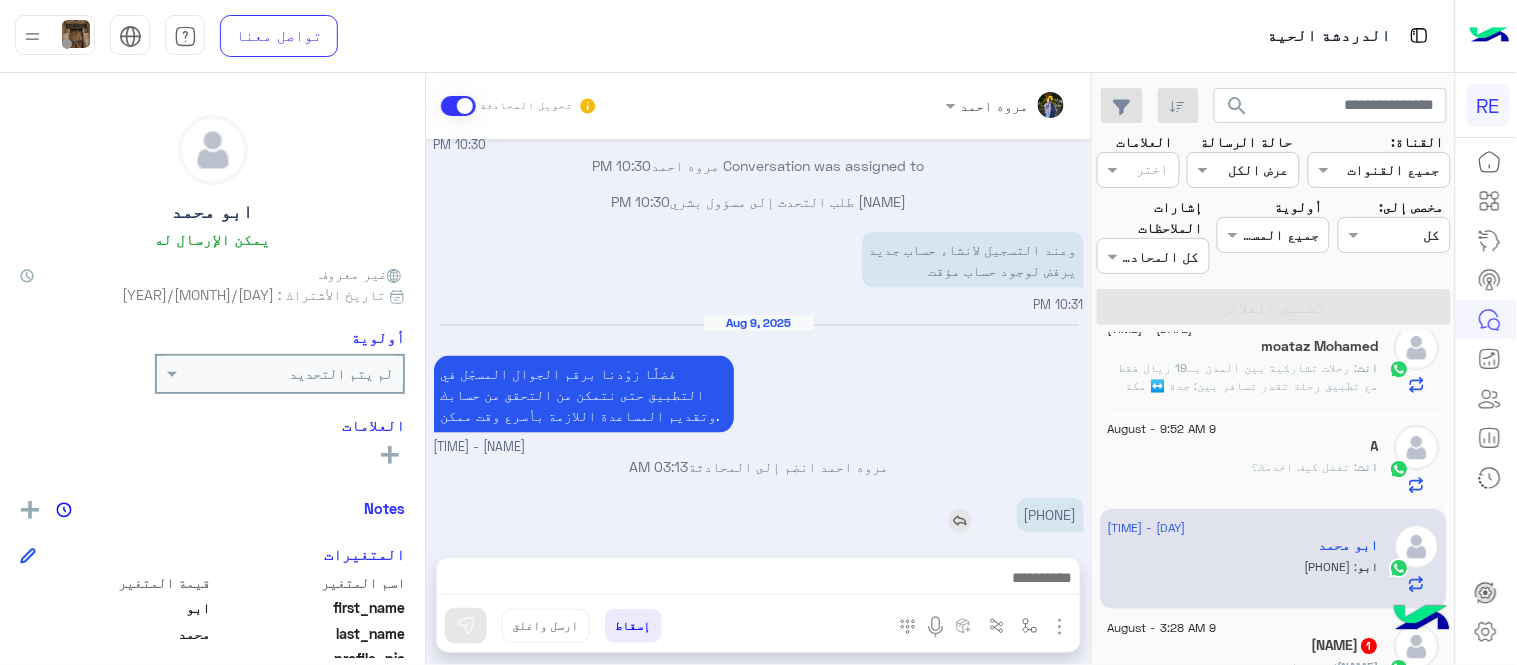 click on "[PHONE]" at bounding box center [1050, 515] 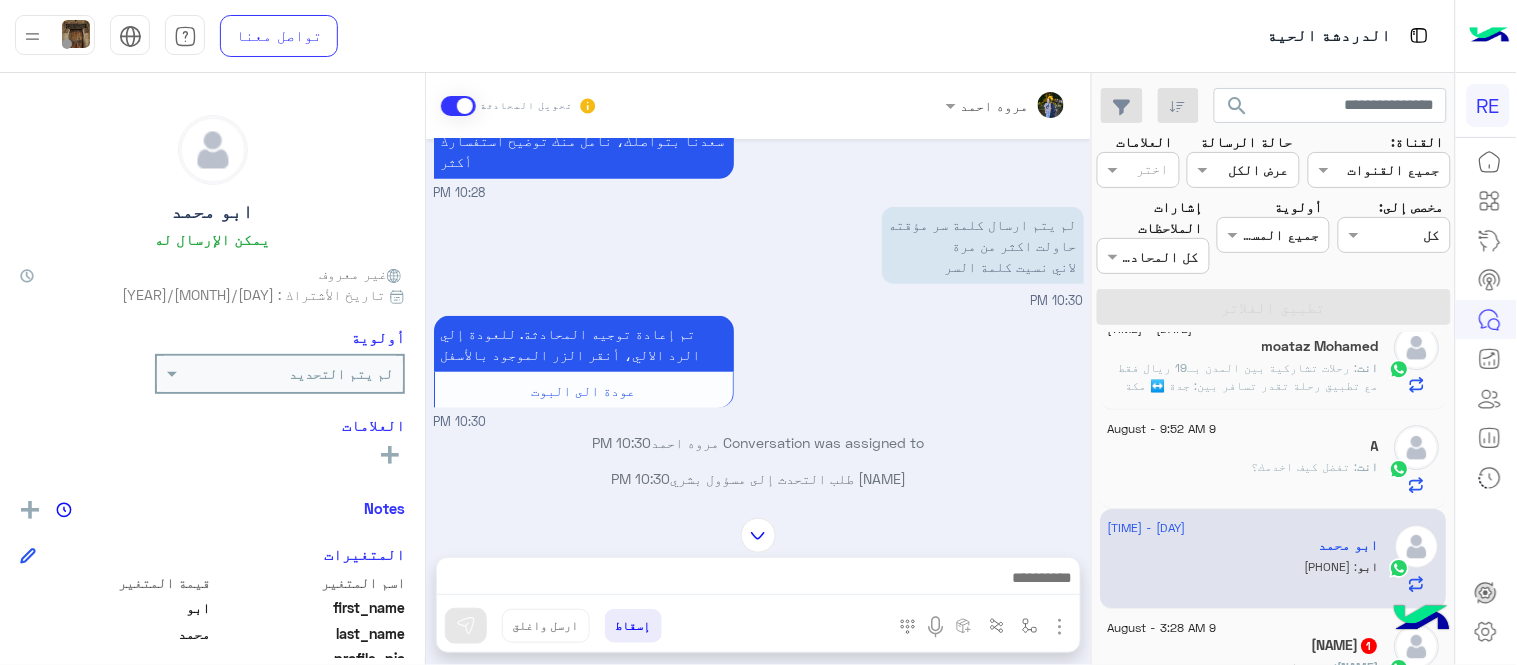 scroll, scrollTop: 345, scrollLeft: 0, axis: vertical 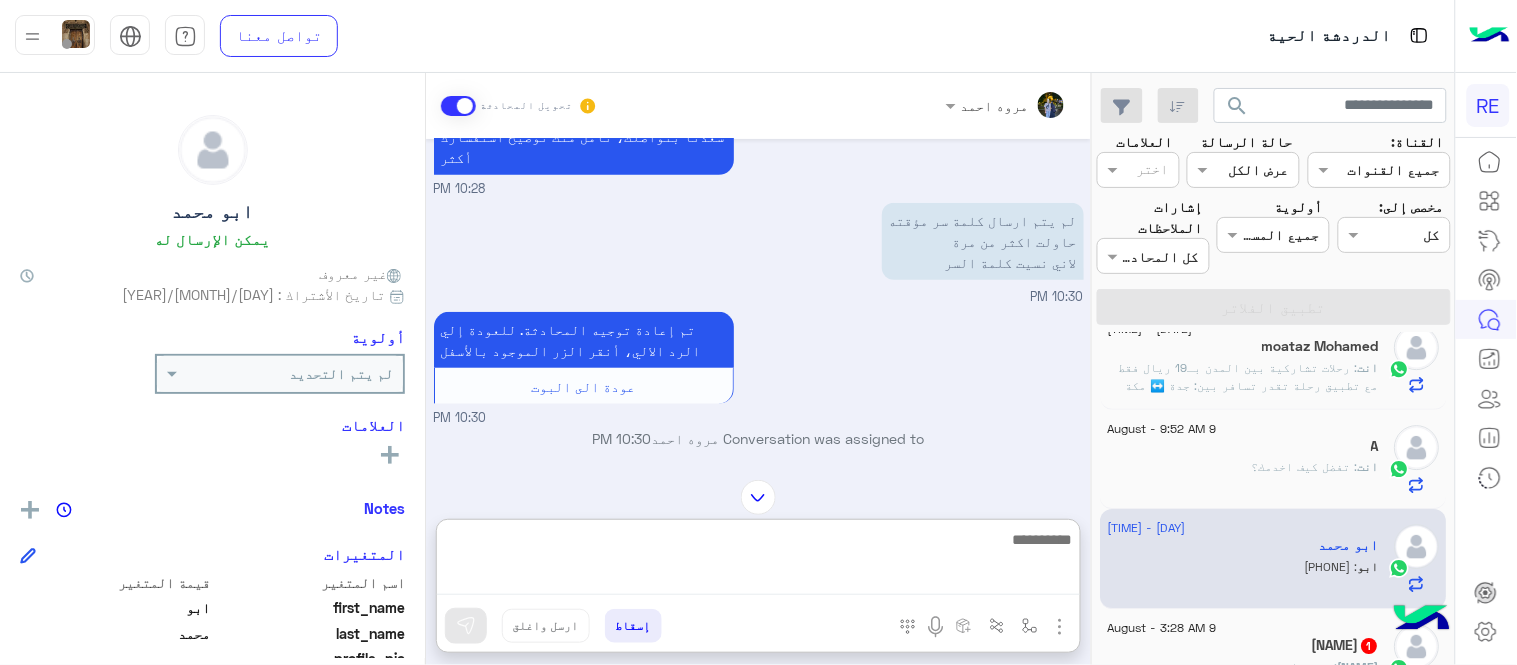 click at bounding box center [758, 561] 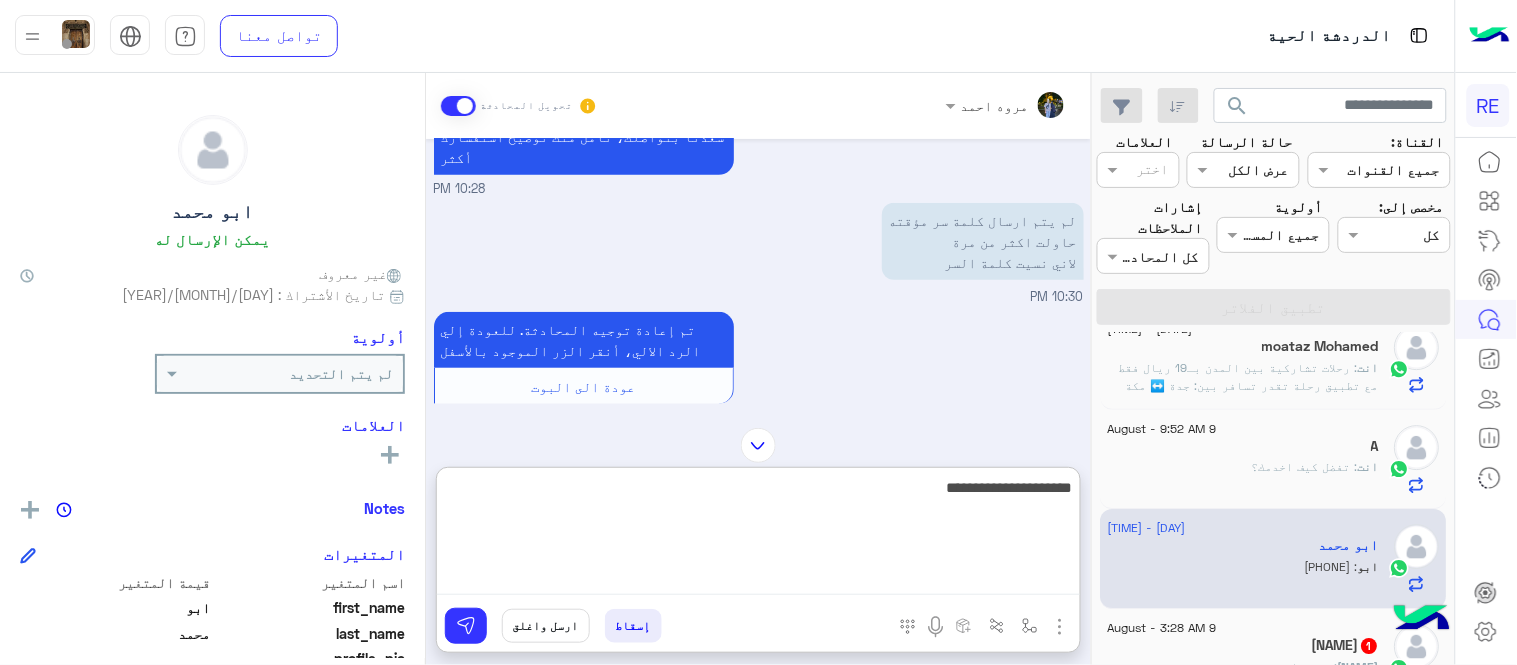 type on "**********" 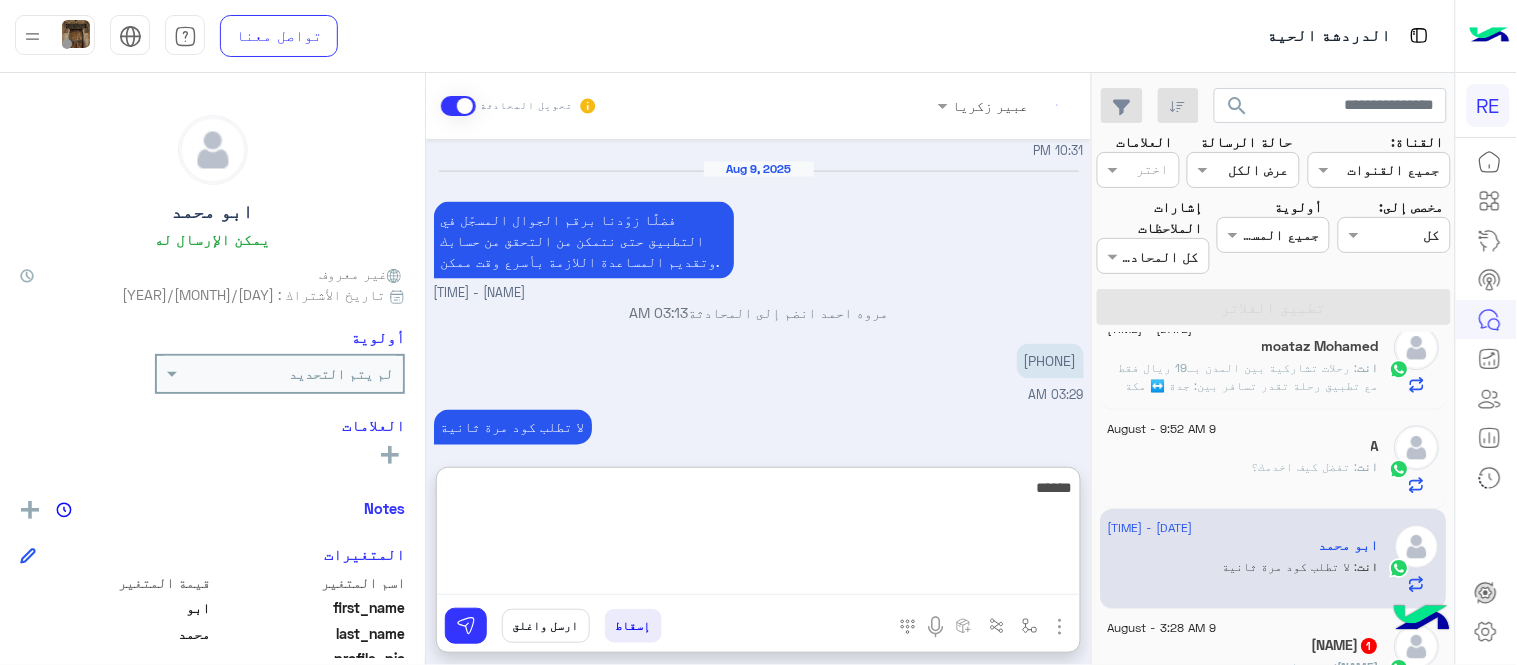 scroll, scrollTop: 808, scrollLeft: 0, axis: vertical 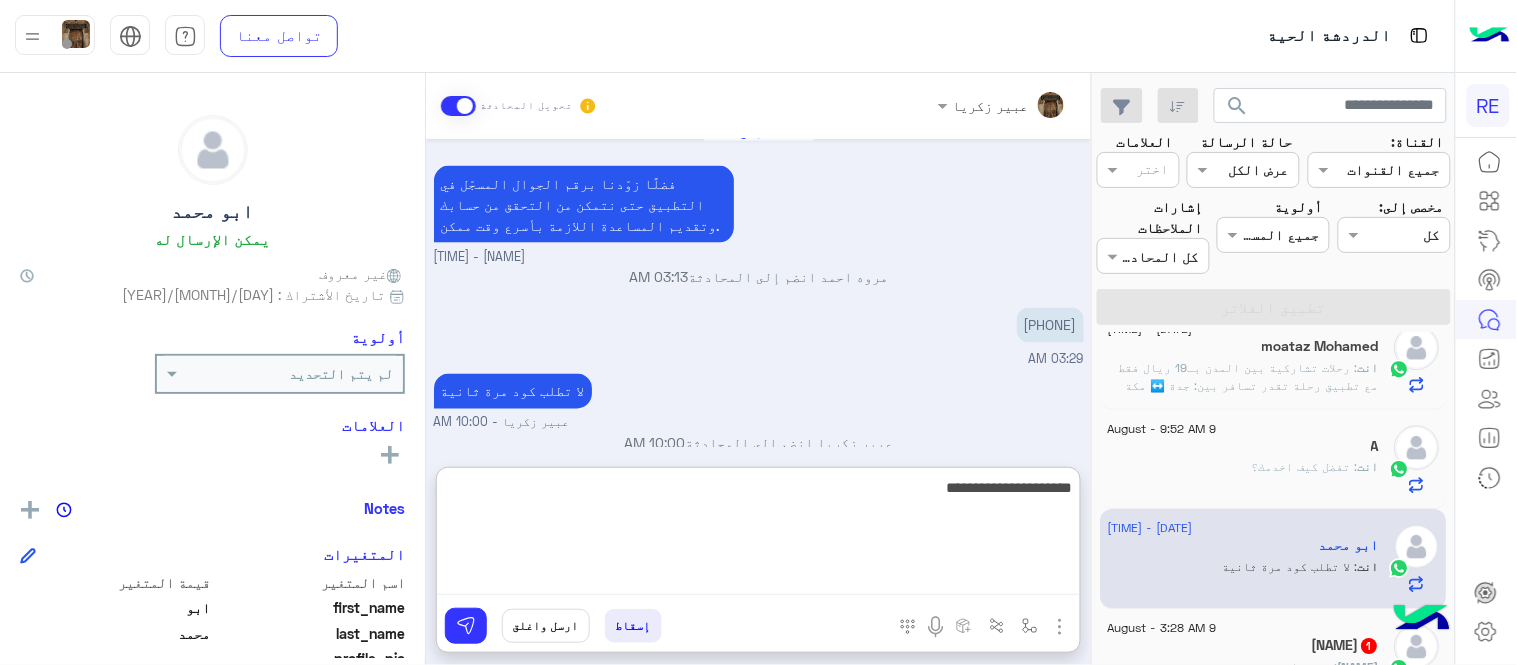 type on "**********" 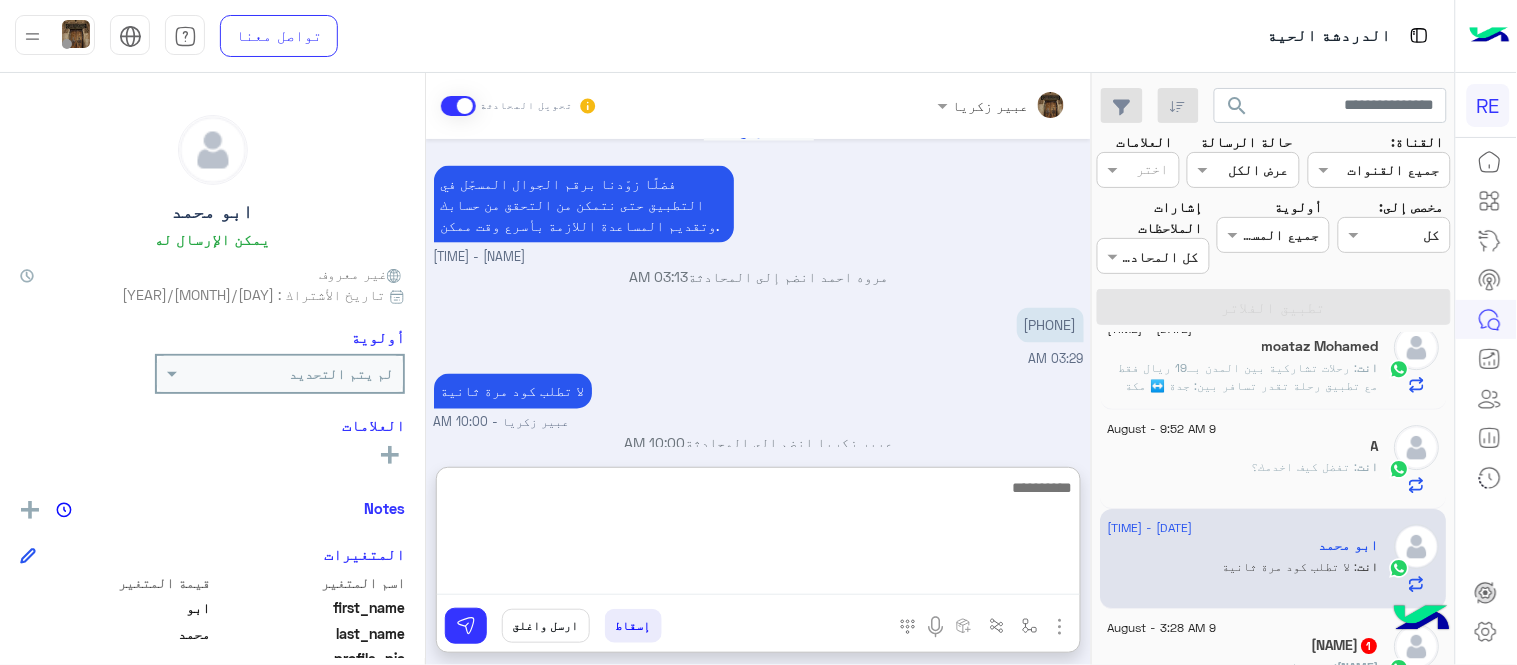 scroll, scrollTop: 872, scrollLeft: 0, axis: vertical 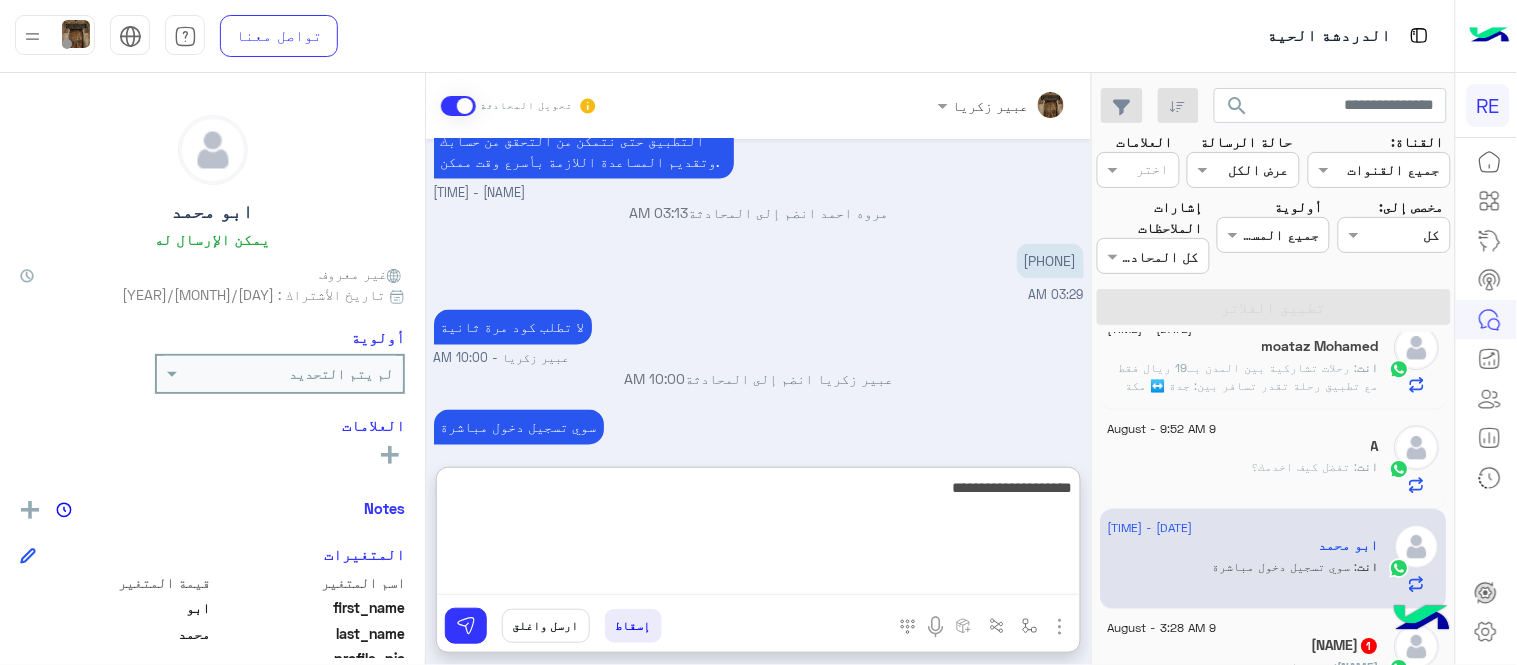 type on "**********" 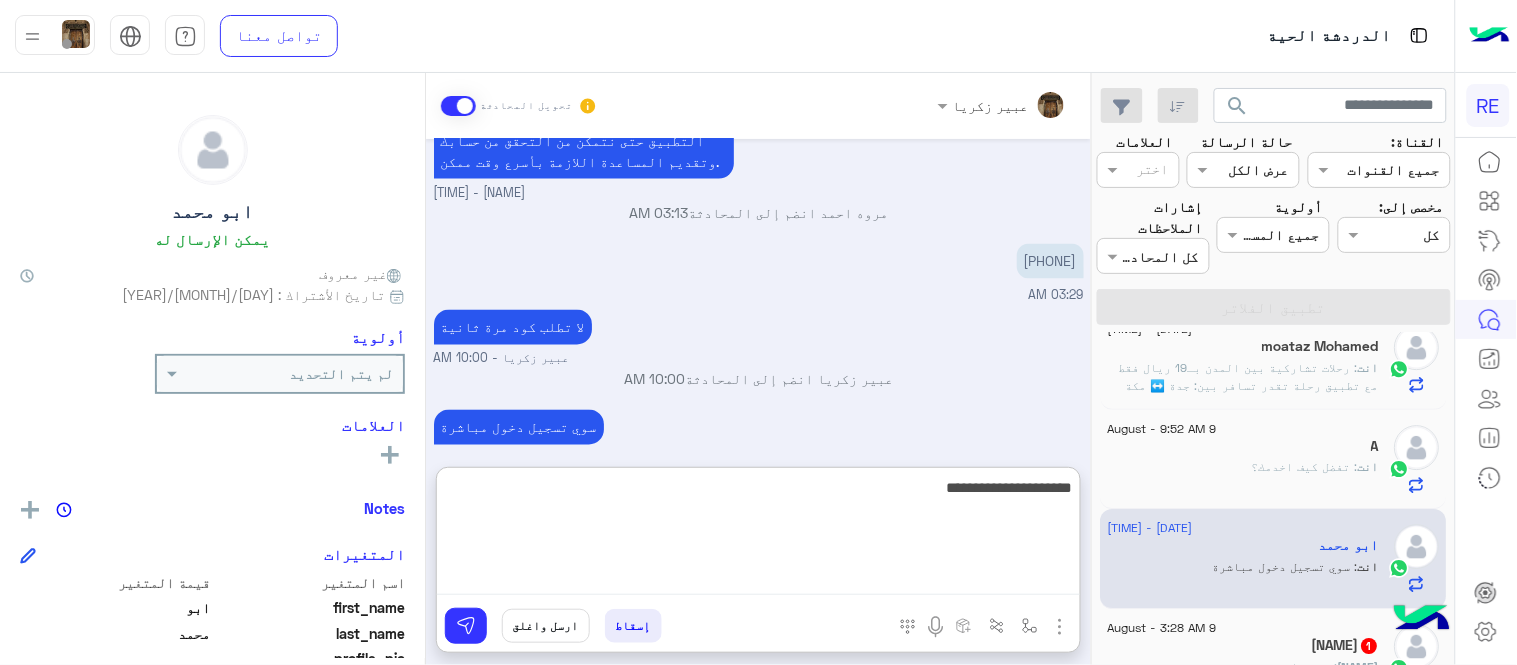 type 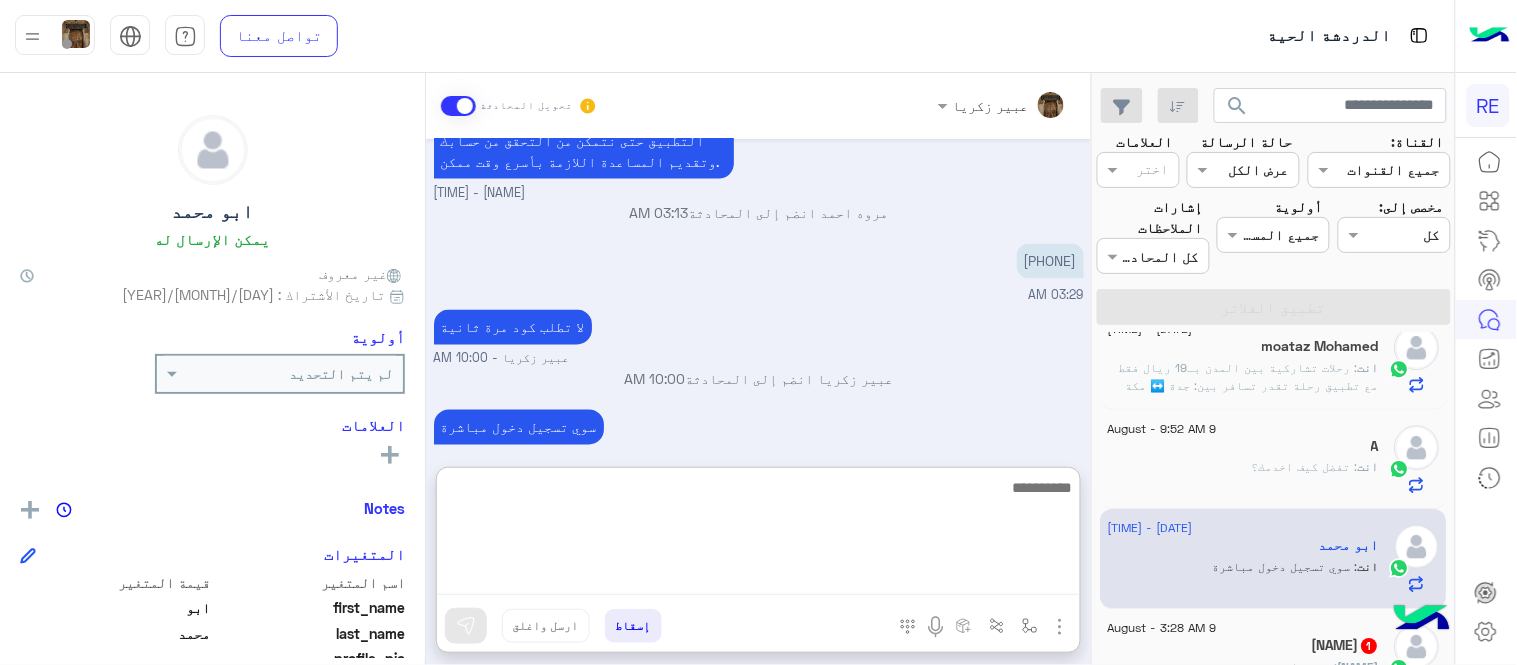 scroll, scrollTop: 936, scrollLeft: 0, axis: vertical 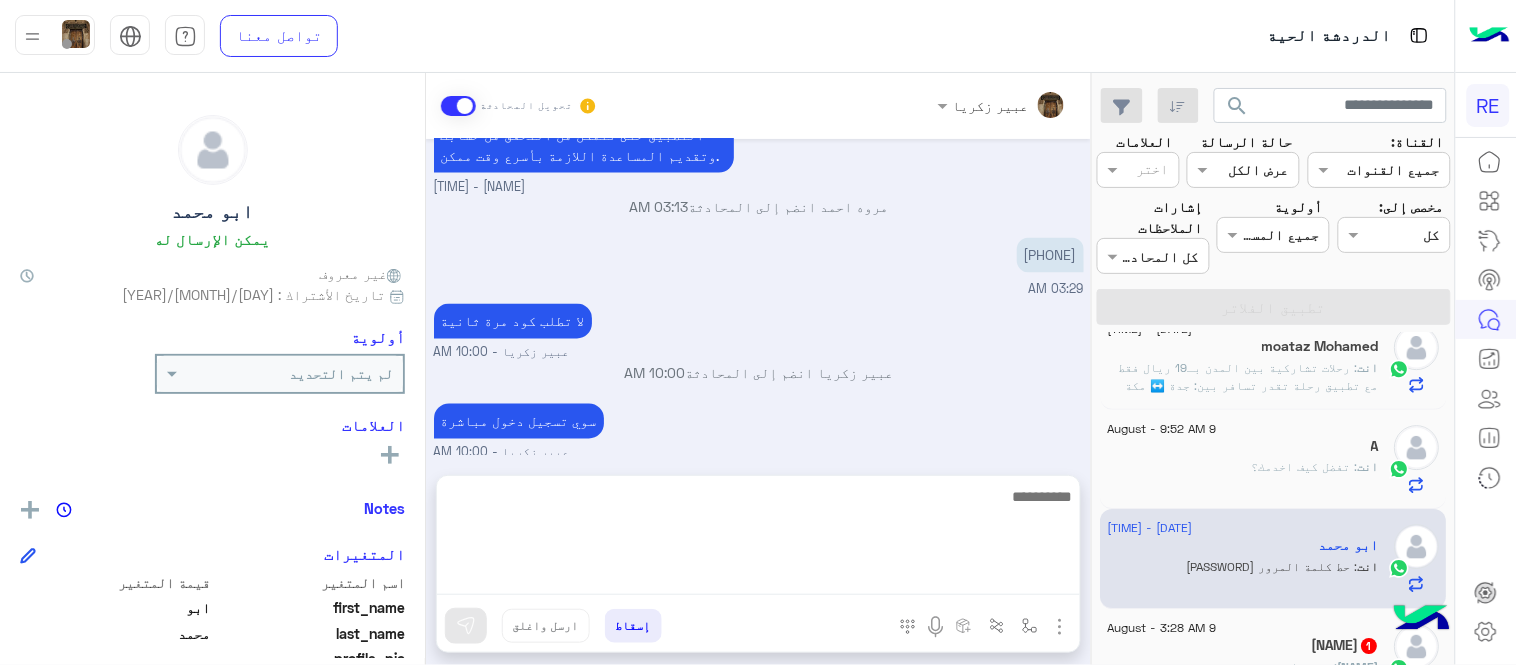 click on "[MONTH] [DAY], [YEAR]    [HOUR]:[MINUTE] [AM/PM]  سعدنا بتواصلك، نأمل منك توضيح استفسارك أكثر    [HOUR]:[MINUTE] [AM/PM]  لم يتم ارسال كلمة سر مؤقته حاولت اكثر من مرة لاني نسيت كلمة السر   [HOUR]:[MINUTE] [AM/PM]  تم إعادة توجيه المحادثة. للعودة إلي الرد الالي، أنقر الزر الموجود بالأسفل  عودة الى البوت     [HOUR]:[MINUTE] [AM/PM]   [NAME] طلب التحدث إلى مسؤول بشري   [HOUR]:[MINUTE] [AM/PM]       Conversation was assigned to [NAME]   [HOUR]:[MINUTE] [AM/PM]      وعند التسجيل لانشاء حساب جديد يرفض لوجود حساب مؤقت   [HOUR]:[MINUTE] [AM/PM]  [MONTH] [DAY], [YEAR]  فضلًا زوّدنا برقم الجوال المسجّل في التطبيق حتى نتمكن من التحقق من حسابك وتقديم المساعدة اللازمة بأسرع وقت ممكن.  [NAME] -  [HOUR]:[MINUTE] [AM/PM]   [NAME] انضم إلى المحادثة   [HOUR]:[MINUTE] [AM/PM]      [PHONE]   [HOUR]:[MINUTE] [AM/PM]" at bounding box center (758, 297) 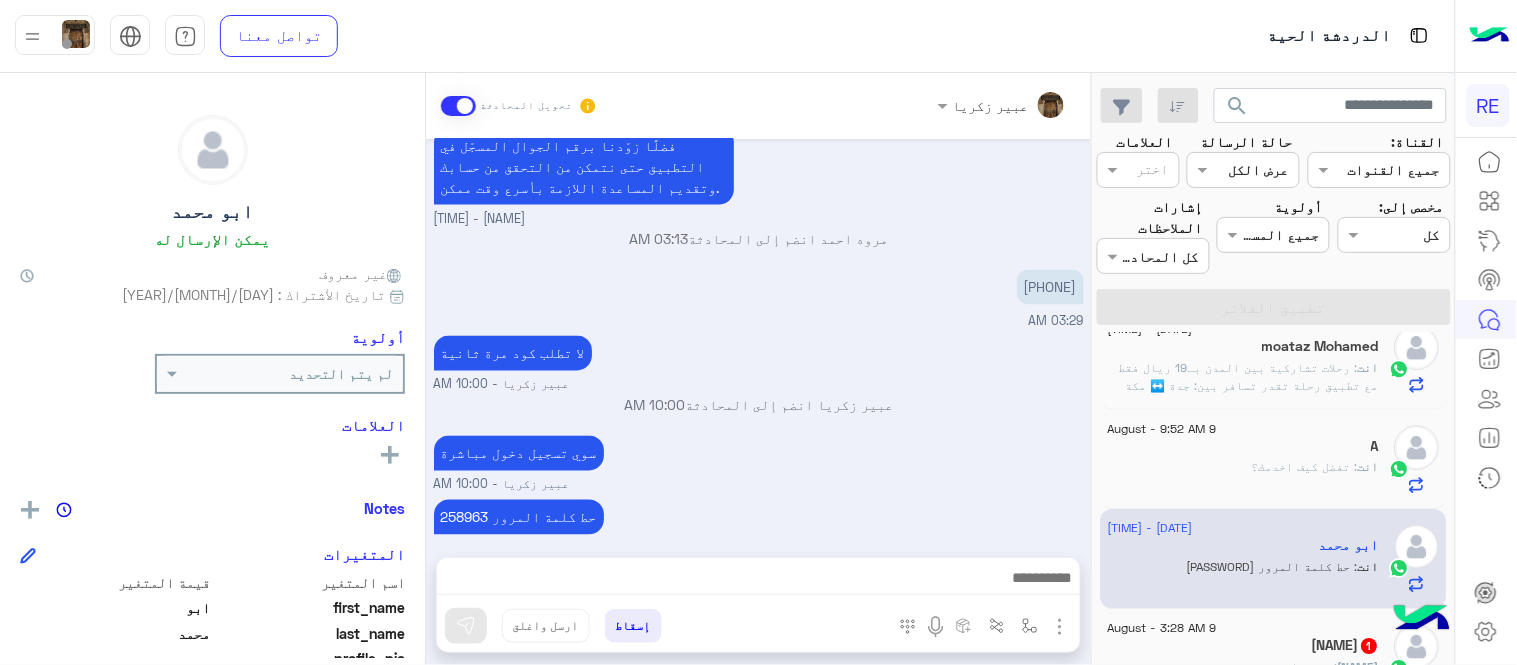 click on "9 August - 3:28 AM" 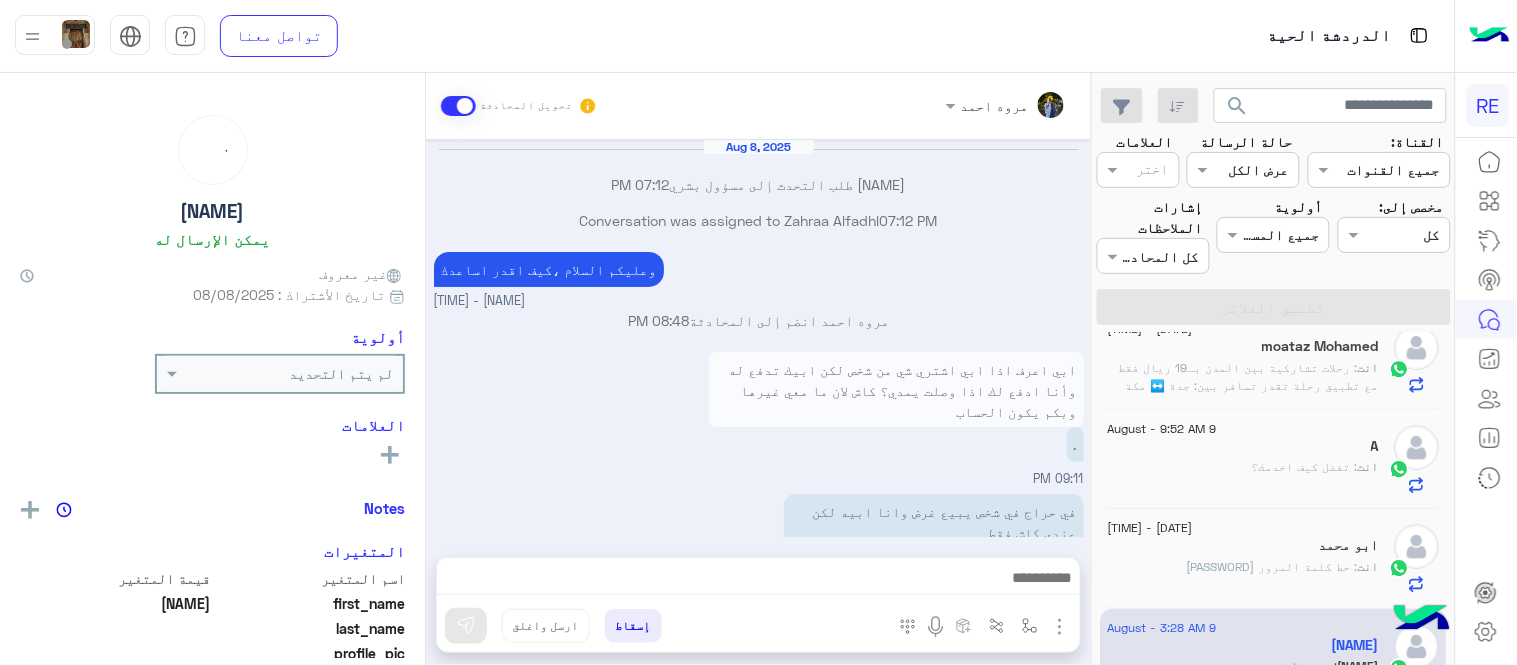 scroll, scrollTop: 356, scrollLeft: 0, axis: vertical 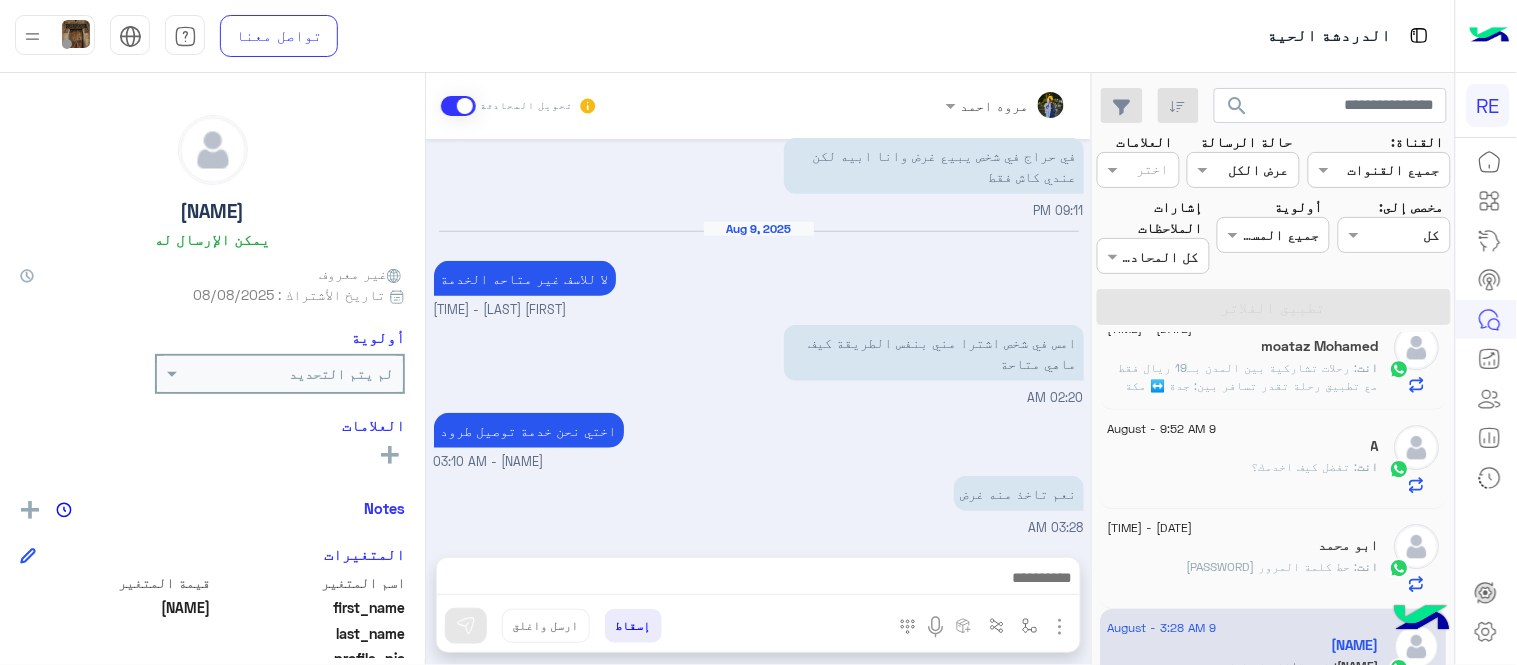 click on "[NAME]    يمكن الإرسال له   غير معروف      تاريخ الأشتراك : [DATE]  أولوية لم يتم التحديد  العلامات   رؤية الكل   Notes  سجل الملاحظات لم تتم إضافة ملاحظات بعد.  إضافة ملاحظة   المتغيرات  اسم المتغير قيمة المتغير first_name  [NAME]  last_name    profile_pic gender    locale    timezone  غير معروف signup_date  [DATE]  last_visited_flow  Default reply  last_interaction  [DATE], [TIME]  last_message  نعم تاخذ منه غرض  last_clicked_button  قائمة الممنوعات  phone_number  [PHONE]  ChannelId  WhatsApp  HandoverOn  true  UserId  [NUMBER]  email    last_message_sentiment  Neutral  last_message_id  [HASH]" 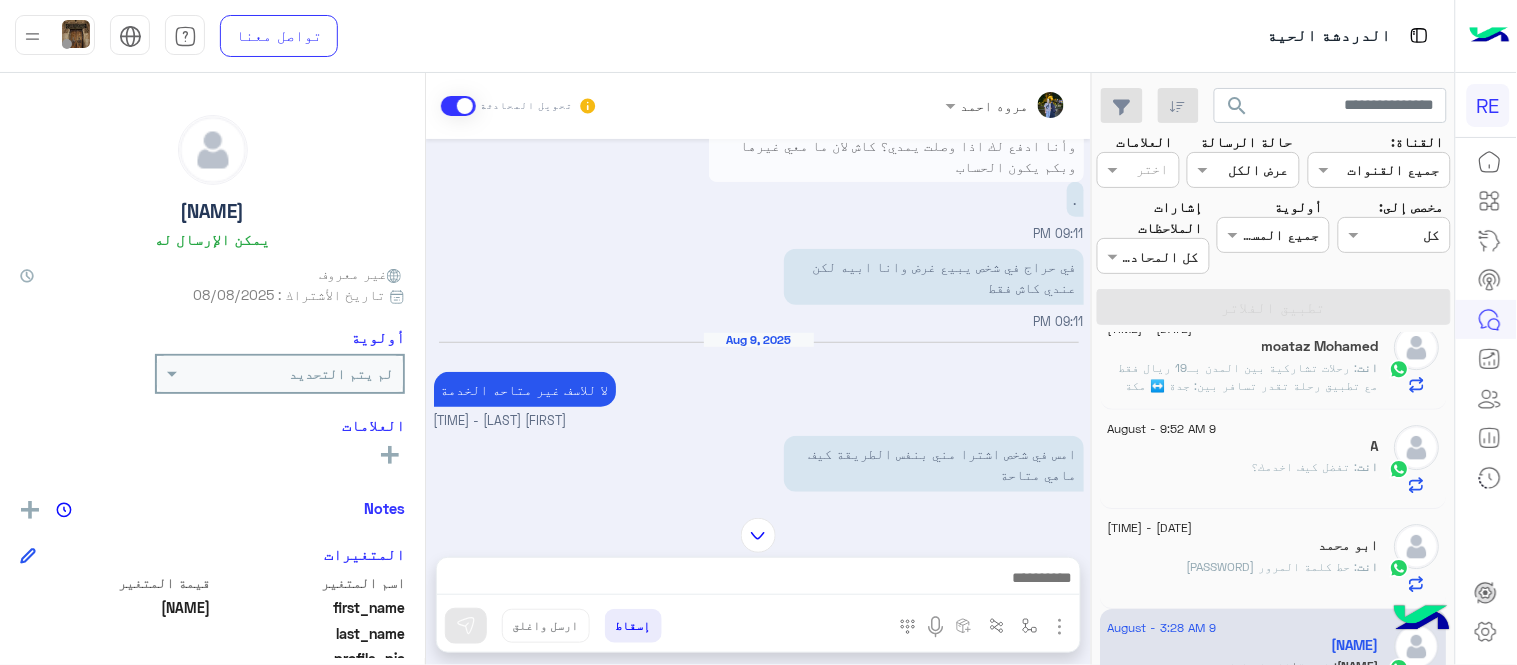 scroll, scrollTop: 356, scrollLeft: 0, axis: vertical 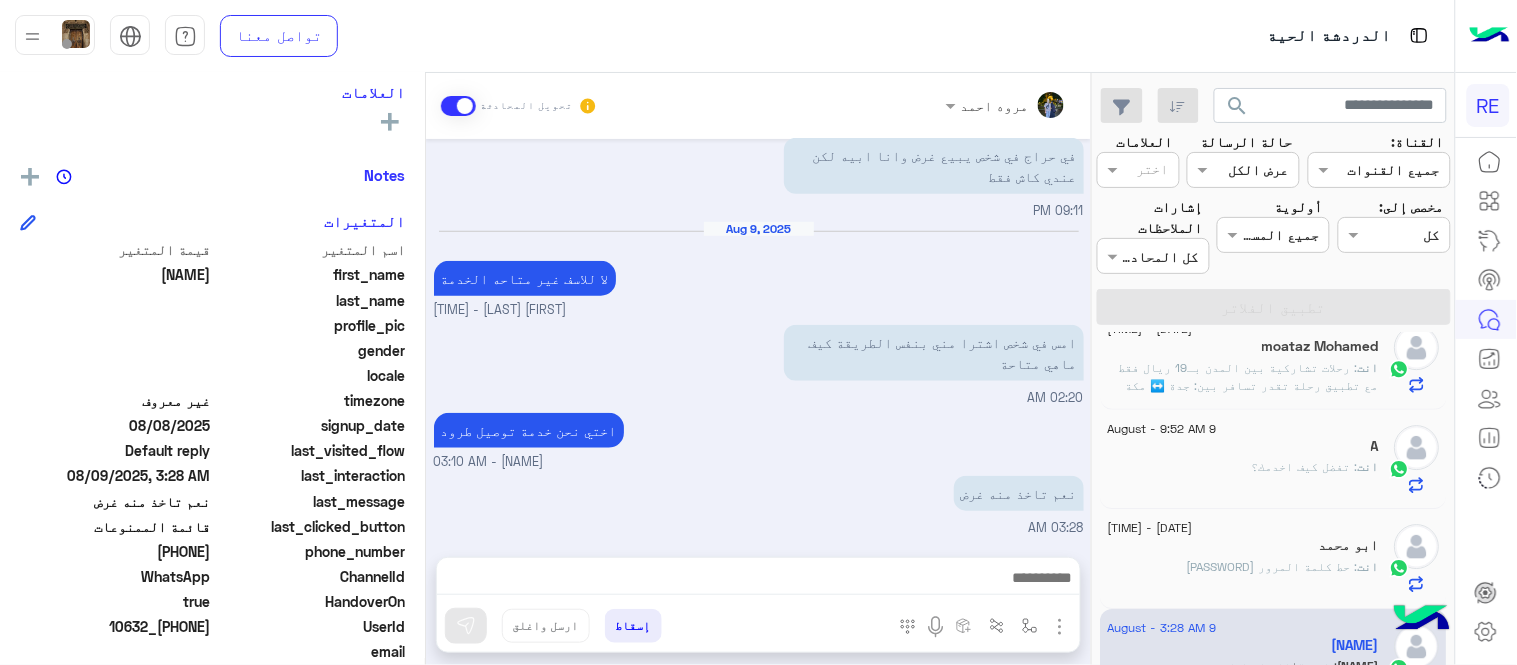 click on "نعم تاخذ منه غرض   [TIME]" at bounding box center [759, 504] 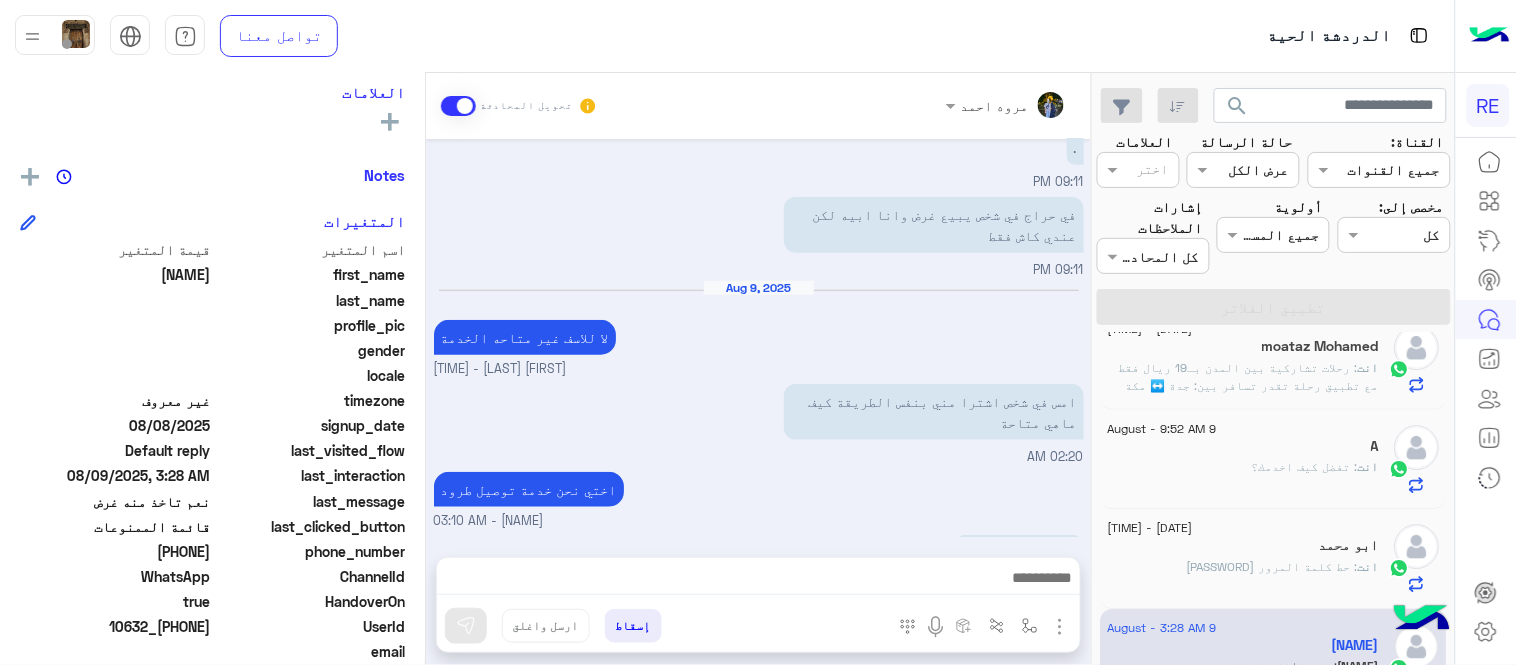 scroll, scrollTop: 293, scrollLeft: 0, axis: vertical 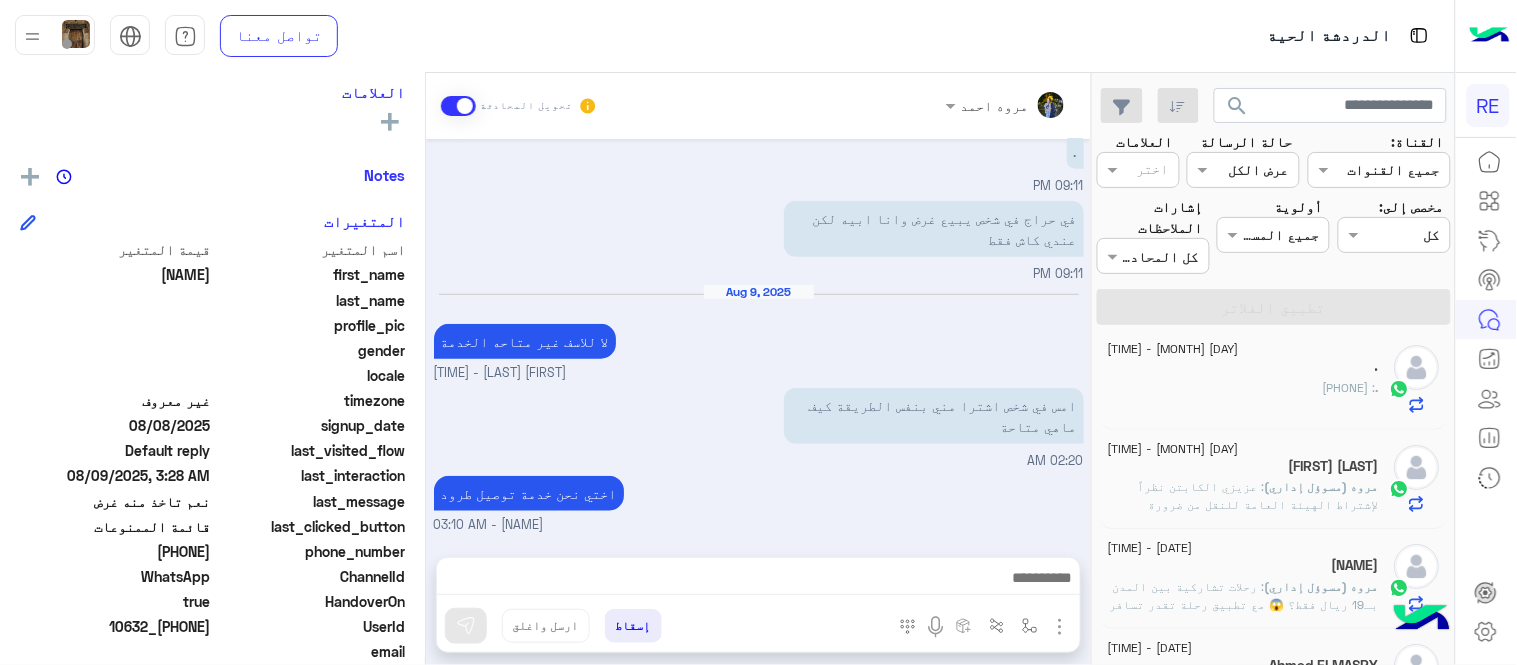 copy on "[PHONE]" 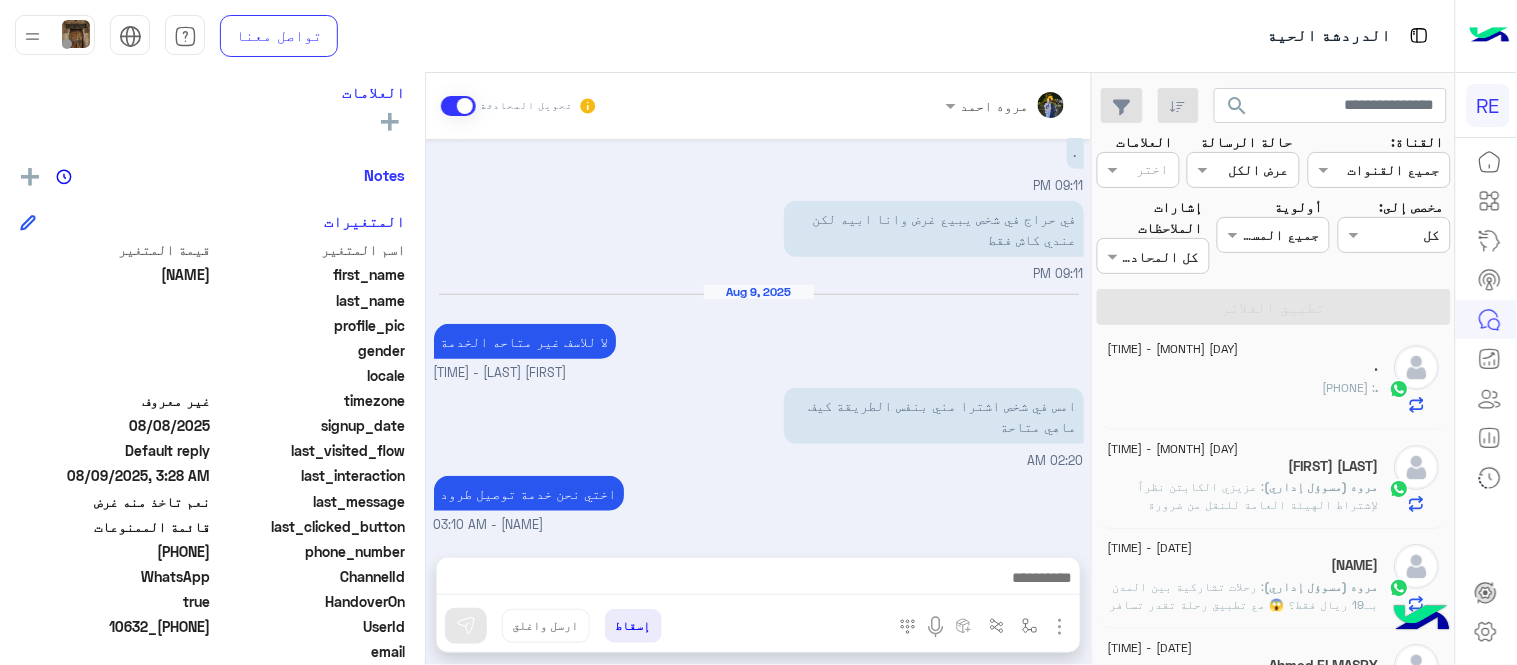 click on ". : [PHONE]" 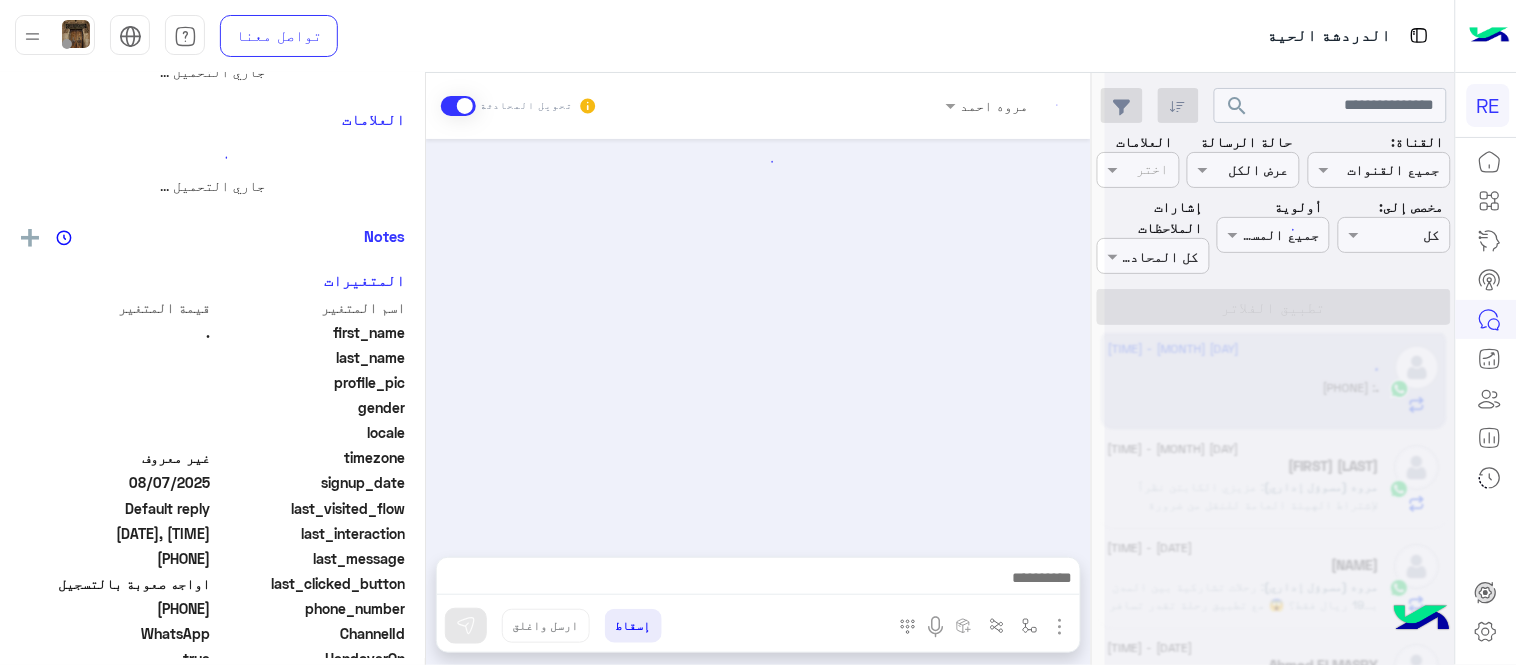 scroll, scrollTop: 0, scrollLeft: 0, axis: both 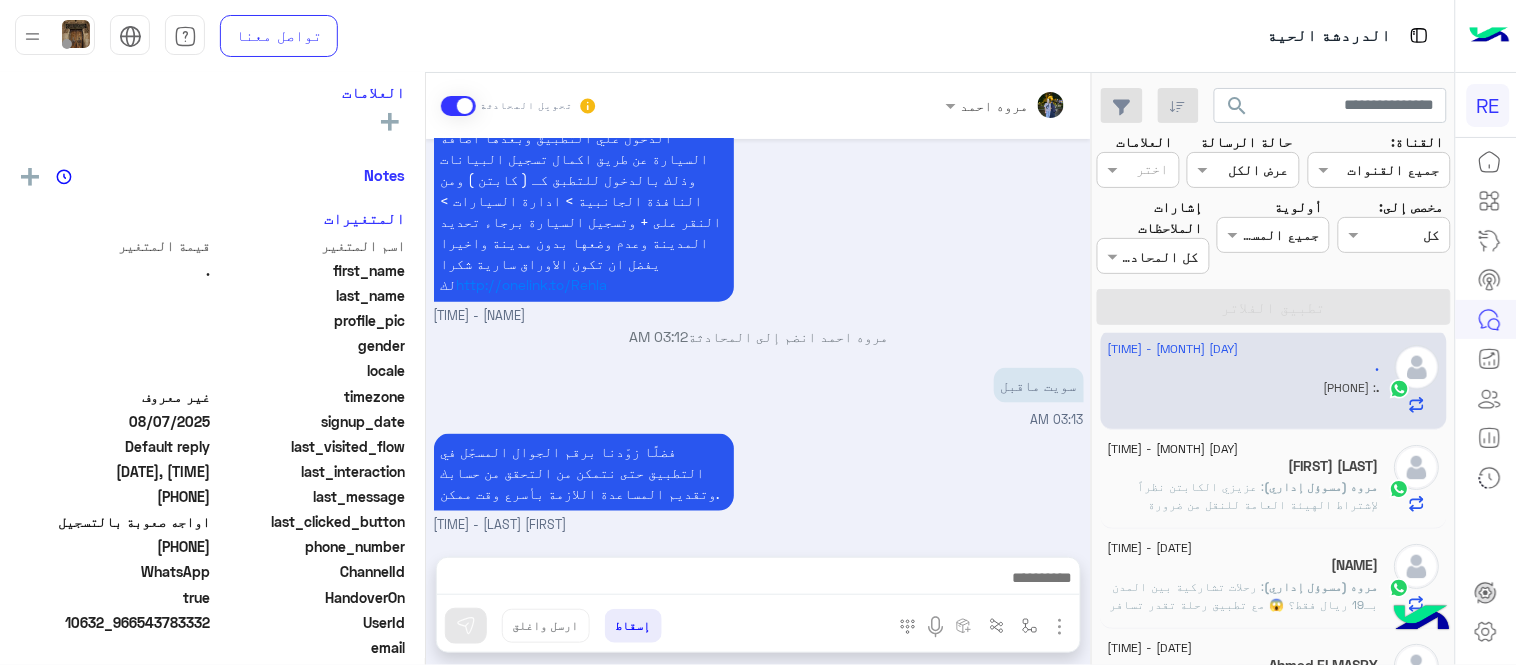 click on "[PHONE]" at bounding box center [1050, 557] 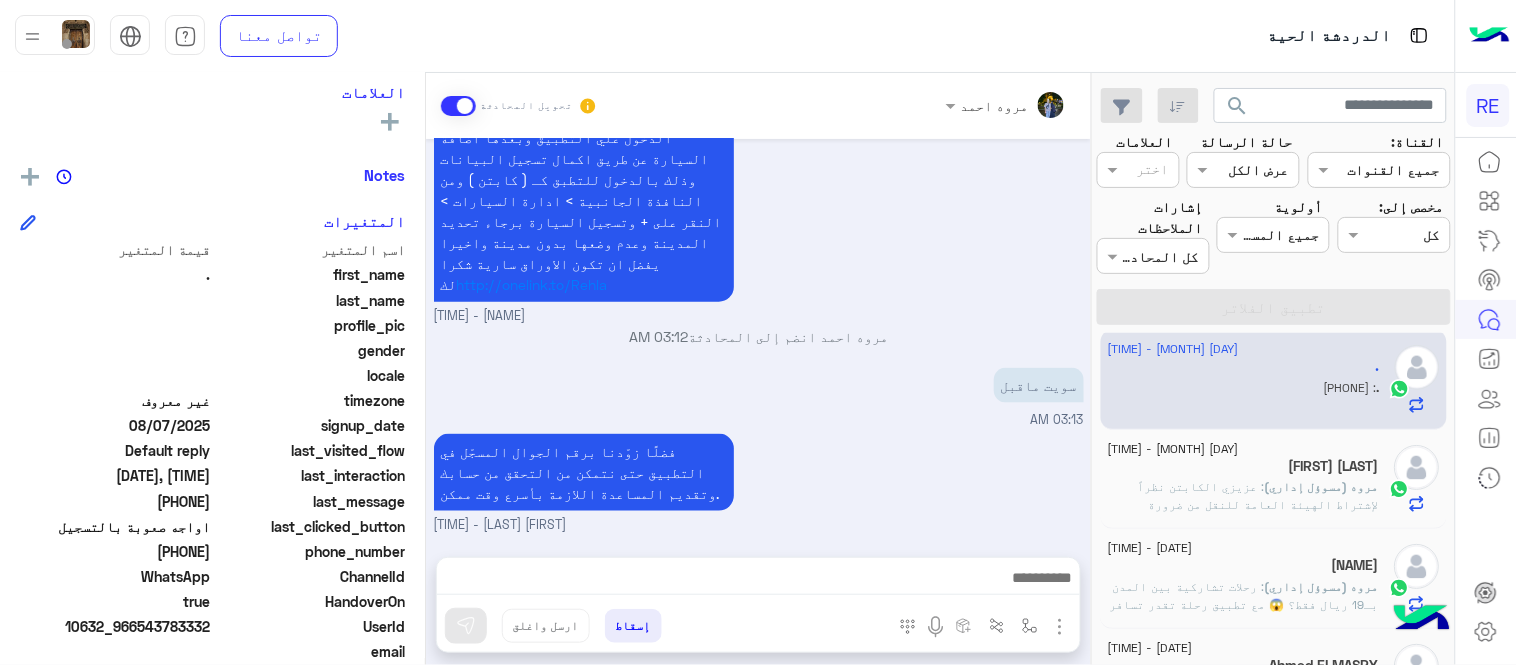 click on "[PHONE]" at bounding box center [1050, 557] 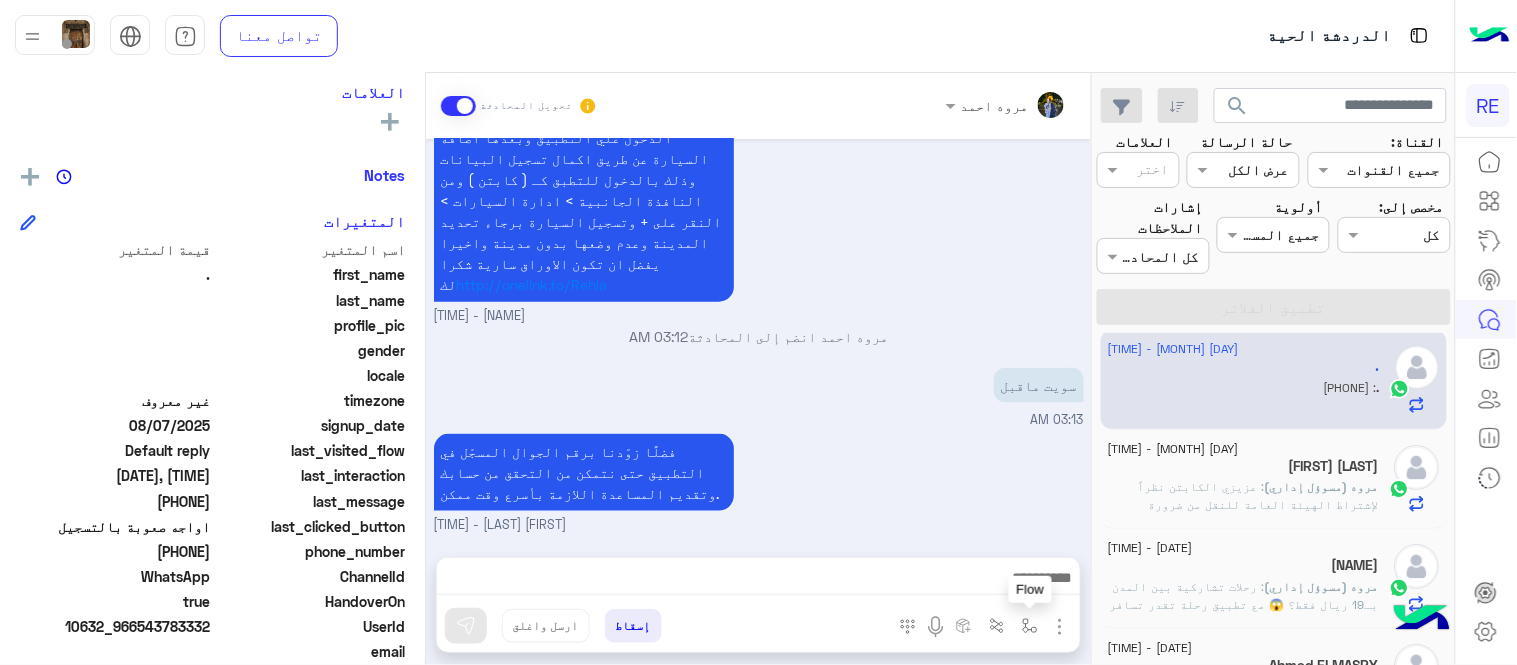 click at bounding box center [1030, 626] 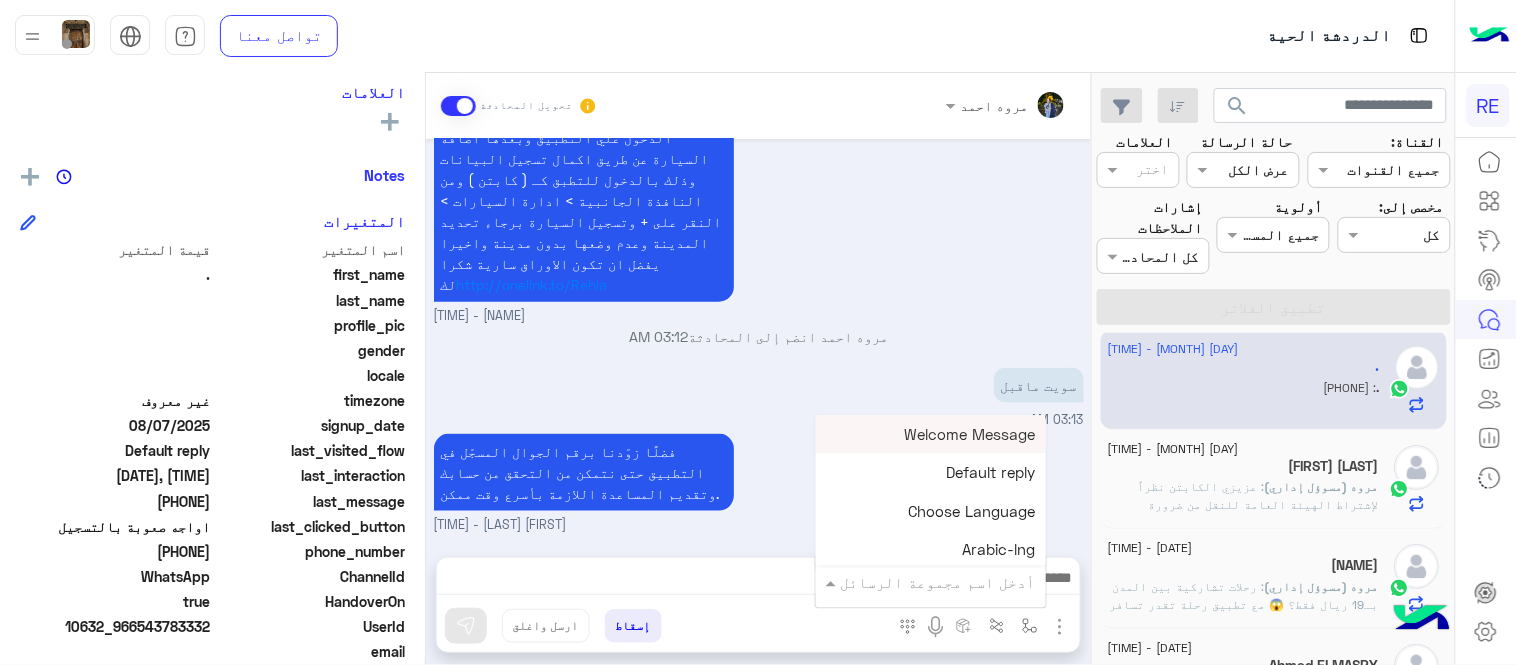 click at bounding box center (959, 582) 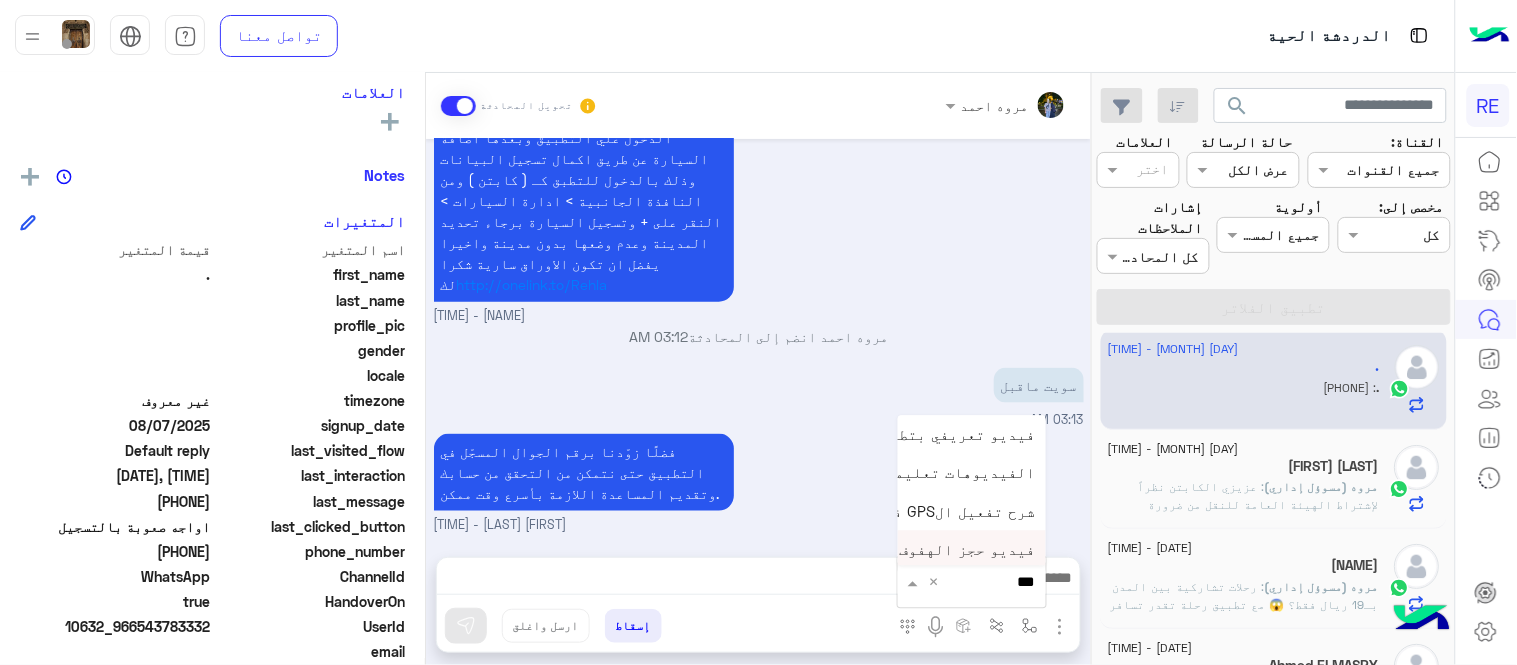 type on "****" 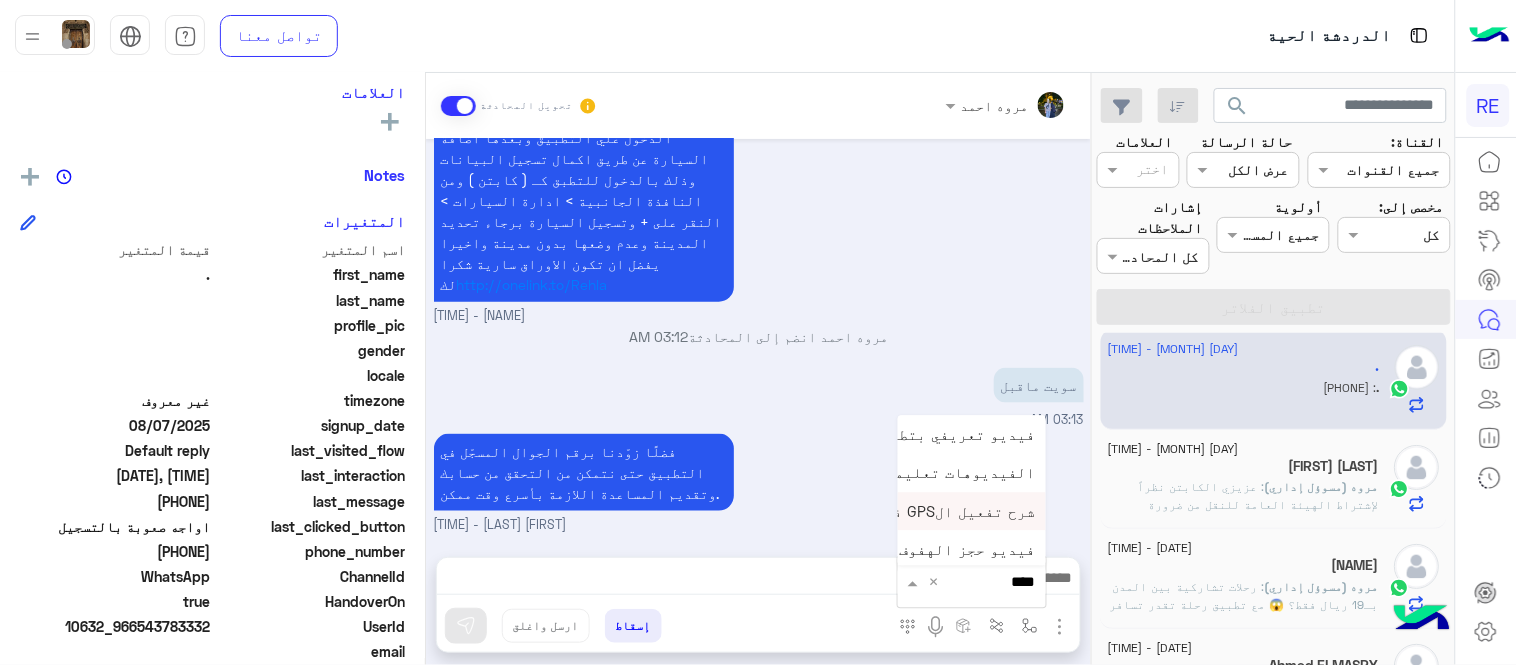 scroll, scrollTop: 81, scrollLeft: 0, axis: vertical 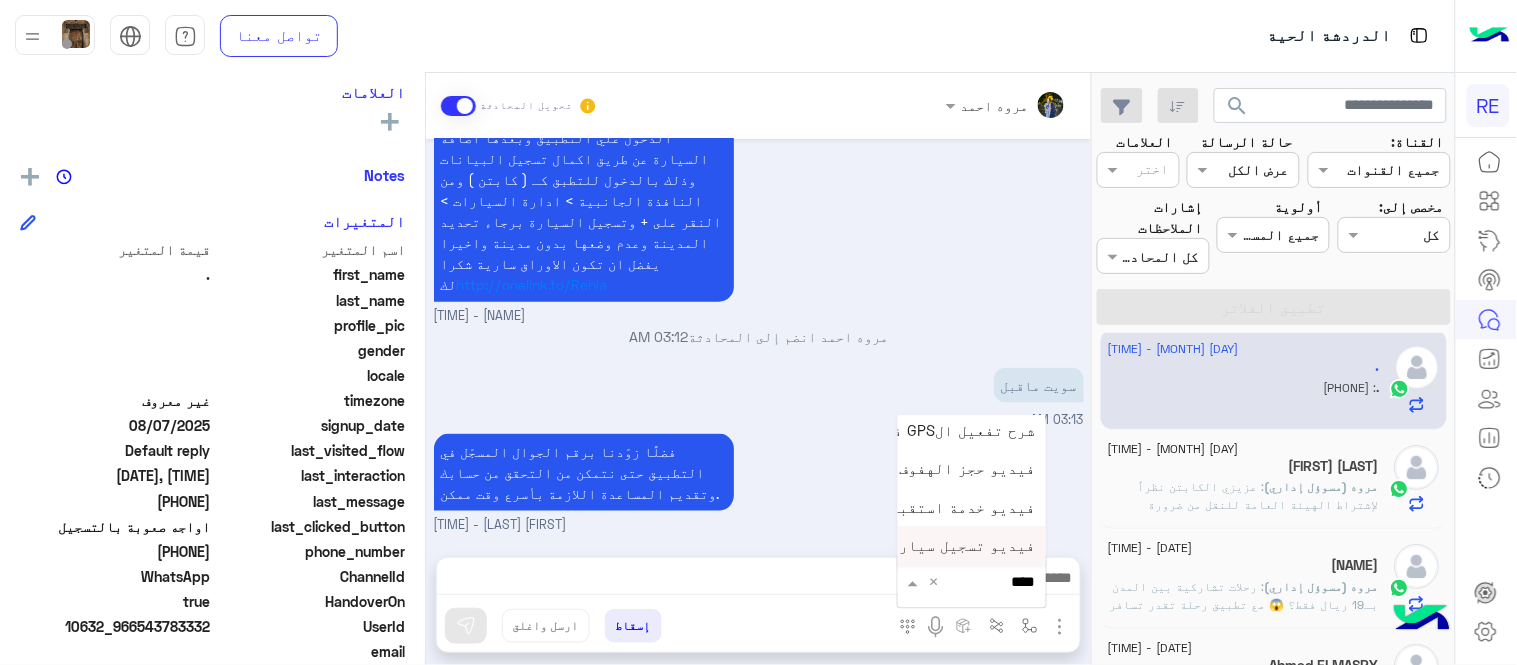 click on "فيديو تسجيل سيارة" at bounding box center (963, 546) 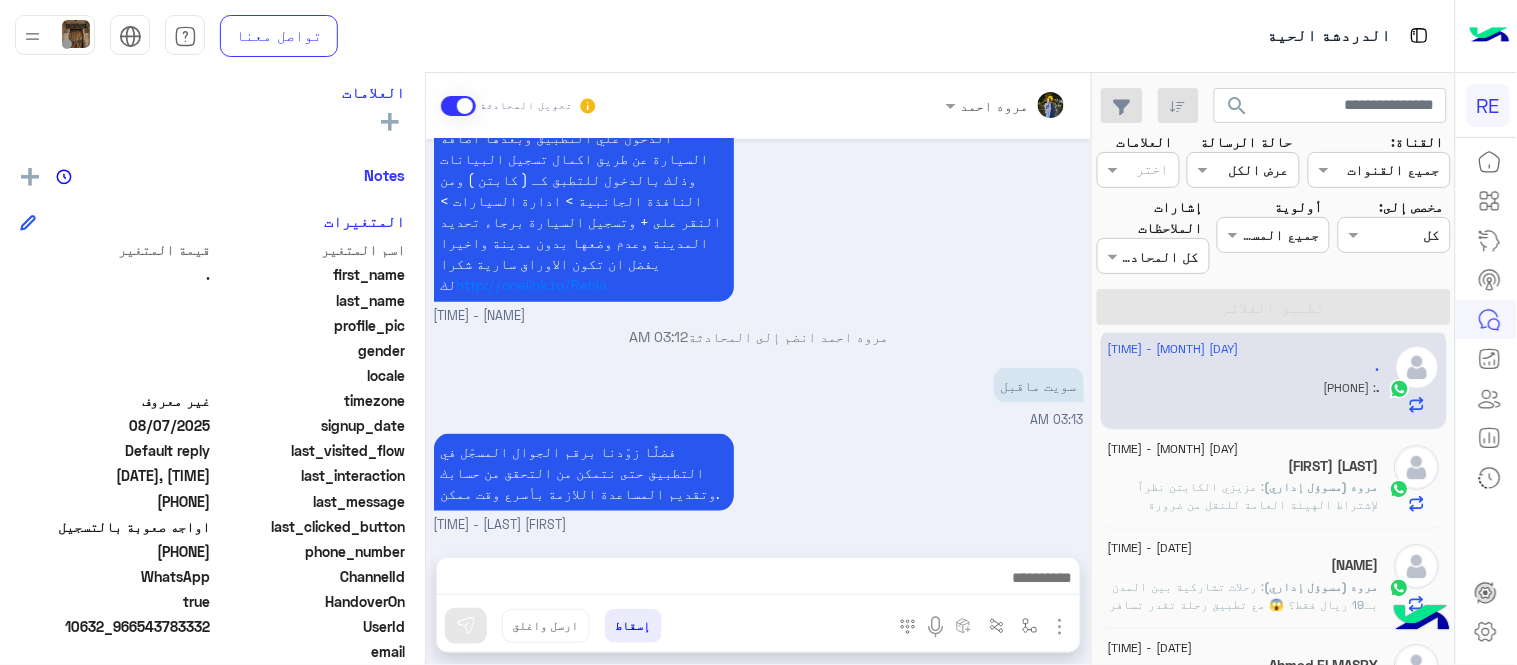 type on "**********" 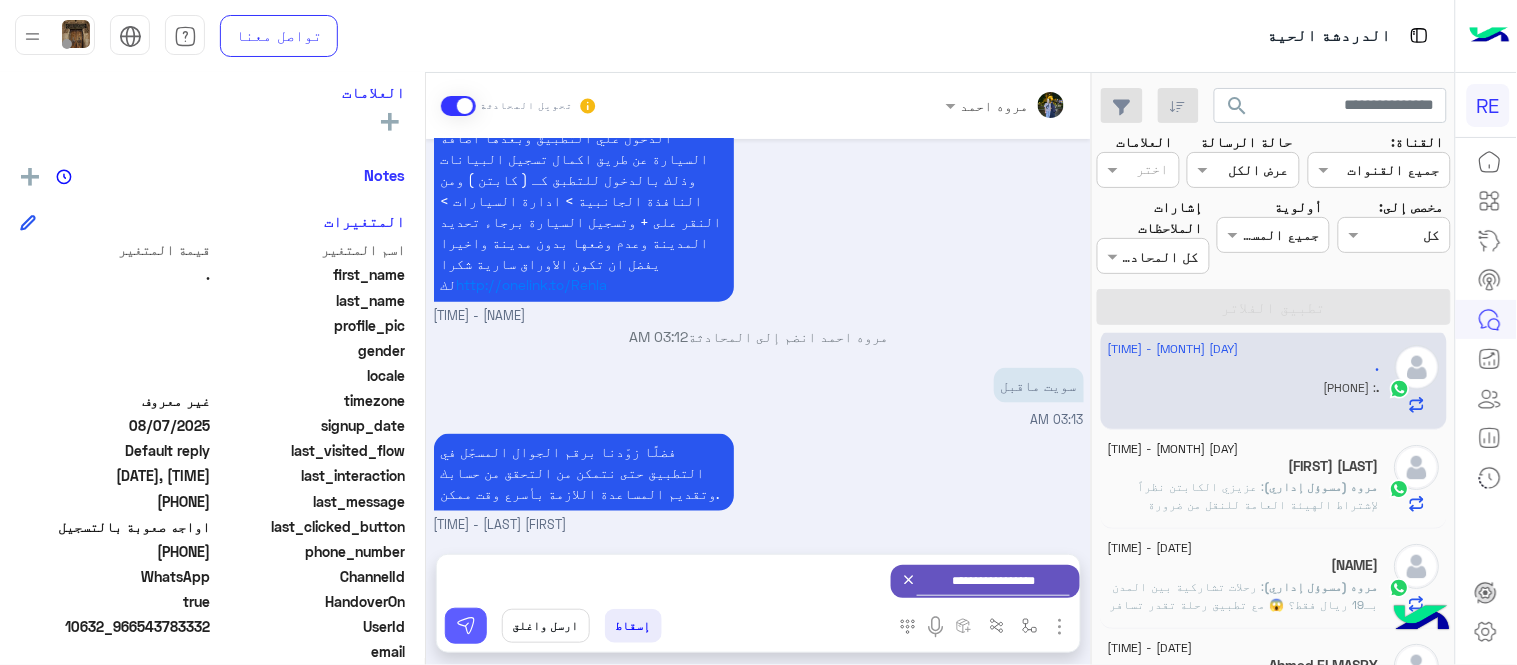 click at bounding box center (466, 626) 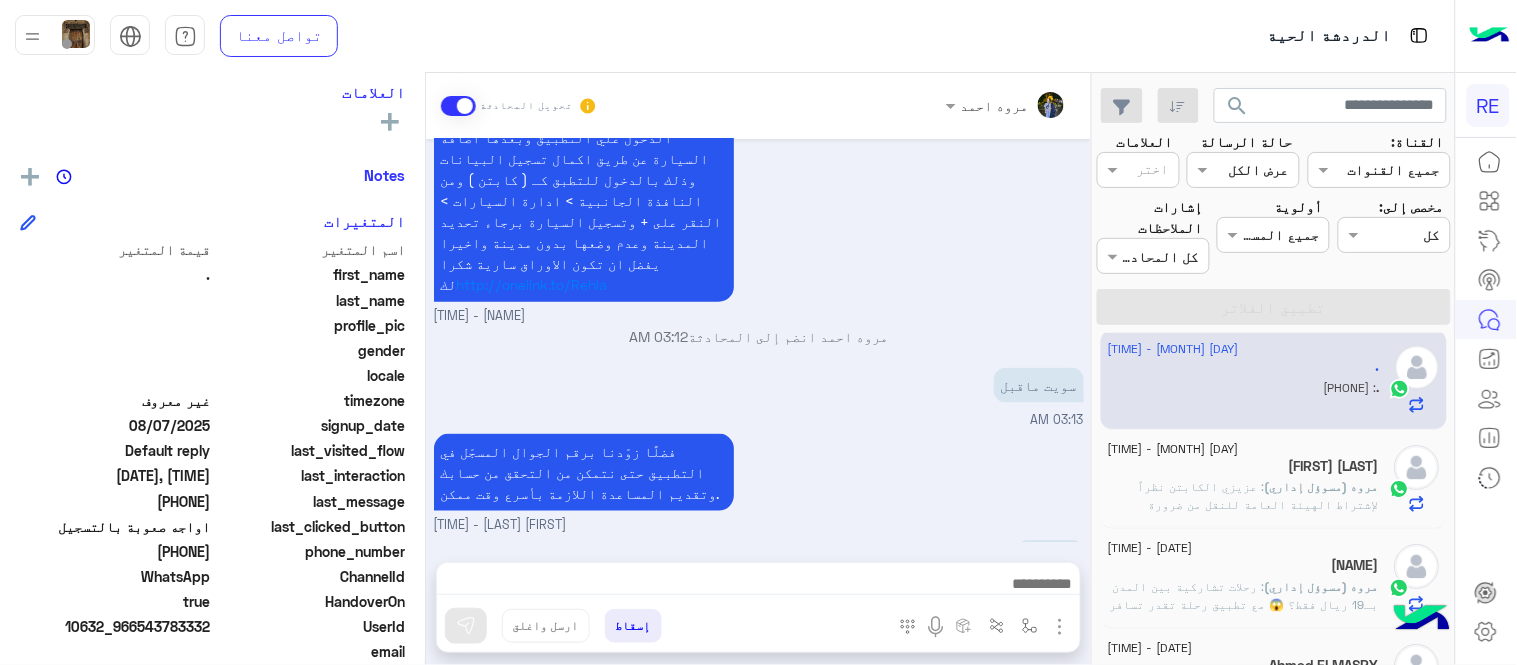 scroll, scrollTop: 516, scrollLeft: 0, axis: vertical 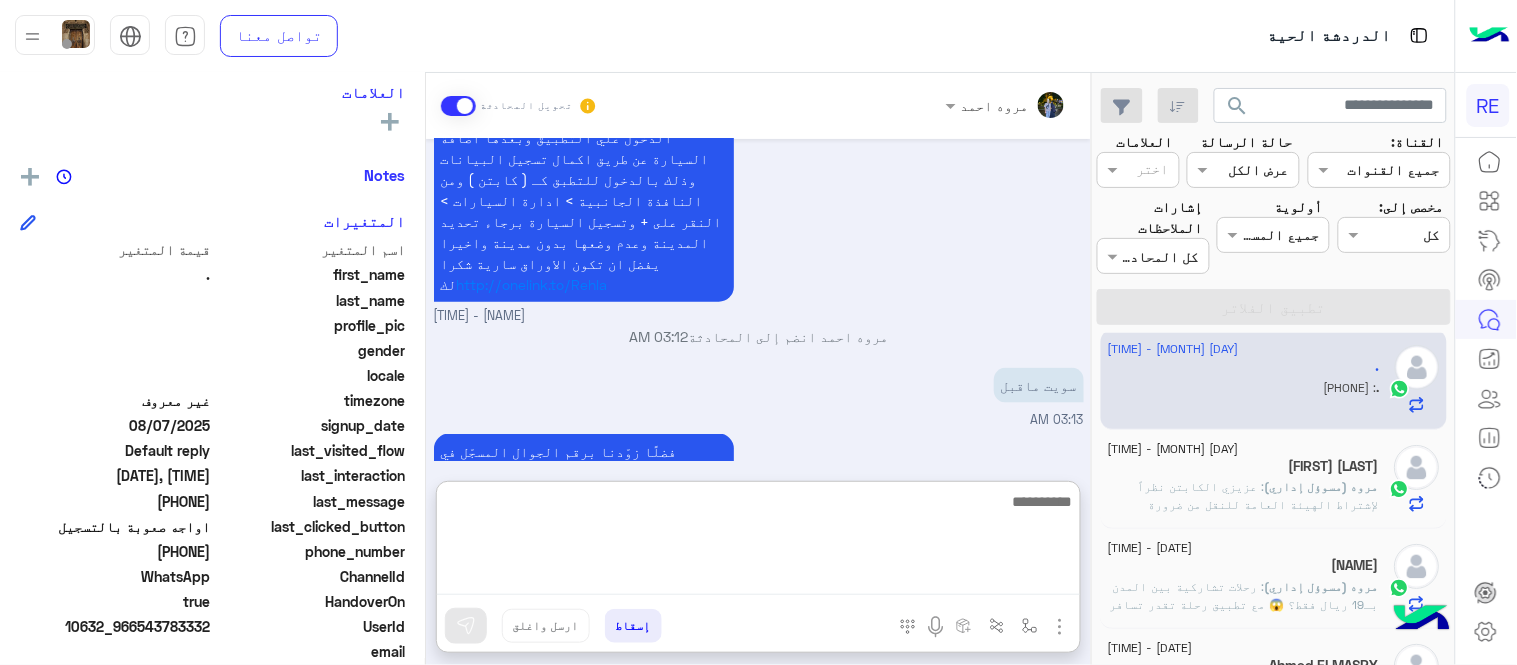click at bounding box center (758, 542) 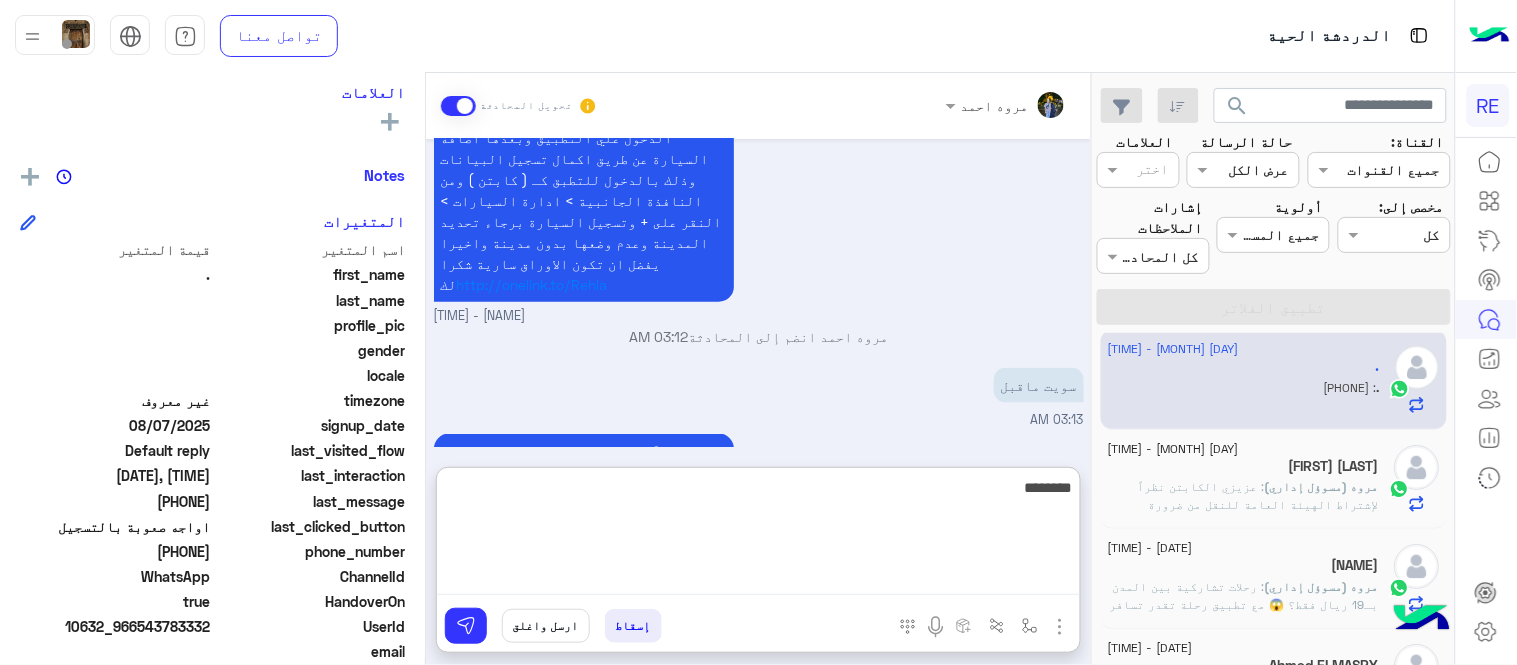 scroll, scrollTop: 822, scrollLeft: 0, axis: vertical 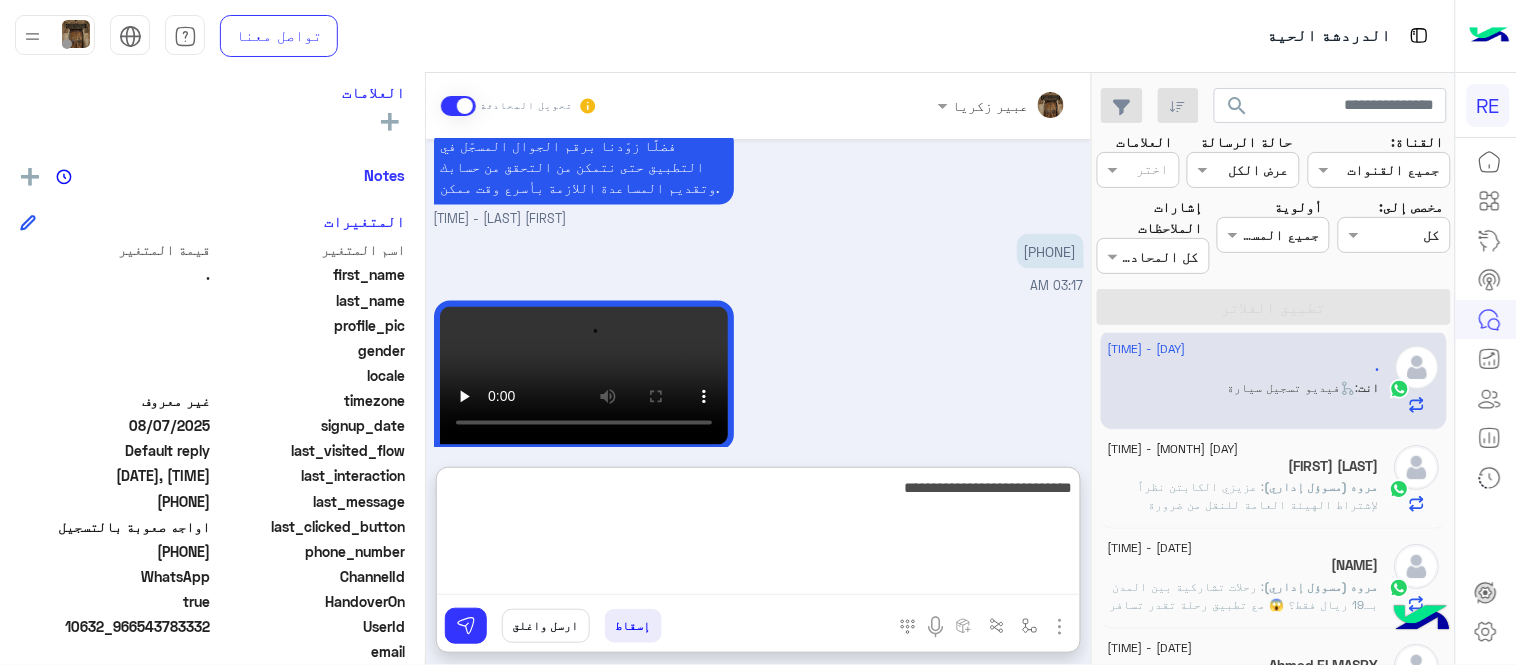 type on "**********" 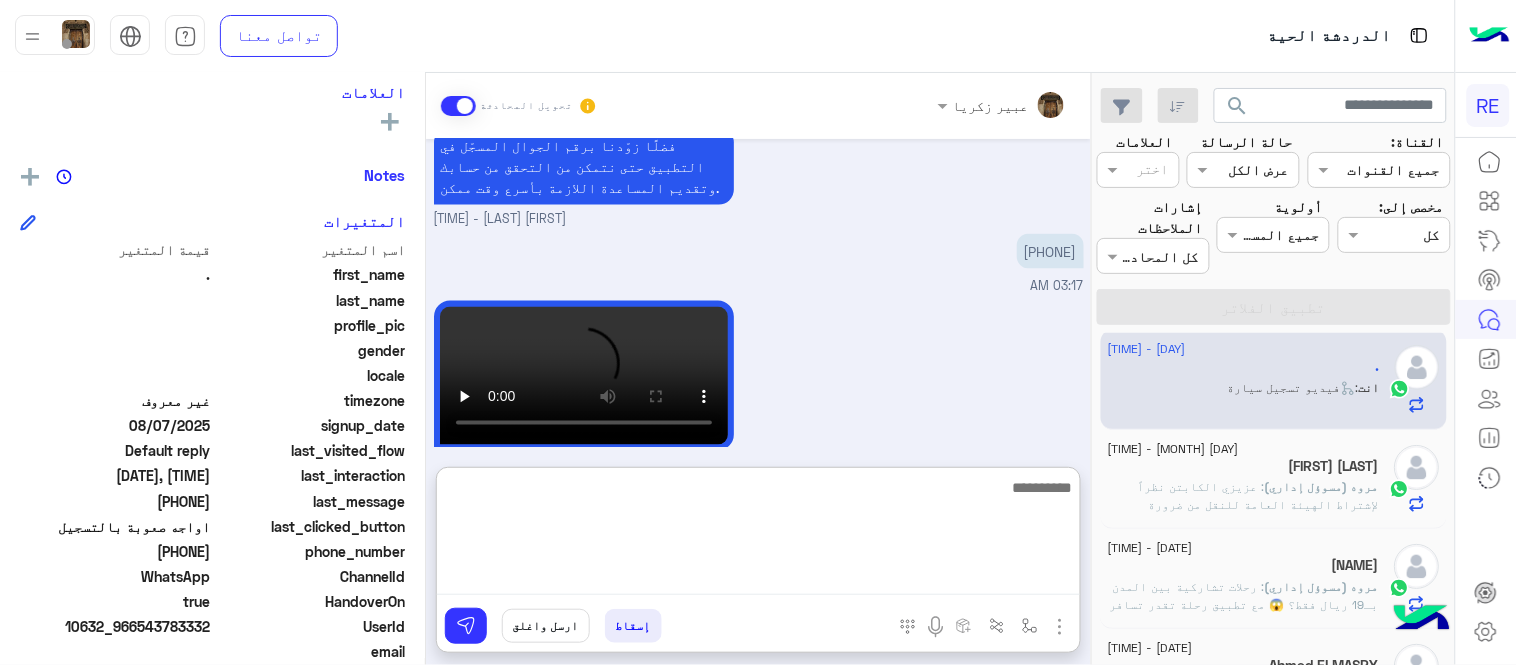 scroll, scrollTop: 885, scrollLeft: 0, axis: vertical 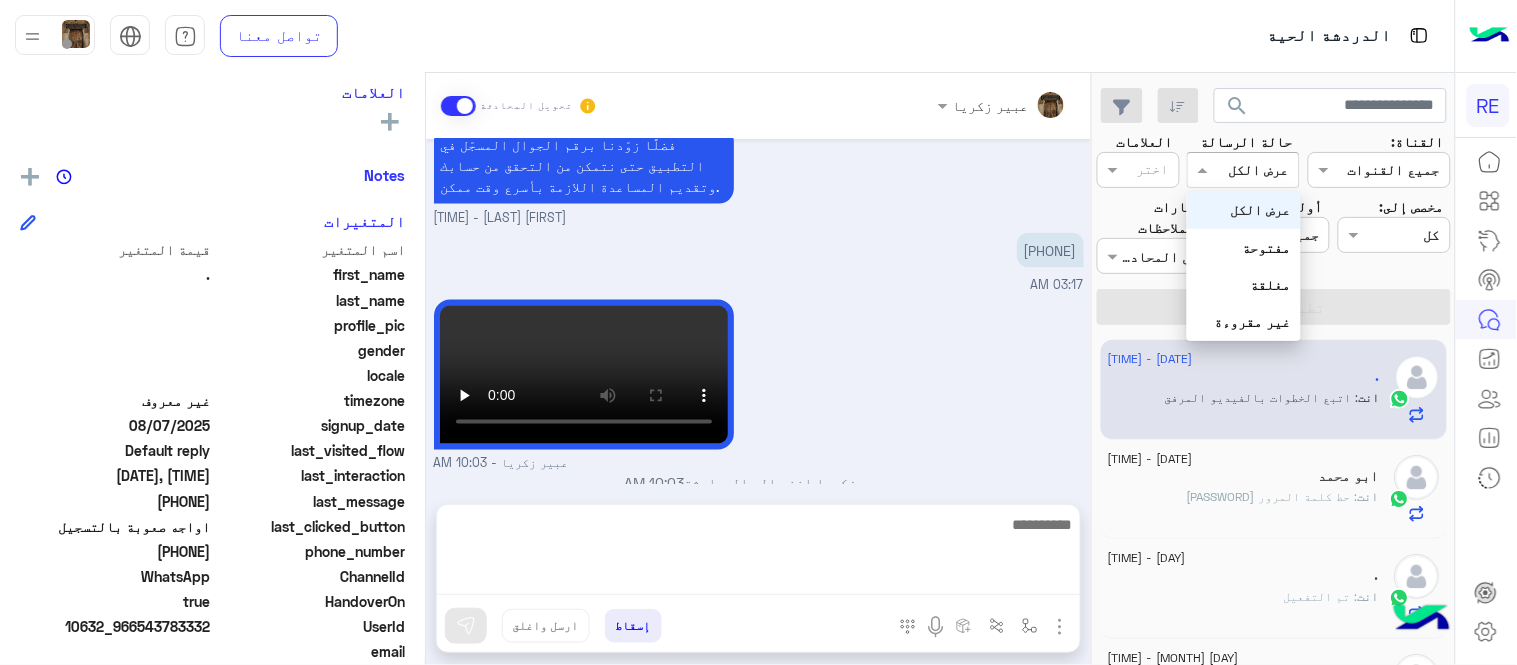 click at bounding box center (1266, 170) 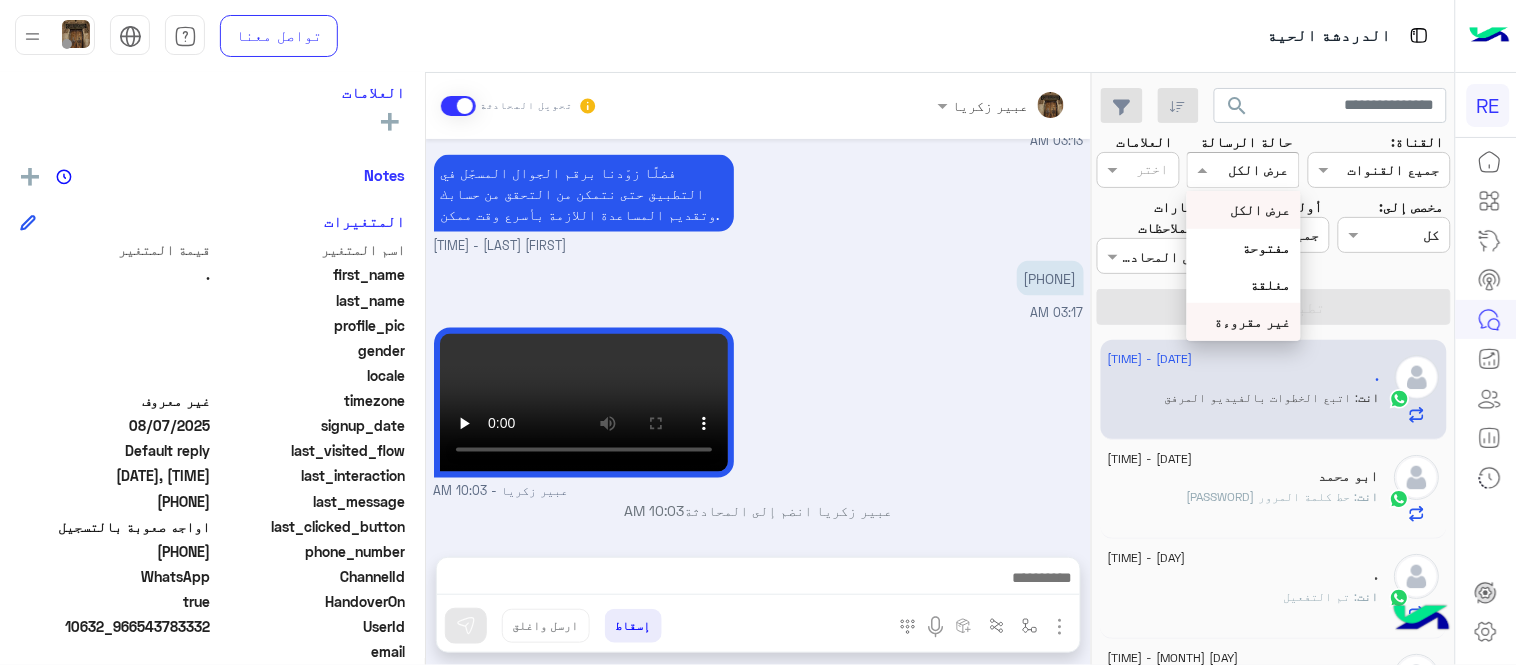 click on "غير مقروءة" at bounding box center (1243, 321) 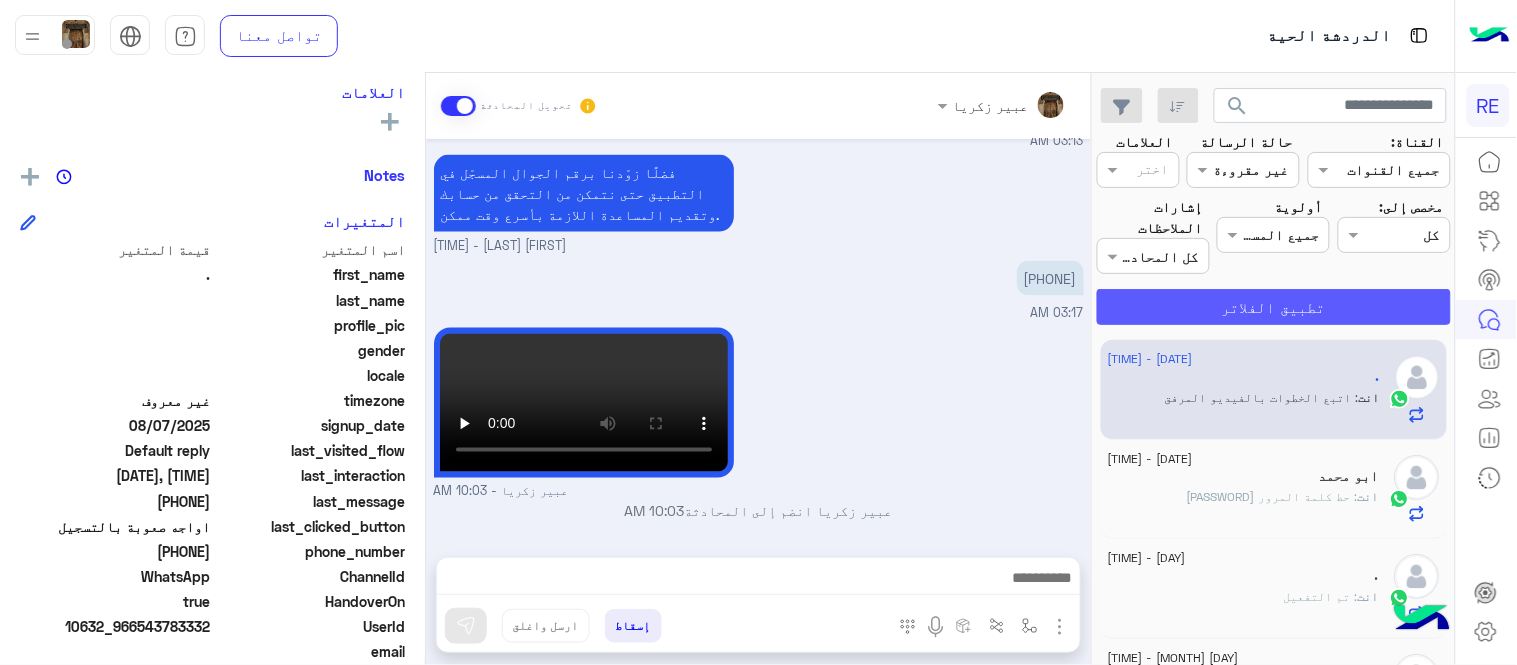 click on "تطبيق الفلاتر" 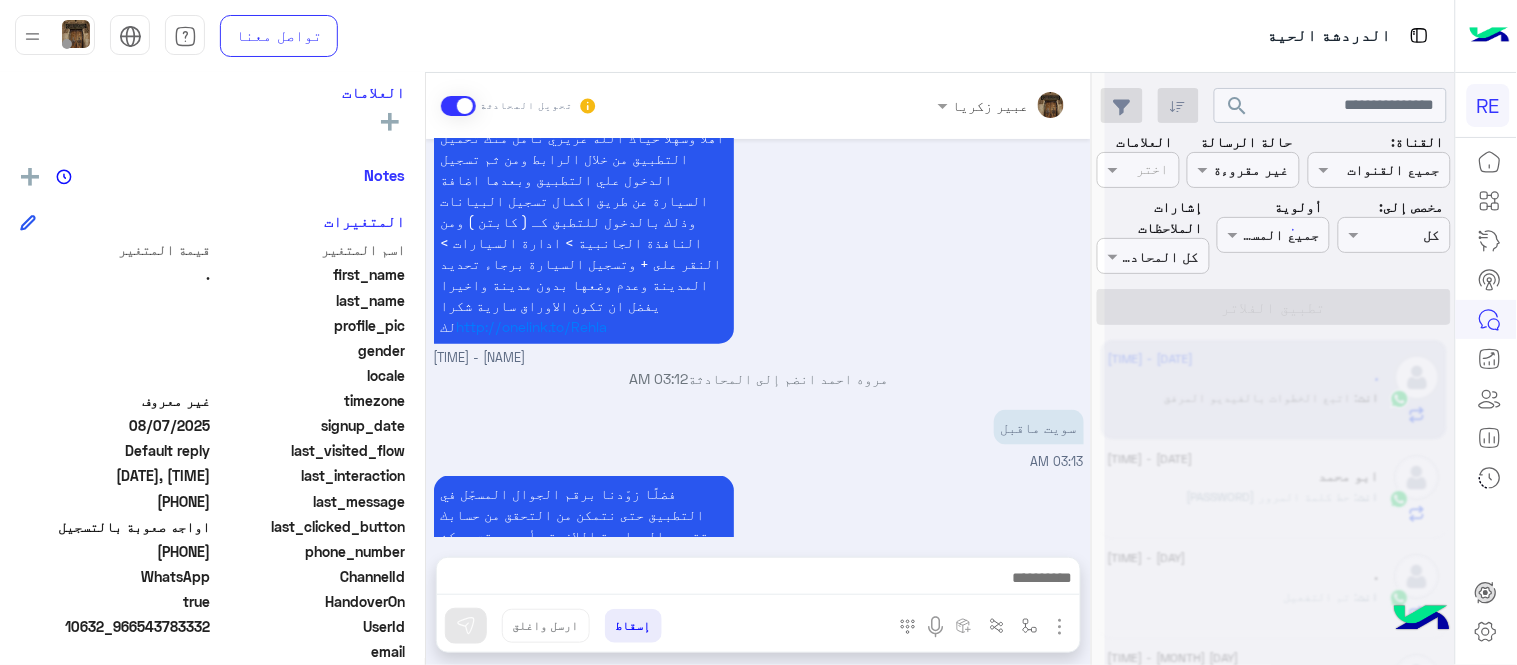 scroll, scrollTop: 795, scrollLeft: 0, axis: vertical 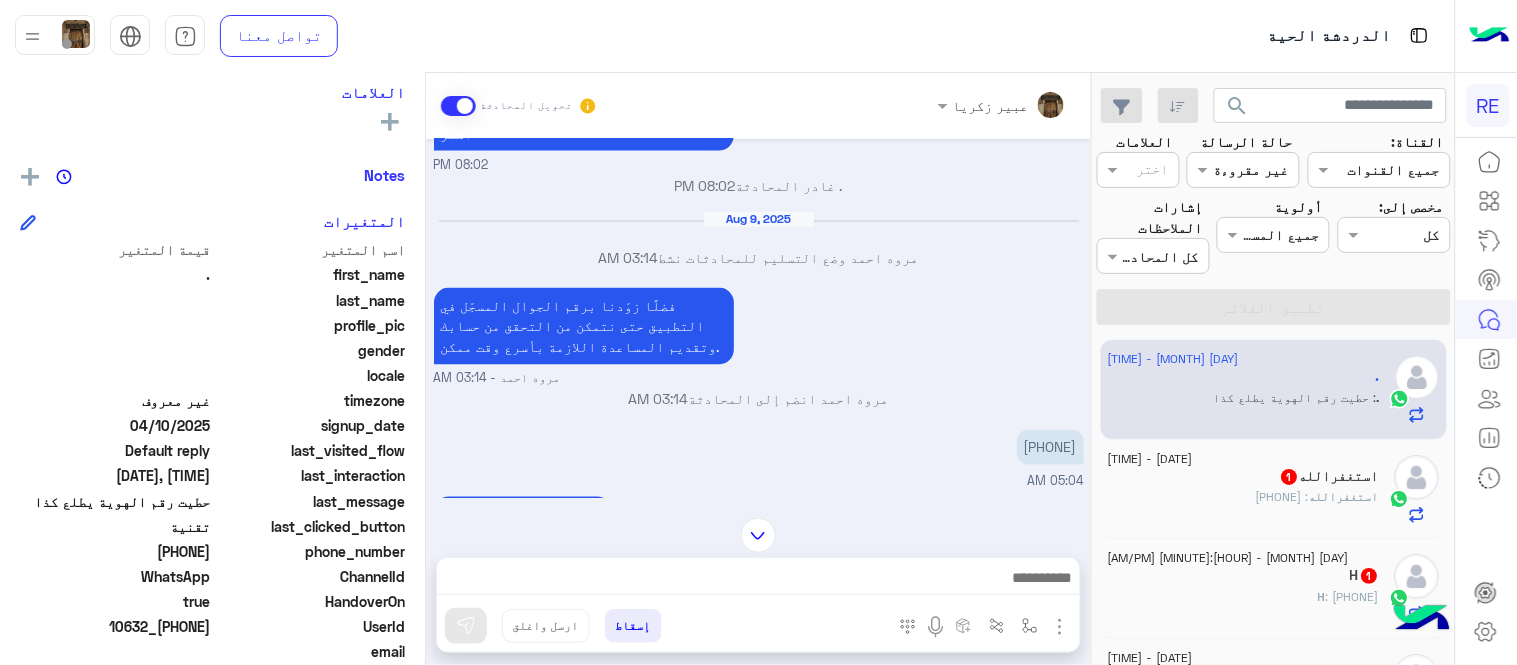 click at bounding box center [758, 535] 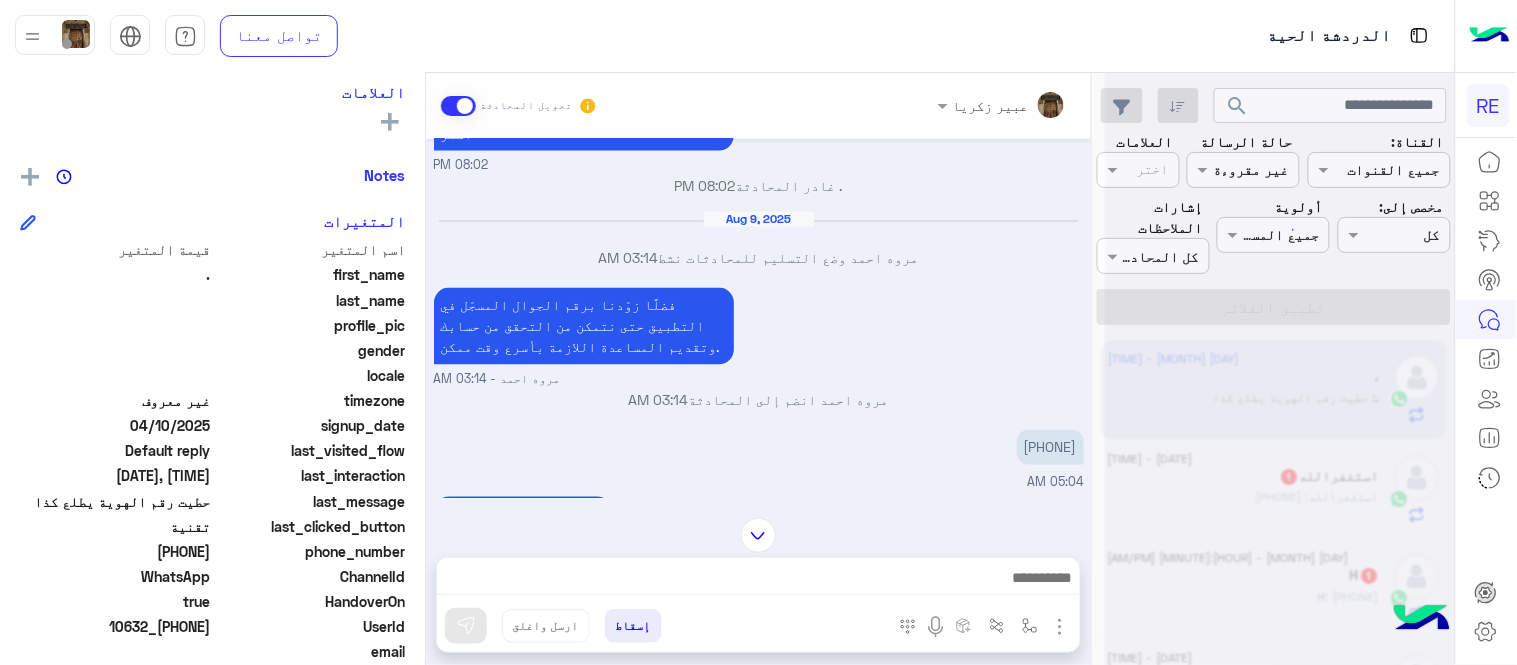 scroll, scrollTop: 1372, scrollLeft: 0, axis: vertical 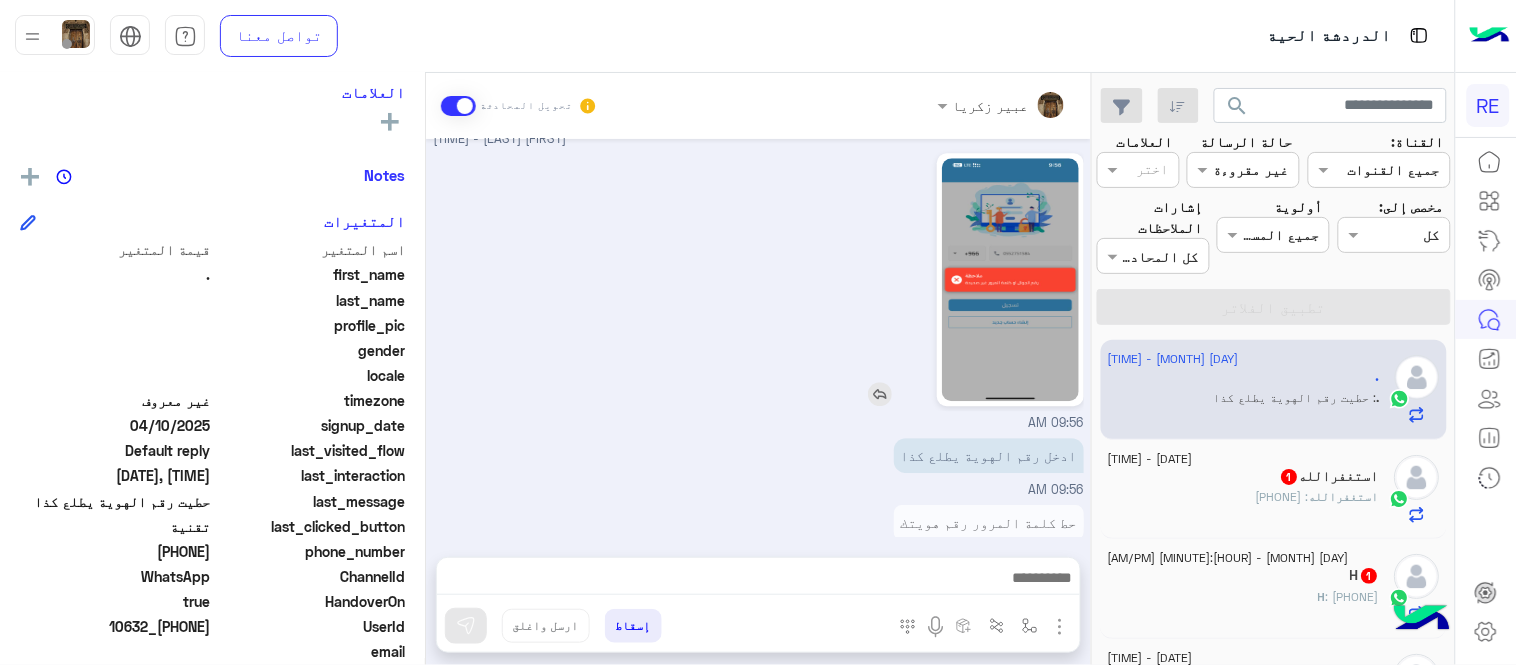 click 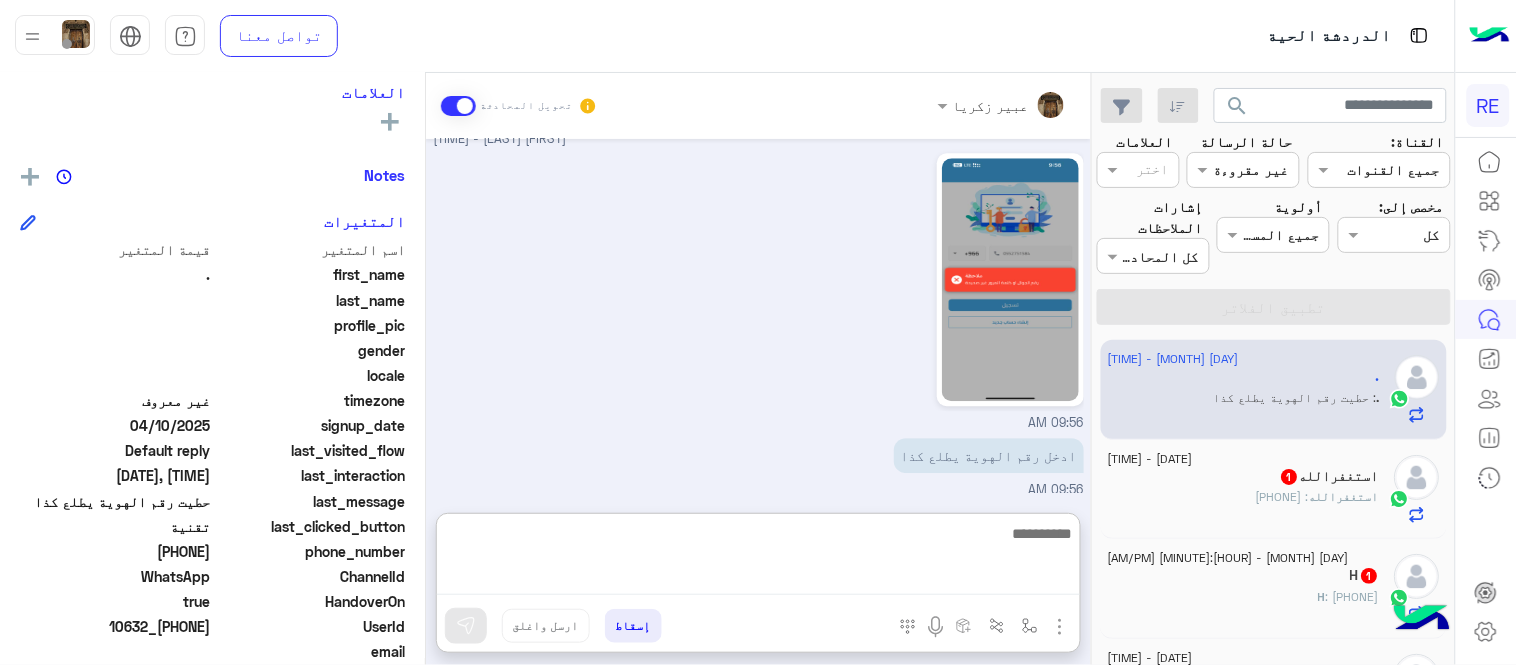 click at bounding box center [758, 558] 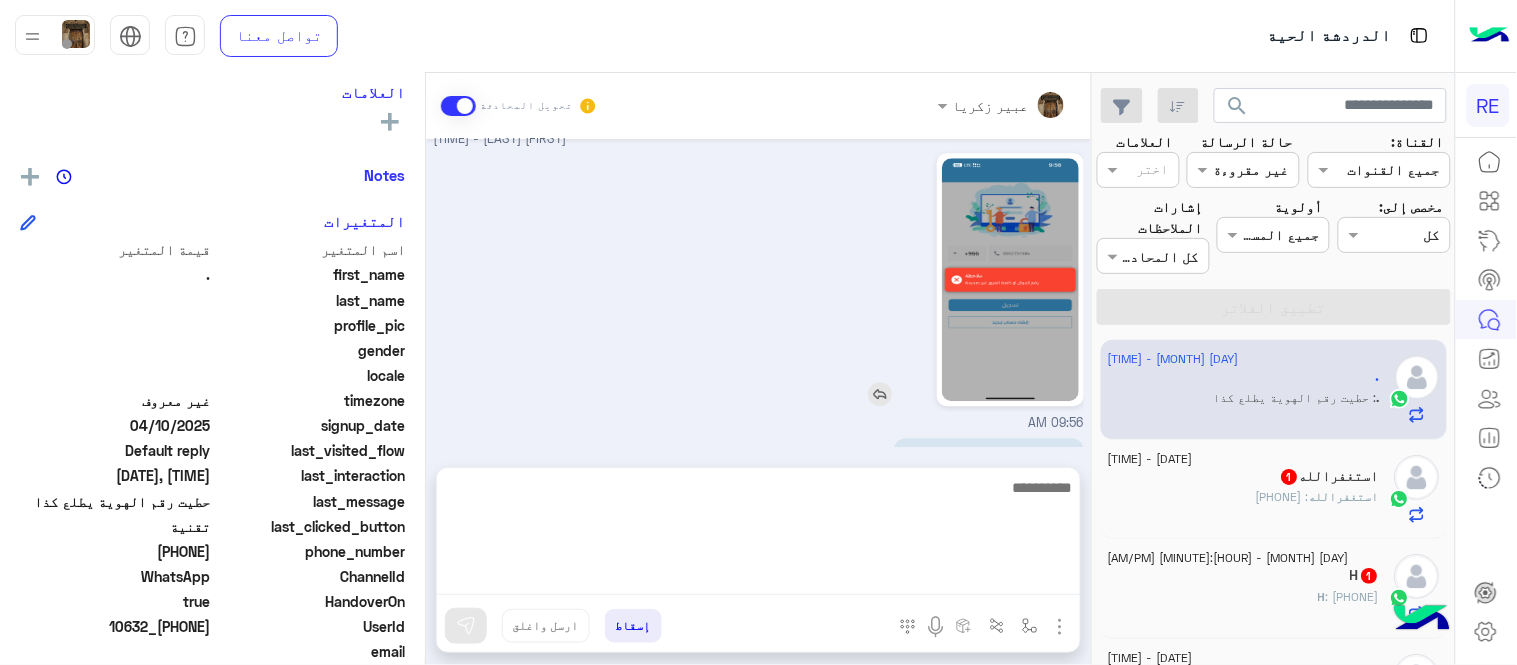 click at bounding box center [953, 279] 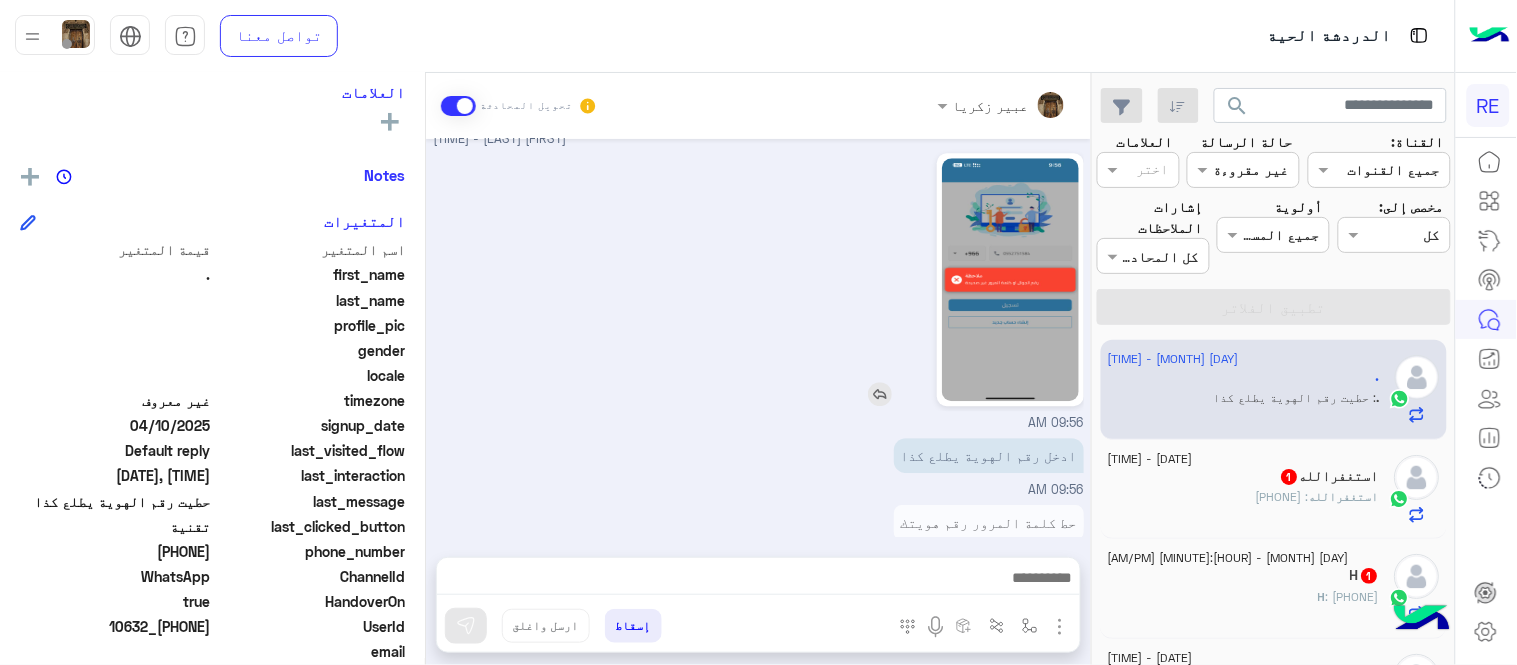 click at bounding box center [880, 394] 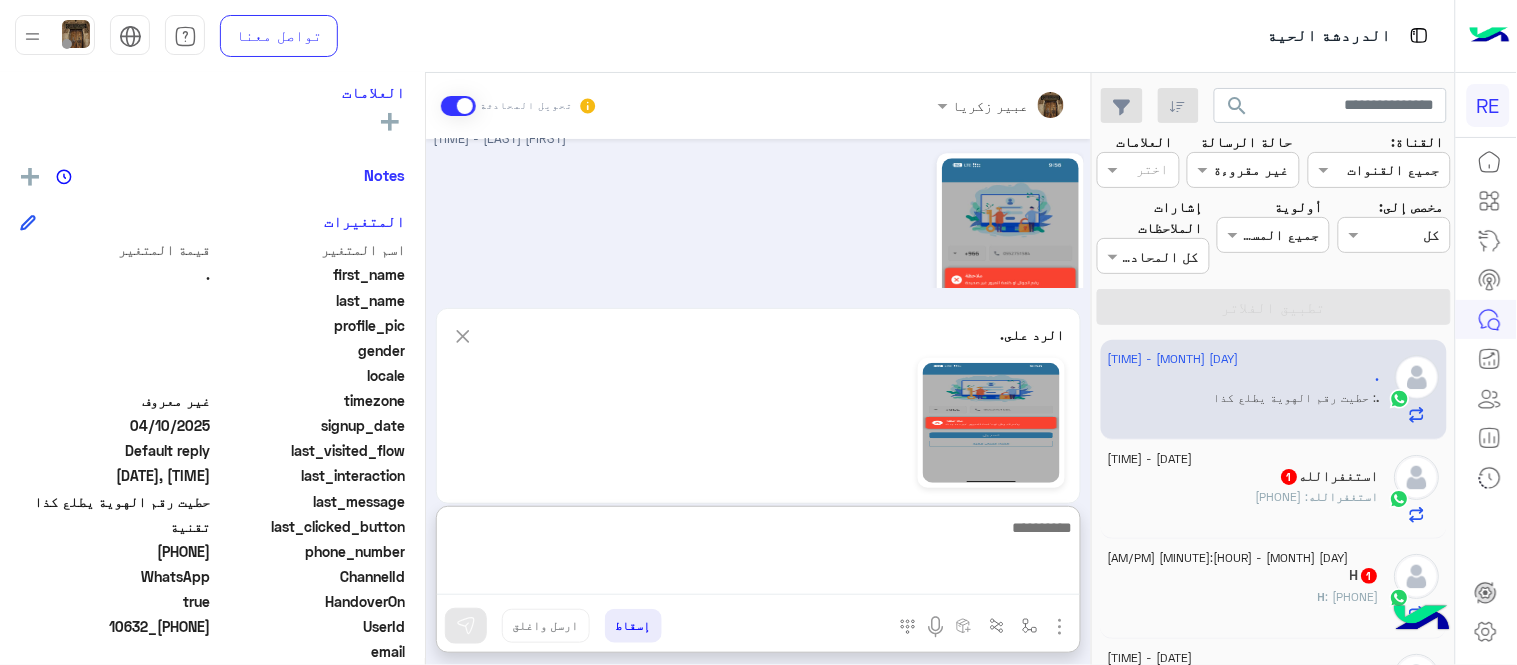 click at bounding box center (758, 555) 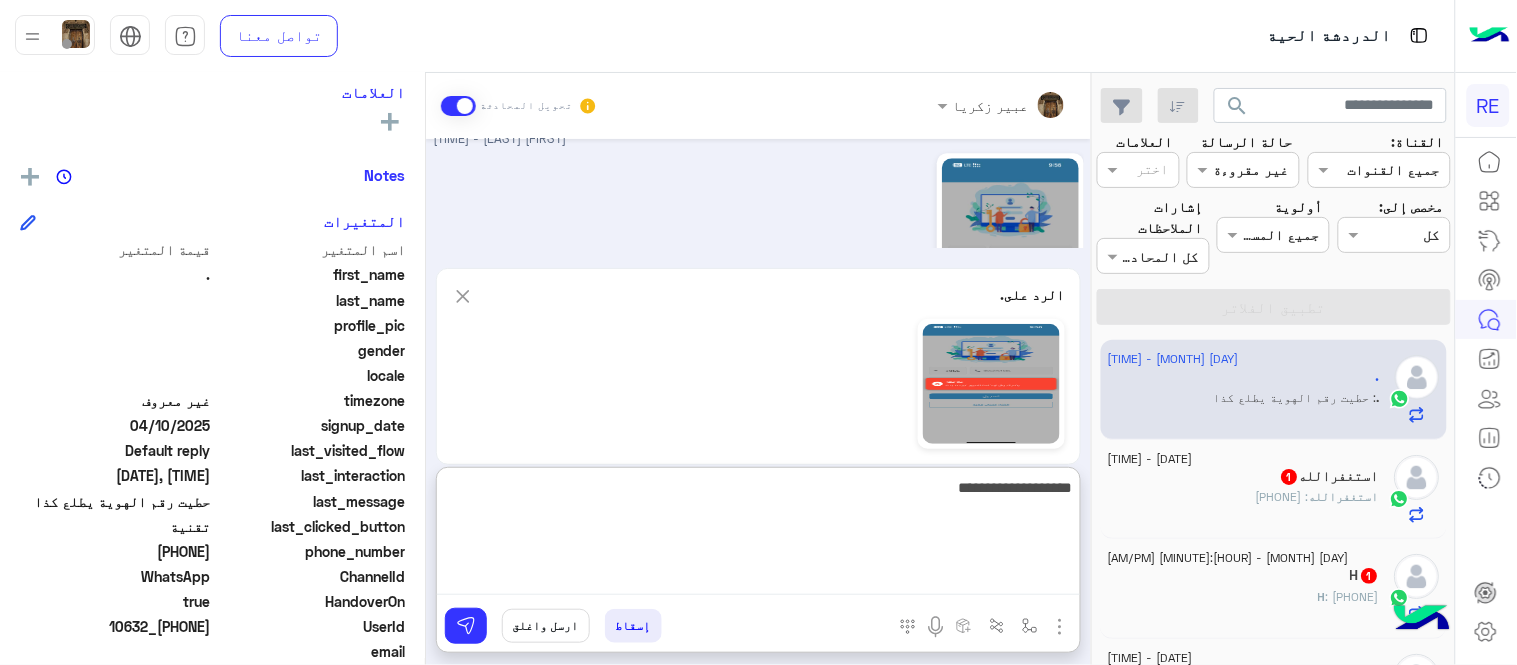 type on "**********" 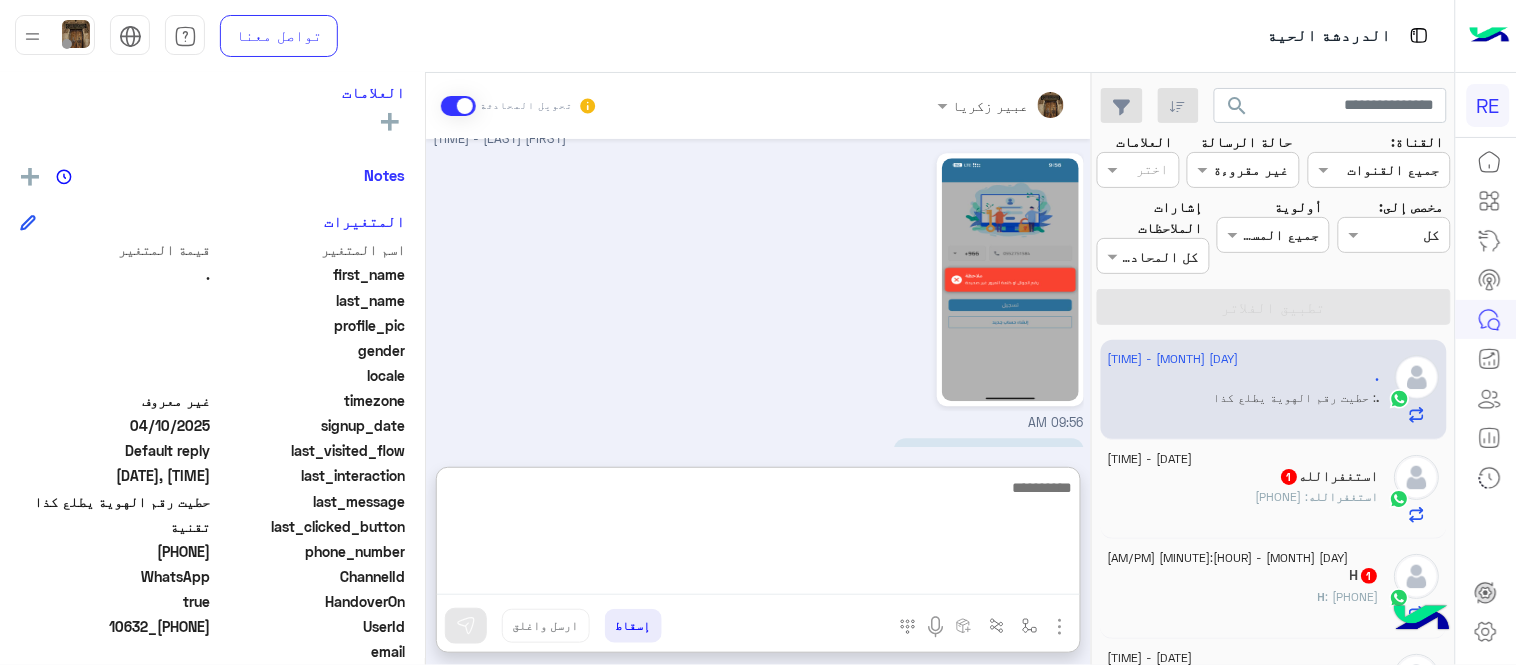 scroll, scrollTop: 1768, scrollLeft: 0, axis: vertical 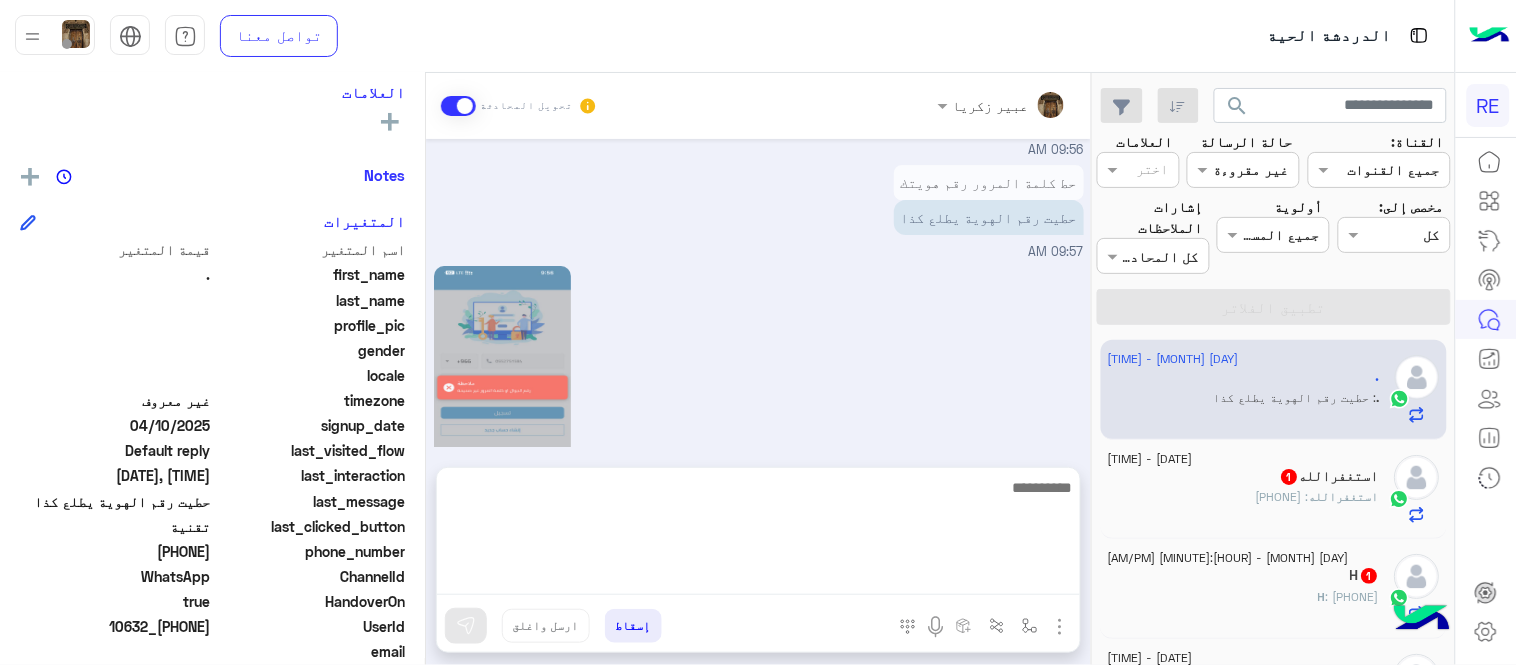 click on "رقم الجوال بدون صفر   [TIME]" at bounding box center (759, 414) 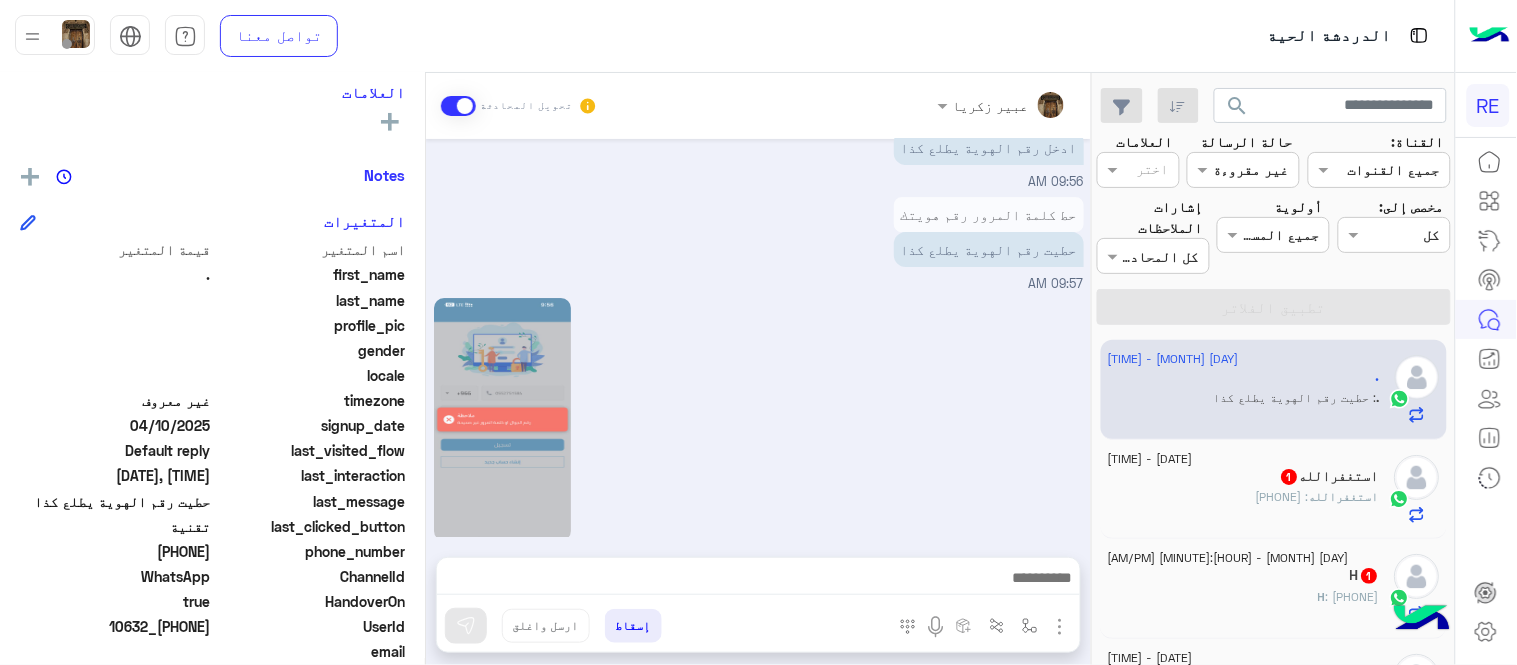 scroll, scrollTop: 1678, scrollLeft: 0, axis: vertical 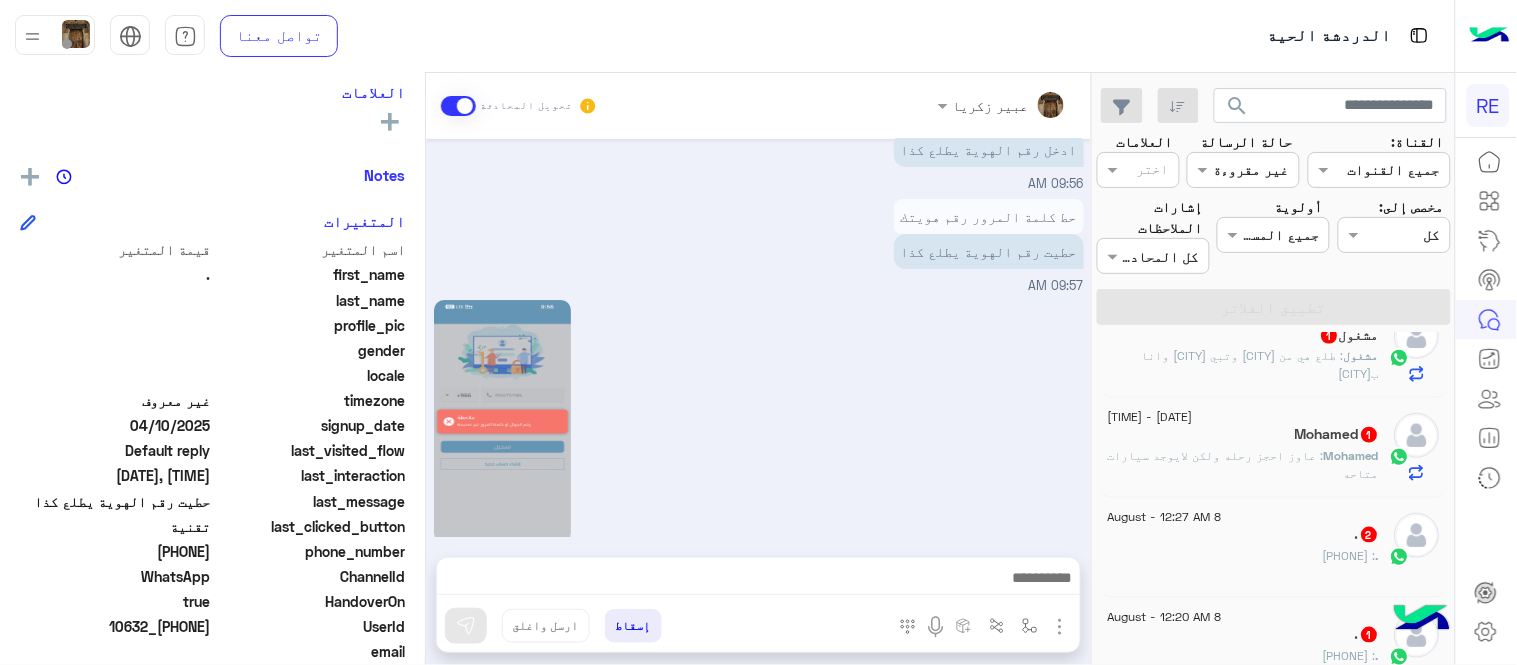 click on "Mohamed   1" 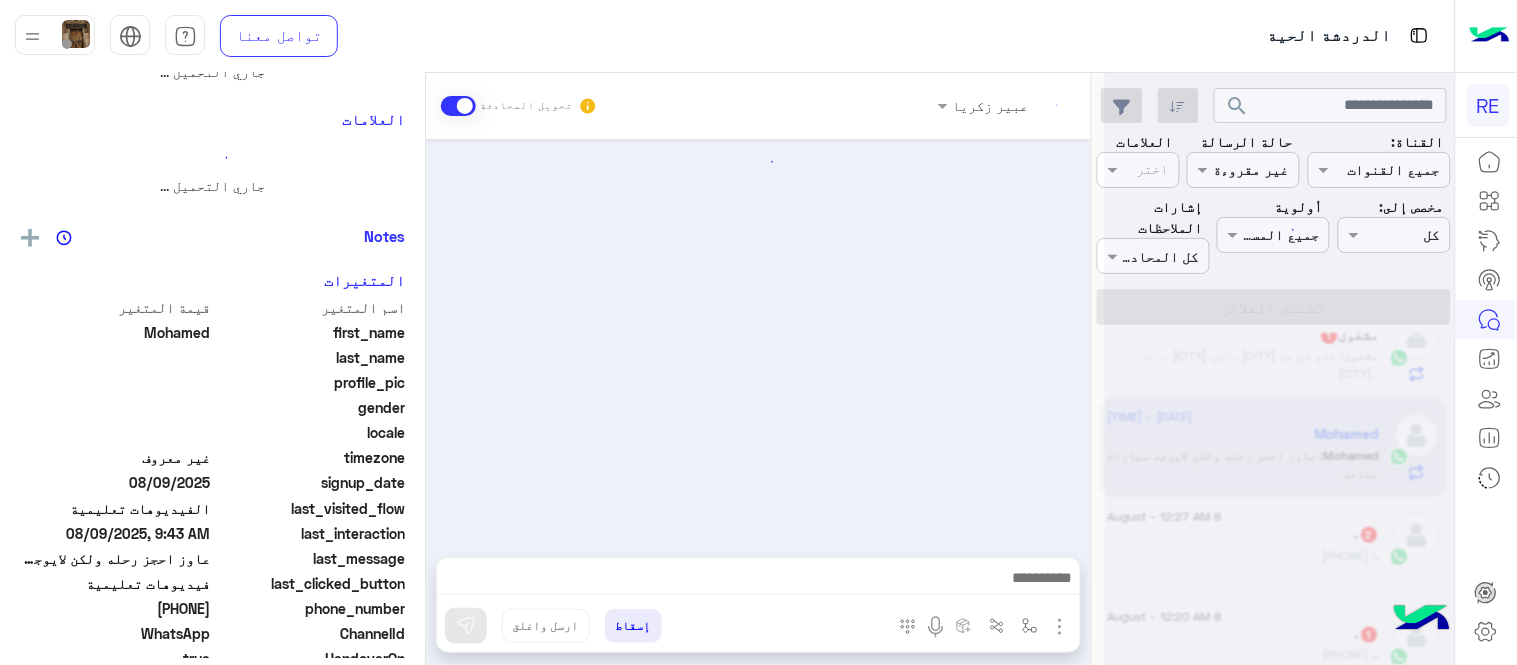 scroll, scrollTop: 0, scrollLeft: 0, axis: both 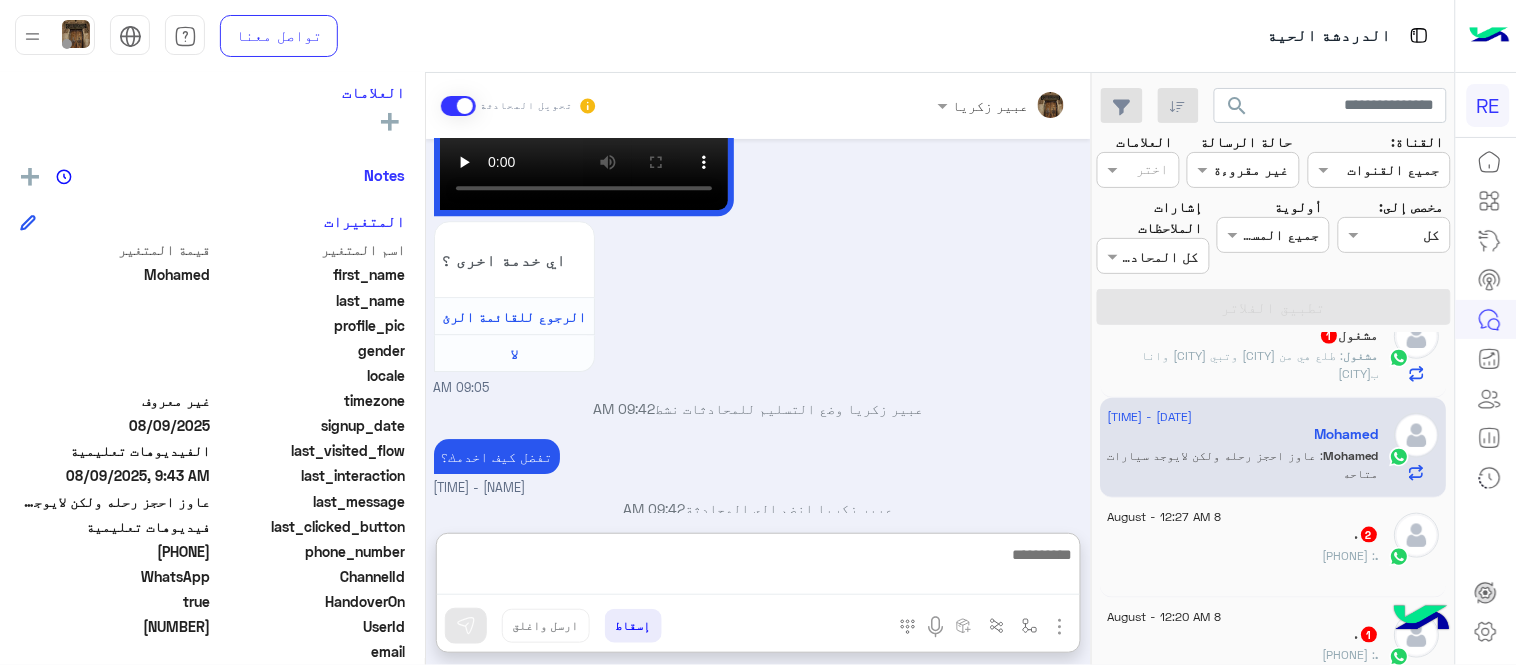 click at bounding box center (758, 568) 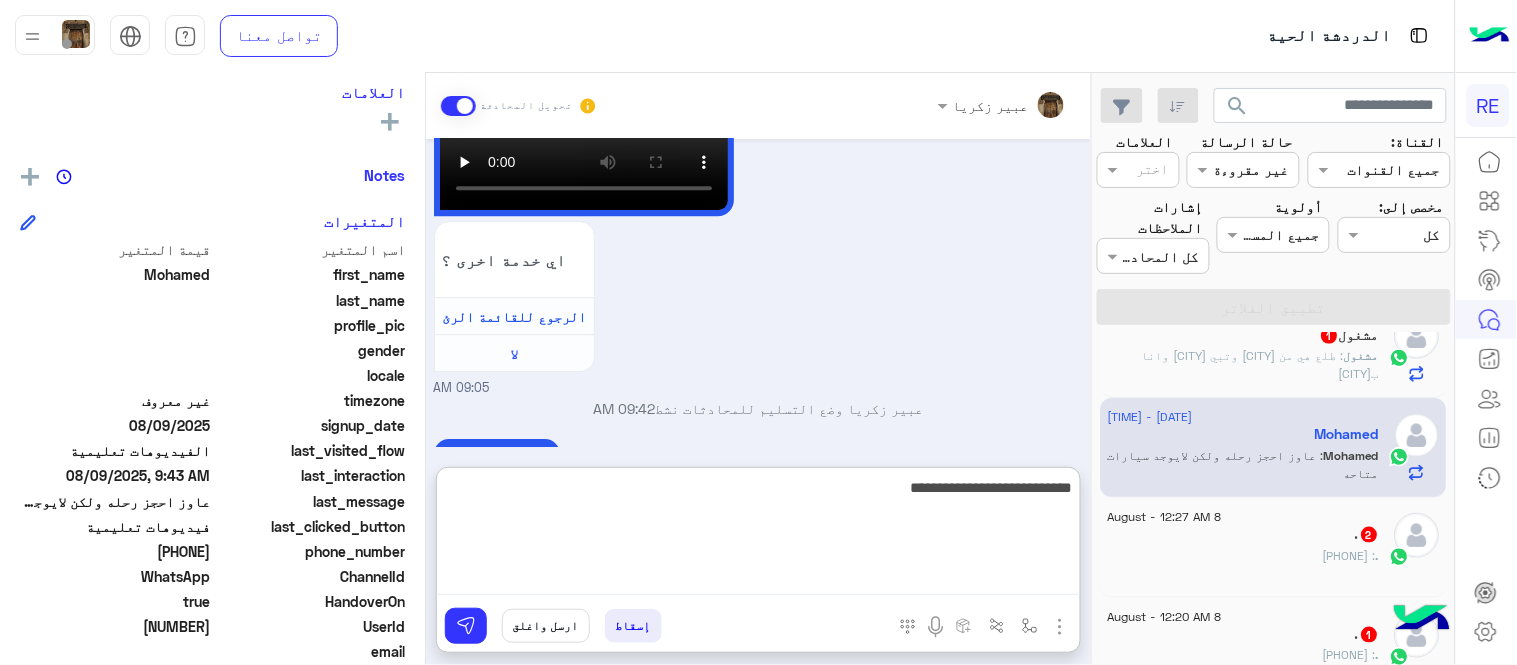 type on "**********" 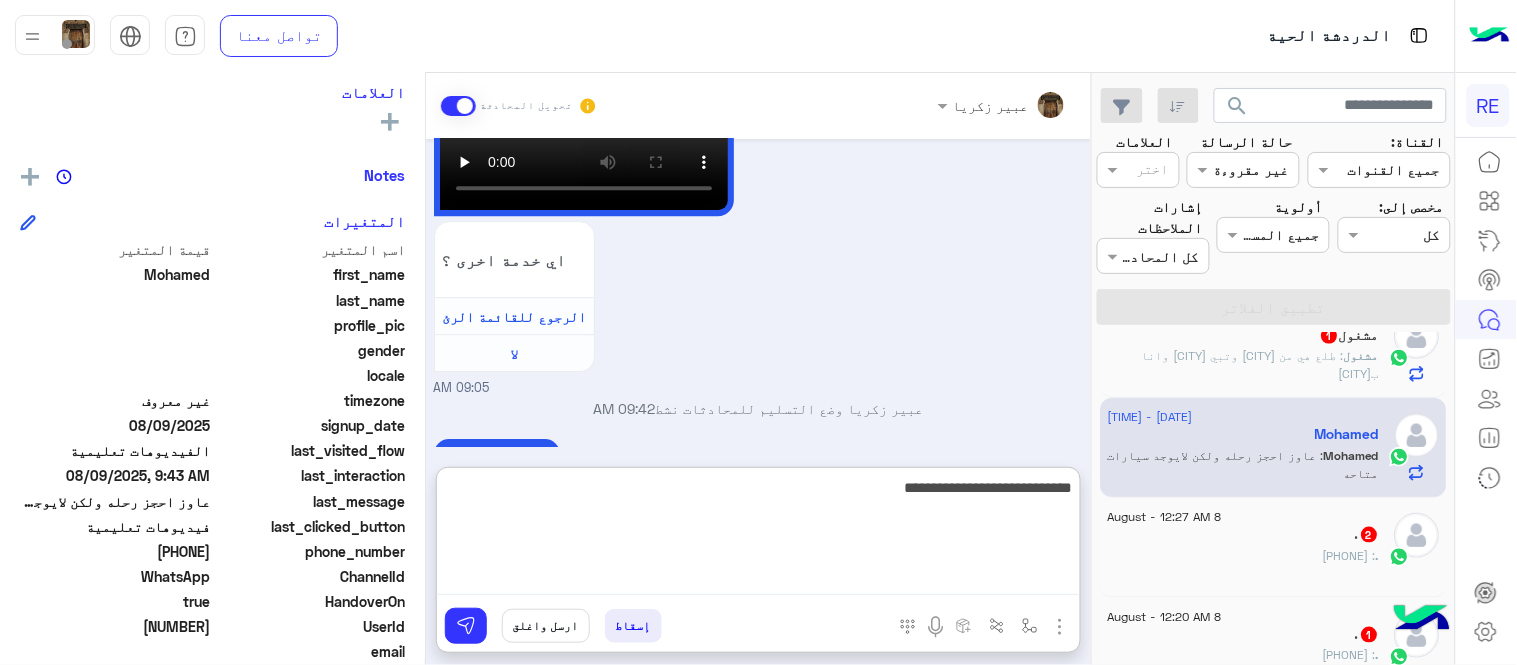 type 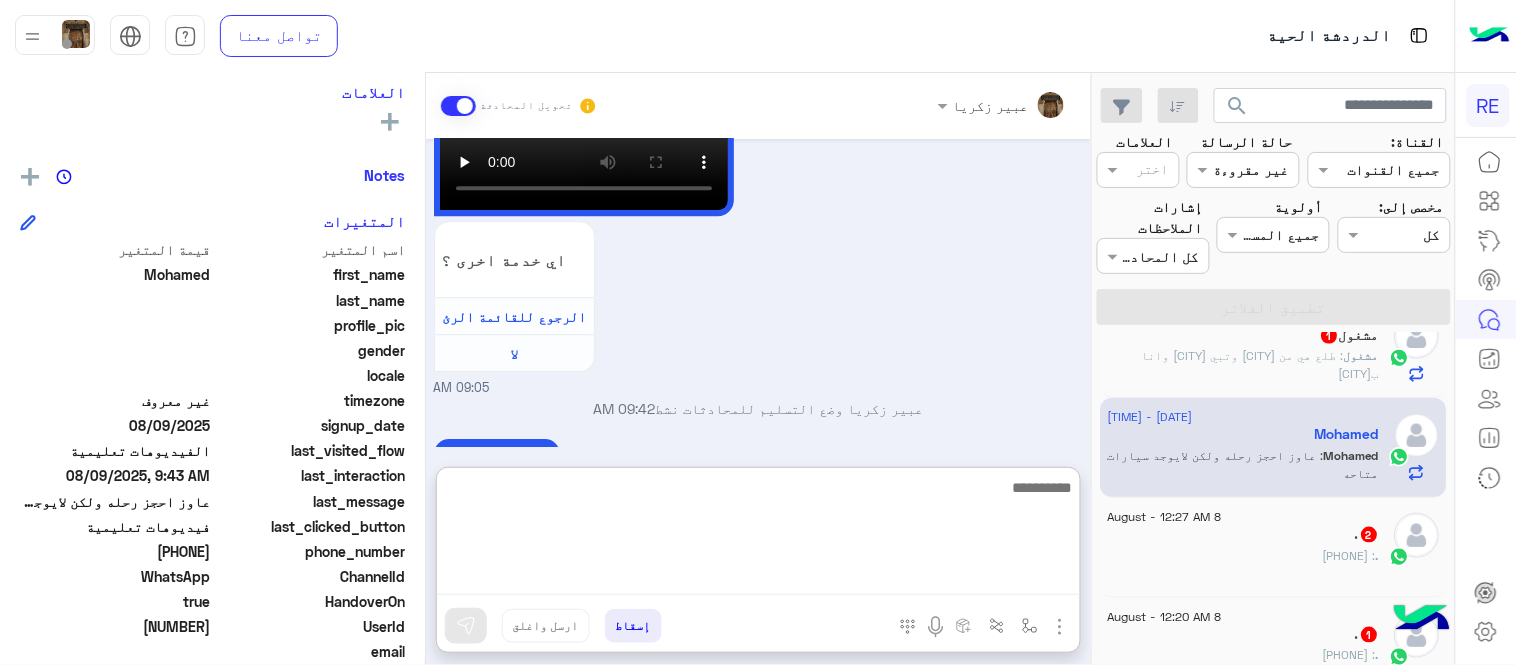 scroll, scrollTop: 1647, scrollLeft: 0, axis: vertical 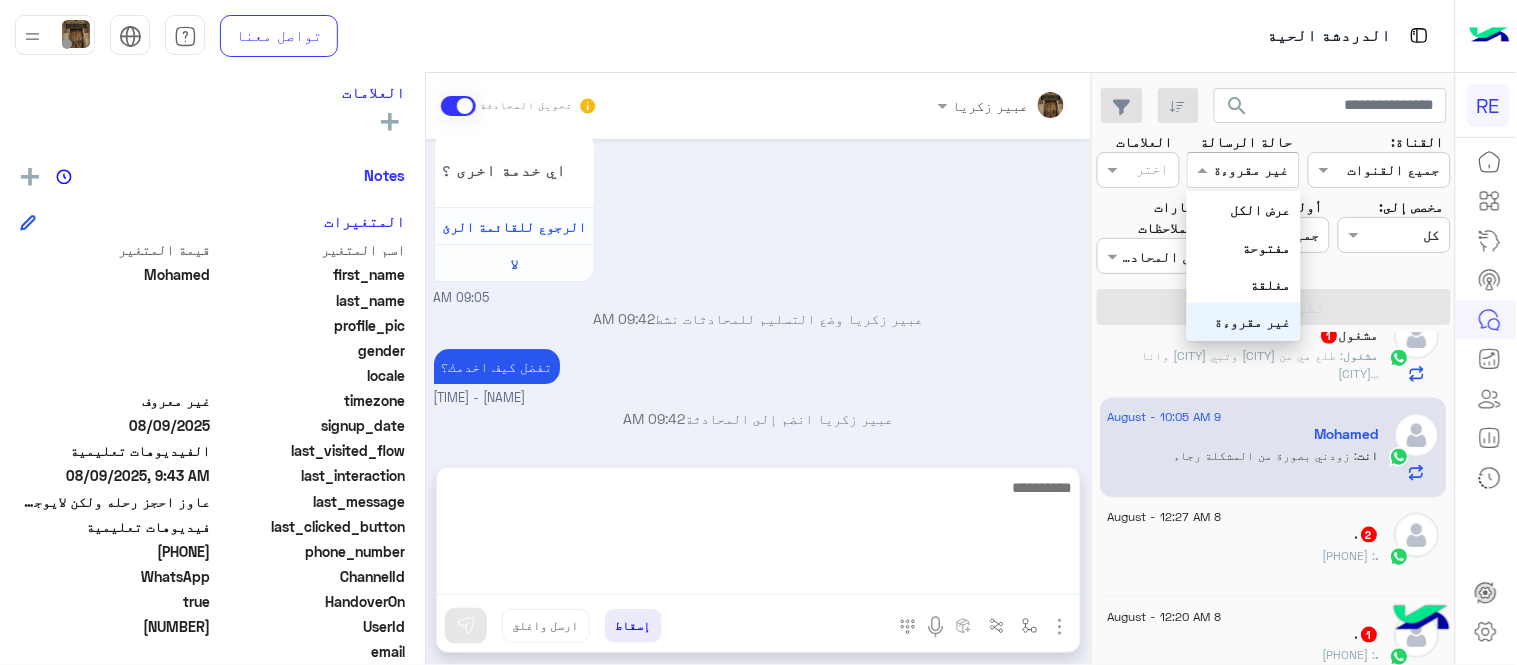 click on "القناه غير مقروءة" at bounding box center (1243, 170) 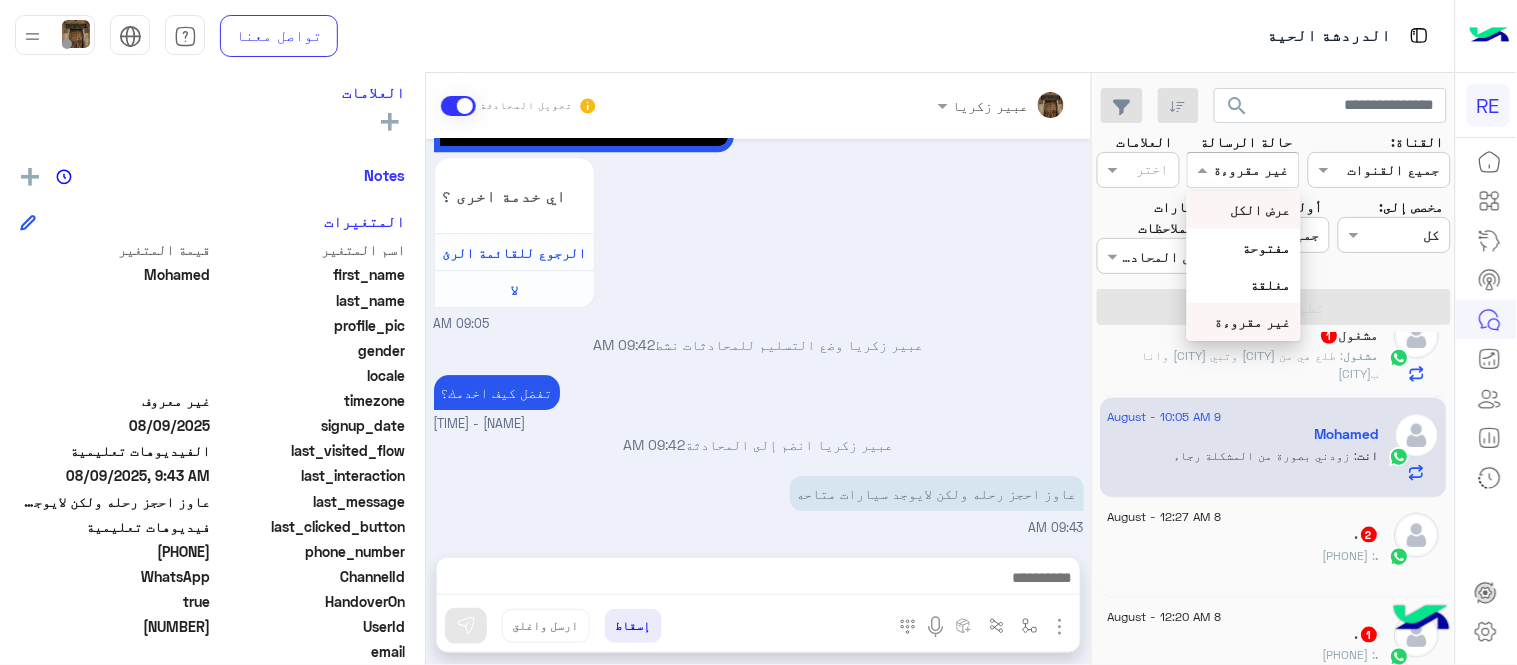 click on "عرض الكل" at bounding box center [1261, 209] 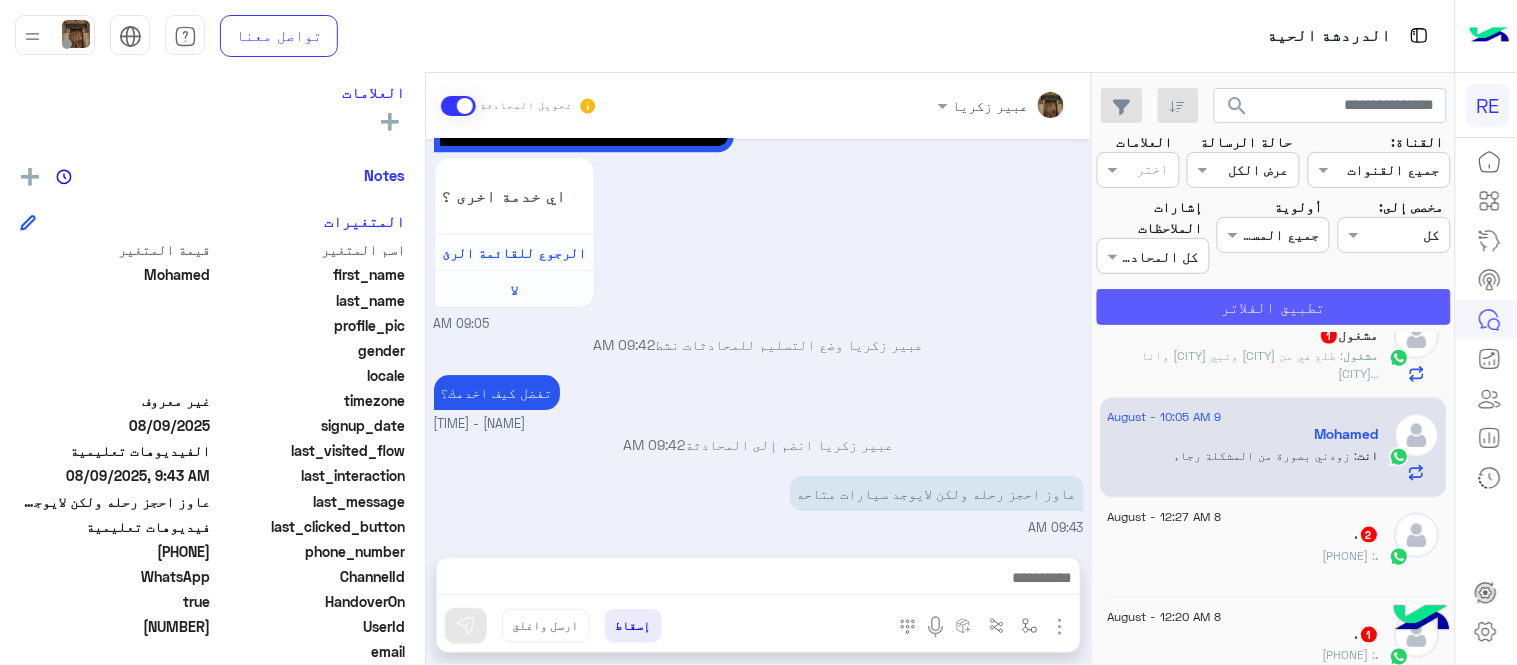 click on "تطبيق الفلاتر" 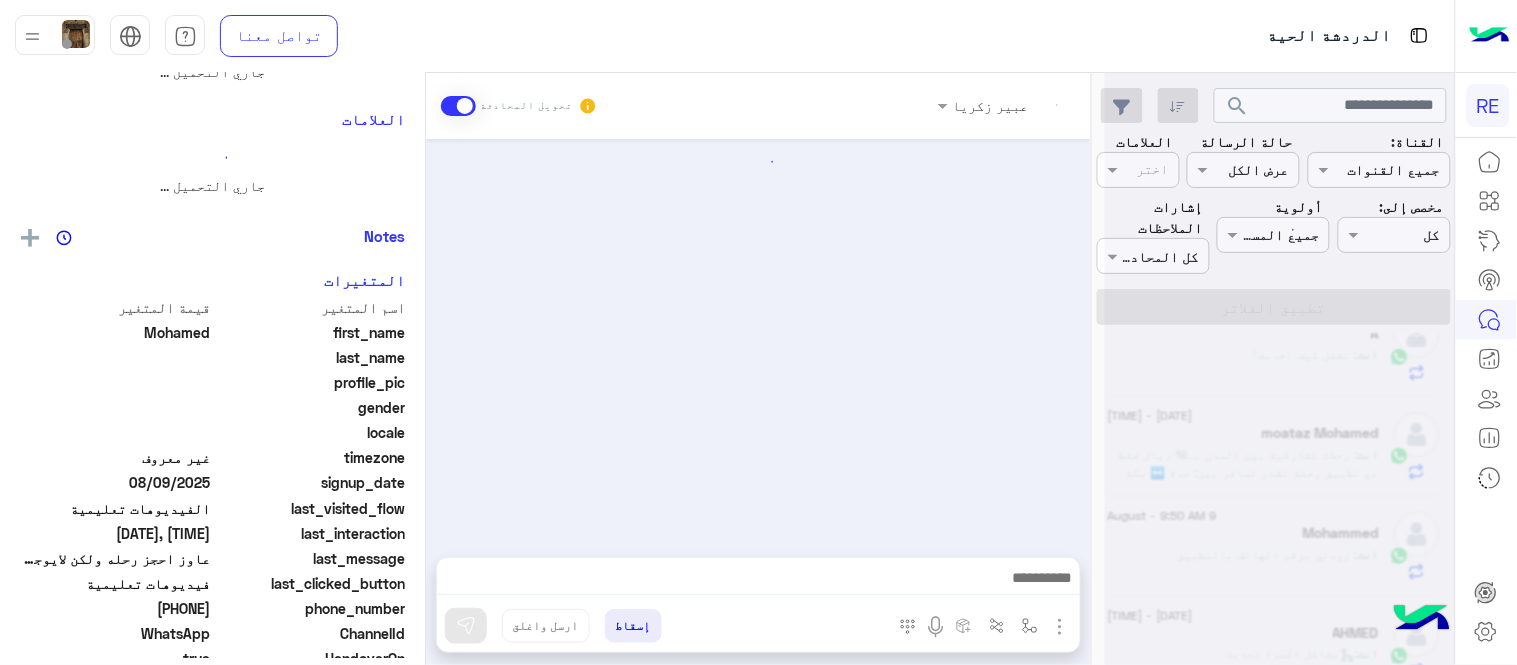 scroll, scrollTop: 0, scrollLeft: 0, axis: both 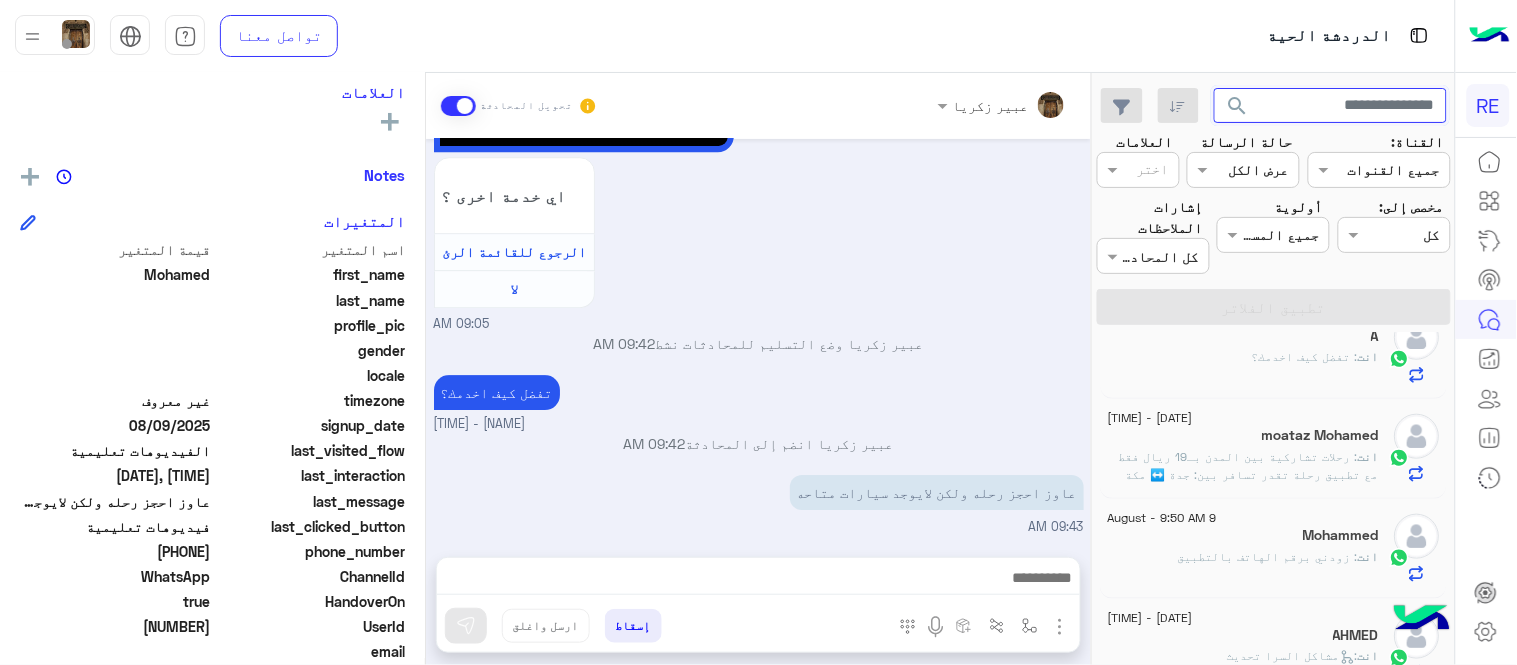 click at bounding box center (1331, 106) 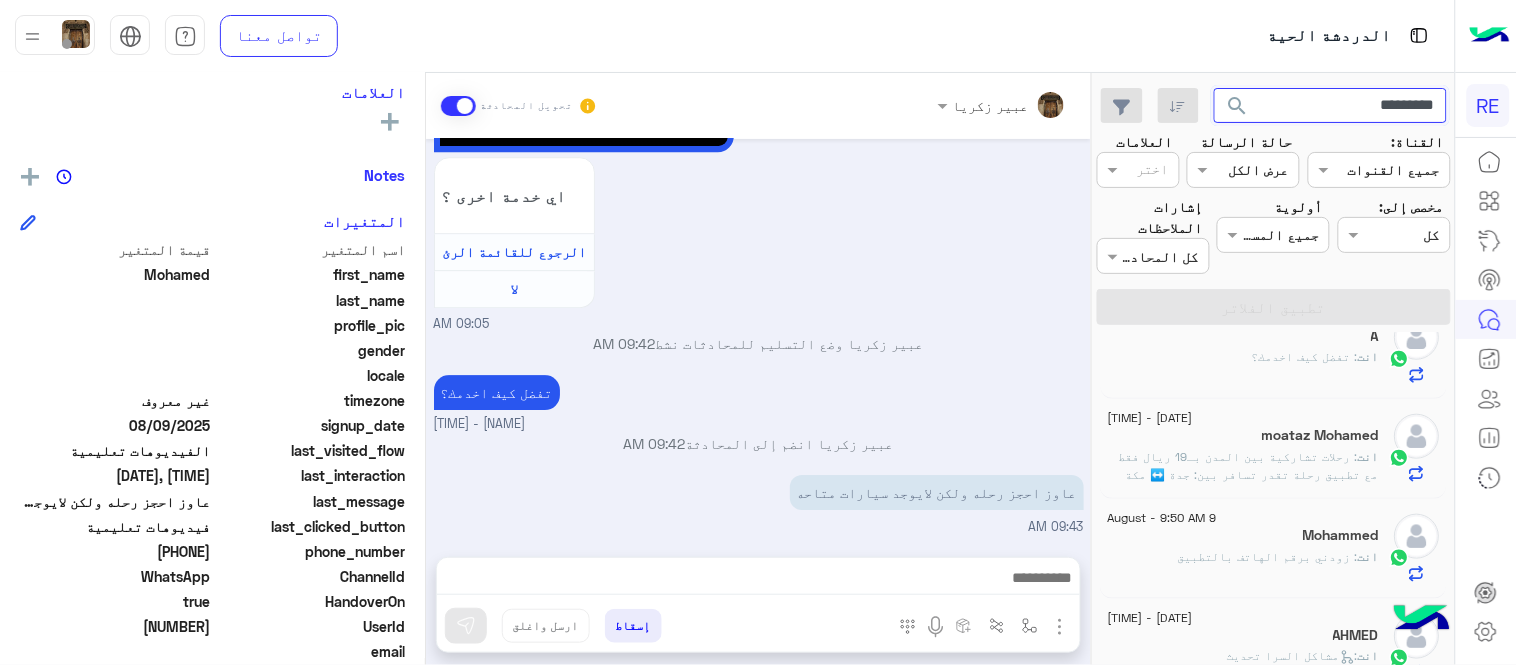 type on "*********" 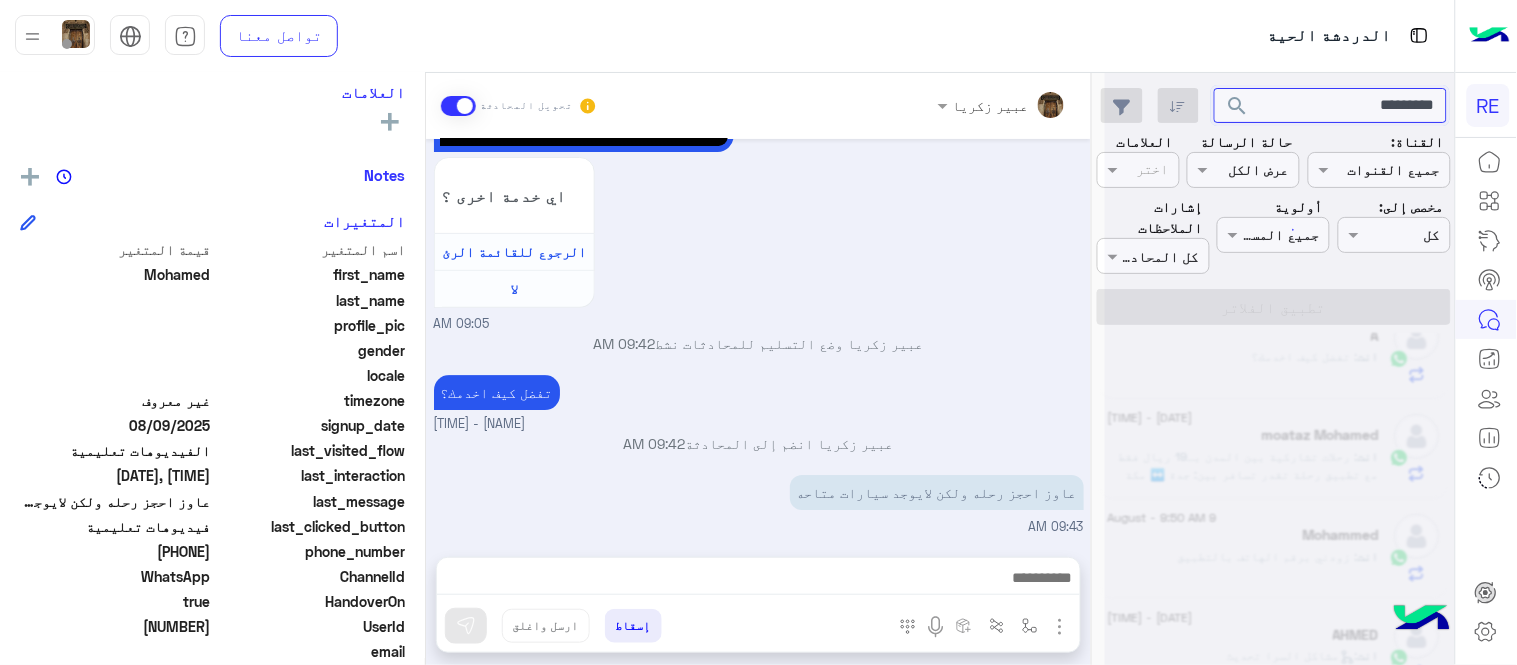 scroll, scrollTop: 0, scrollLeft: 0, axis: both 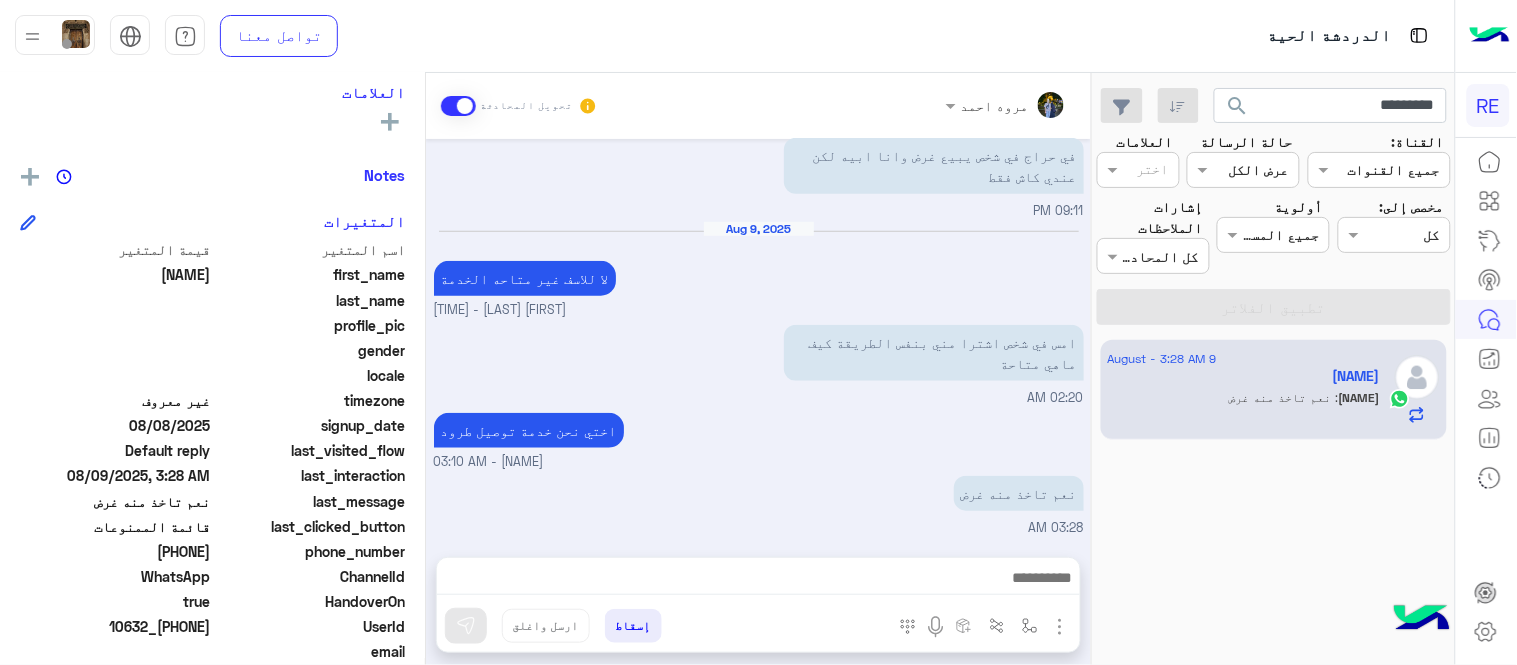click on "[FIRST] [LAST]    يمكن الإرسال له   غير معروف      تاريخ الأشتراك : [DATE]  أولوية لم يتم التحديد  العلامات   رؤية الكل   Notes  سجل الملاحظات لم تتم إضافة ملاحظات بعد.  إضافة ملاحظة   المتغيرات  اسم المتغير قيمة المتغير first_name  [FIRST] [LAST]  last_name    profile_pic gender    locale    timezone  غير معروف signup_date  [DATE]  last_visited_flow  Default reply  last_interaction  [DATE], [TIME]  last_message  نعم تاخذ منه غرض  last_clicked_button  قائمة الممنوعات  phone_number  [PHONE]  ChannelId  WhatsApp  HandoverOn  true  UserId  10632_[PHONE]  email    last_message_sentiment  Neutral  last_message_id  wamid.HBgMOTY2NTYxODgyNTQwFQIAEhggNEY2RTkzRDdCMDg5NzQzRTVFQTFCRTQwMjUxMUEwMUUA   [FIRST] [LAST]   يمكن الإرسال له  العلامات   العودة" 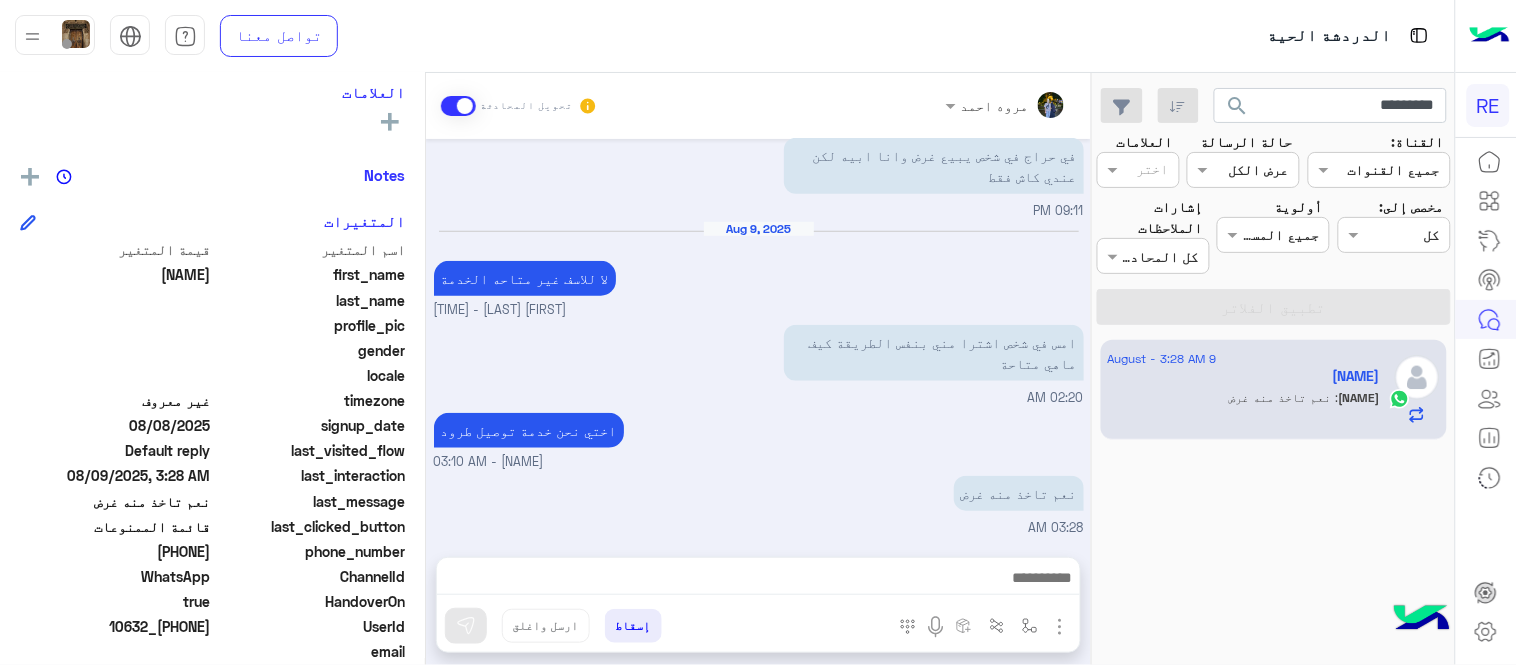 drag, startPoint x: 425, startPoint y: 460, endPoint x: 437, endPoint y: 456, distance: 12.649111 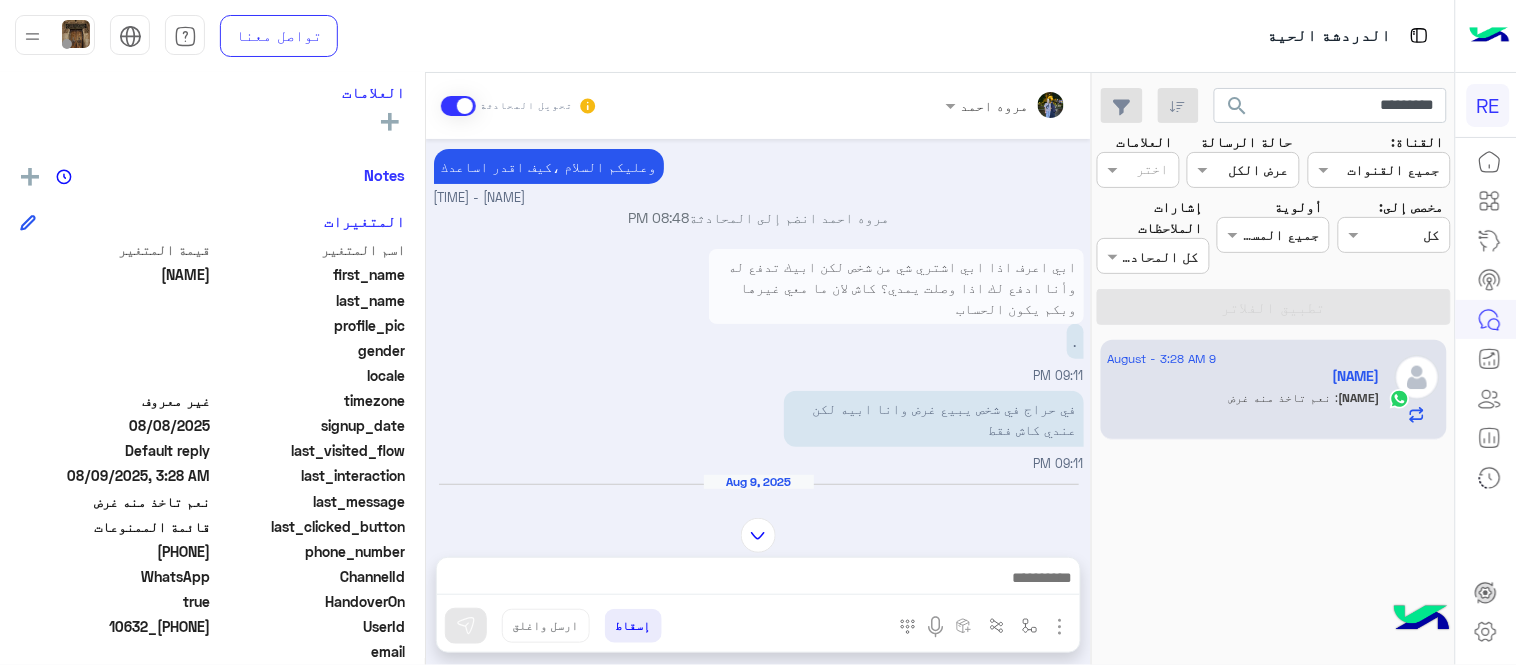 scroll, scrollTop: 100, scrollLeft: 0, axis: vertical 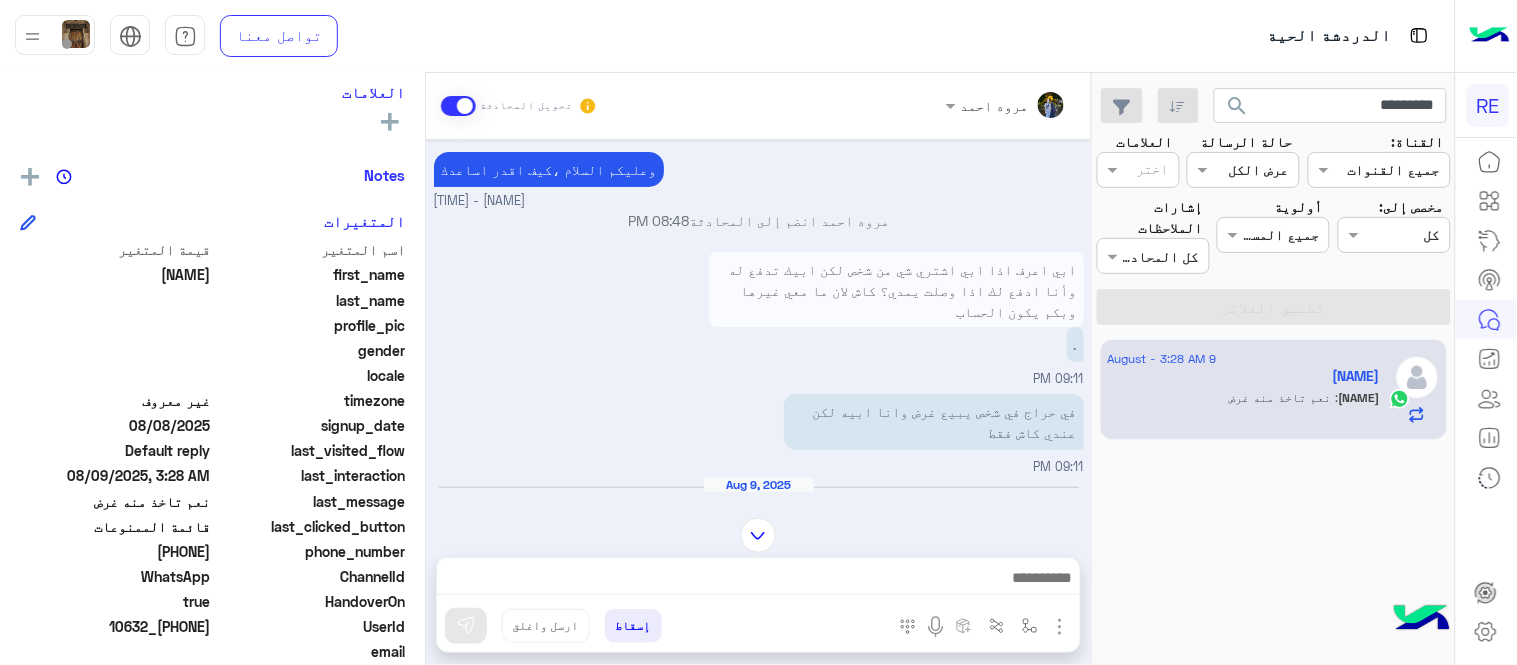 click on "ابي اعرف اذا ابي اشتري شي من شخص لكن ابيك تدفع له وأنا ادفع لك اذا وصلت يمدي؟ كاش لان ما معي غيرها وبكم يكون الحساب" at bounding box center [896, 290] 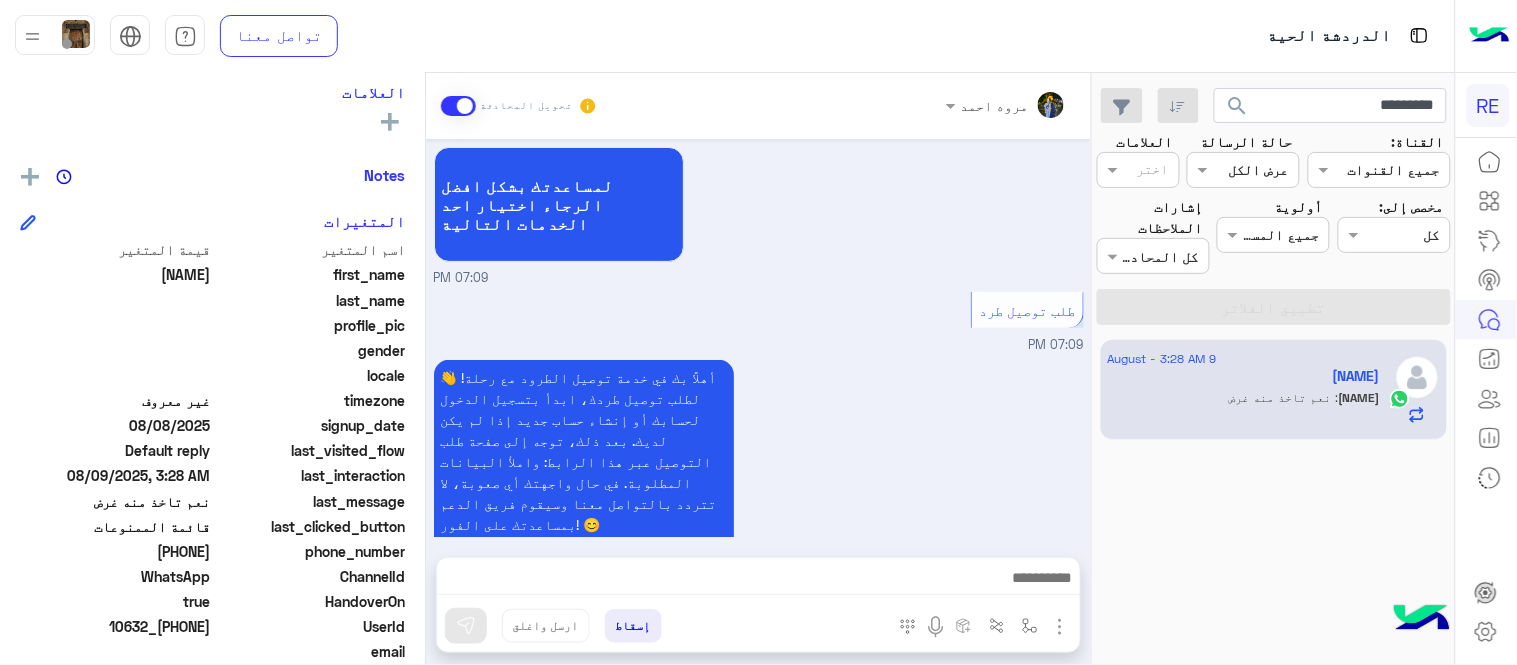 scroll, scrollTop: 1465, scrollLeft: 0, axis: vertical 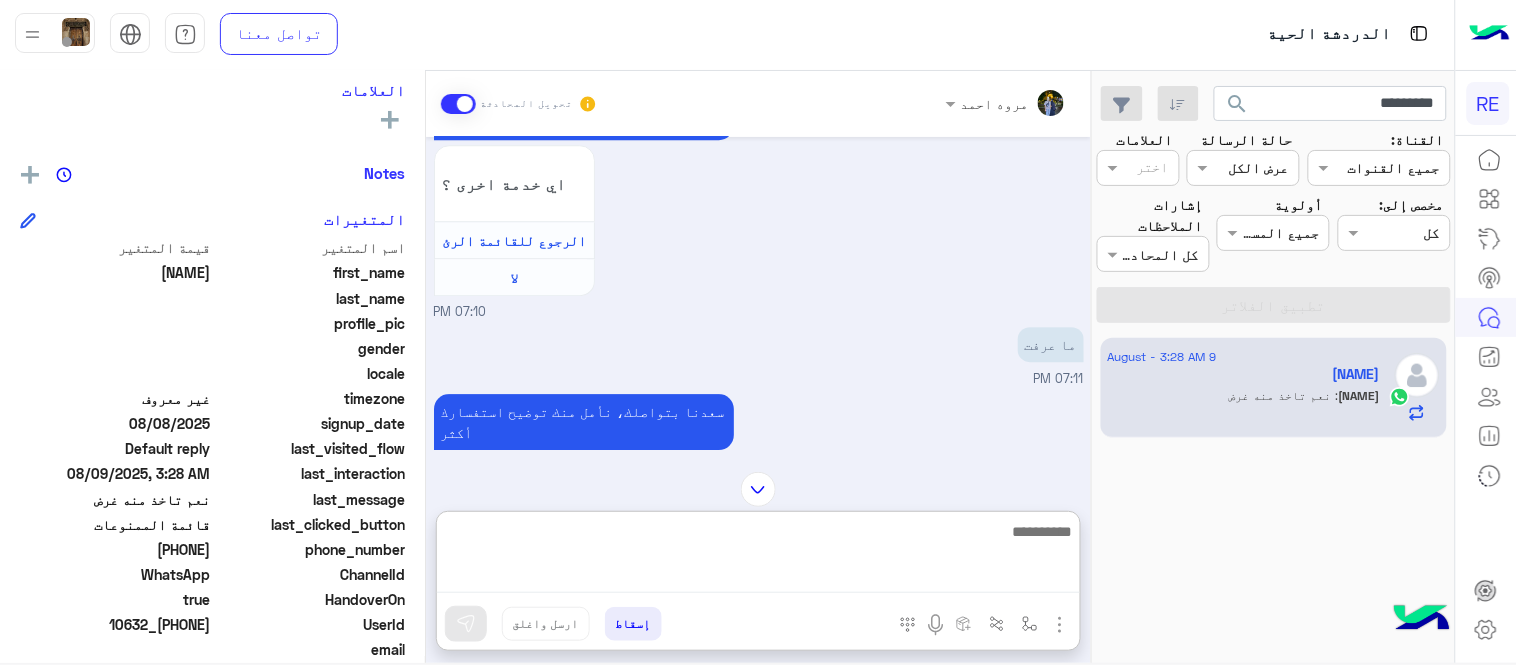 click at bounding box center (758, 556) 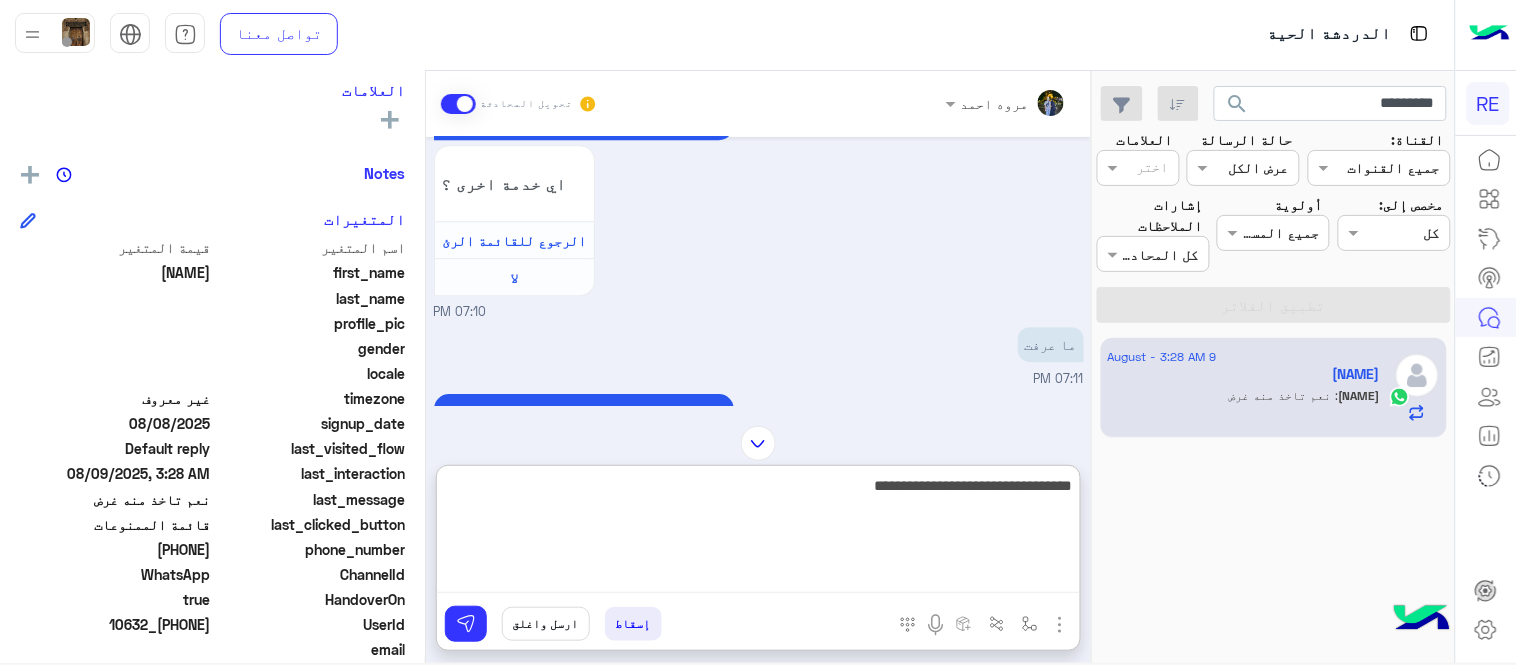 type on "**********" 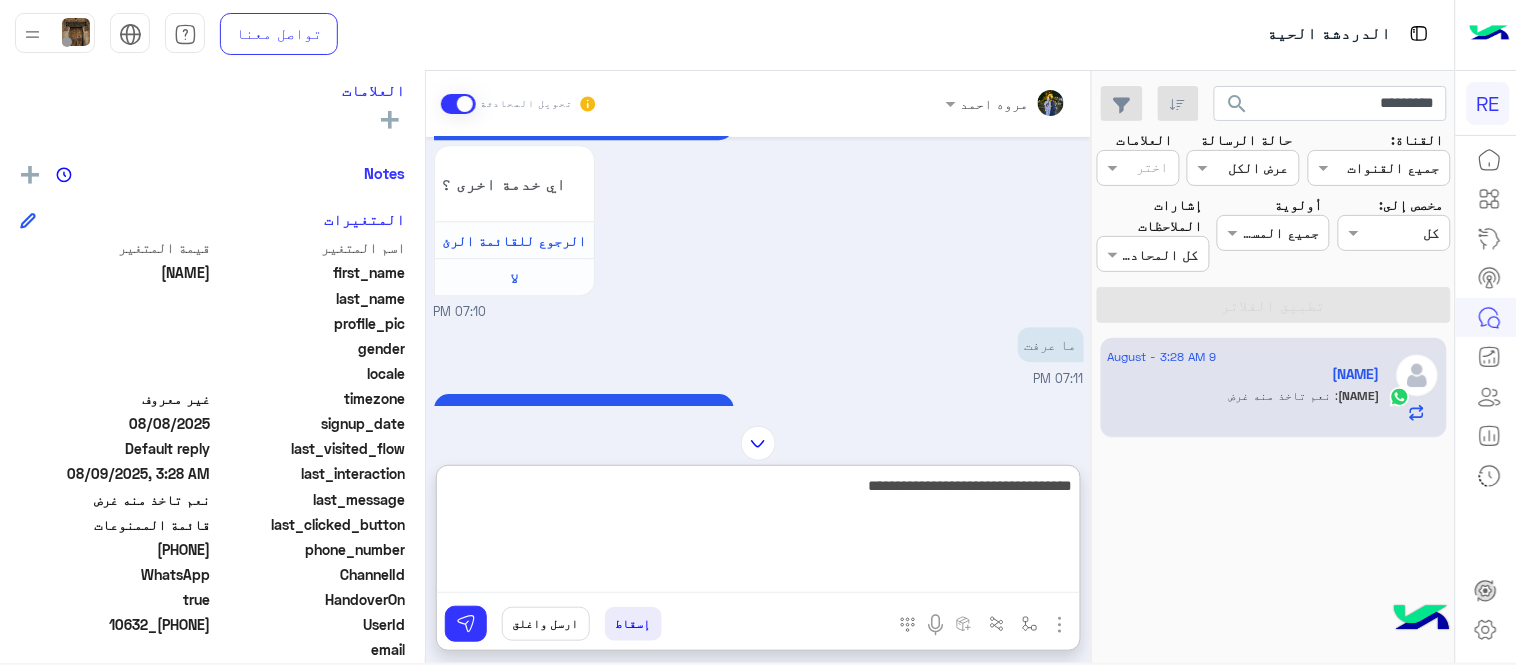 type 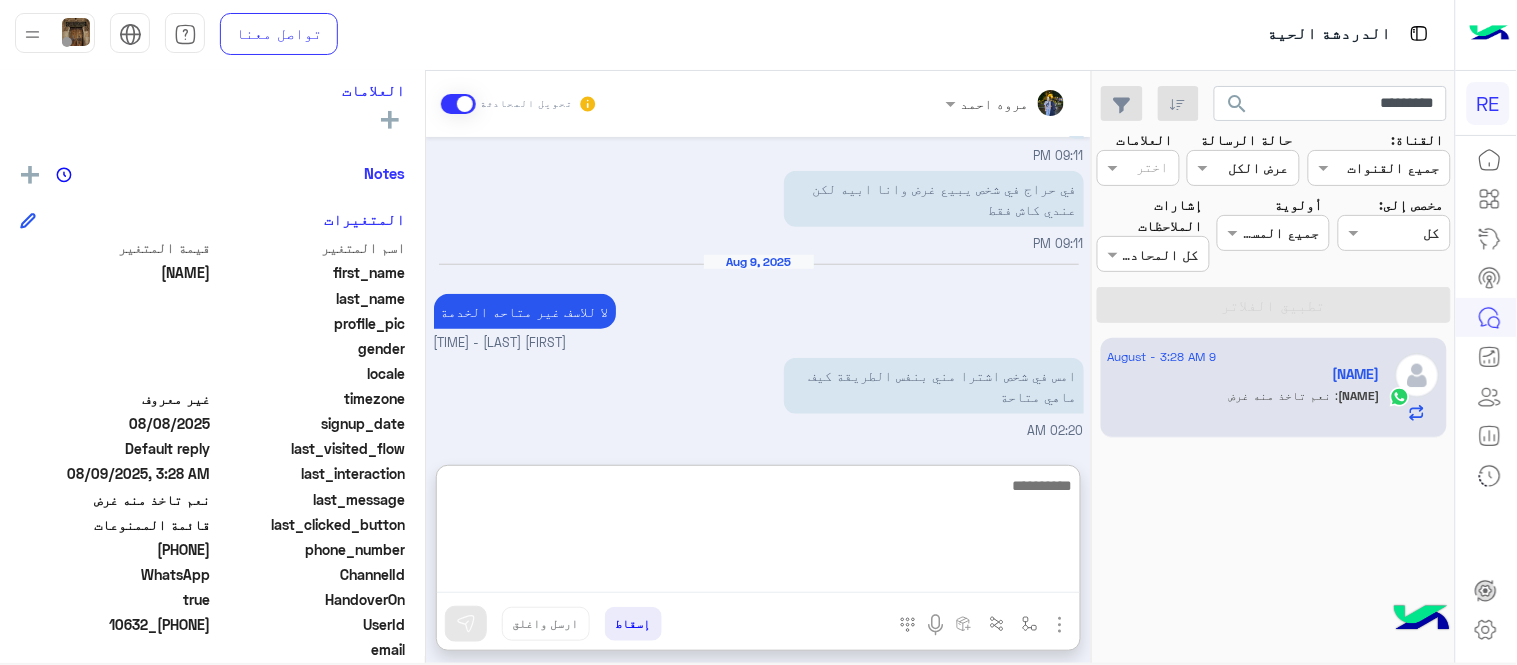 scroll, scrollTop: 2374, scrollLeft: 0, axis: vertical 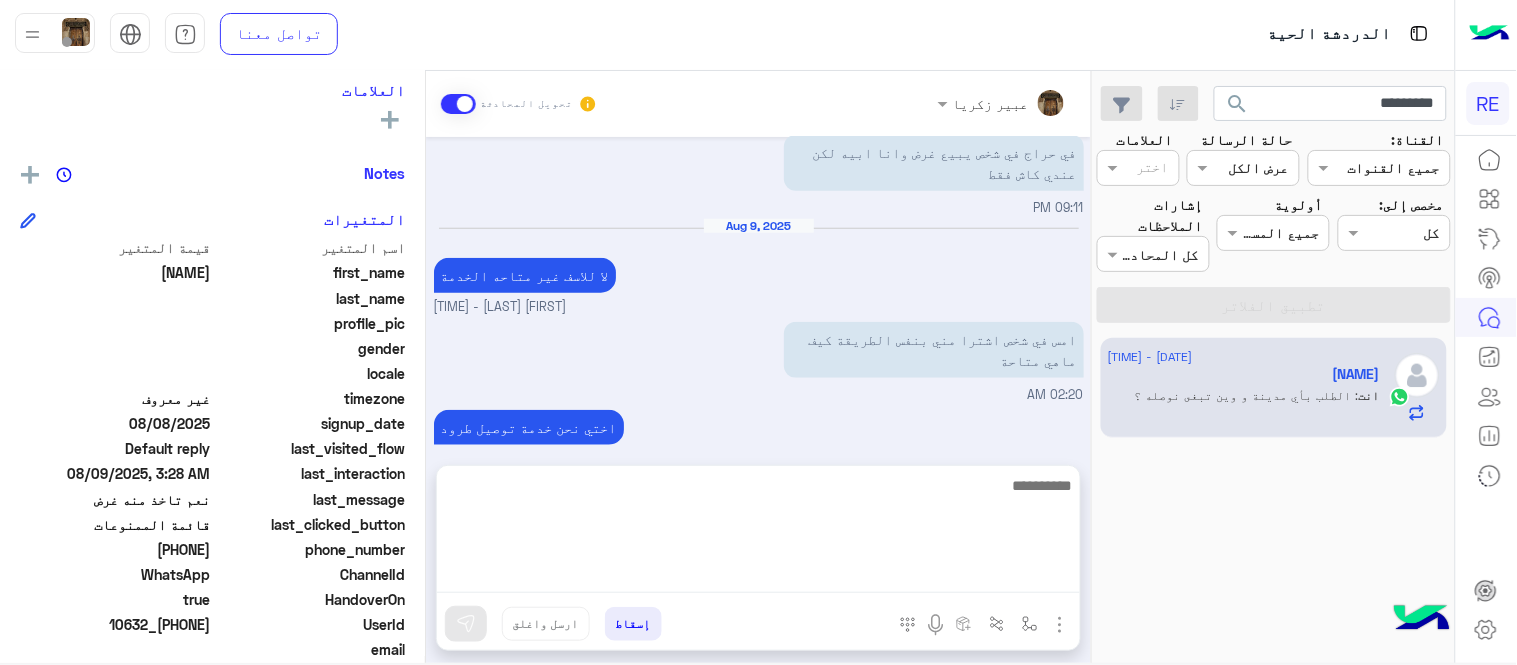 click on "[MONTH] [DAY], [YEAR]   نعم    [HOUR]:[MINUTE] [PM]  لمساعدتك بشكل افضل
الرجاء اختيار احد الخدمات التالية     [HOUR]:[MINUTE] [PM]   طلب توصيل طرد    [HOUR]:[MINUTE] [PM]  أهلاً بك في خدمة توصيل الطرود مع رحلة! 👋
لطلب توصيل طردك، ابدأ بتسجيل الدخول لحسابك أو إنشاء حساب جديد إذا لم يكن لديك.
بعد ذلك، توجه إلى صفحة طلب التوصيل عبر هذا الرابط:
واملأ البيانات المطلوبة. في حال واجهتك أي صعوبة، لا تتردد بالتواصل معنا وسيقوم فريق الدعم بمساعدتك على الفور! 😊   https://rehlacar.com/send-package/add-request  قائمة الممنوعات     [HOUR]:[MINUTE] [PM]   قائمة الممنوعات    [HOUR]:[MINUTE] [PM]  يمكنك إلاطلاع على القائمة التالية لمعرفه الممنوعات بنقل الطرود:  النقل المبرد :    مواد أخرى  لا    [HOUR]:[MINUTE] [PM]" at bounding box center [758, 291] 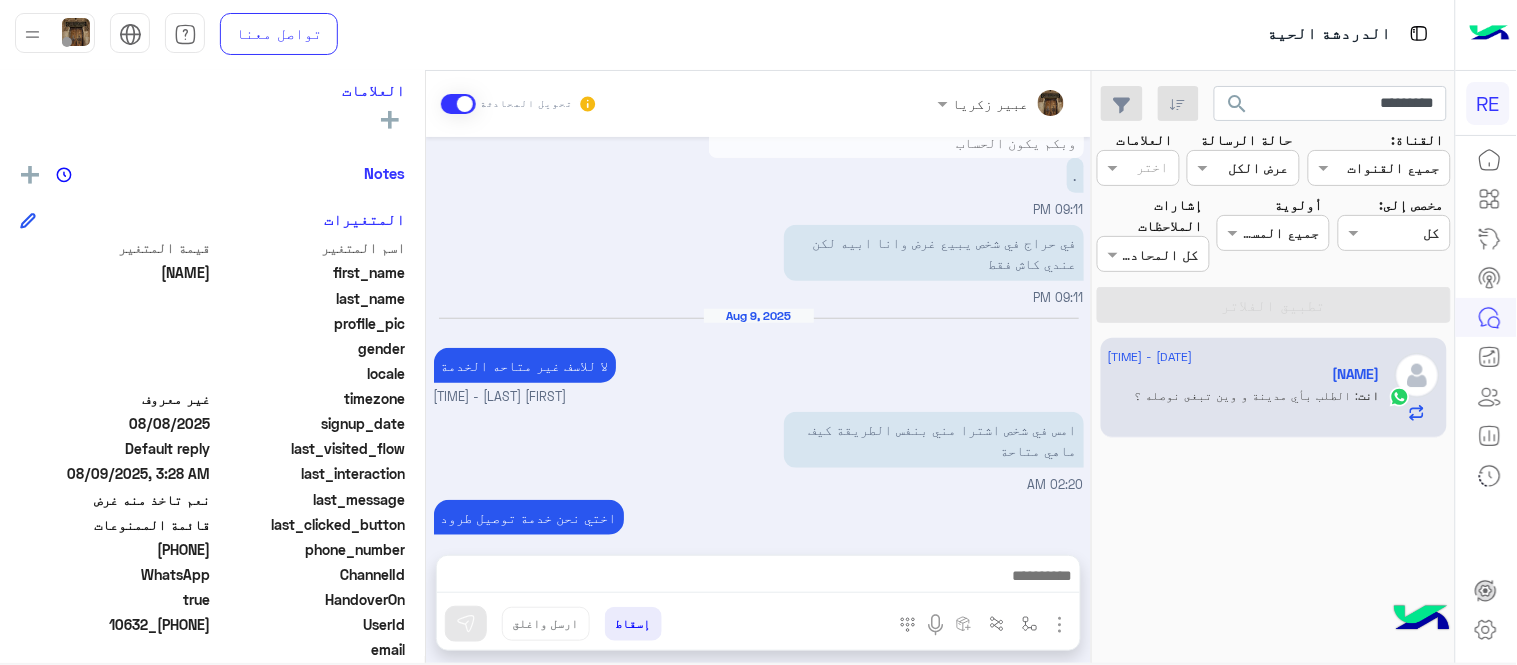 scroll, scrollTop: 2284, scrollLeft: 0, axis: vertical 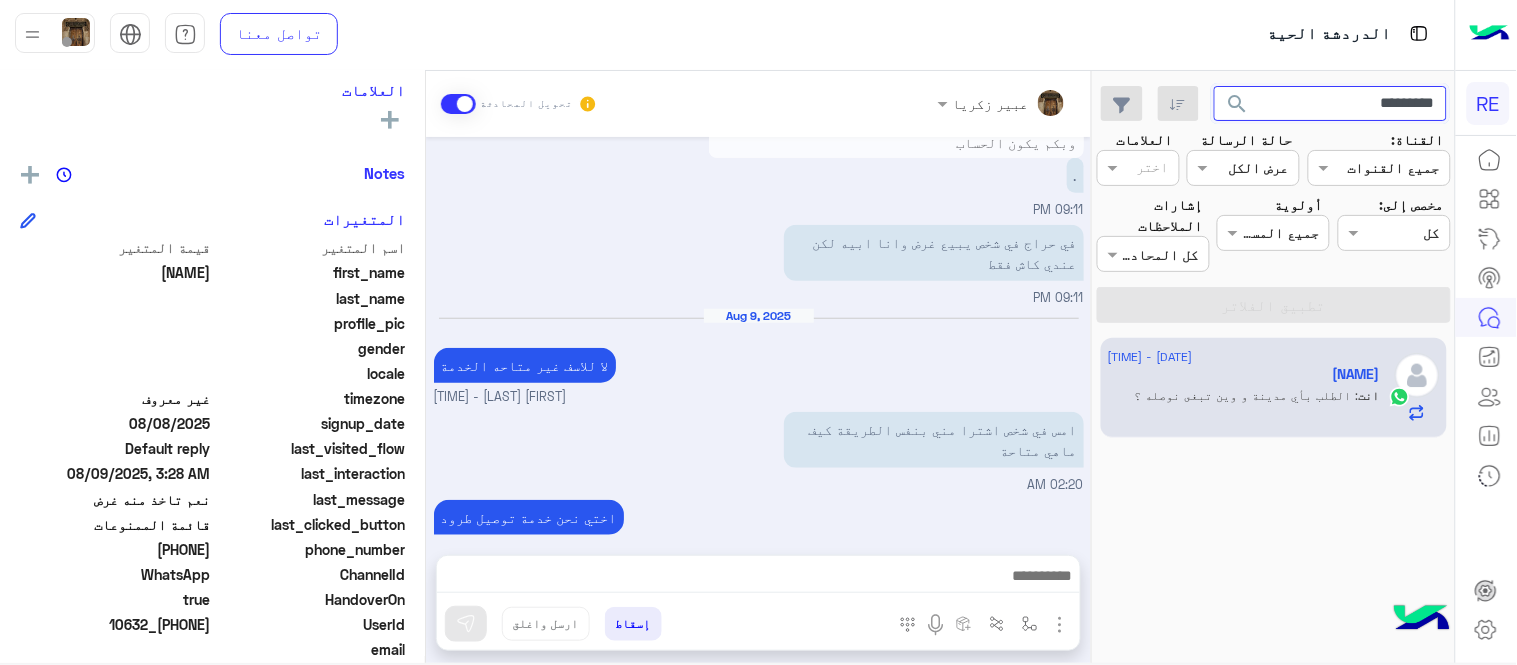 click on "*********" at bounding box center [1331, 104] 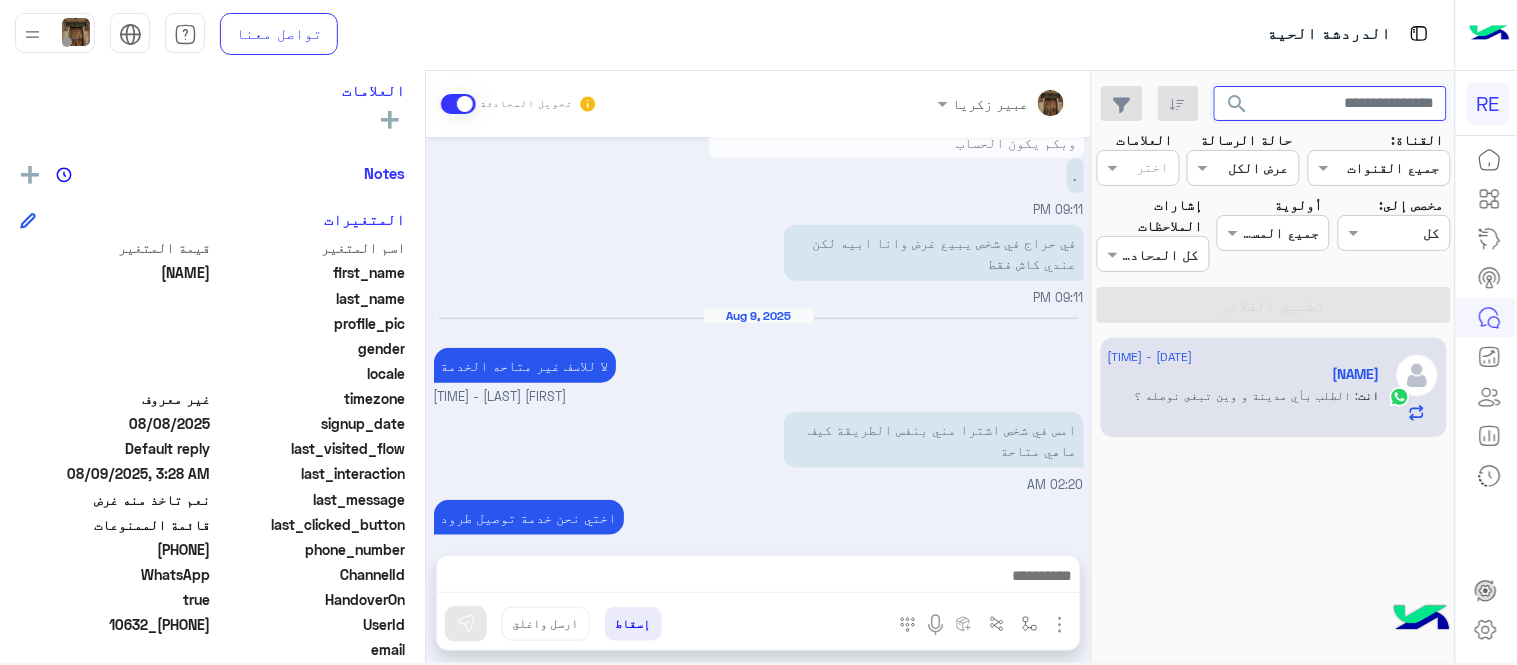 type 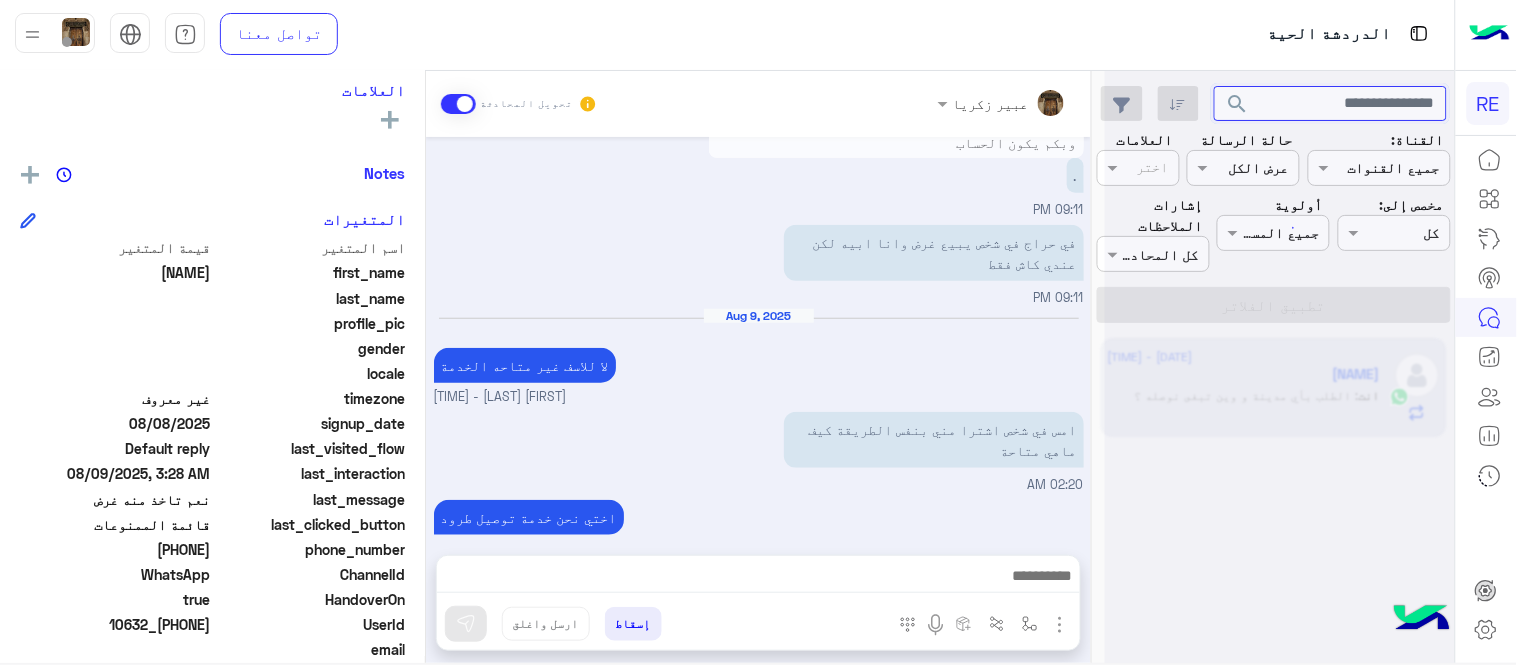 scroll, scrollTop: 0, scrollLeft: 0, axis: both 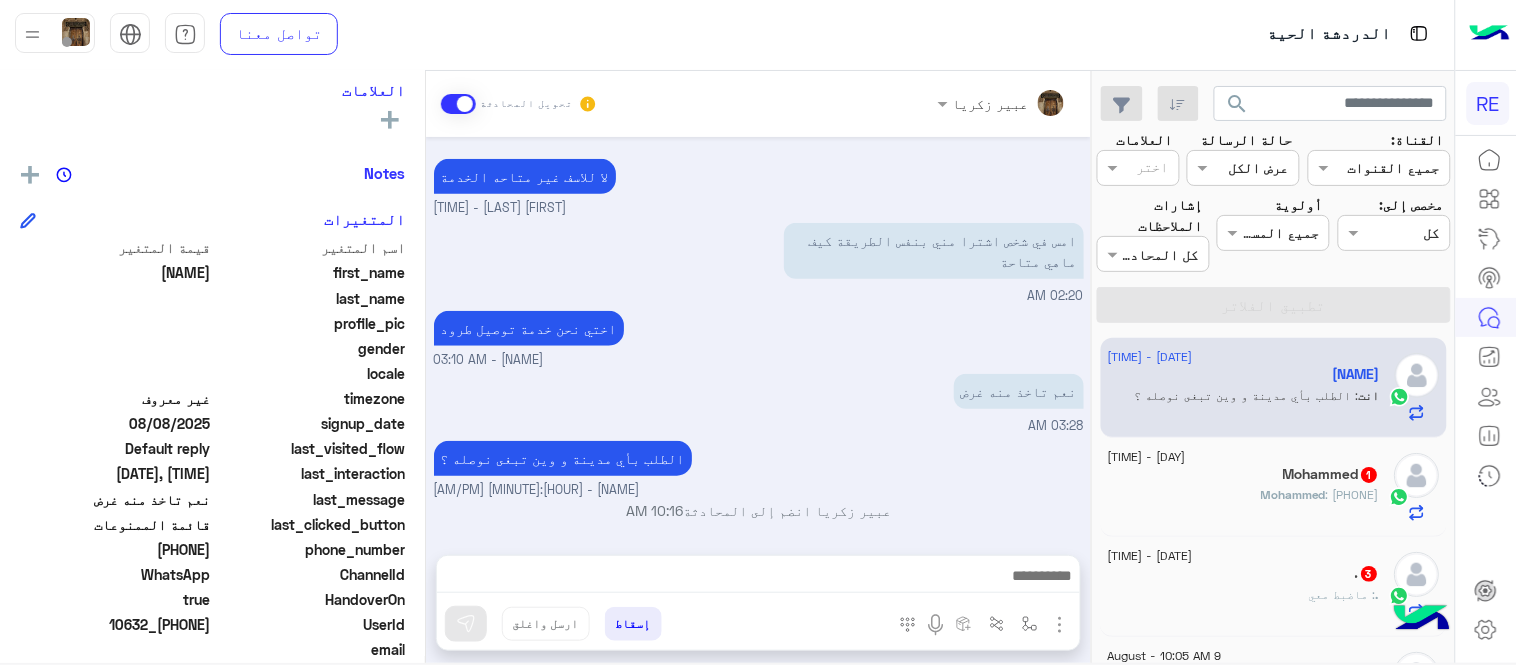 click on "الطلب بأي مدينة و وين تبغى نوصله ؟  [NAME] -  [TIME]" at bounding box center (759, 468) 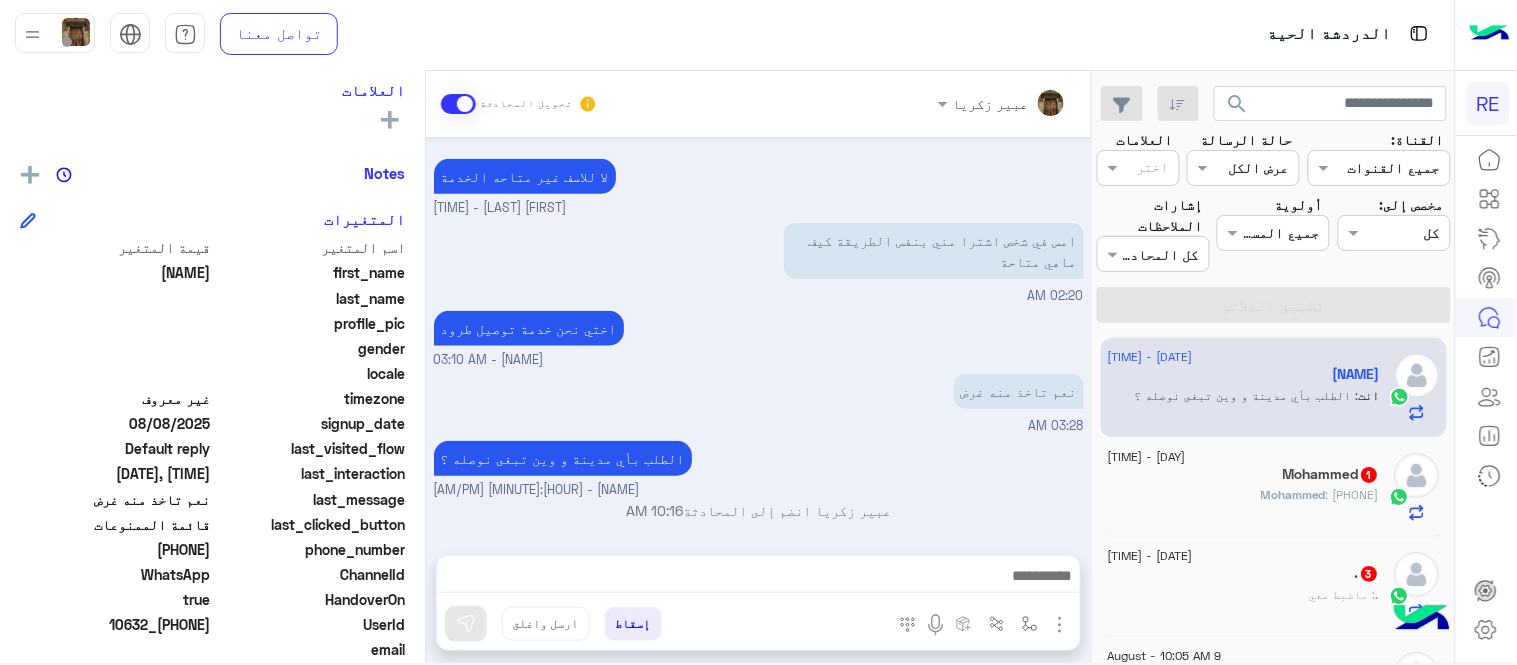 click on "[NAME] : [PHONE]" 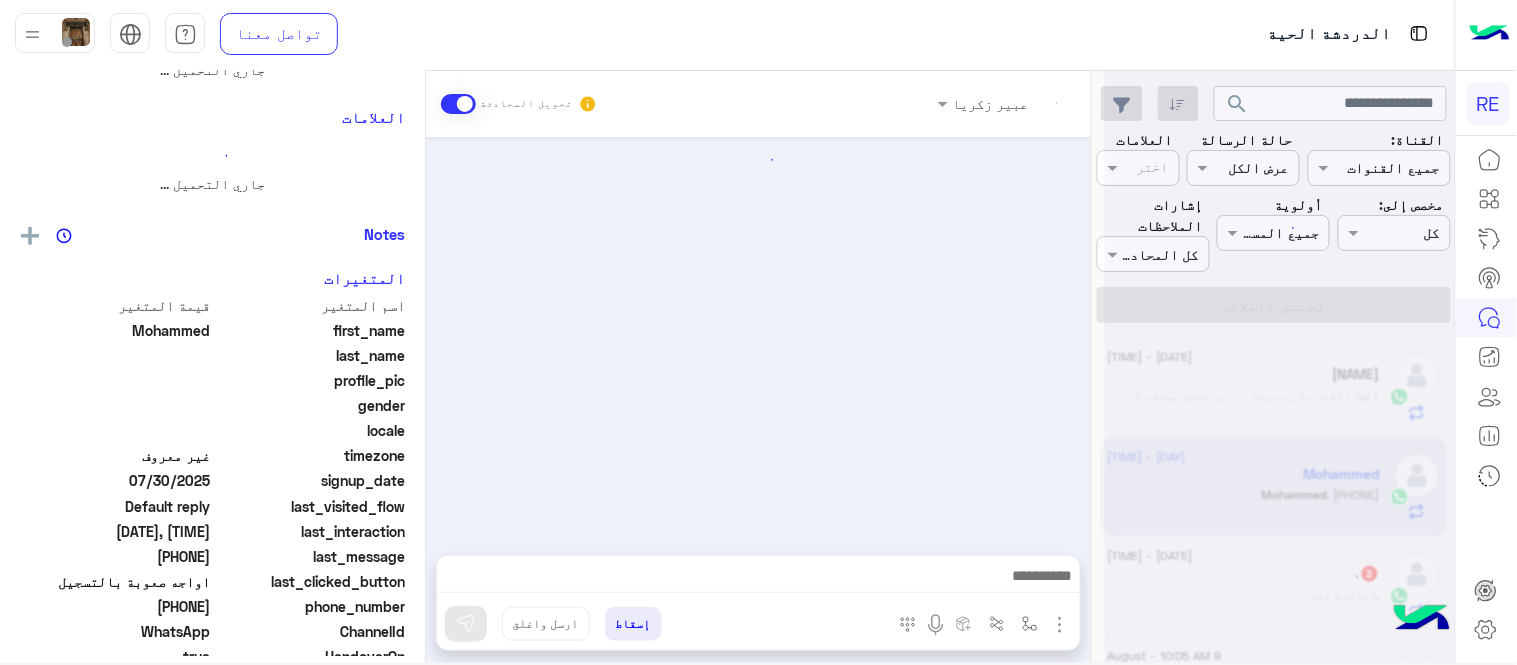 scroll, scrollTop: 0, scrollLeft: 0, axis: both 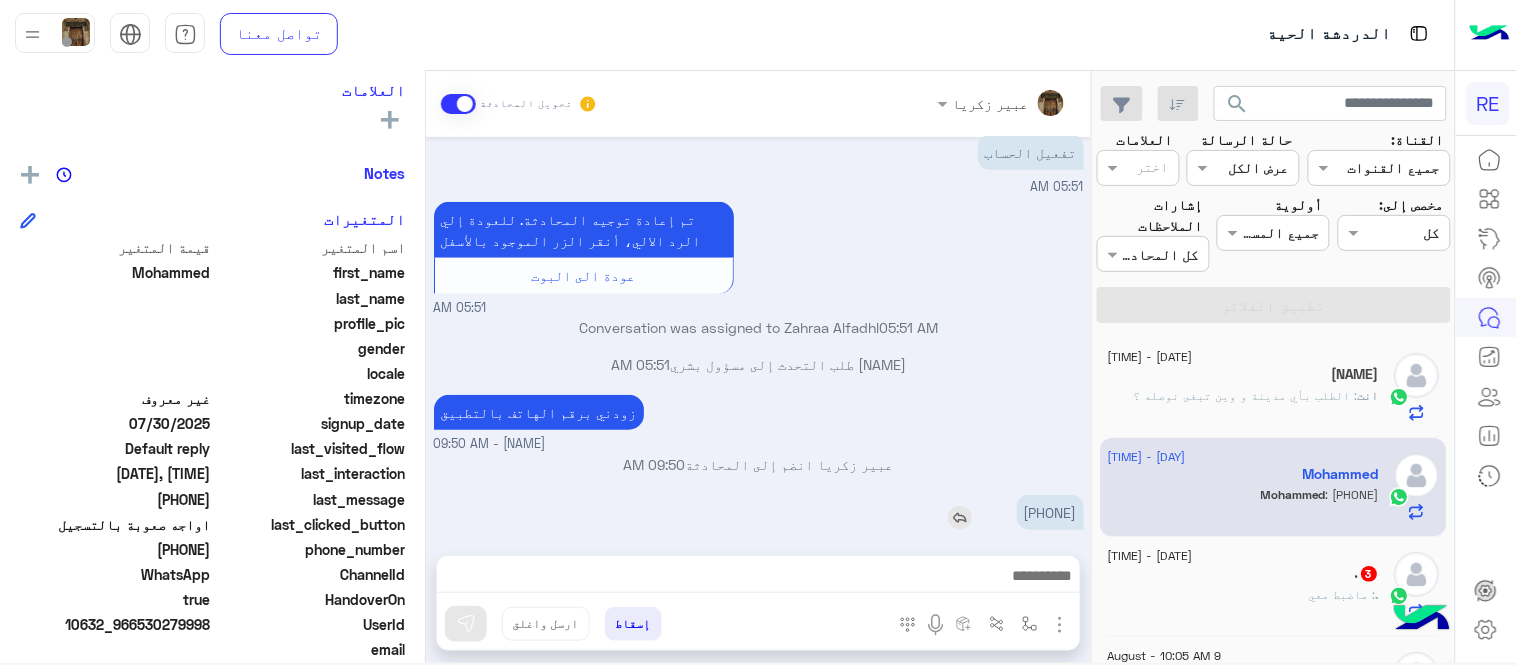 click on "[PHONE]" at bounding box center (1050, 512) 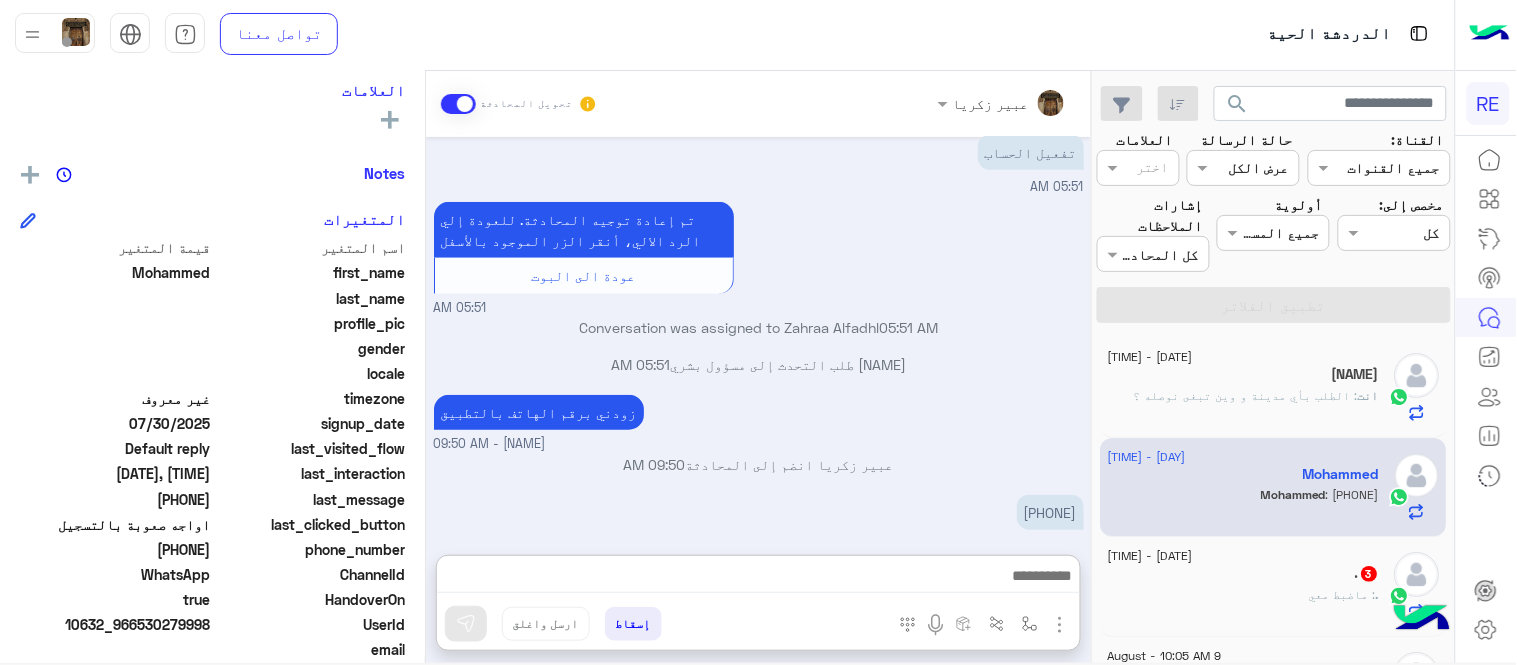 click at bounding box center [758, 578] 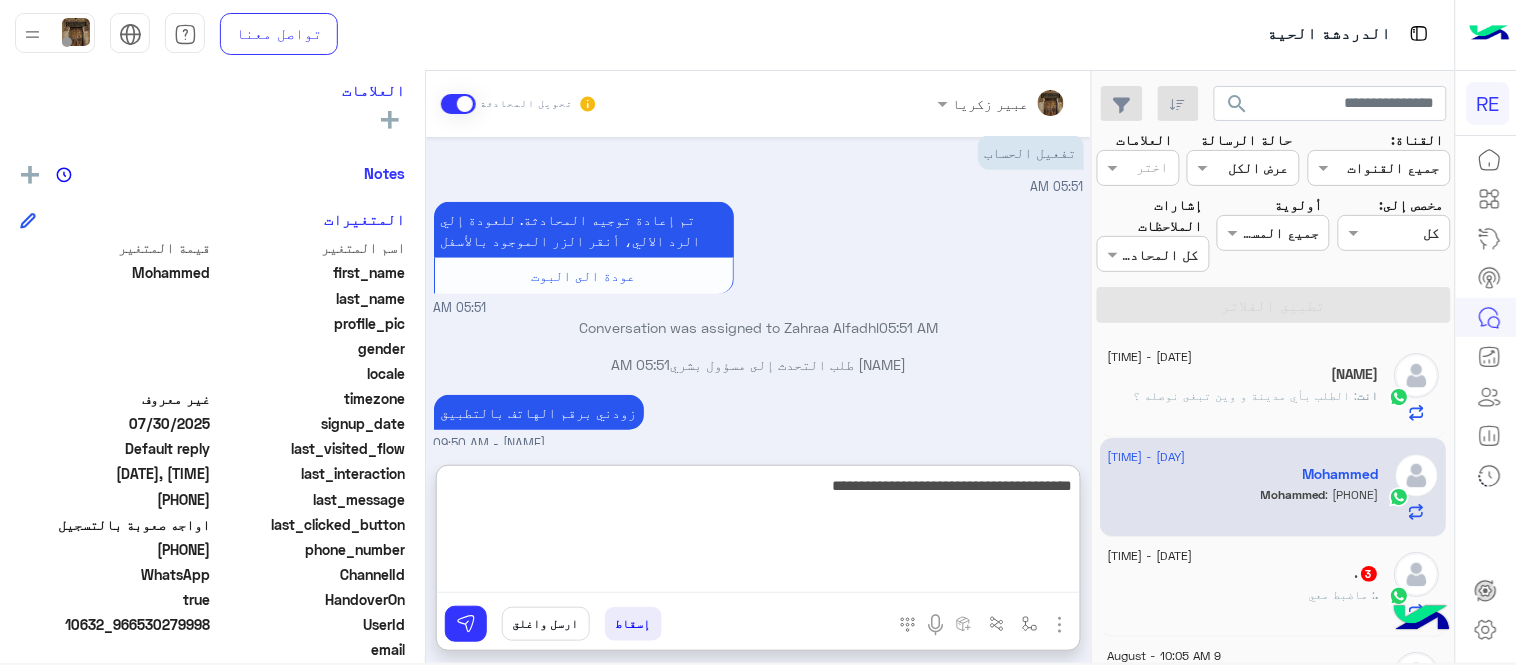 type on "**********" 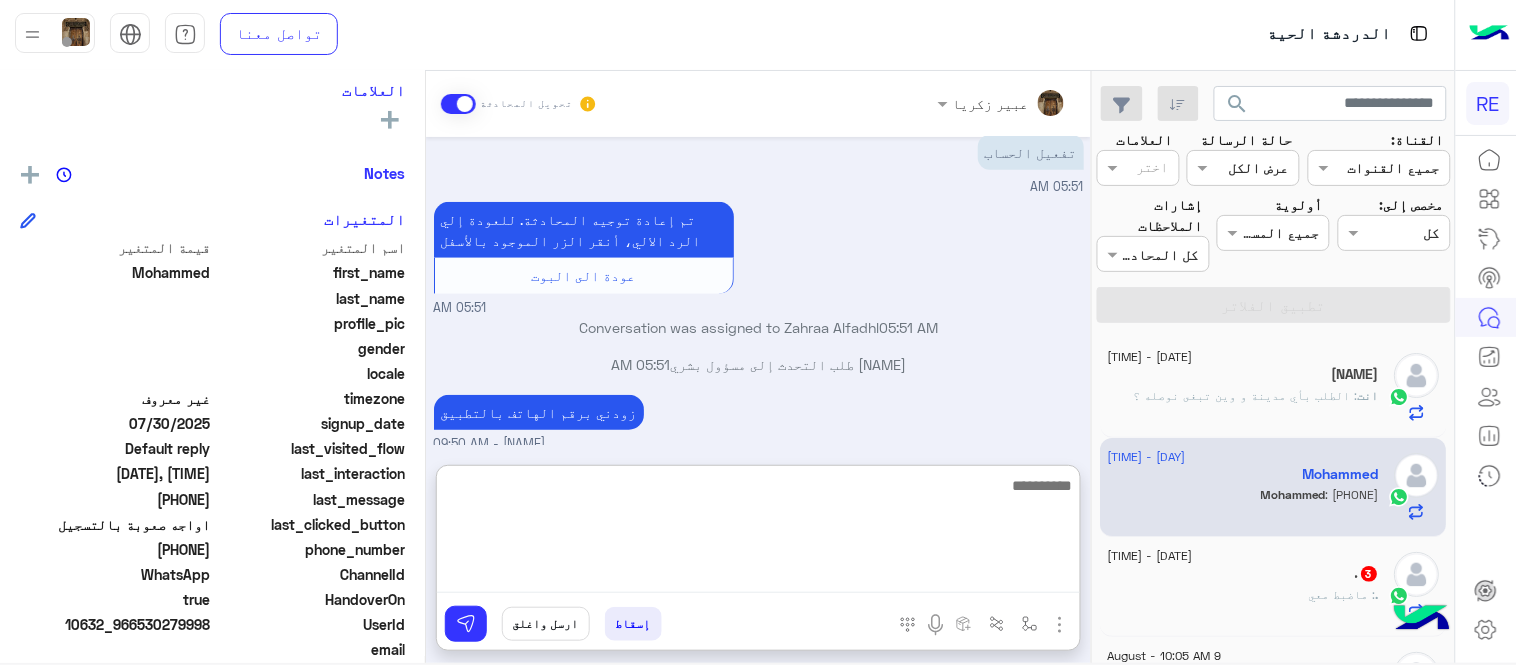 scroll, scrollTop: 472, scrollLeft: 0, axis: vertical 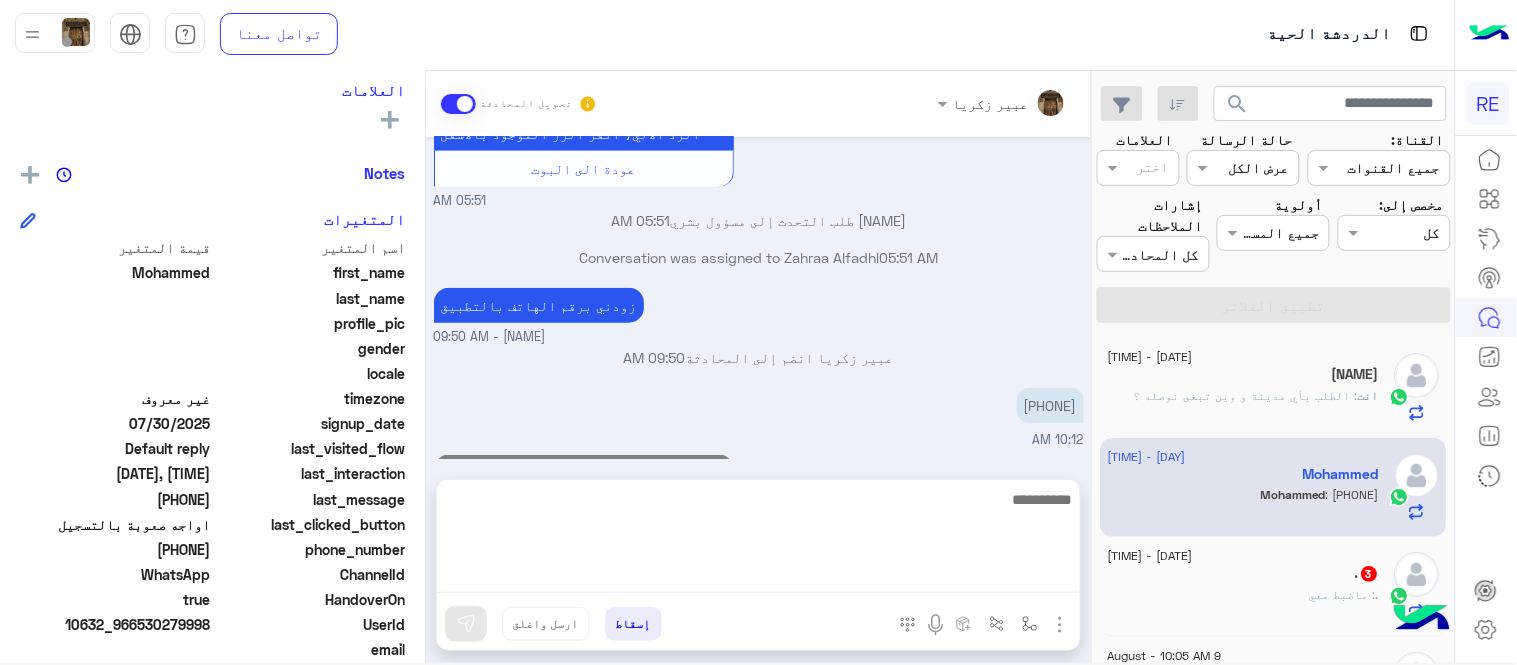 click on "[MONTH] [DAY], [YEAR]  مرحبا بك، اترك لنا استفسارك وسيتم مراجعته وابلاغك في أقرب وقت شكرا لتواصلك معنا، دمت بخير    [HOUR]:[MINUTE] [AM/PM]  تم رفع المستندات   [HOUR]:[MINUTE] [AM/PM]  سعدنا بتواصلك، نأمل منك توضيح استفسارك أكثر    [HOUR]:[MINUTE] [AM/PM]  تفعيل الحساب   [HOUR]:[MINUTE] [AM/PM]  تم إعادة توجيه المحادثة. للعودة إلي الرد الالي، أنقر الزر الموجود بالأسفل  عودة الى البوت     [HOUR]:[MINUTE] [AM/PM]   [NAME]  طلب التحدث إلى مسؤول بشري   [HOUR]:[MINUTE] [AM/PM]       Conversation was assigned to [NAME]   [HOUR]:[MINUTE] [AM/PM]      زودني برقم الهاتف بالتطبيق  [NAME] -  [HOUR]:[MINUTE] [AM/PM]   [NAME] انضم إلى المحادثة   [HOUR]:[MINUTE] [AM/PM]      [PHONE]   [HOUR]:[MINUTE] [AM/PM]  الفحص منتهي يرجى التجديد حتى يتم التفعيل   [HOUR]:[MINUTE] [AM/PM]" at bounding box center [758, 298] 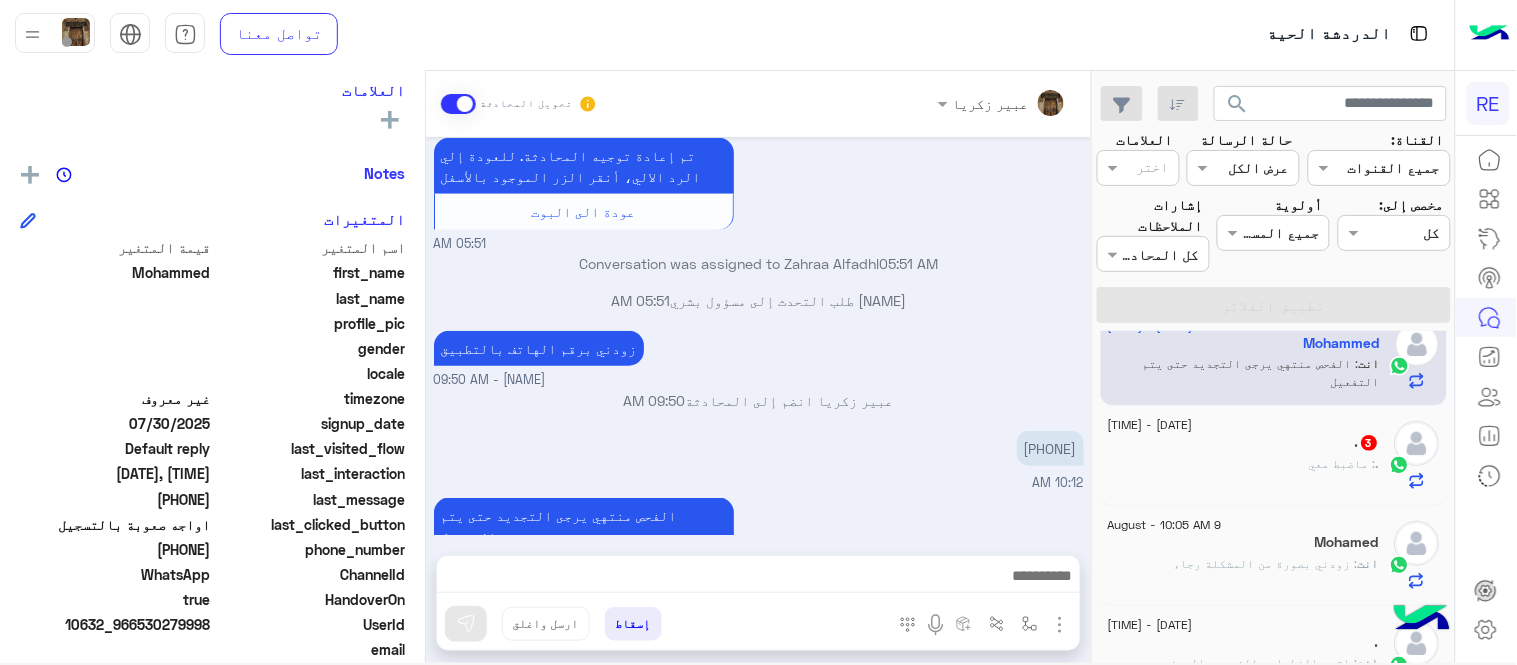 scroll, scrollTop: 138, scrollLeft: 0, axis: vertical 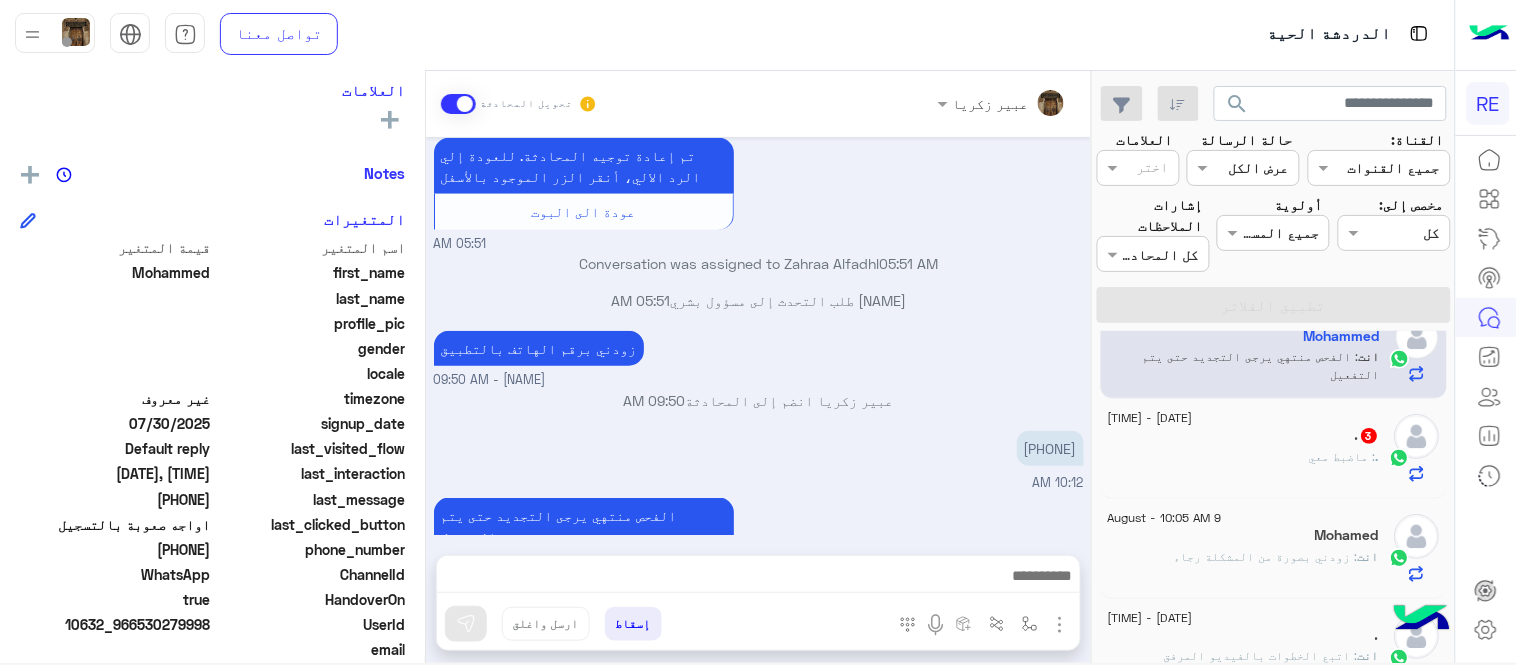 click on "[DATE] - [TIME] . 3 . : ماضبط معي" 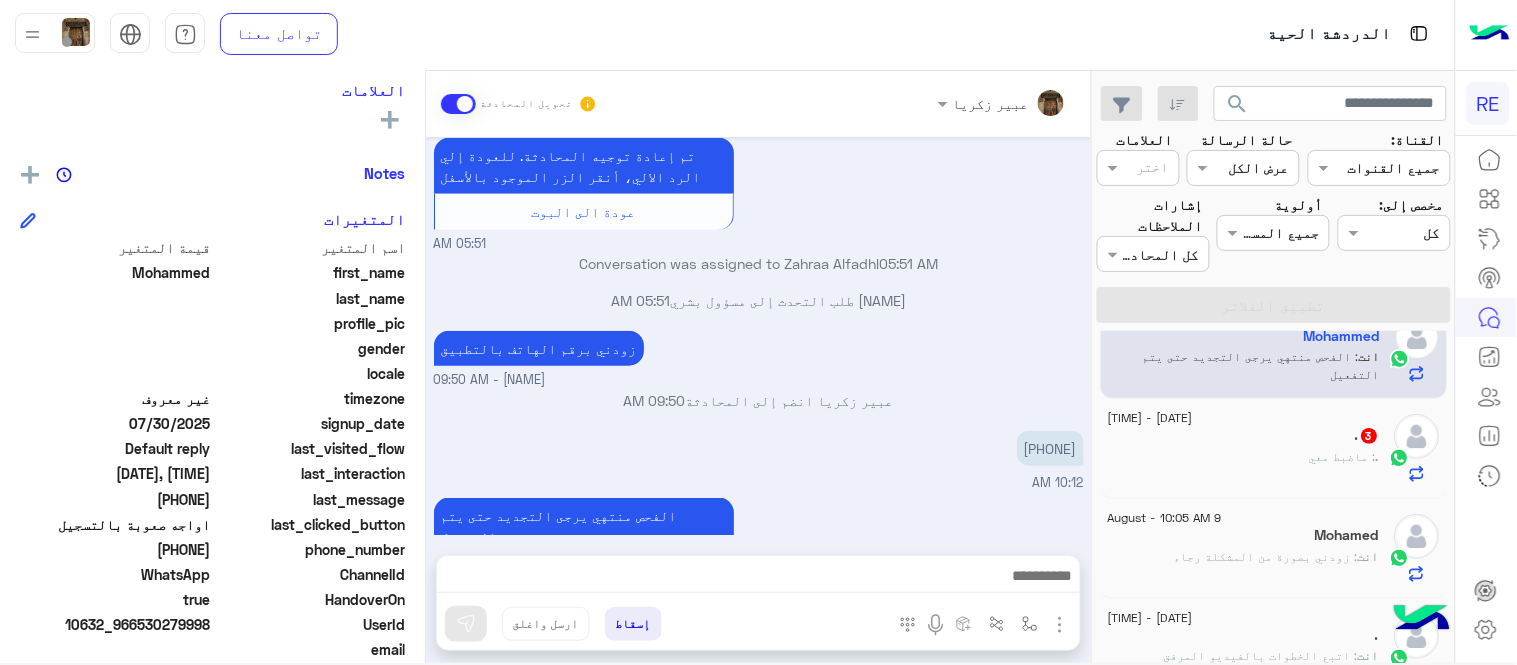 click on ".   3" 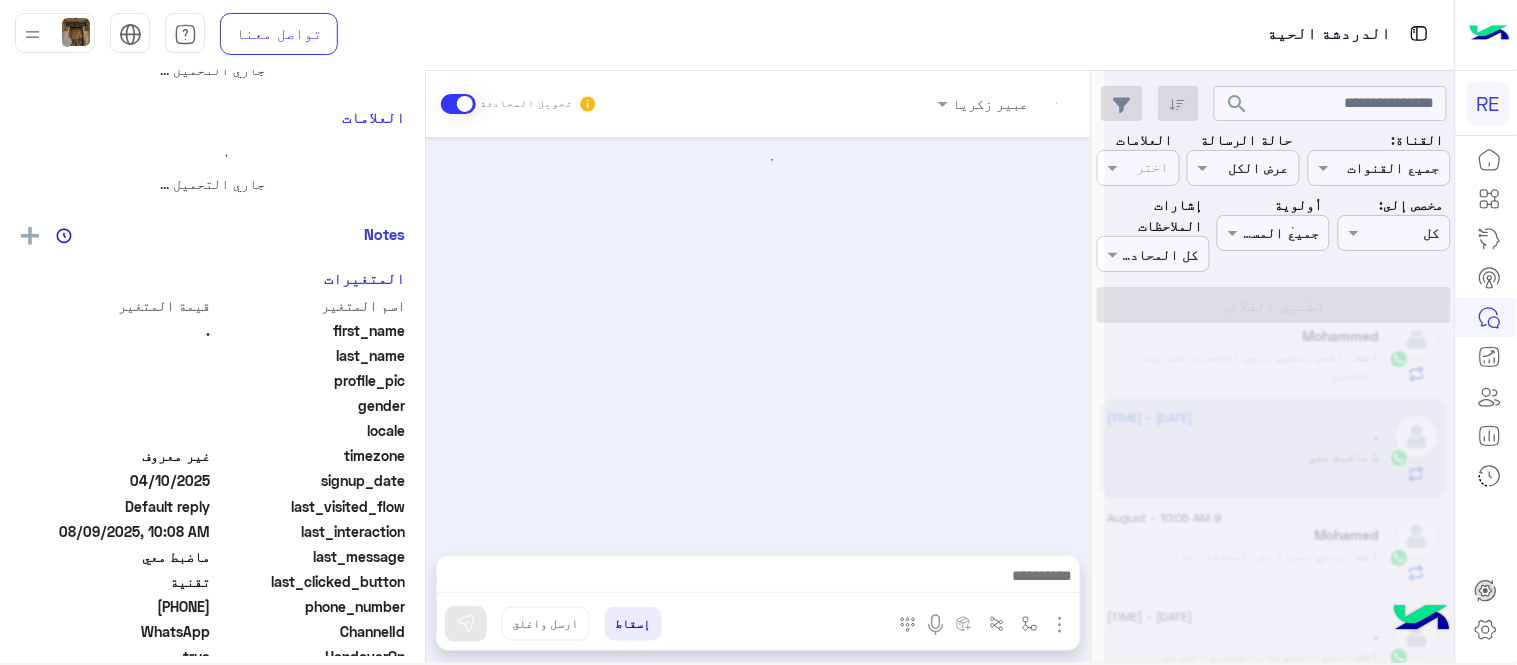 scroll, scrollTop: 0, scrollLeft: 0, axis: both 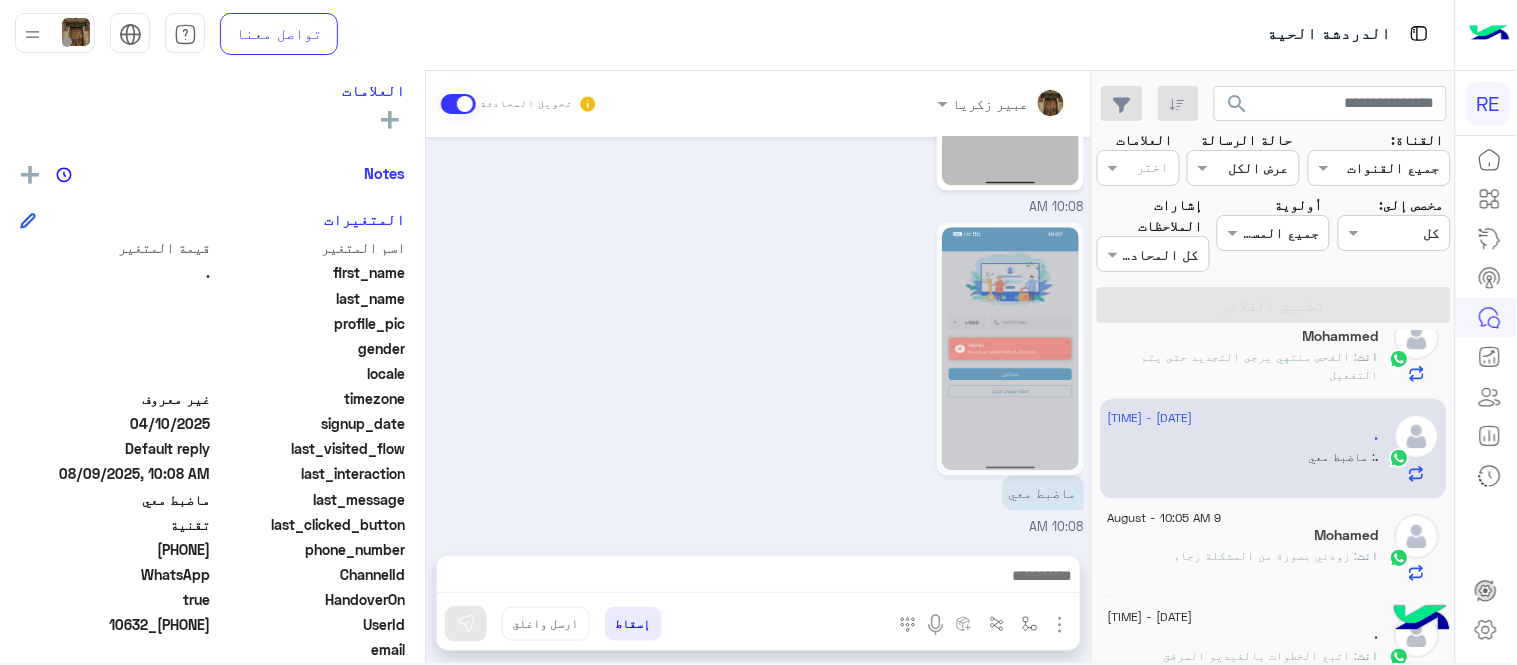 click on ".    يمكن الإرسال له   غير معروف      تاريخ الأشتراك : [DATE]  أولوية لم يتم التحديد  العلامات   رؤية الكل   Notes  سجل الملاحظات لم تتم إضافة ملاحظات بعد.  إضافة ملاحظة   المتغيرات  اسم المتغير قيمة المتغير first_name  .  last_name    profile_pic gender    locale    timezone  غير معروف signup_date  [DATE]  last_visited_flow  Default reply  last_interaction  [DATE], [TIME]  last_message  ماضبط معي  last_clicked_button  تقنية  phone_number  [PHONE]  ChannelId  WhatsApp  HandoverOn  true  UserId  10632_[PHONE]  email    last_message_sentiment  Neutral  last_message_id  wamid.HBgMOTY2NTUyNzUxNTg0FQIAEhgUM0EyQjNBMzFERjE5Njc1OTAyMDMA   .   يمكن الإرسال له  العلامات   العودة" 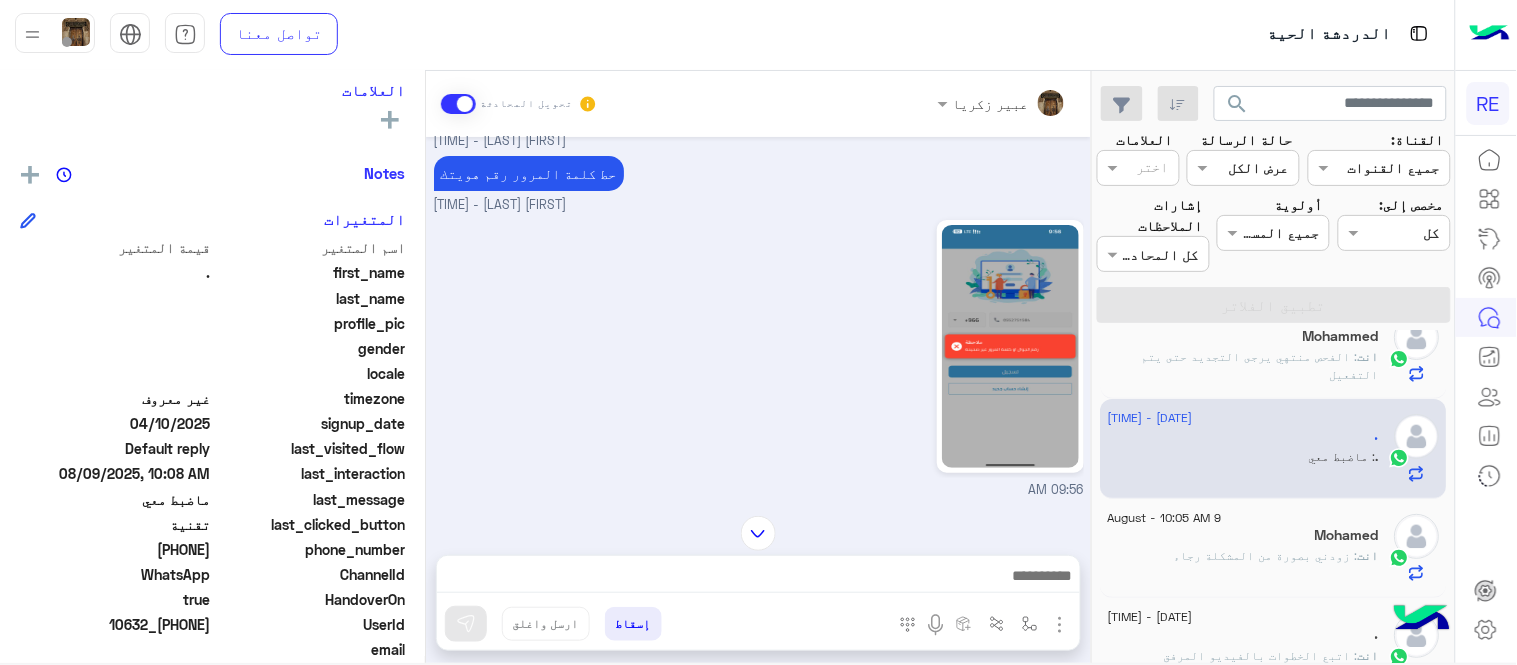 scroll, scrollTop: 0, scrollLeft: 0, axis: both 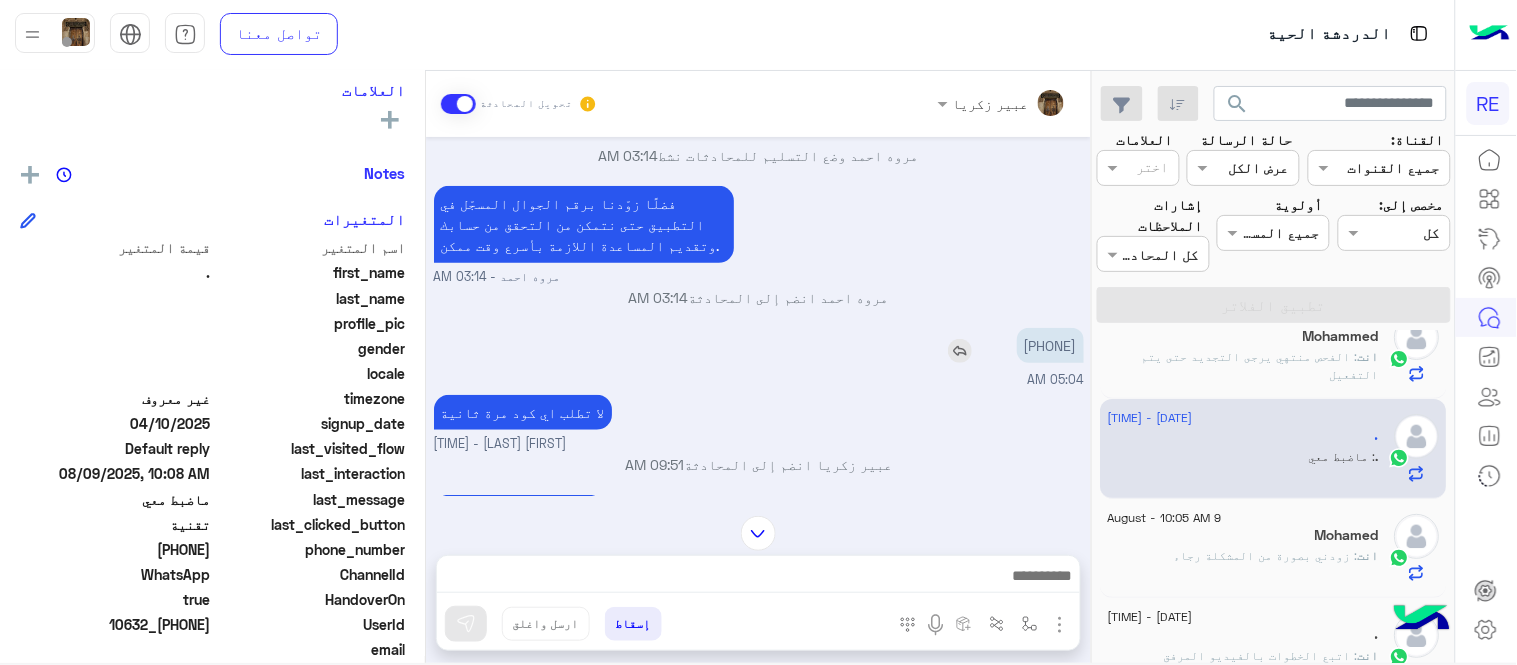 click on "[PHONE]" at bounding box center (1050, 345) 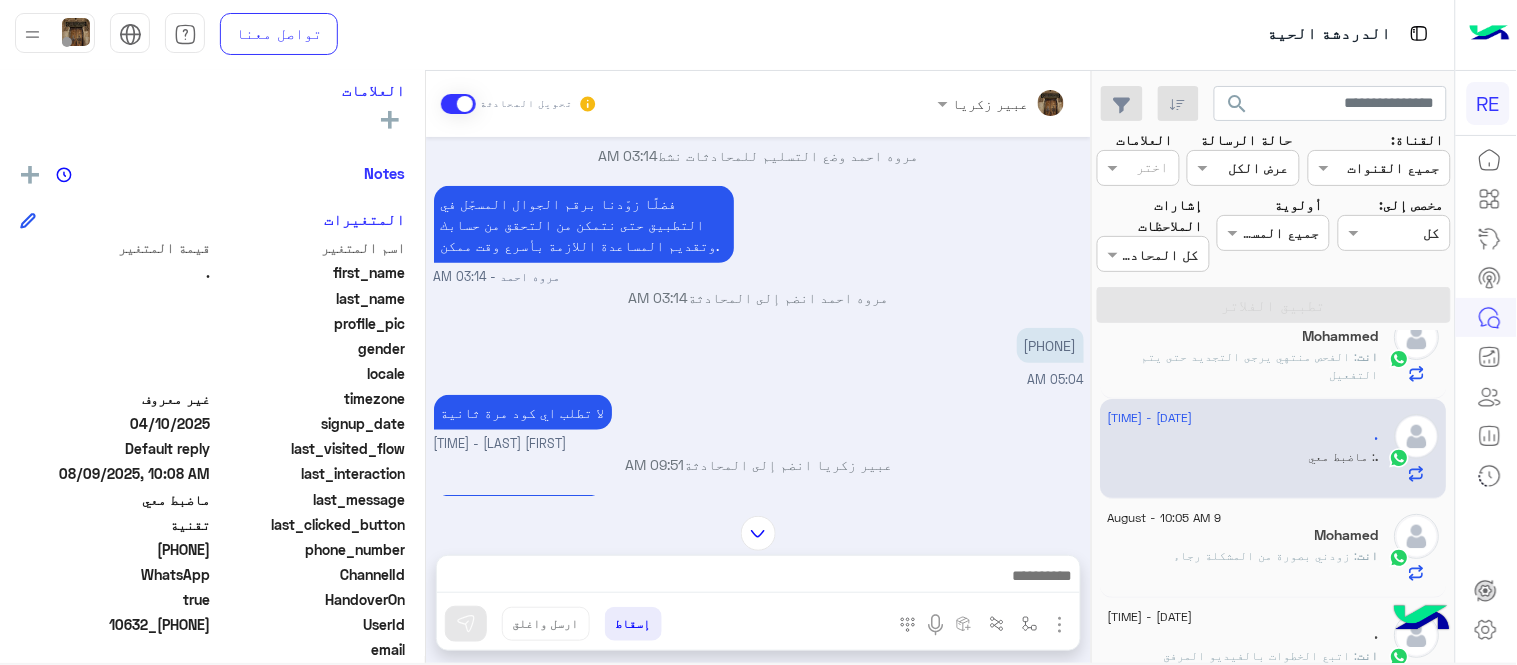 click at bounding box center (758, 578) 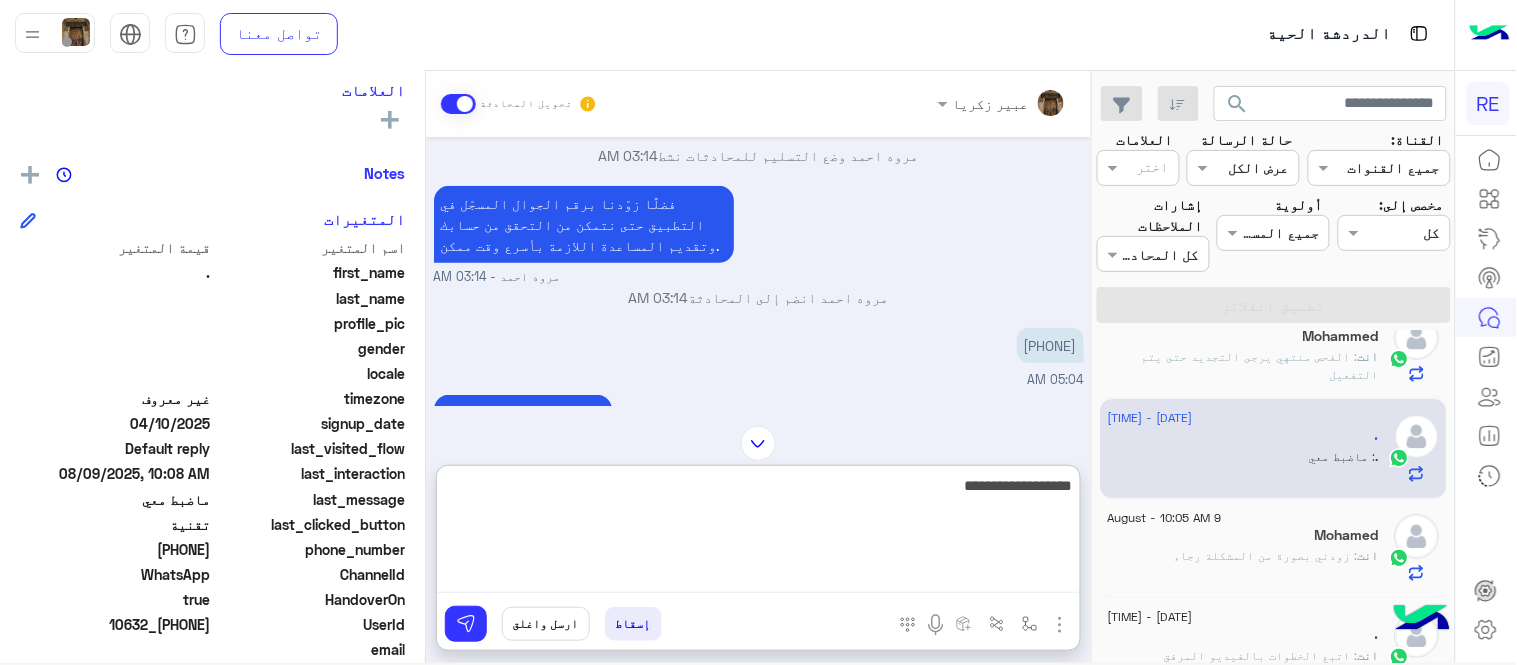 type on "**********" 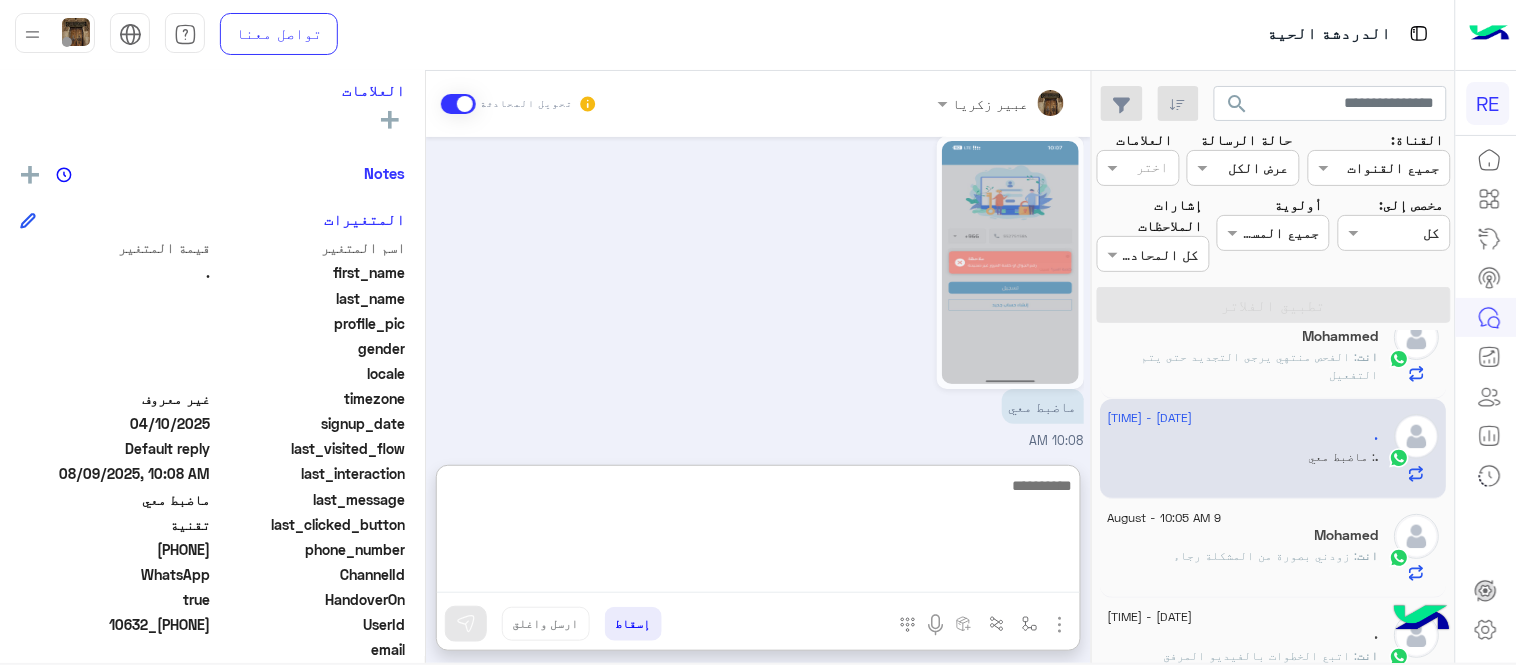 click on "ماضبط معي" at bounding box center [986, 280] 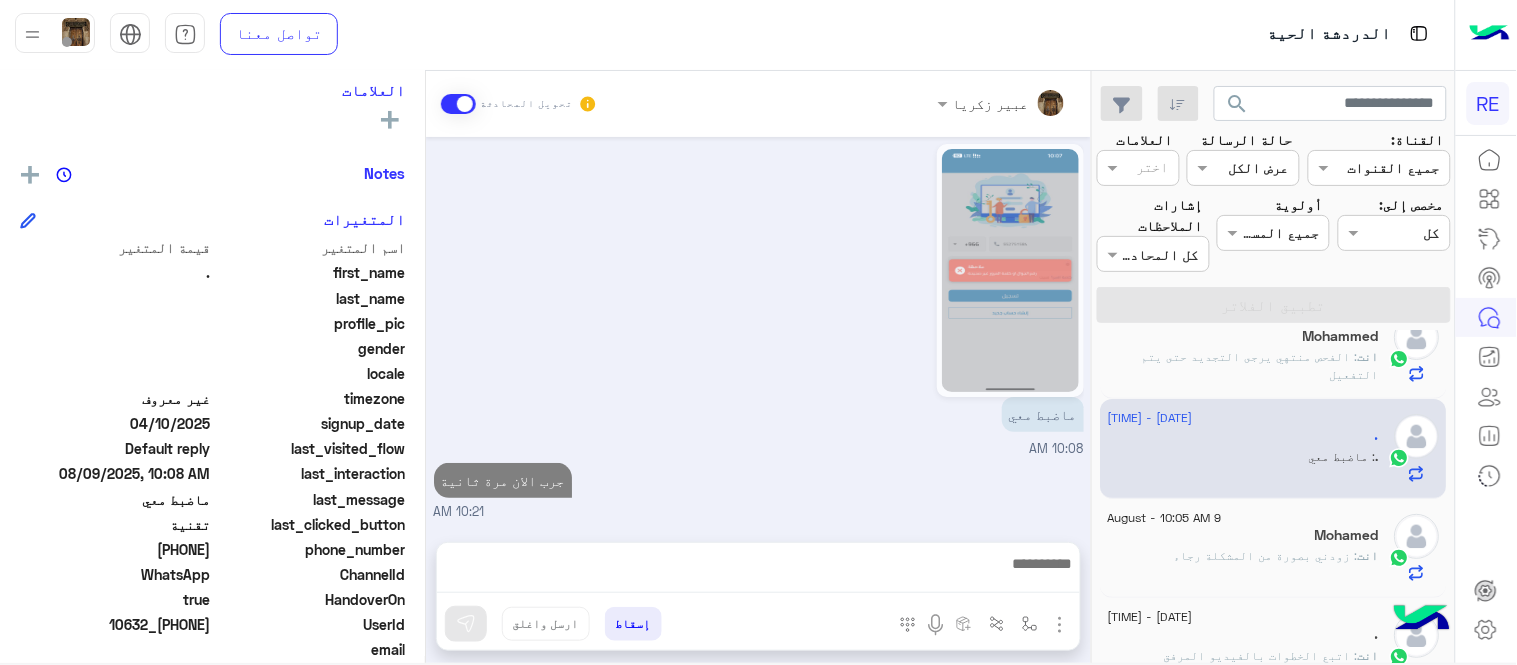 scroll, scrollTop: 1876, scrollLeft: 0, axis: vertical 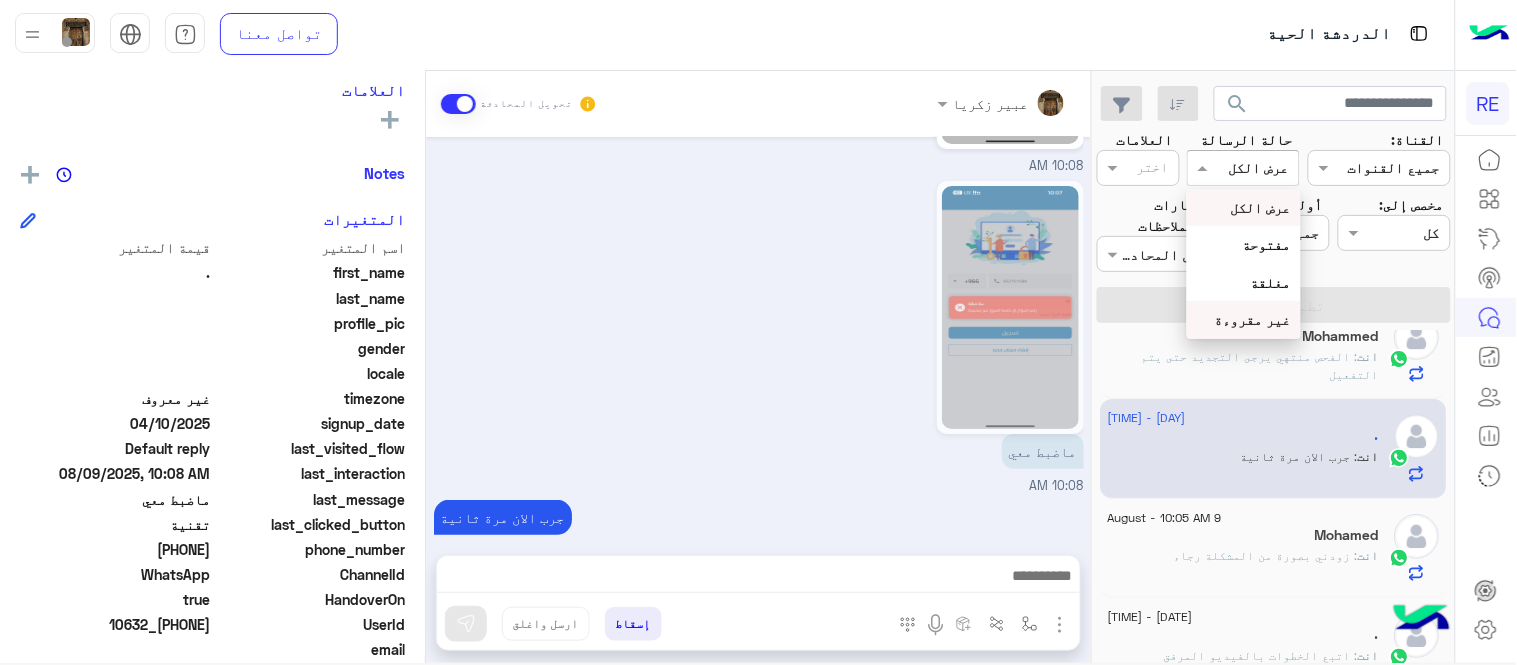 drag, startPoint x: 1278, startPoint y: 171, endPoint x: 1246, endPoint y: 315, distance: 147.51271 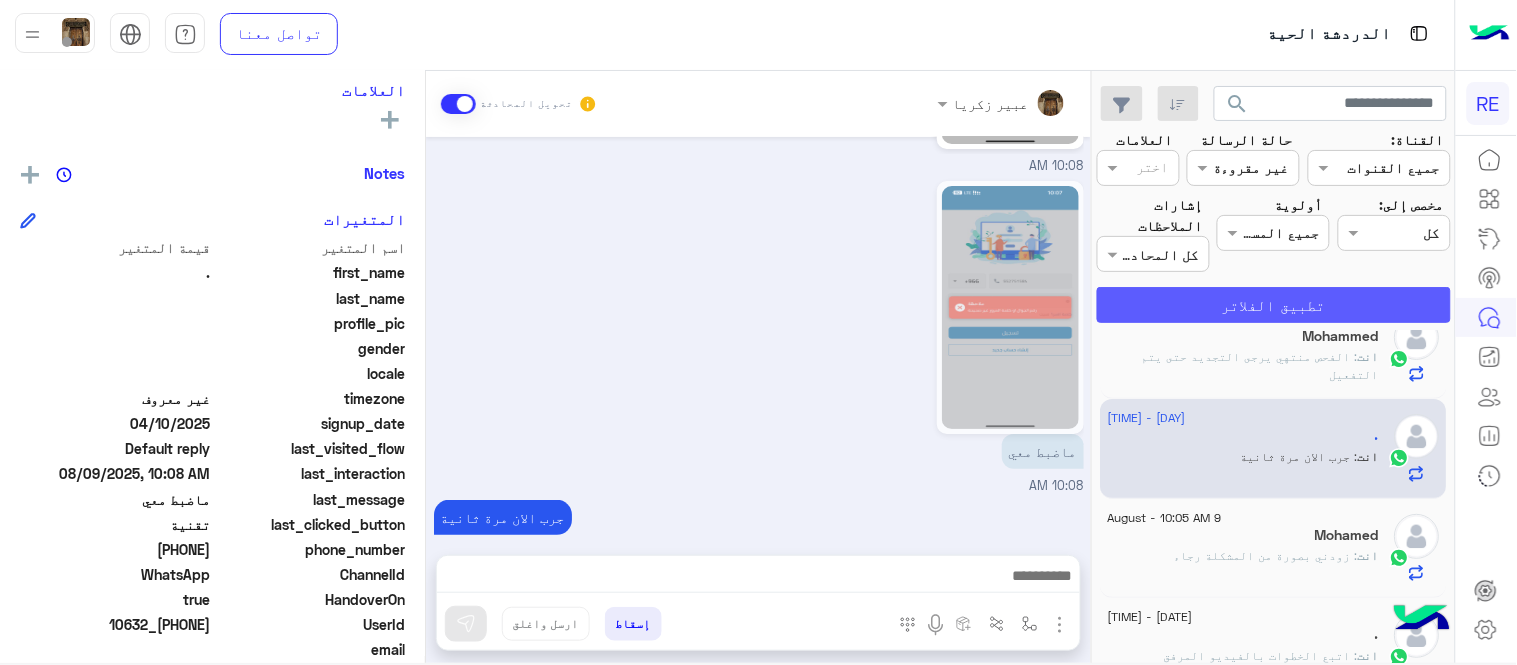 click on "تطبيق الفلاتر" 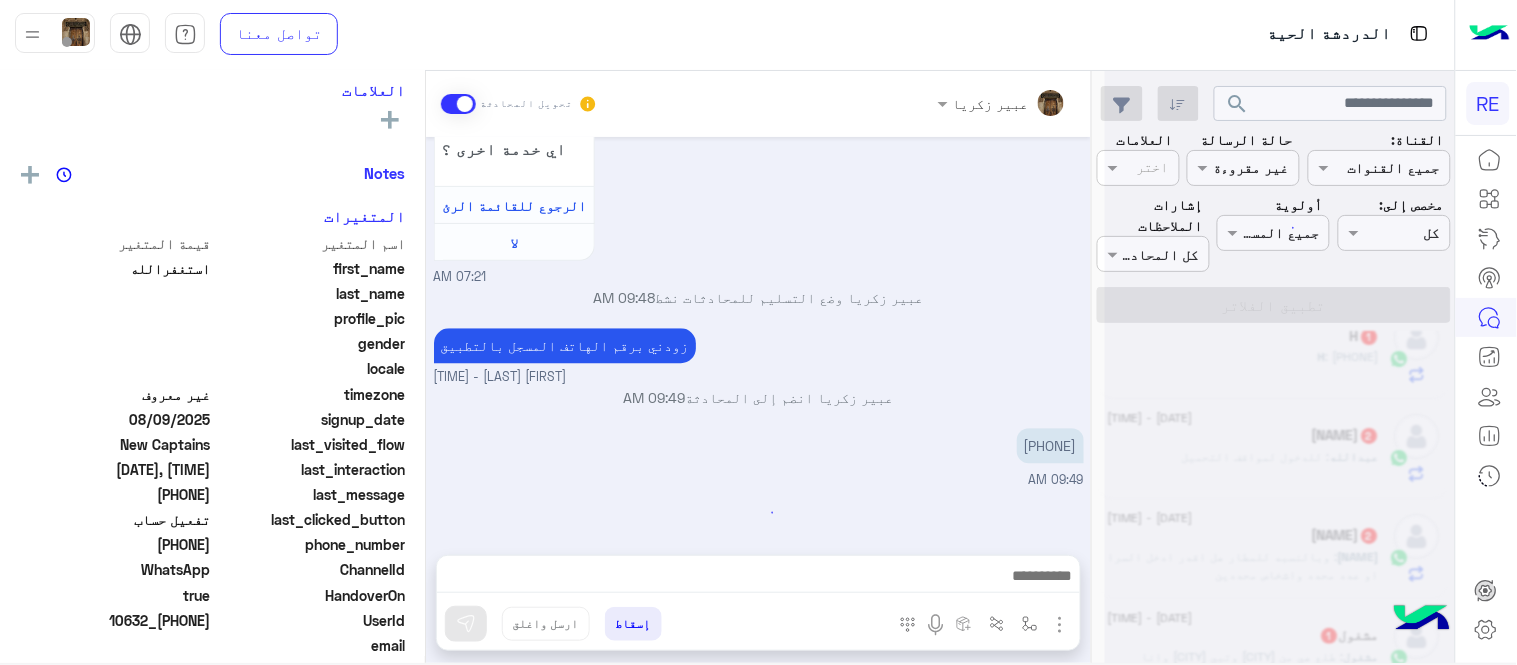 scroll, scrollTop: 1228, scrollLeft: 0, axis: vertical 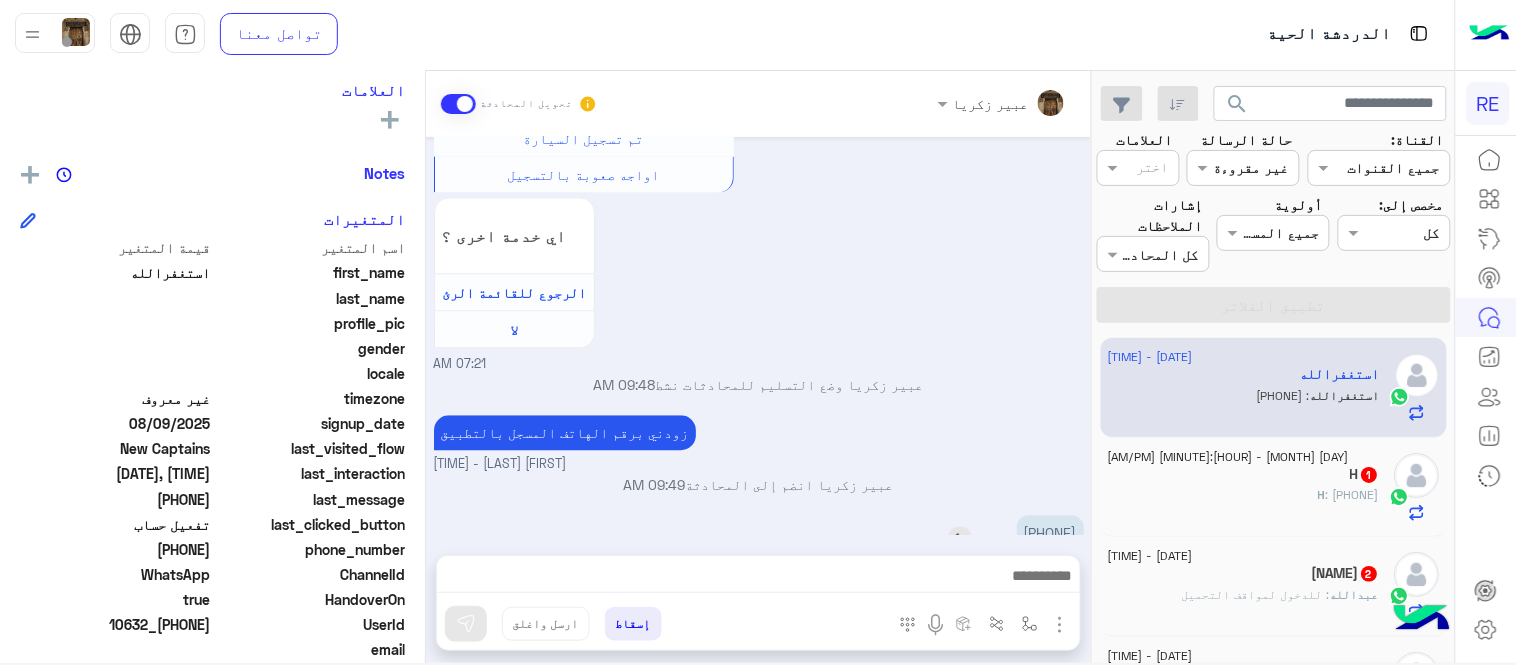 click on "[PHONE]" at bounding box center [1050, 532] 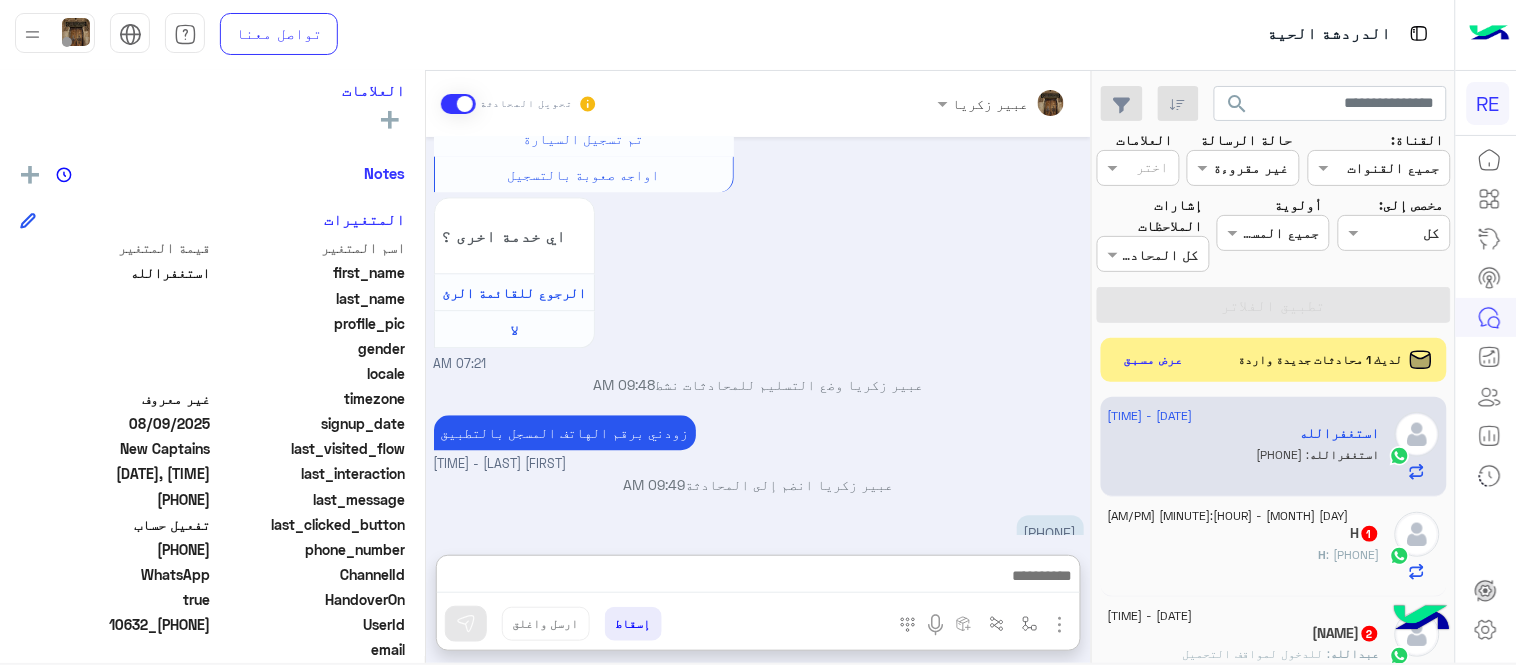 scroll, scrollTop: 1222, scrollLeft: 0, axis: vertical 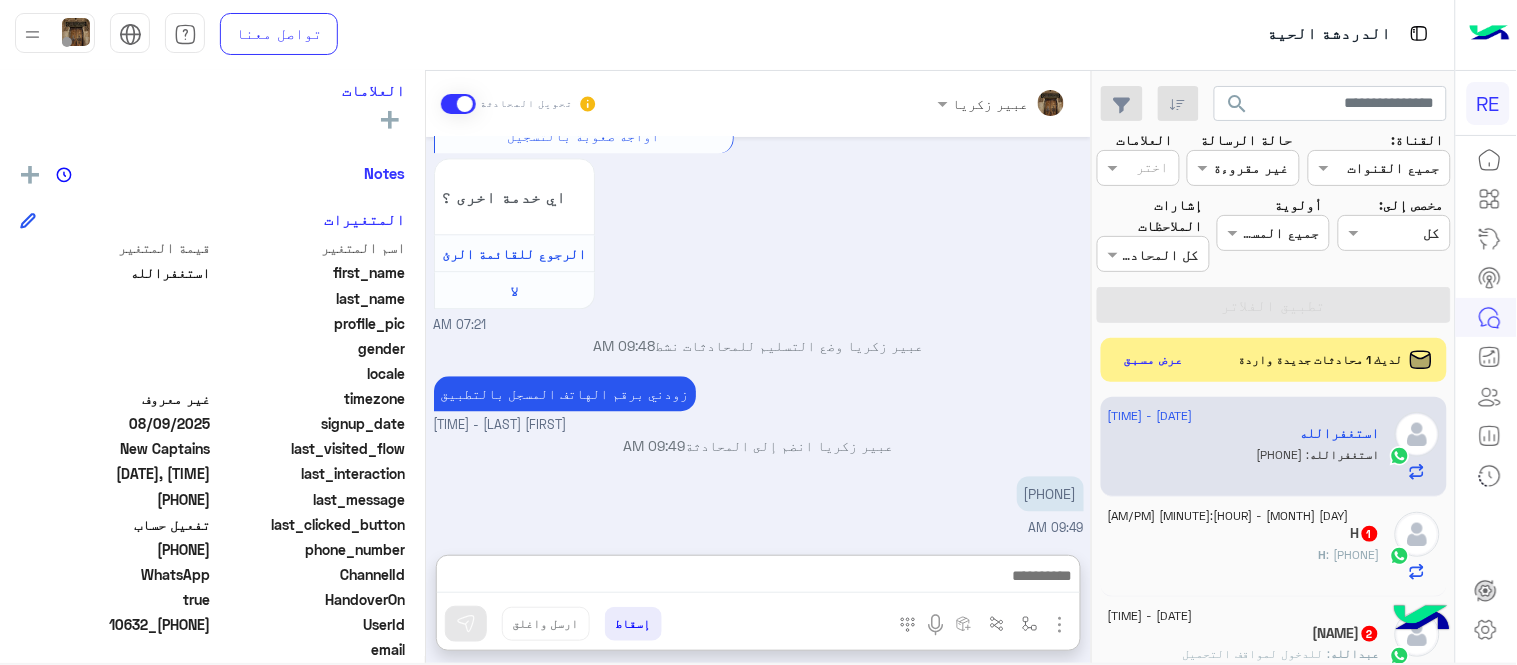 click at bounding box center [758, 578] 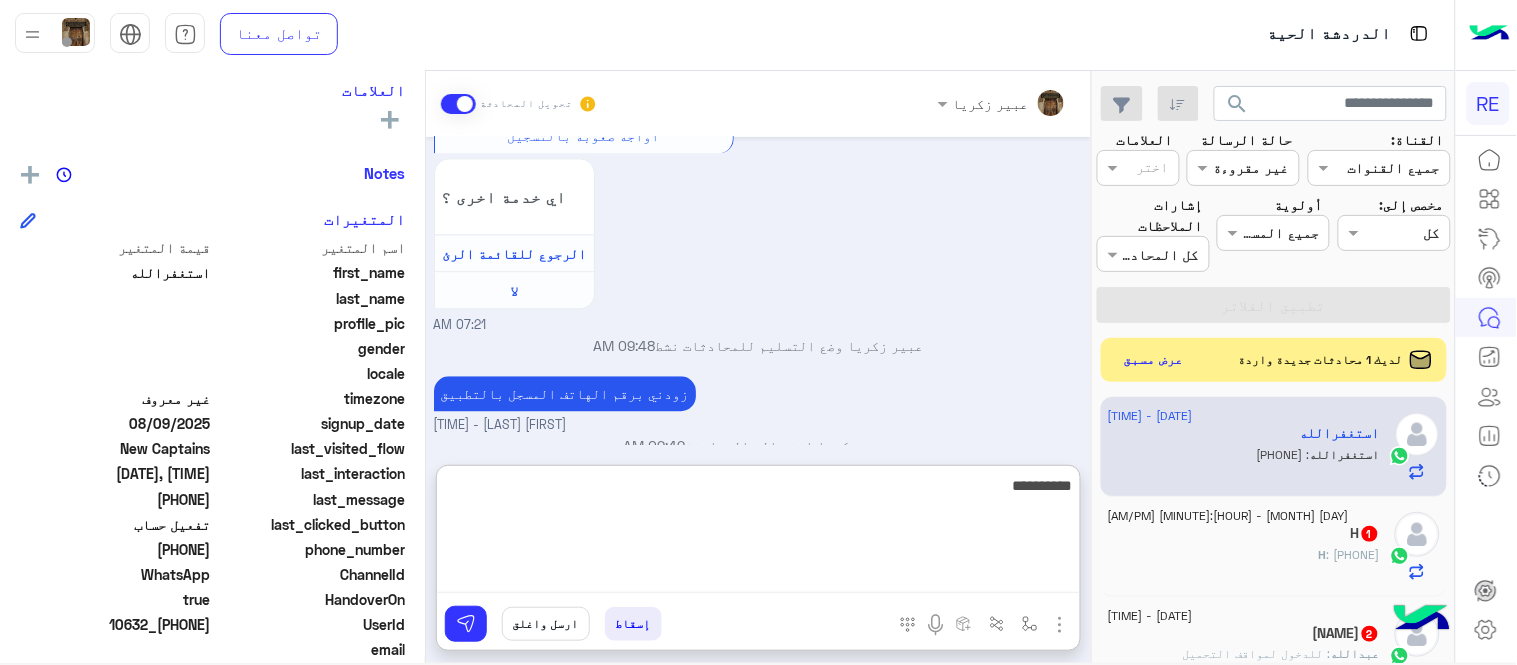 type on "**********" 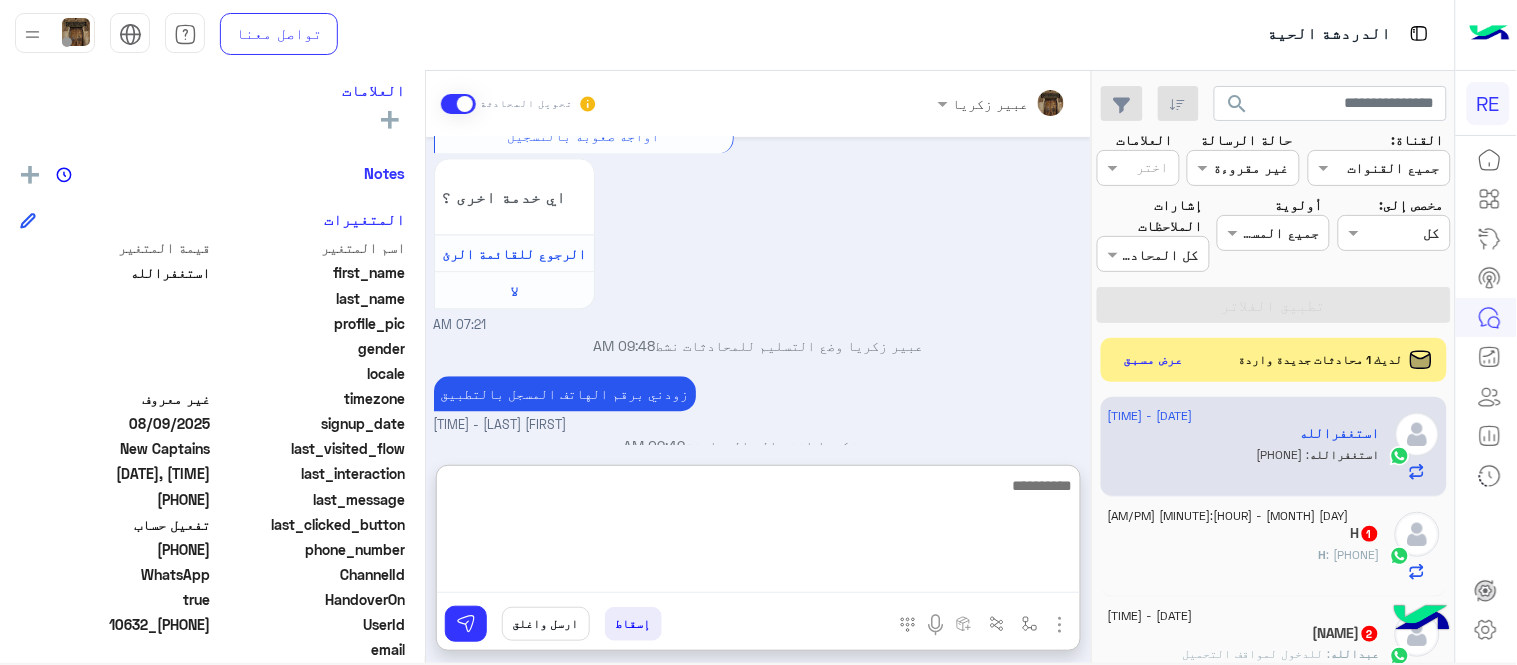 scroll, scrollTop: 1336, scrollLeft: 0, axis: vertical 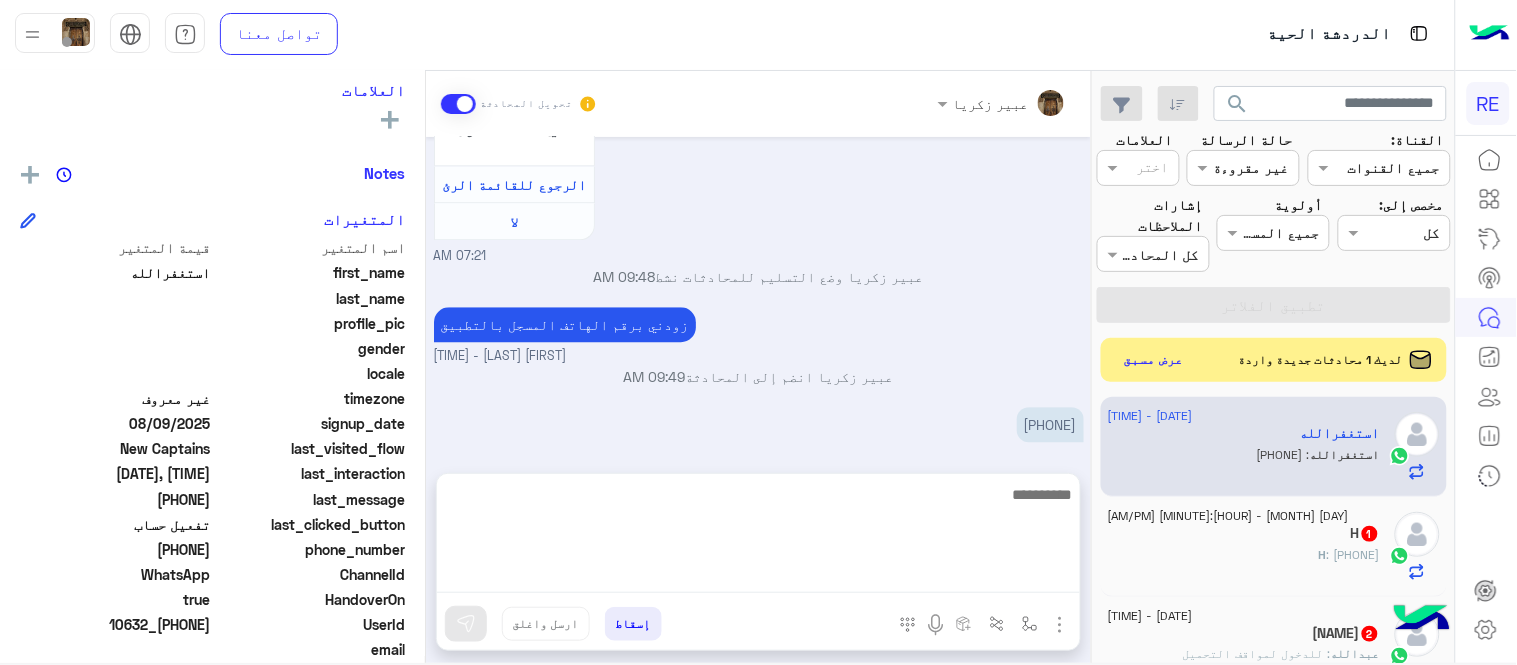 click on "Aug 9, 2025  اي خدمة اخرى ؟  الرجوع للقائمة الرئ   لا     07:21 AM   استغفرالله  غادر المحادثة   07:21 AM       الرجوع للقائمة الرئ    07:21 AM  اختر احد الخدمات التالية:    07:21 AM   تفعيل حساب    07:21 AM  يمكنك الاطلاع على شروط الانضمام لرحلة ك (كابتن ) الموجودة بالصورة أعلاه،
لتحميل التطبيق عبر الرابط التالي : 📲
http://onelink.to/Rehla    يسعدنا انضمامك لتطبيق رحلة يمكنك اتباع الخطوات الموضحة لتسجيل بيانات سيارتك بالفيديو التالي  : عزيزي الكابتن، فضلًا ، للرغبة بتفعيل الحساب قم برفع البيانات عبر التطبيق والتواصل معنا  تم تسجيل السيارة   اواجه صعوبة بالتسجيل  اي خدمة اخرى ؟  الرجوع للقائمة الرئ   لا" at bounding box center (758, 295) 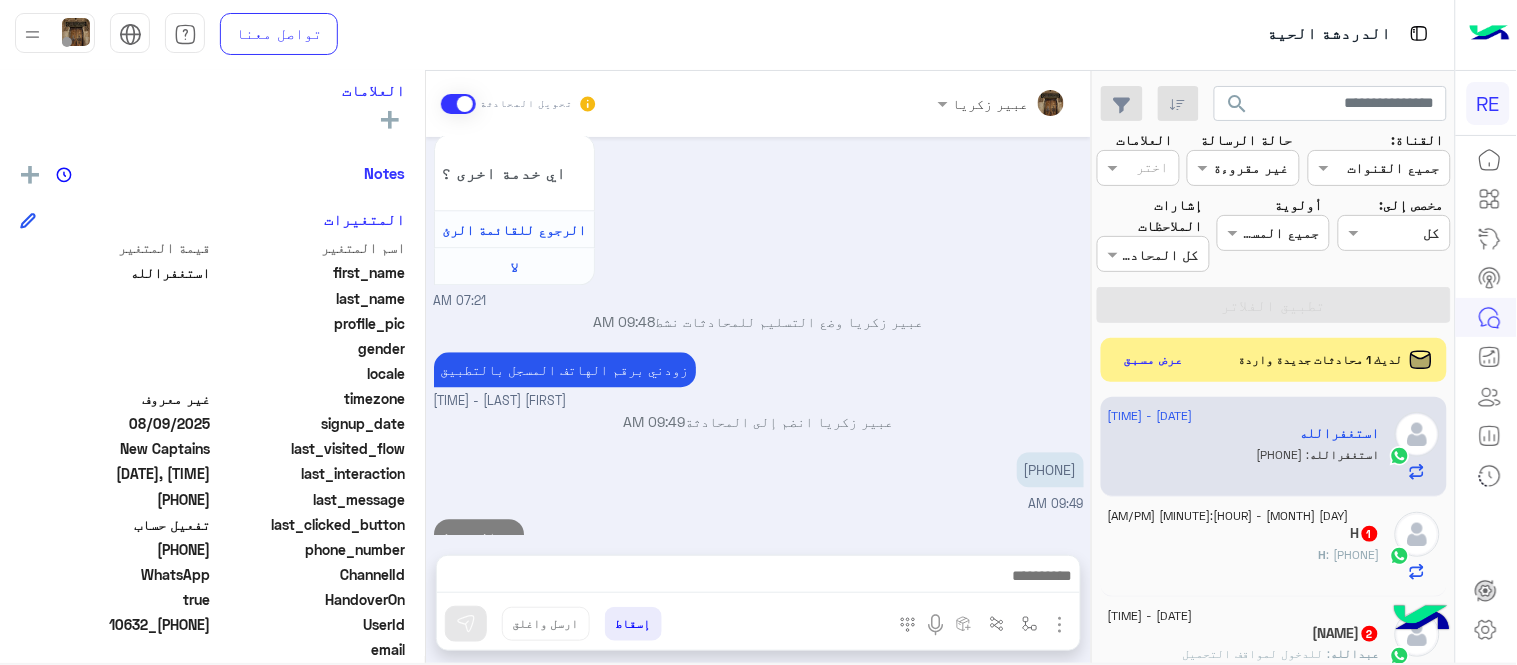 click on "H : [PHONE]" 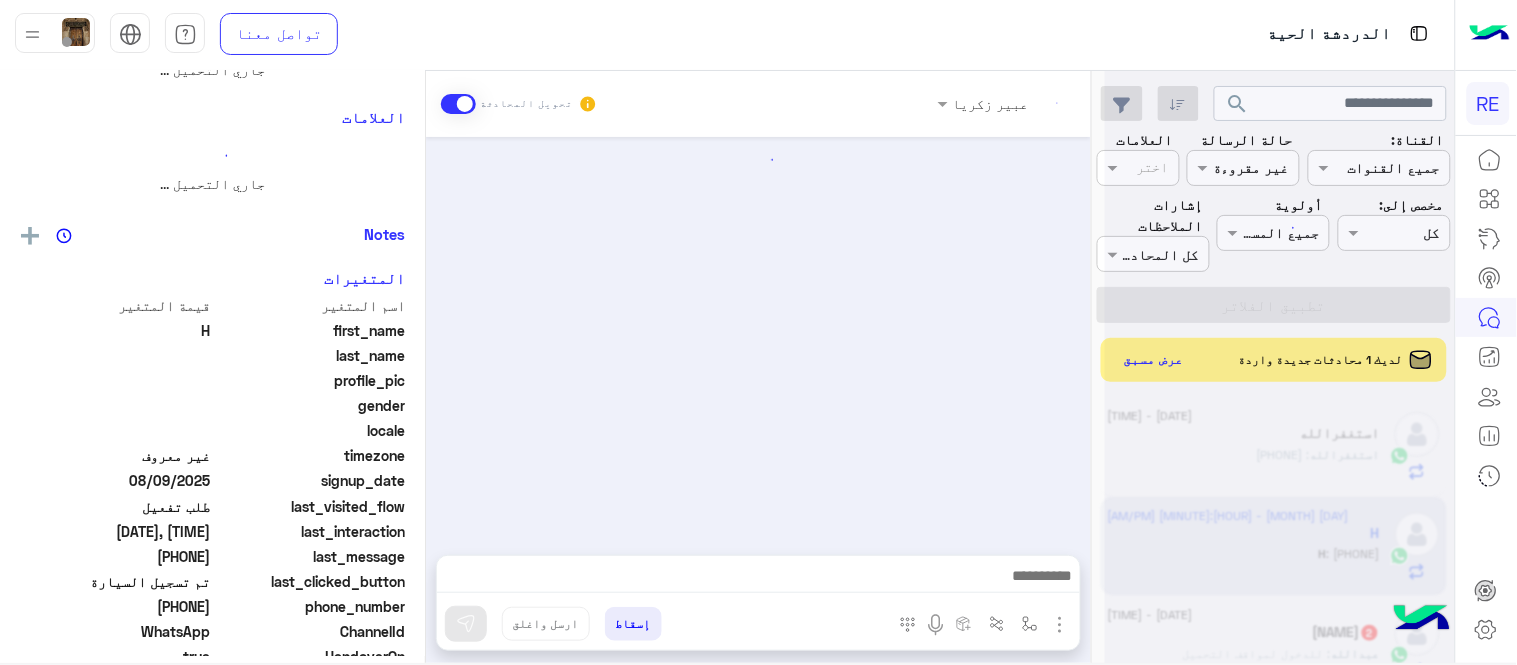 scroll, scrollTop: 0, scrollLeft: 0, axis: both 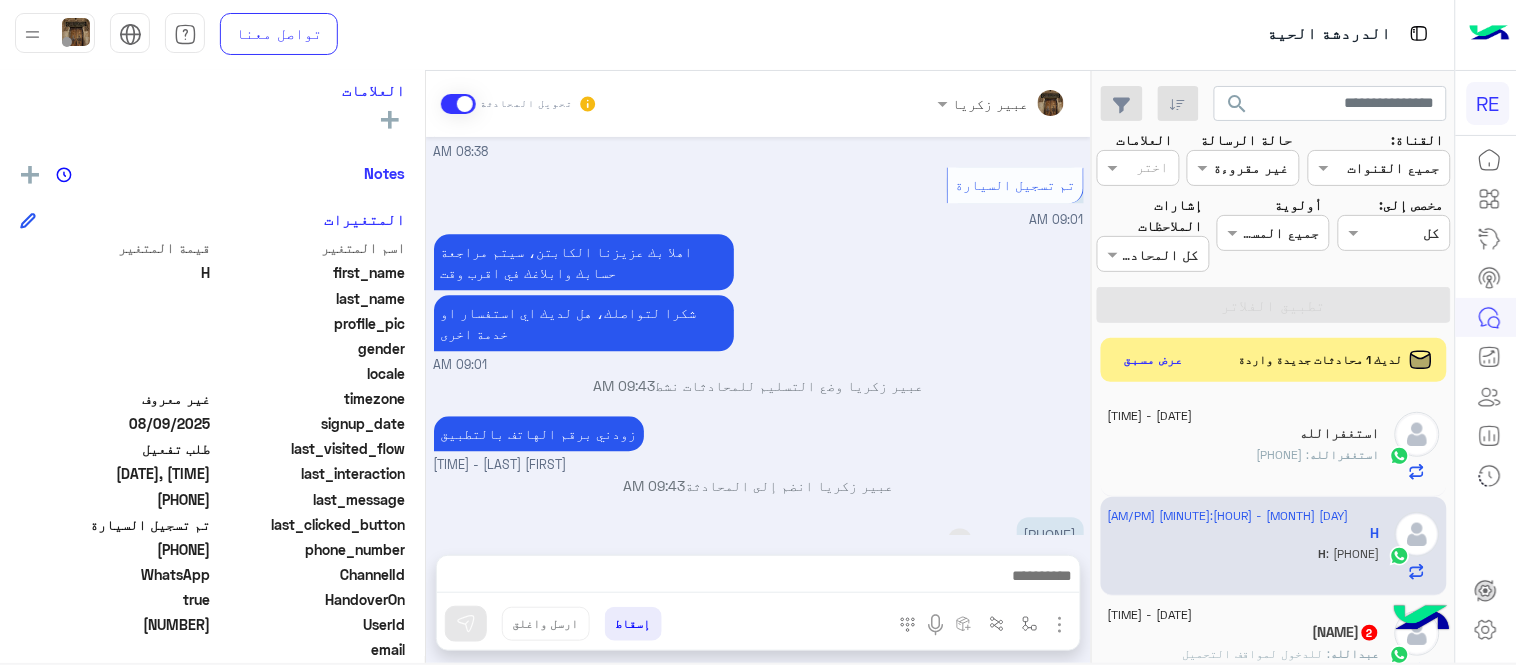 click on "[PHONE]" at bounding box center [1050, 534] 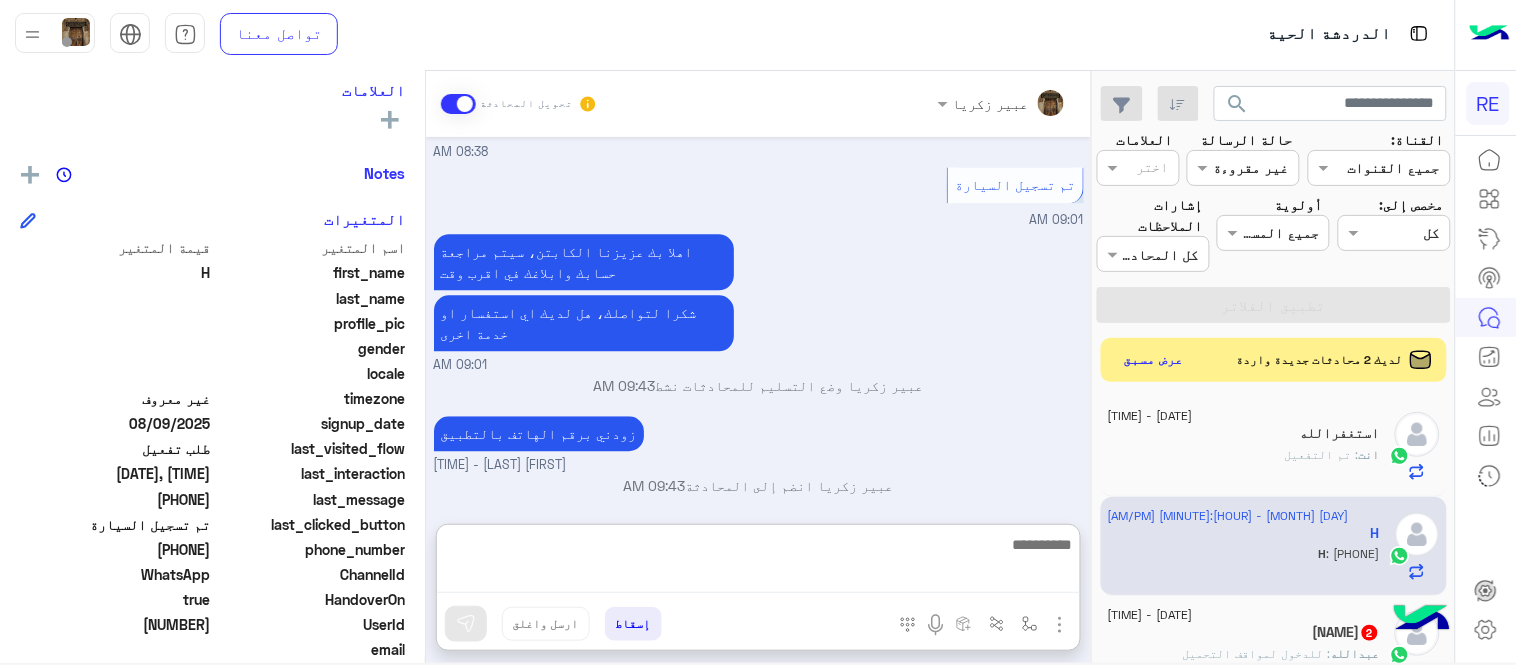 click at bounding box center (758, 562) 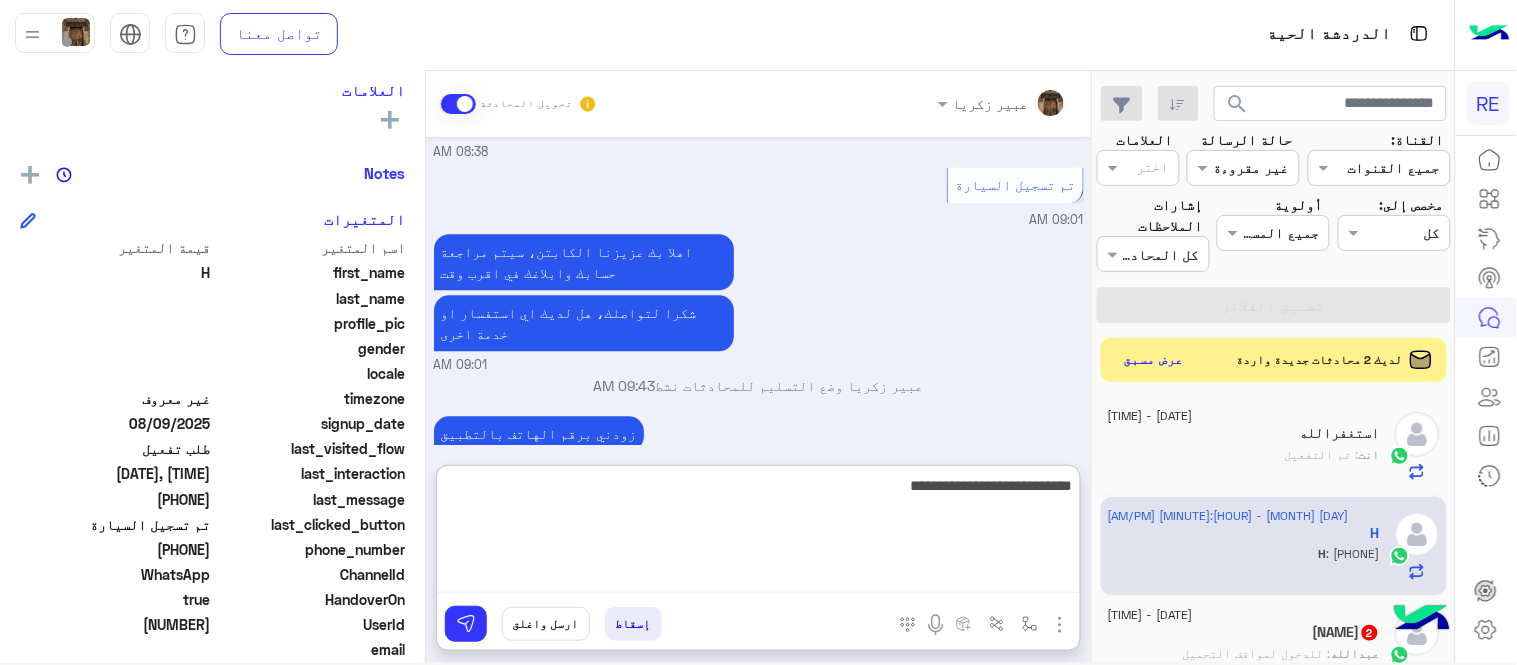 type on "**********" 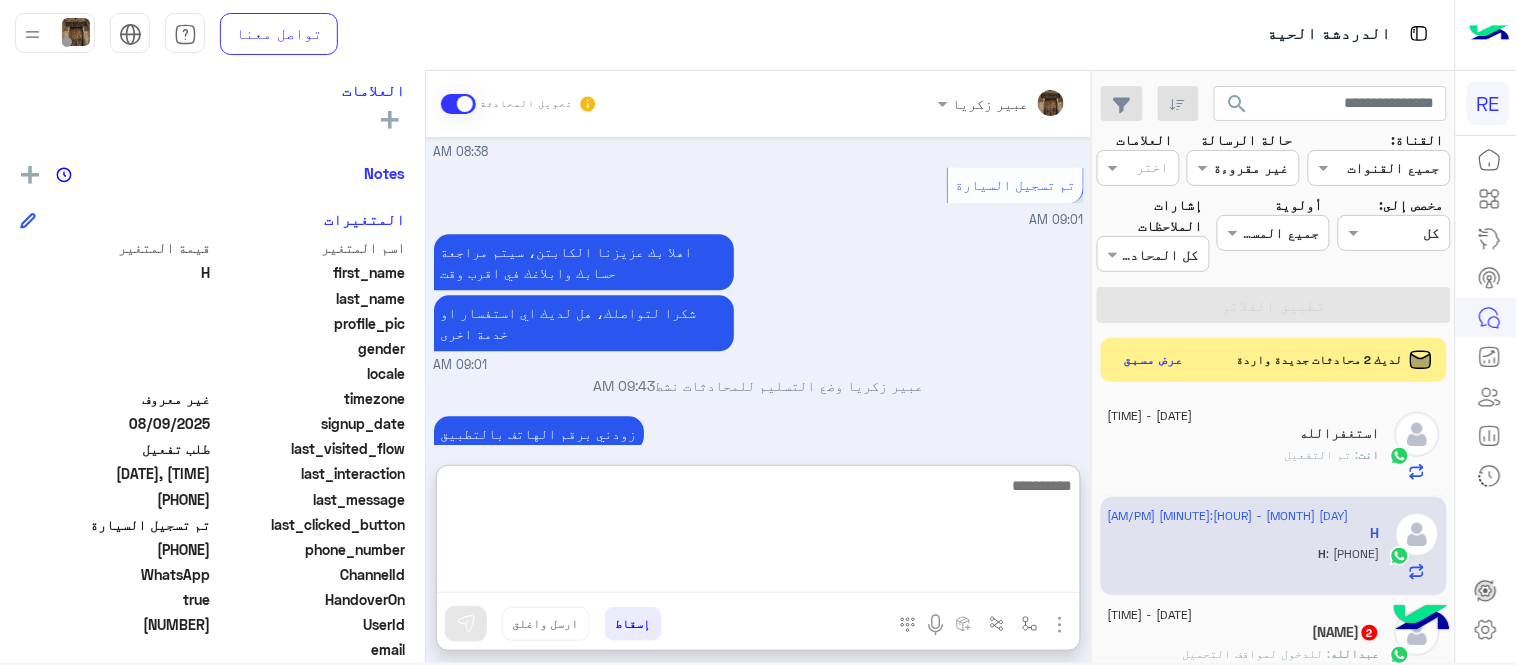 scroll, scrollTop: 1332, scrollLeft: 0, axis: vertical 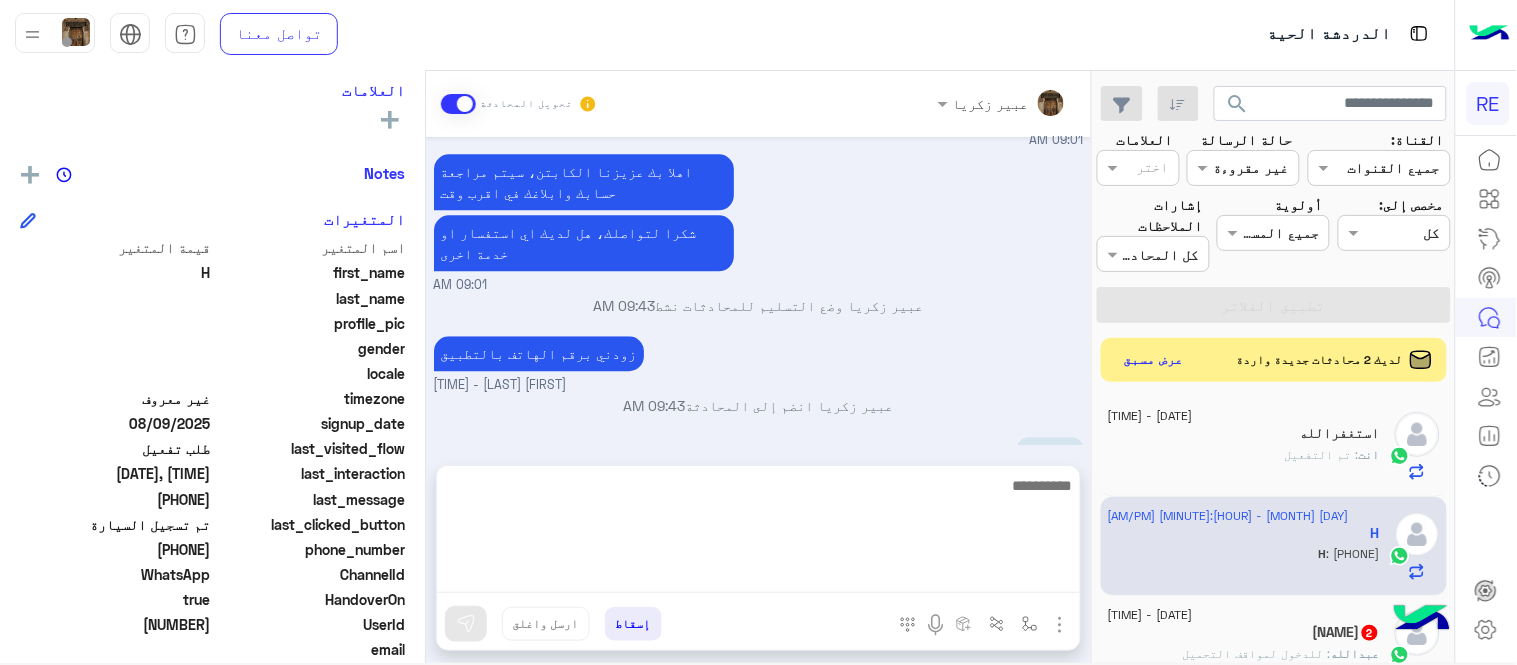 click on "[MONTH] [DAY], [YEAR]   كابتن     [HOUR]:[MINUTE] [AM/PM]  اختر احد الخدمات التالية:    [HOUR]:[MINUTE] [AM/PM]   تفعيل حساب    [HOUR]:[MINUTE] [AM/PM]  يمكنك الاطلاع على شروط الانضمام لرحلة ك (كابتن ) الموجودة بالصورة أعلاه،
لتحميل التطبيق عبر الرابط التالي : 📲
http://onelink.to/Rehla    يسعدنا انضمامك لتطبيق رحلة يمكنك اتباع الخطوات الموضحة لتسجيل بيانات سيارتك بالفيديو التالي  : عزيزي الكابتن، فضلًا ، للرغبة بتفعيل الحساب قم برفع البيانات عبر التطبيق والتواصل معنا  تم تسجيل السيارة   اواجه صعوبة بالتسجيل  اي خدمة اخرى ؟  الرجوع للقائمة الرئ   لا     [HOUR]:[MINUTE] [AM/PM]   تم تسجيل السيارة    [HOUR]:[MINUTE] [AM/PM]  اهلا بك عزيزنا الكابتن، سيتم مراجعة حسابك وابلاغك في اقرب وقت" at bounding box center (758, 291) 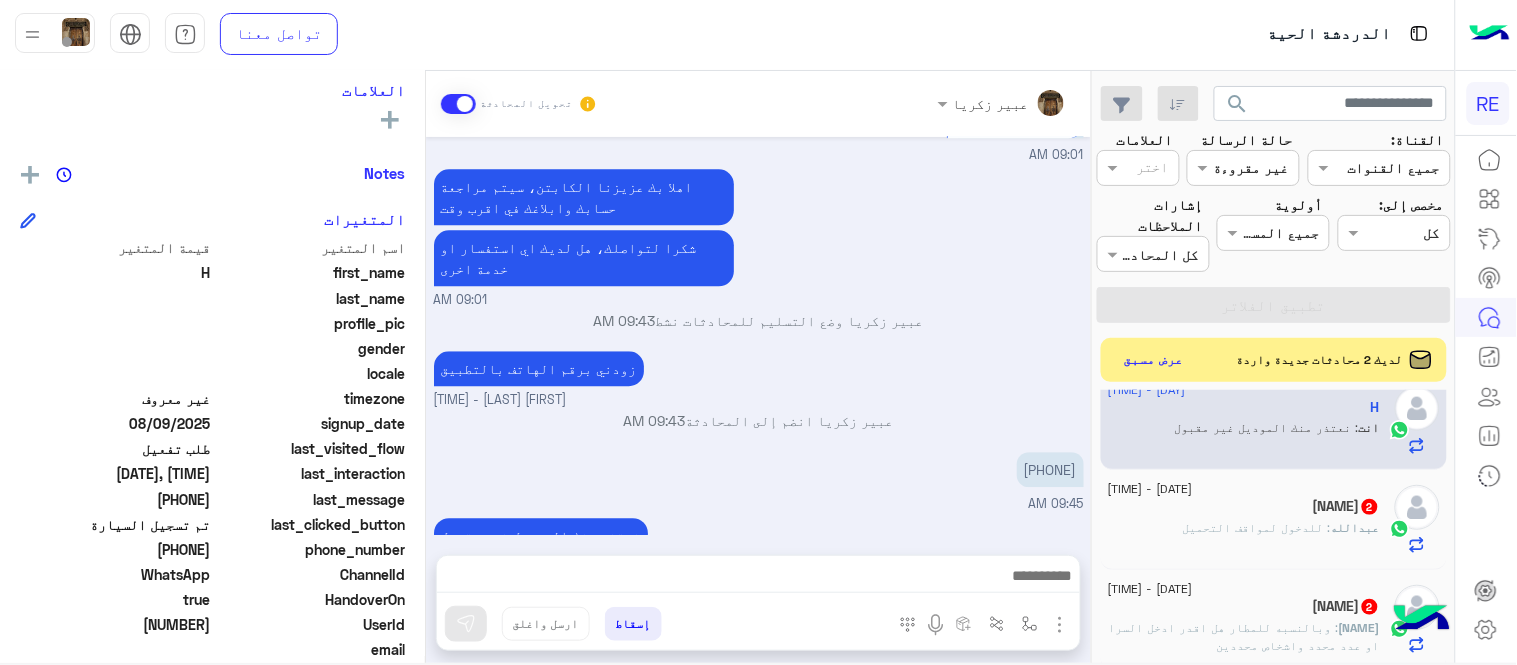 scroll, scrollTop: 111, scrollLeft: 0, axis: vertical 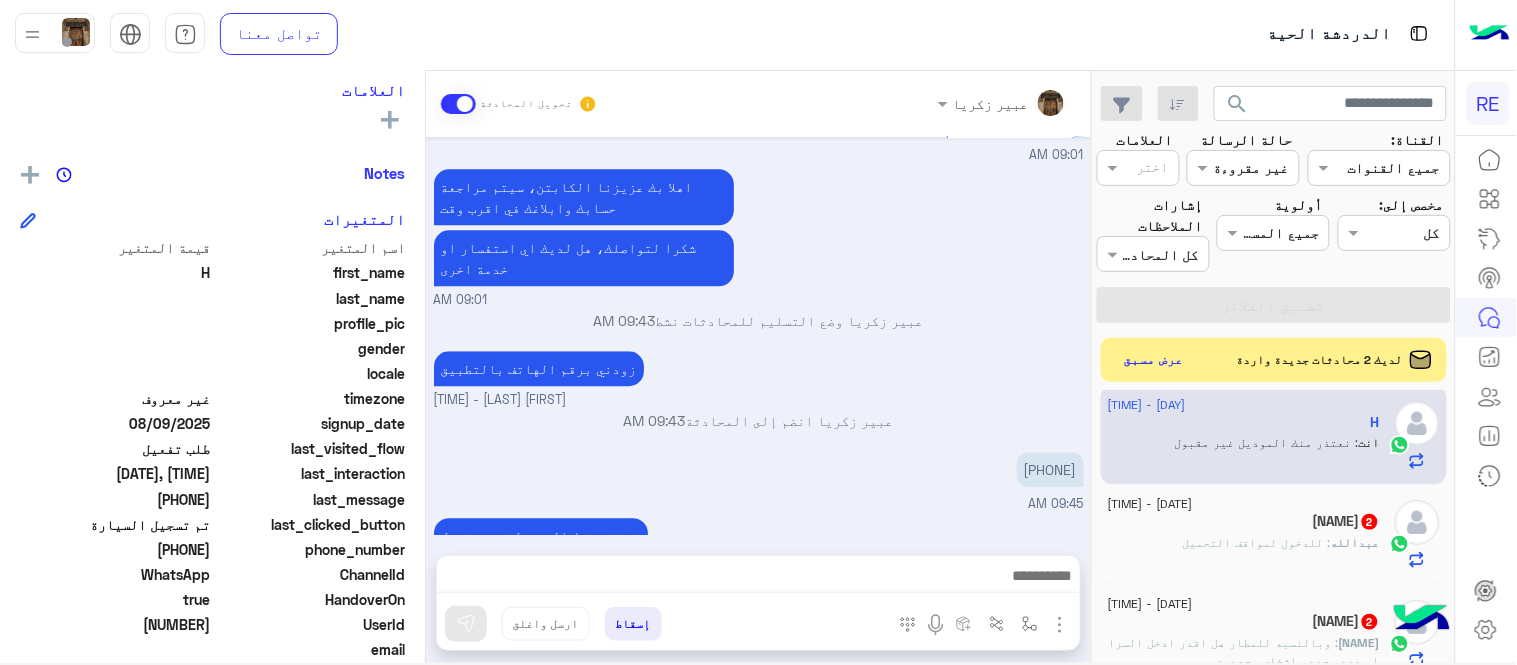 click on "[DATE] - [TIME]" 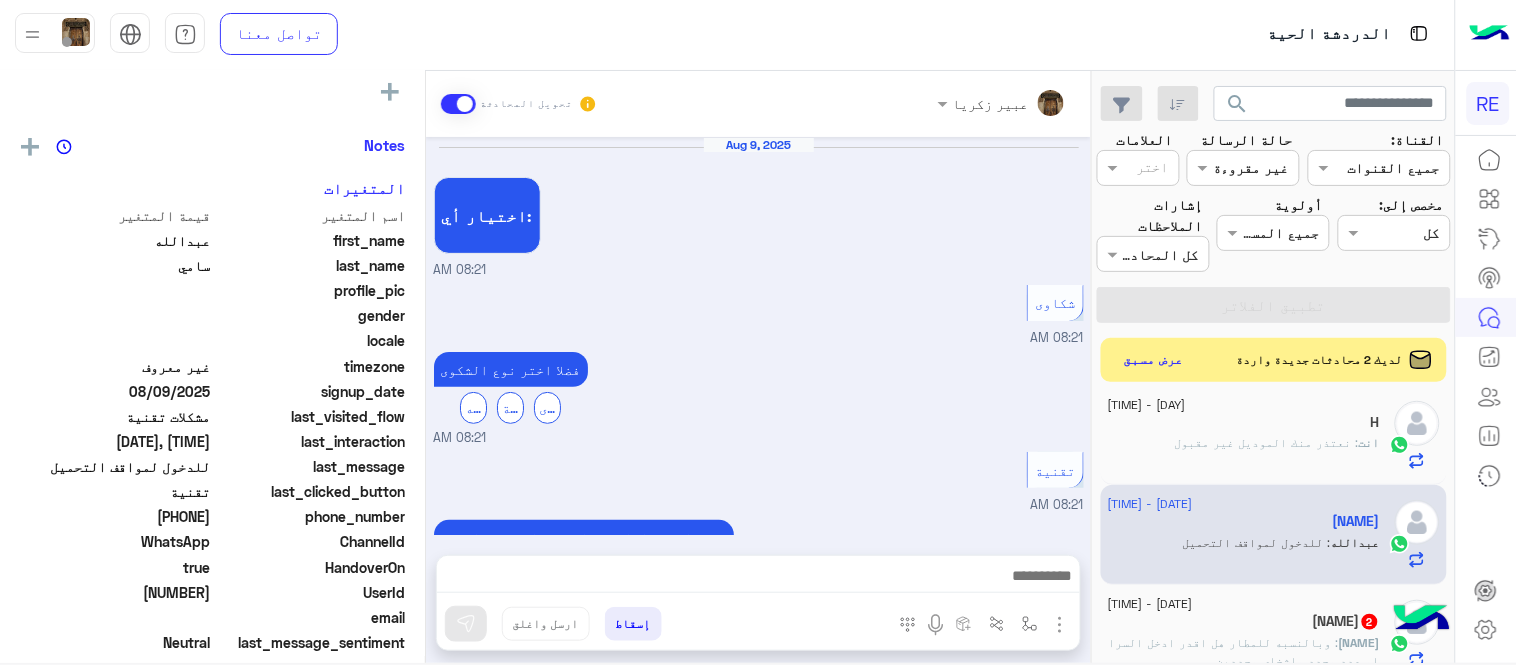 scroll, scrollTop: 637, scrollLeft: 0, axis: vertical 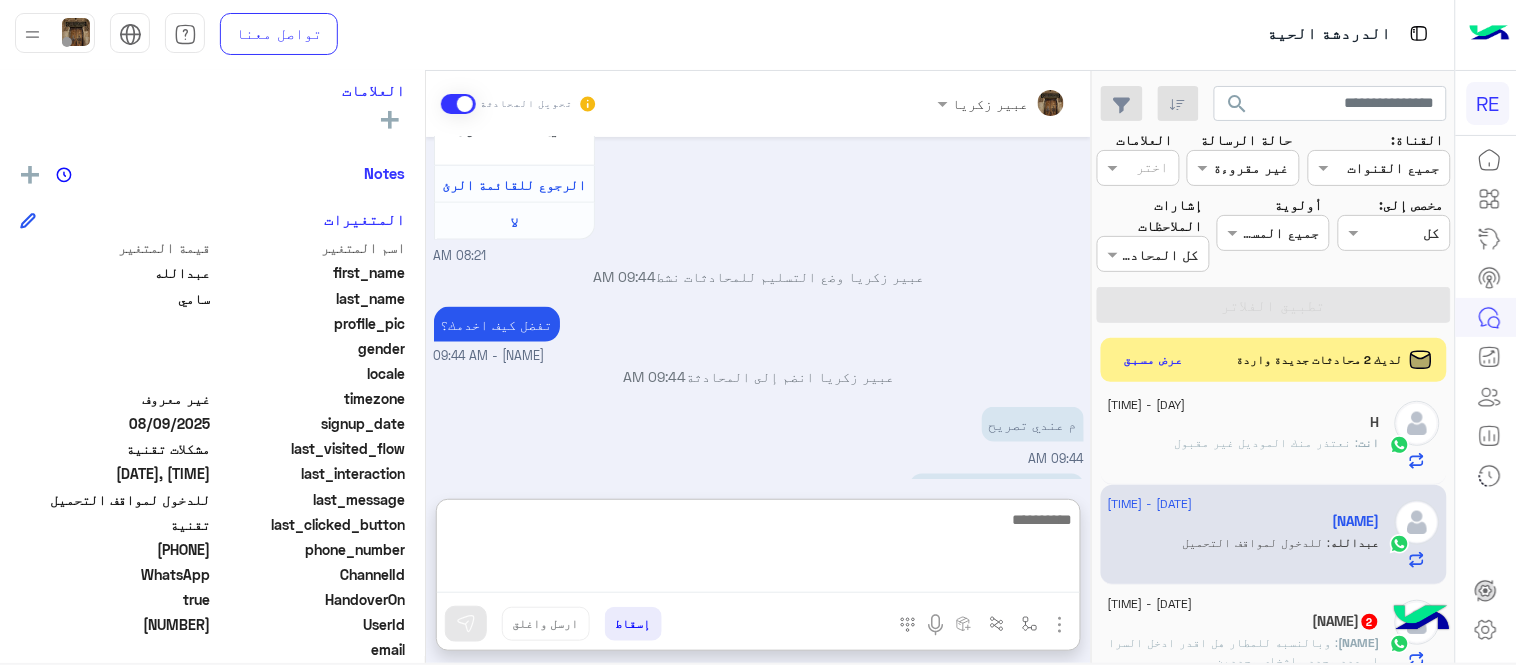 click at bounding box center (758, 550) 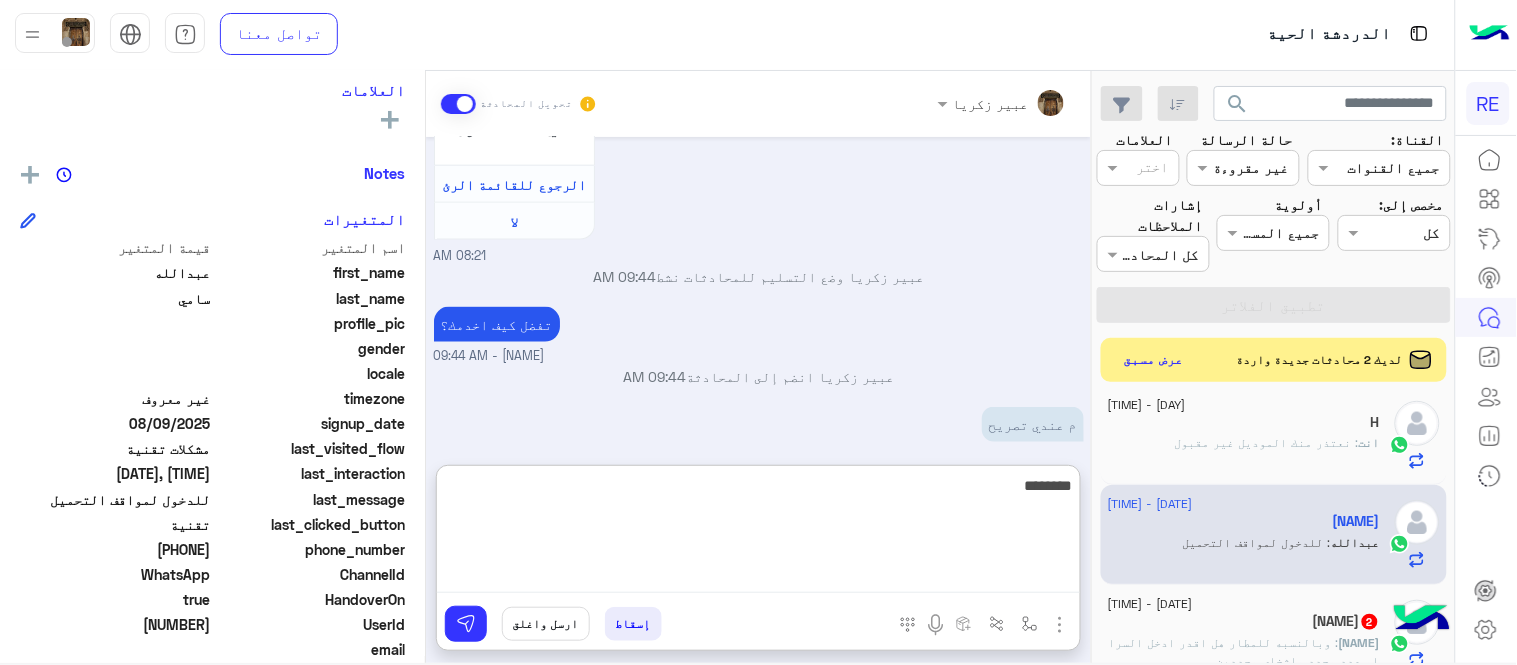 type on "*********" 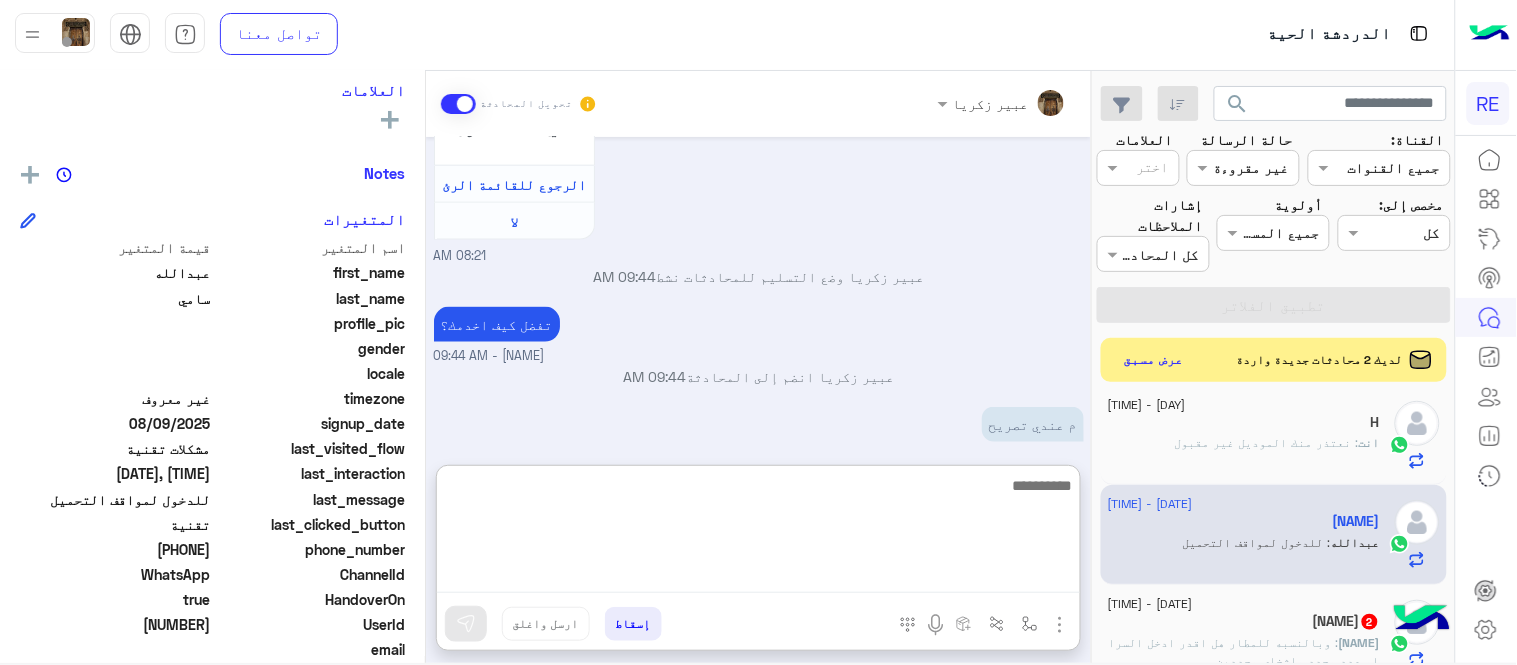 scroll, scrollTop: 791, scrollLeft: 0, axis: vertical 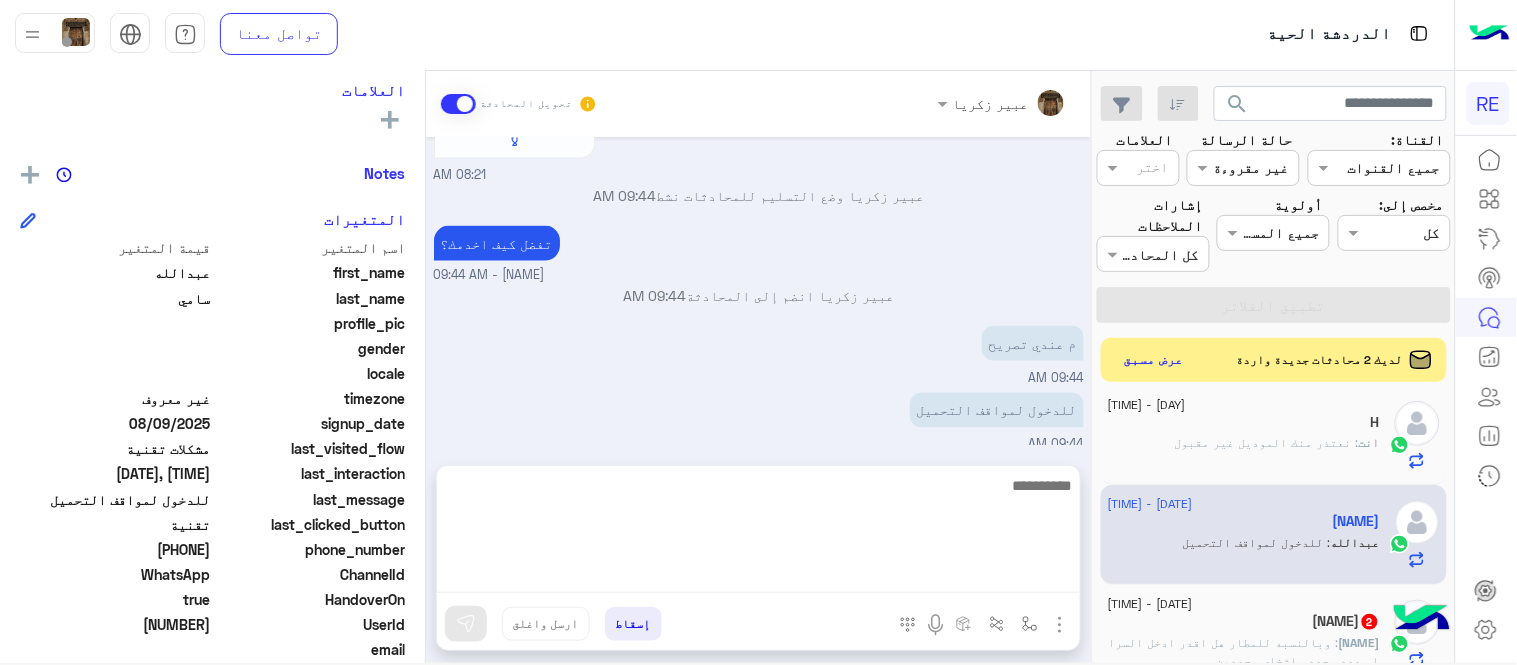 click on "Aug 9, 2025  اختيار أي:    08:21 AM   شكاوى    08:21 AM  فضلا اختر نوع الشكوى  ماليه   تقنية   اخرى     08:21 AM   تقنية    08:21 AM  سعداء بتواصلك معنا، لنتمكن من مساعدتك نأمل توضيح استفسارك ونوع جوالك و تزويدنا بصورة من المشكلة. عزيزي العميل سعدنا بتواصلك معنا ، نأمل ان يكون تم توضيح جميع التفاصيل وارفاق الصور الخاصة بالمشكلة  ليتم مباشرة المعالجة مع القسم التقني باسرع وقت اي خدمة اخرى ؟  الرجوع للقائمة الرئ   لا     08:21 AM   [NAME] وضع التسليم للمحادثات نشط   09:44 AM      تفضل كيف اخدمك؟  [NAME] -  09:44 AM   [NAME] انضم إلى المحادثة   09:44 AM      م عندي تصريح   09:44 AM  للدخول لمواقف التحميل   09:44 AM" at bounding box center (758, 291) 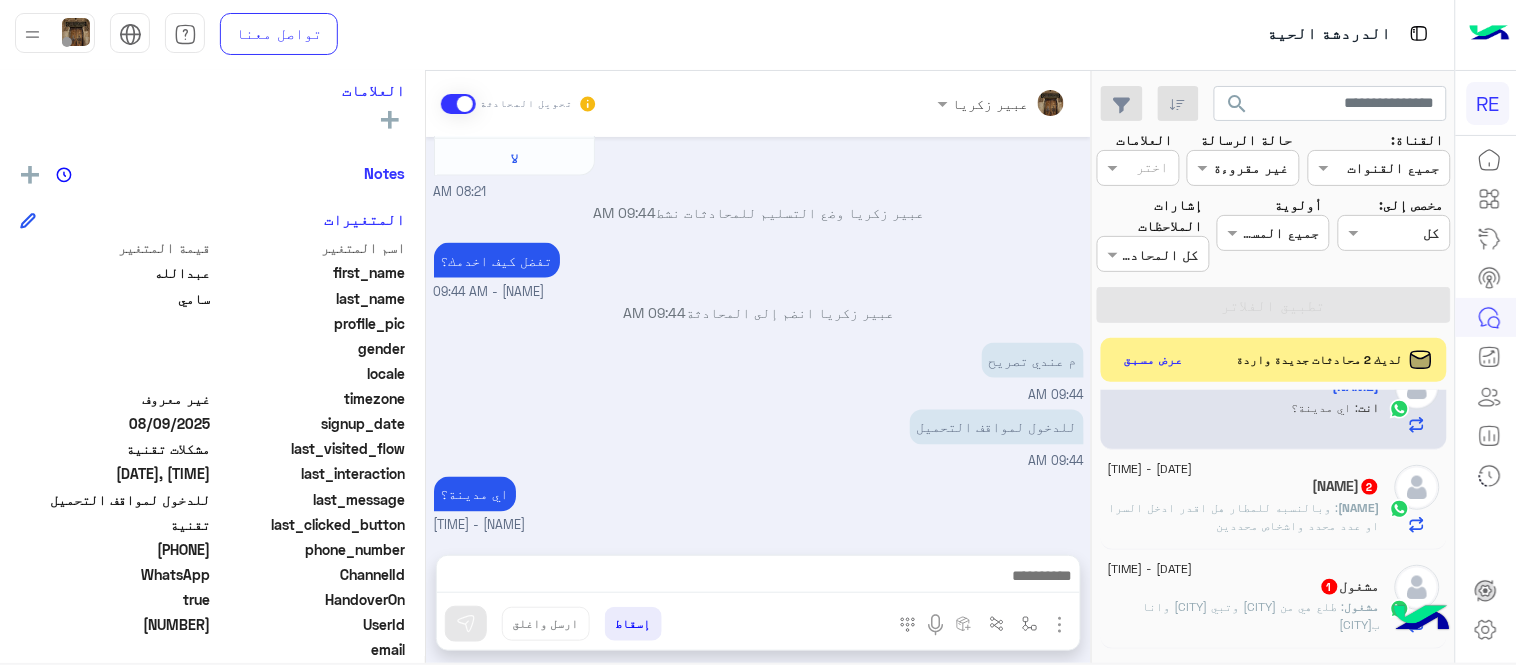 scroll, scrollTop: 285, scrollLeft: 0, axis: vertical 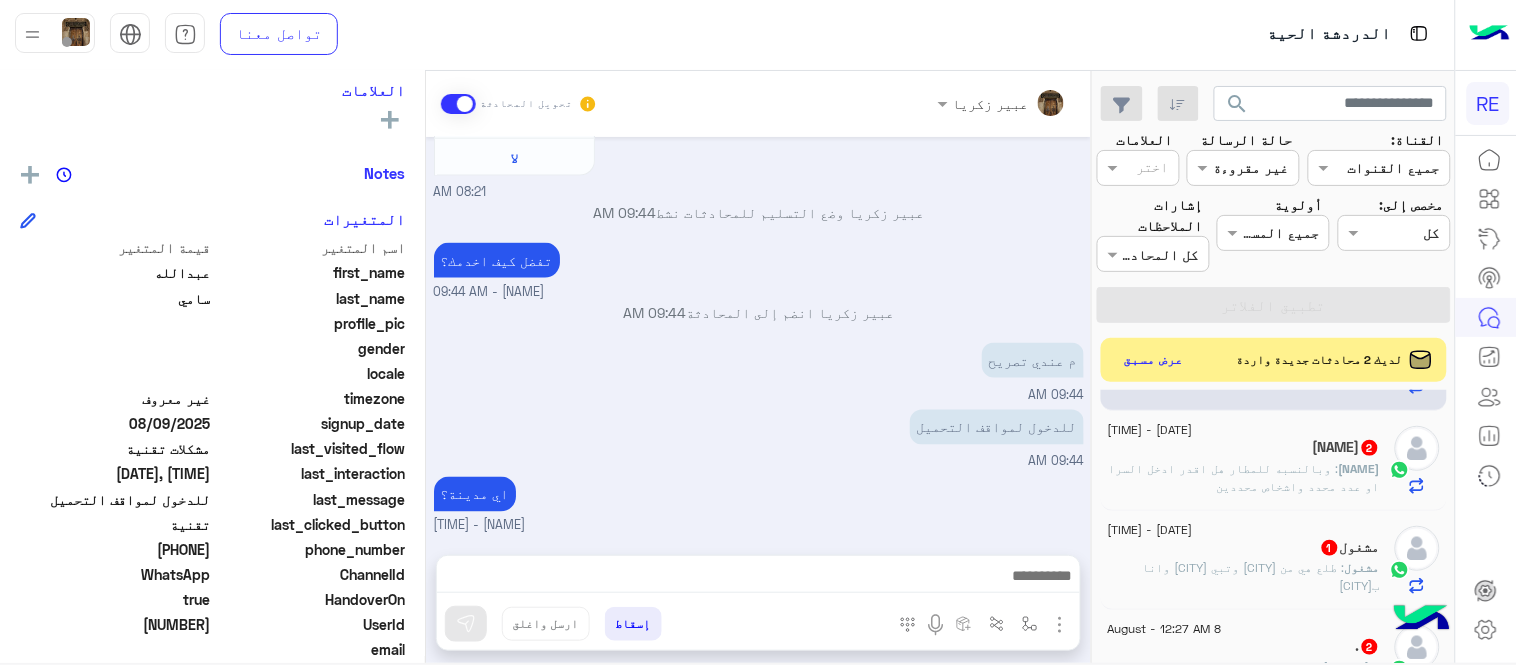 click on ": وبالنسبه للمطار هل اقدر ادخل السرا او عدد محدد واشخاص محددين" 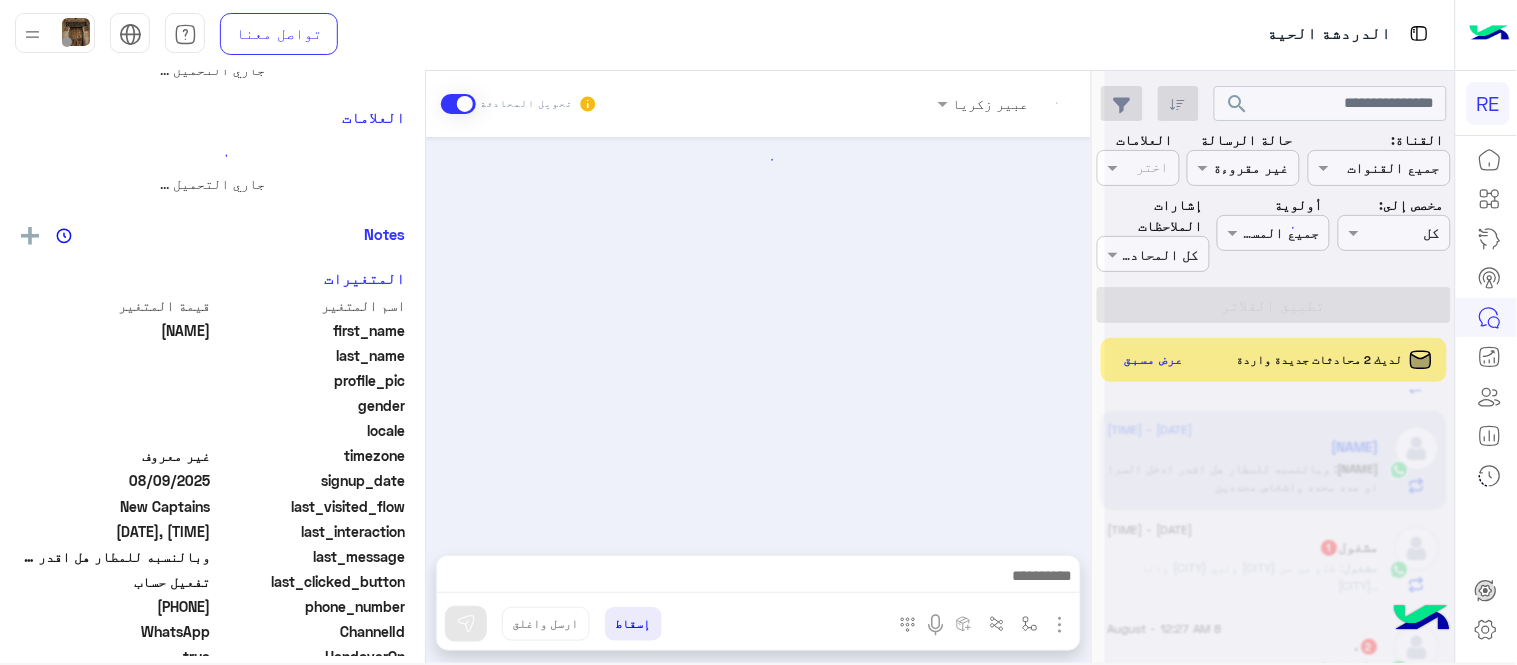 scroll, scrollTop: 0, scrollLeft: 0, axis: both 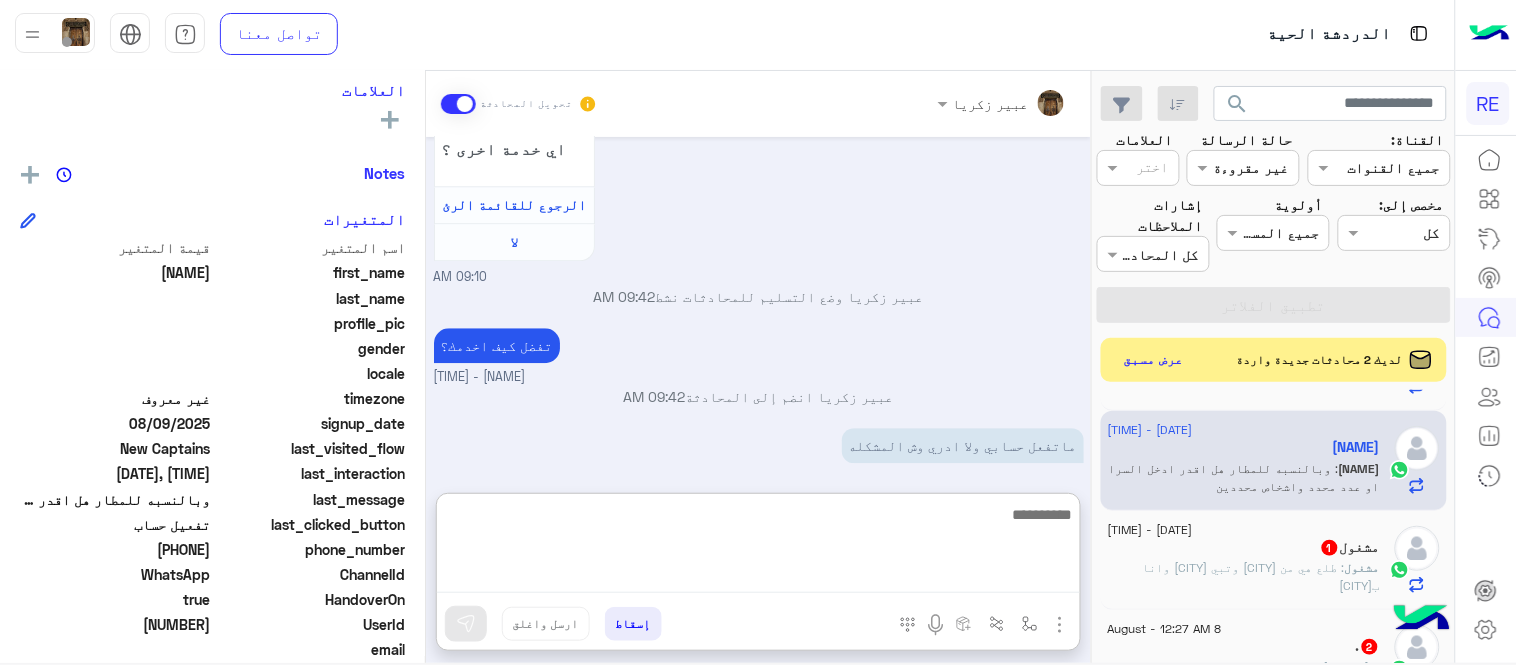click at bounding box center (758, 548) 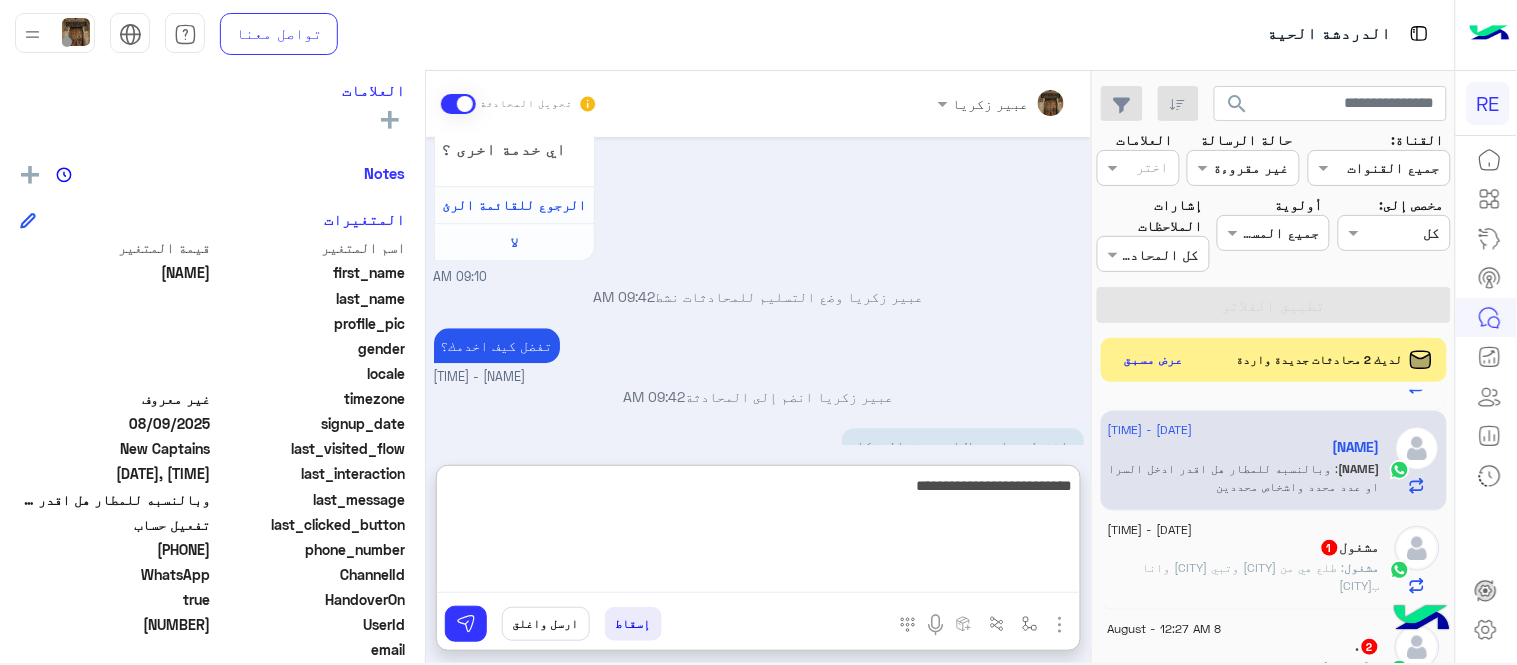 type on "**********" 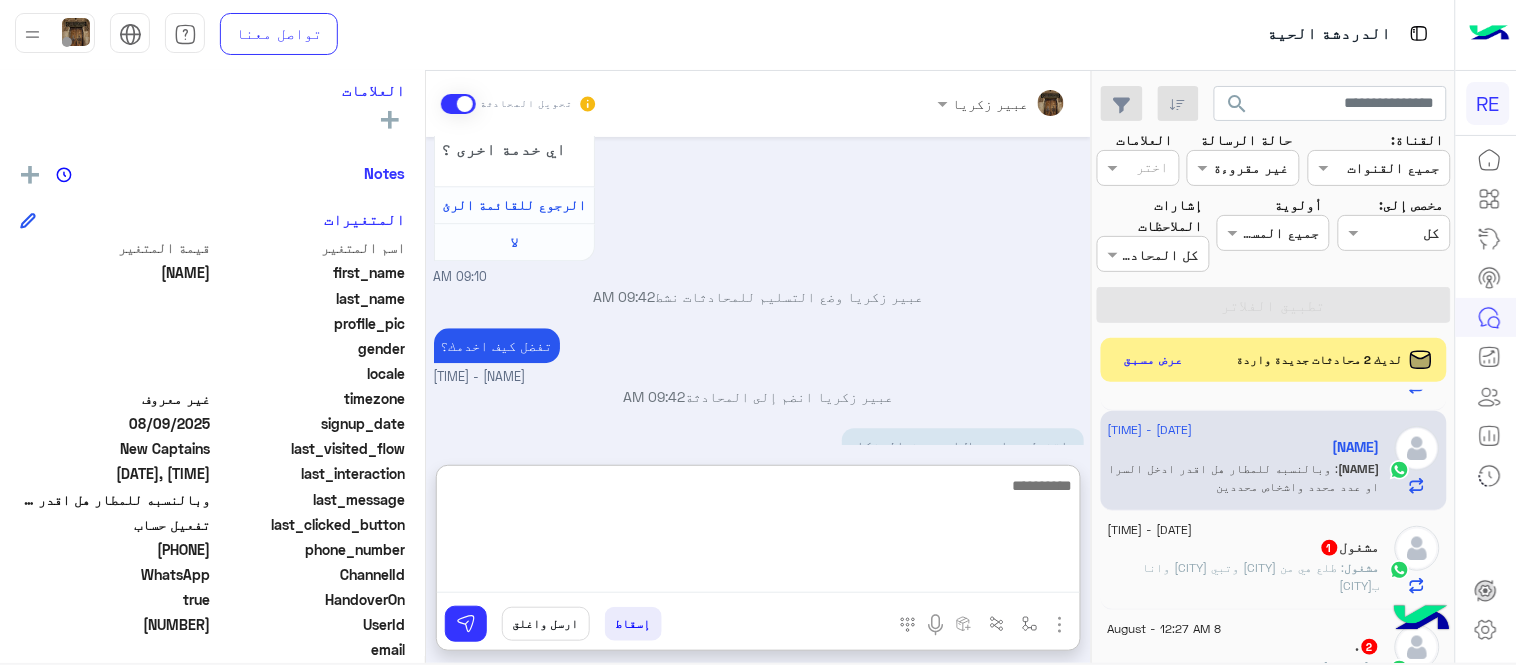 scroll, scrollTop: 1425, scrollLeft: 0, axis: vertical 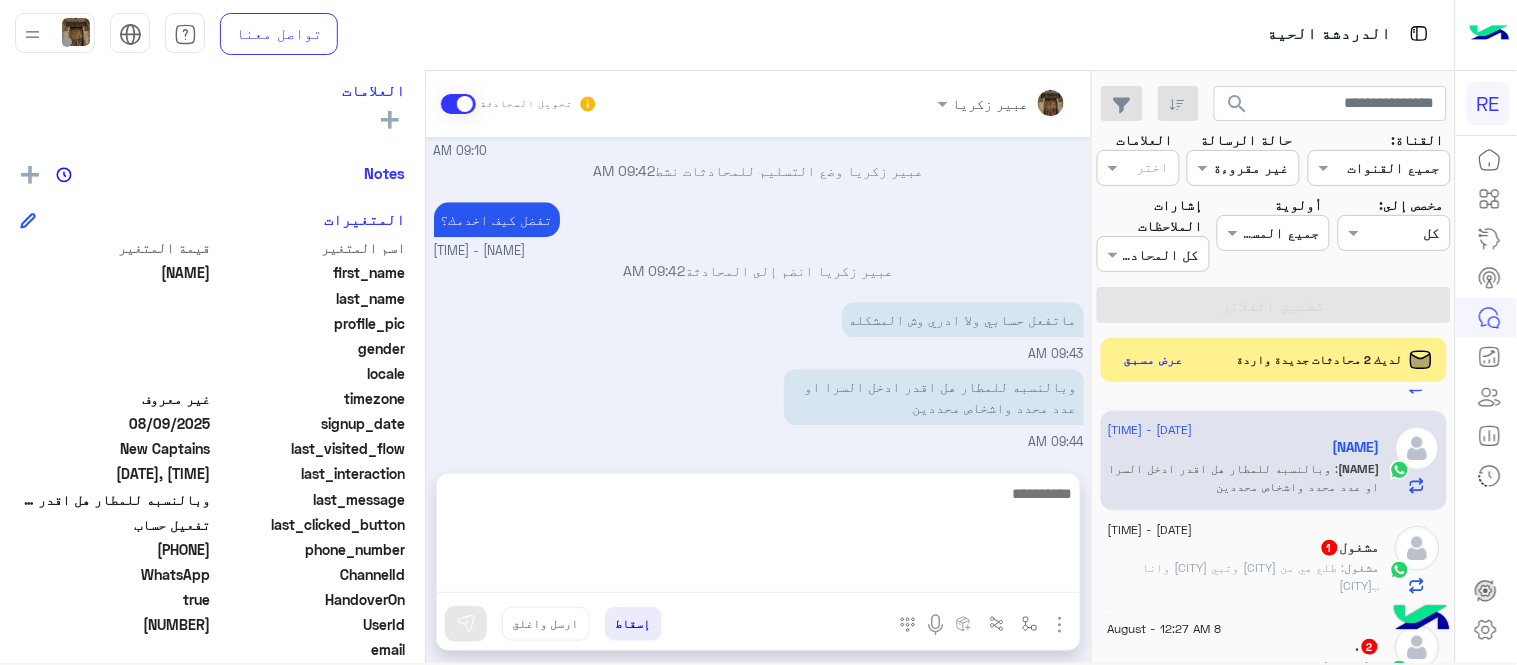 click on ": طلع هي من [CITY] وتبي [CITY] وانا ب[CITY]" 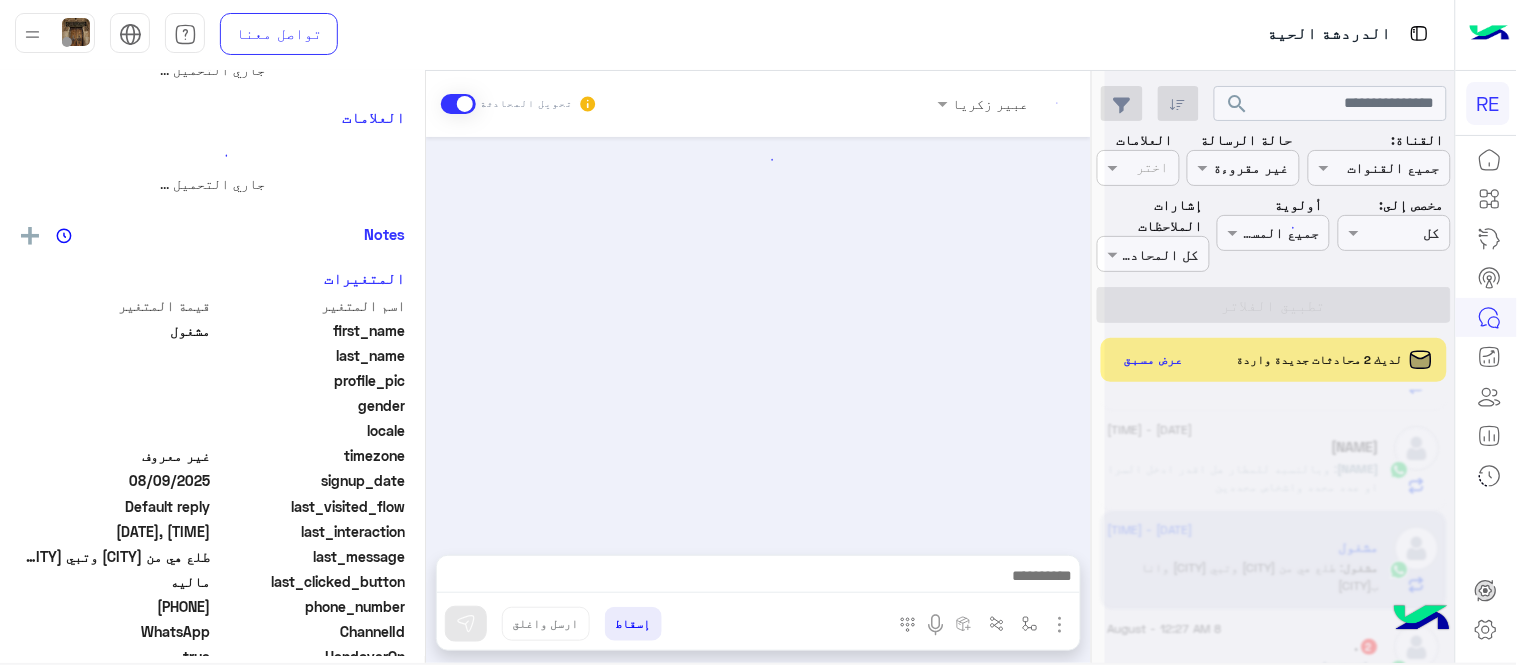 scroll, scrollTop: 0, scrollLeft: 0, axis: both 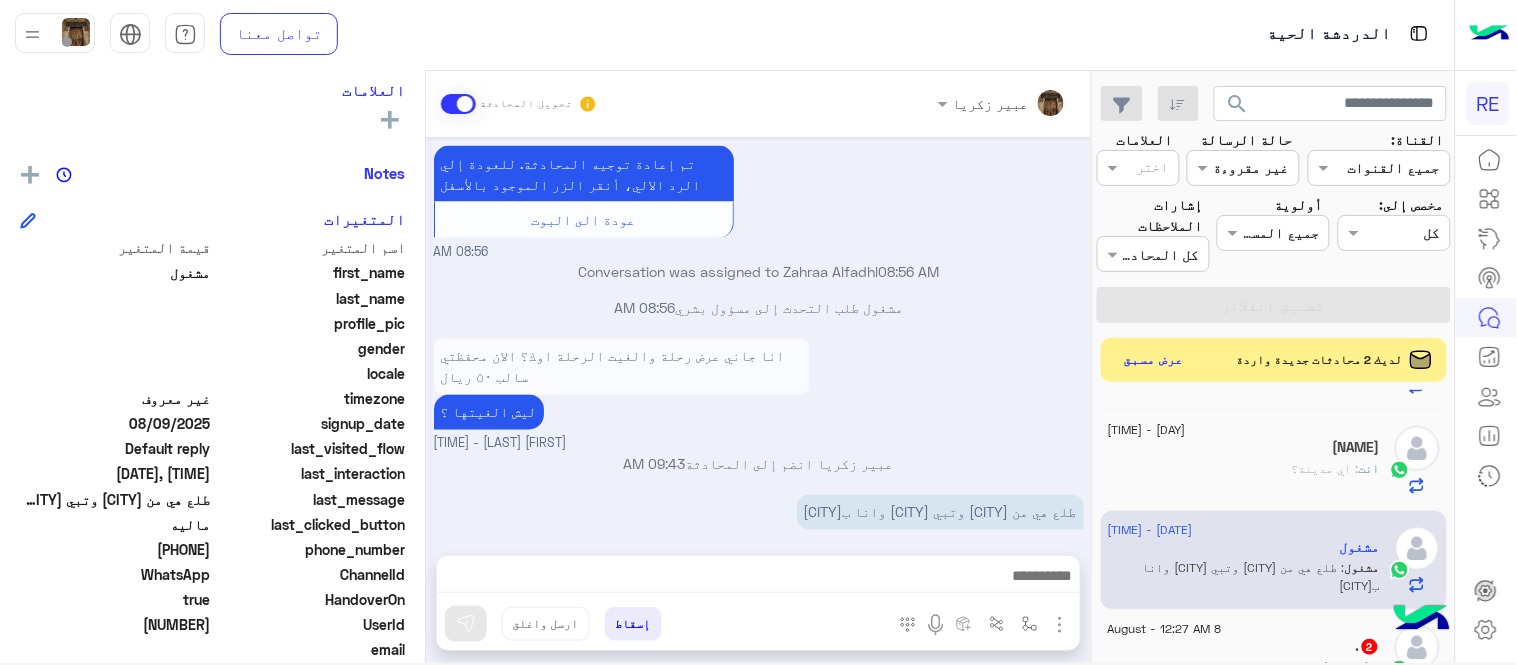 drag, startPoint x: 141, startPoint y: 548, endPoint x: 216, endPoint y: 543, distance: 75.16648 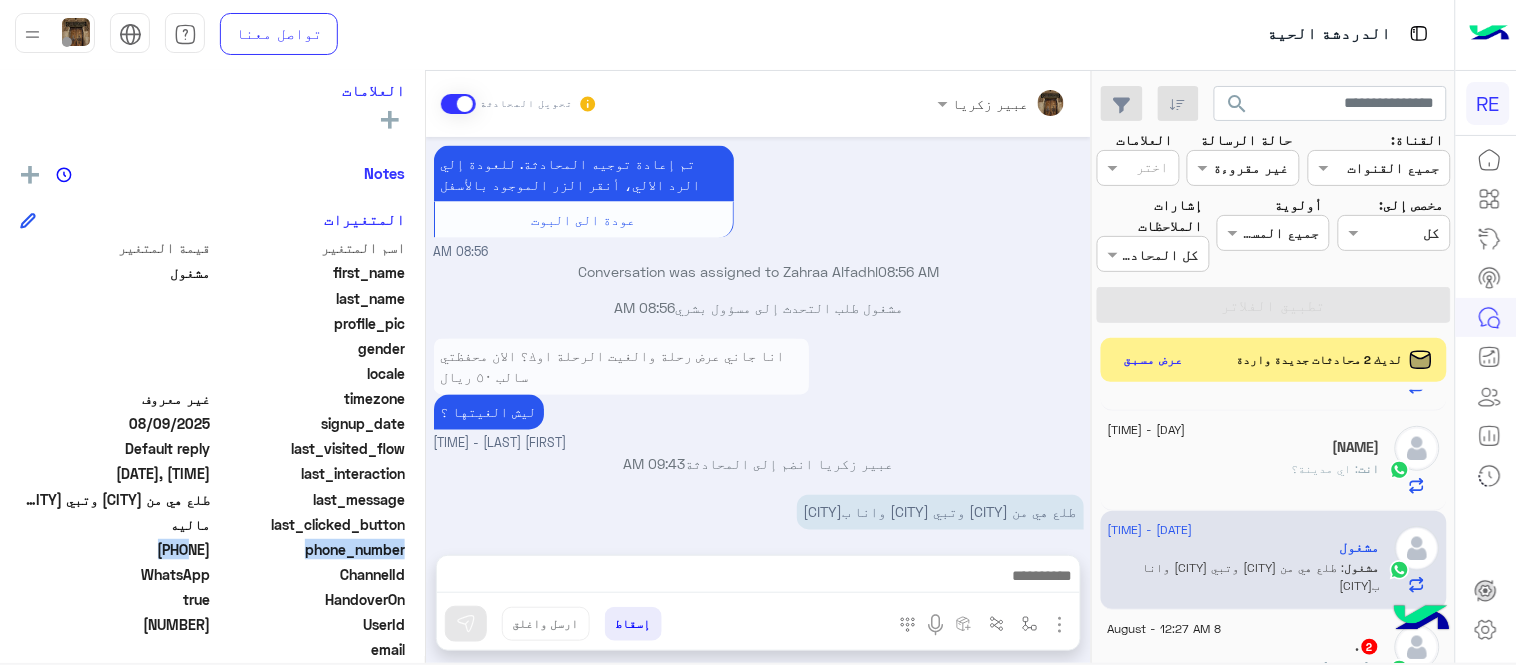 click on "phone_number  [PHONE]" 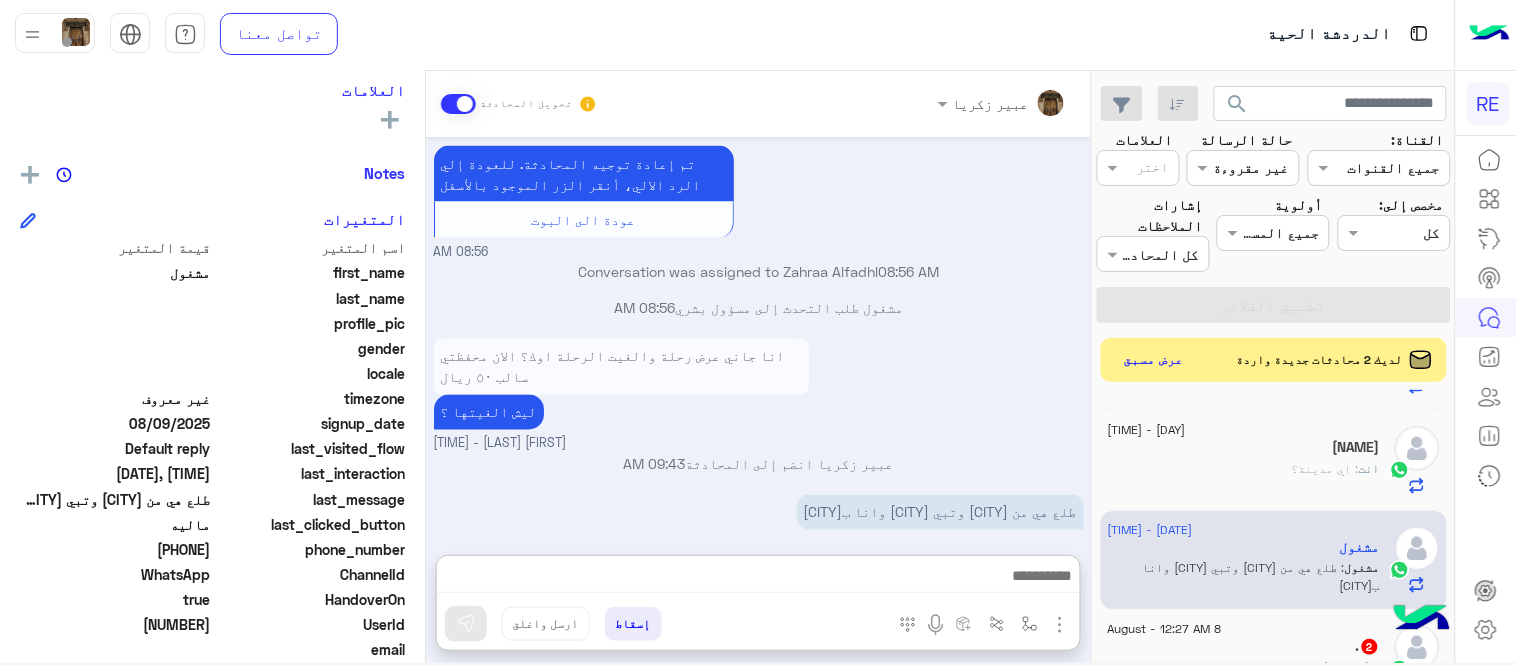 click at bounding box center [758, 578] 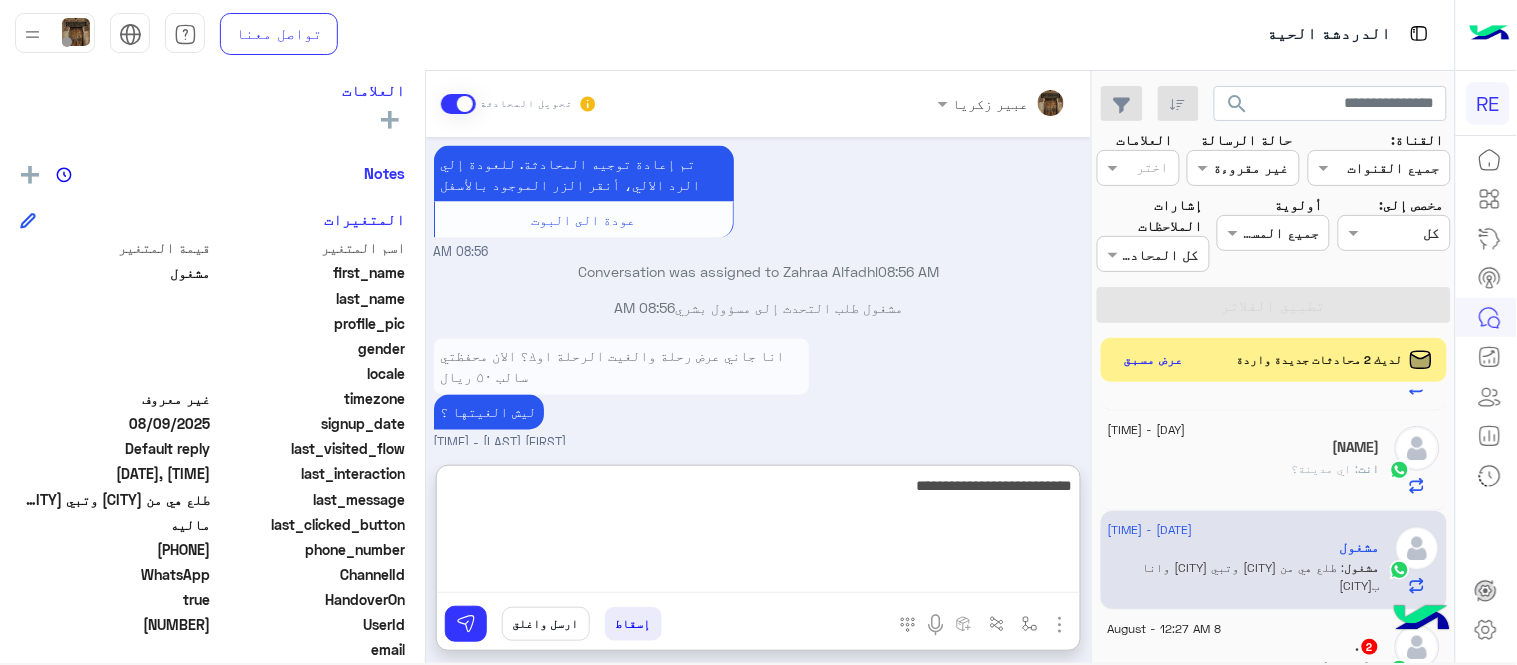 type on "**********" 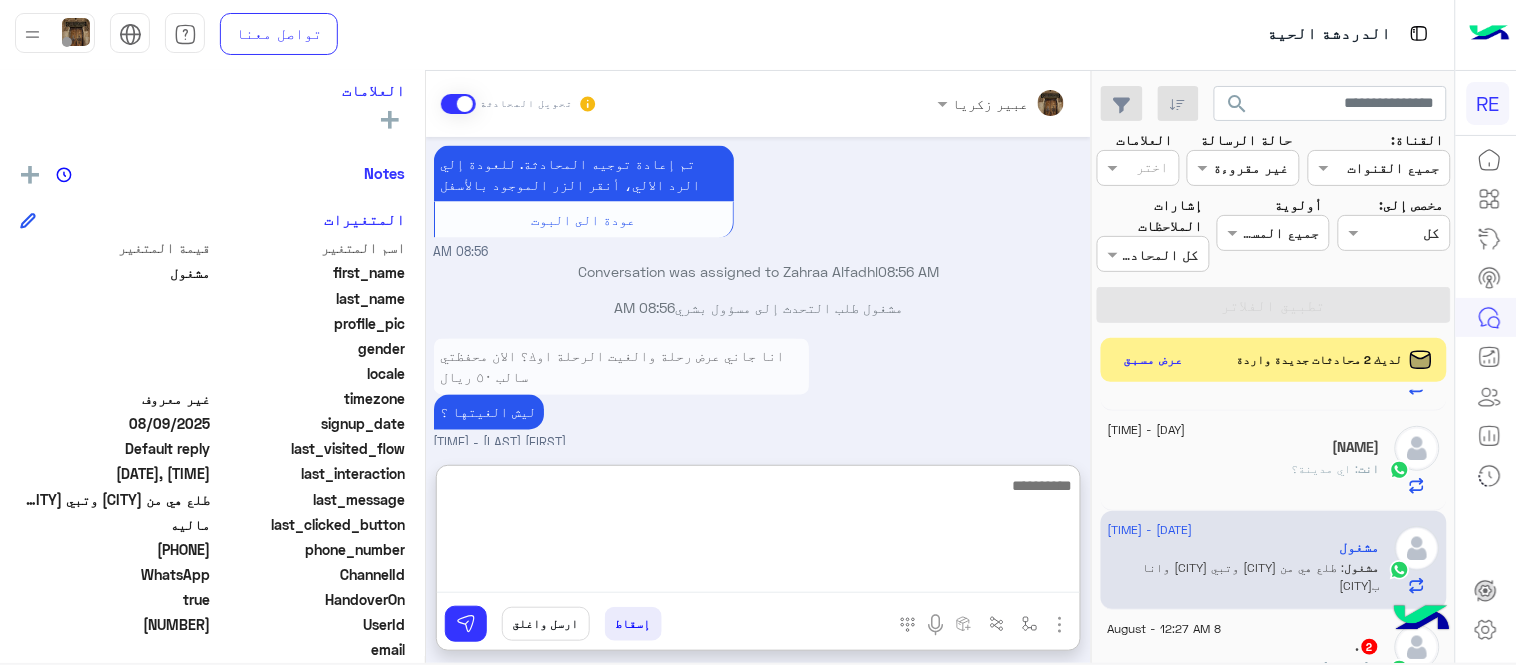 scroll, scrollTop: 970, scrollLeft: 0, axis: vertical 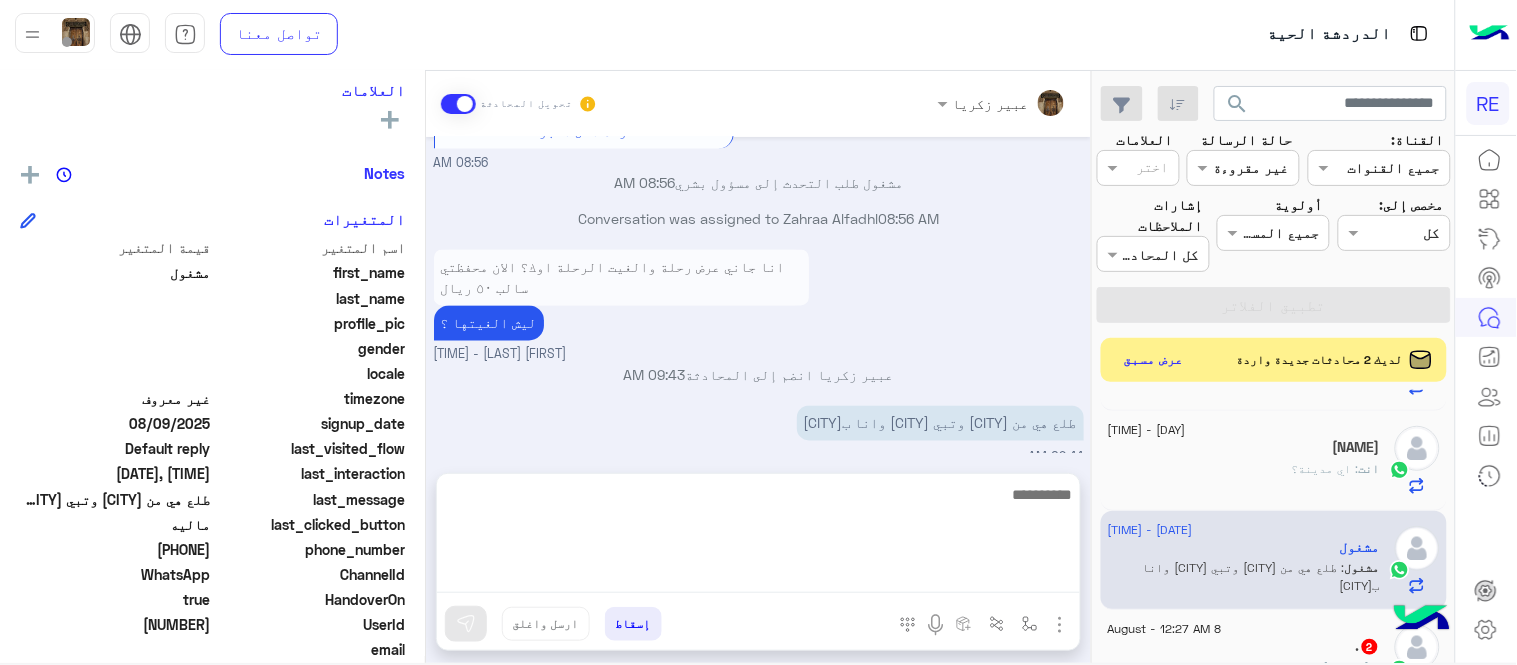 click on "Aug 9, 2025  عزيزي العميل  سعدنا بتواصلك معنا ، زودنا بجميع  التفاصيل مع ارفاق الصور الخاصة بالمشكلة  ليتم مباشرة المعالجة مع القسم المختص باسرع وقت اي خدمة اخرى ؟  الرجوع للقائمة الرئ   لا     08:55 AM  انا جاني عرض رحلة والغيت الرحلة اوك؟ الان محفظتي سالب ٥٠ ريال   08:55 AM  سعدنا بتواصلك، نأمل منك توضيح استفسارك أكثر    08:55 AM    08:56 AM  تم إعادة توجيه المحادثة. للعودة إلي الرد الالي، أنقر الزر الموجود بالأسفل  عودة الى البوت     08:56 AM   مشغول  طلب التحدث إلى مسؤول بشري   08:56 AM       Conversation was assigned to [NAME]   08:56 AM      انا جاني عرض رحلة والغيت الرحلة اوك؟ الان محفظتي سالب ٥٠ ريال  09:43 AM" at bounding box center [758, 295] 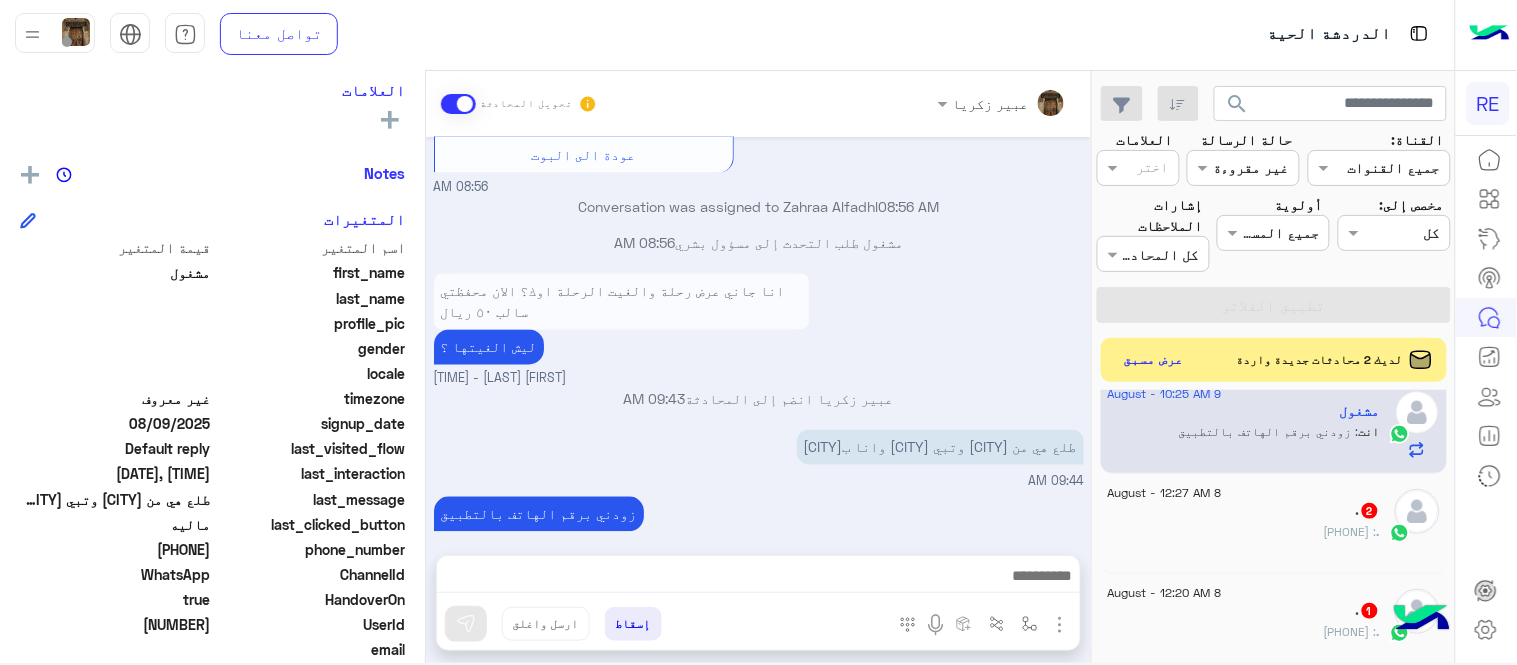 scroll, scrollTop: 428, scrollLeft: 0, axis: vertical 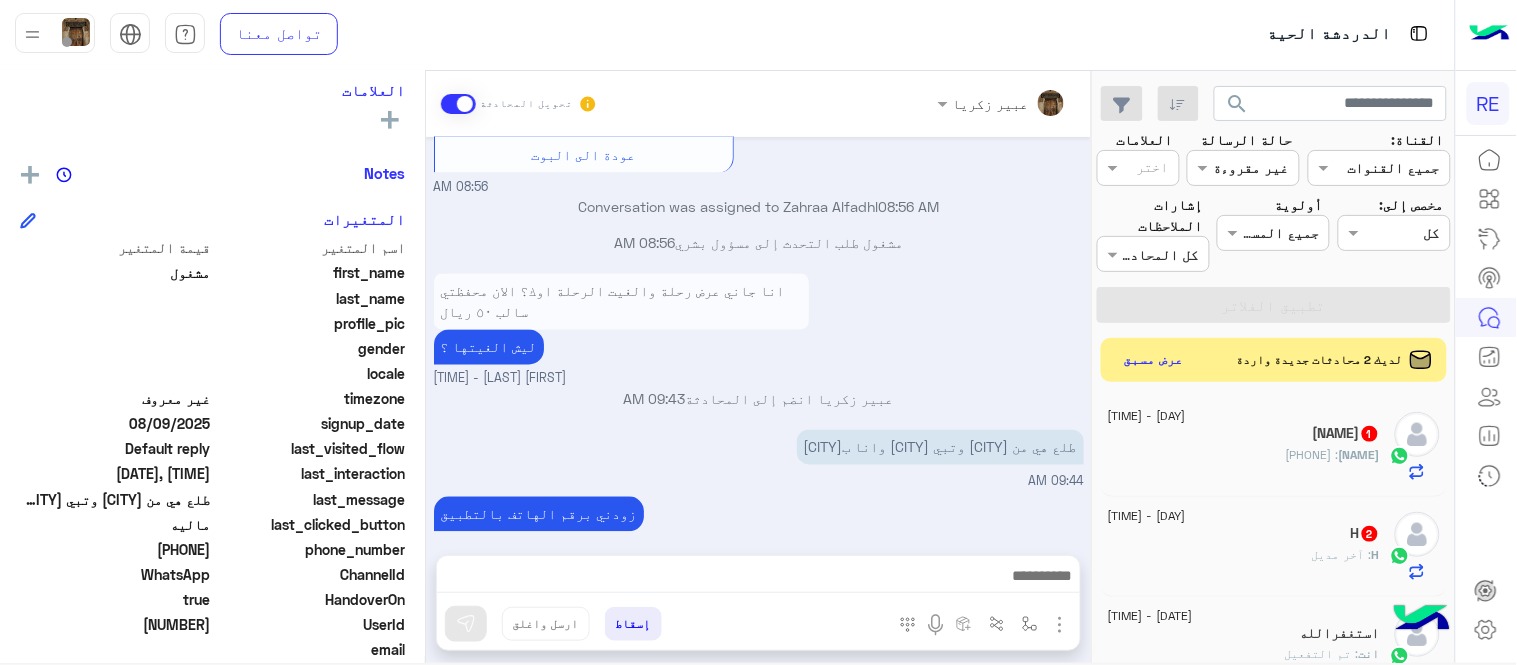 click on "H : آخر مديل" 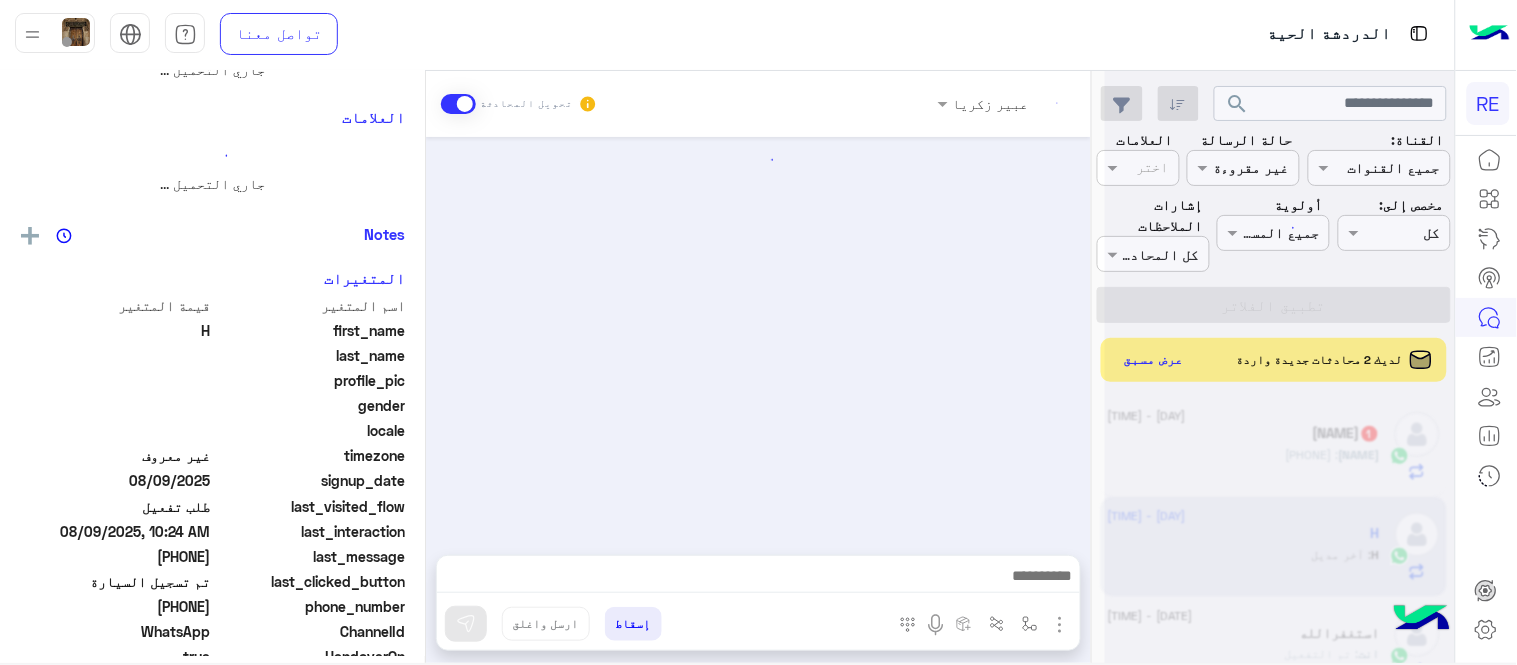 scroll, scrollTop: 0, scrollLeft: 0, axis: both 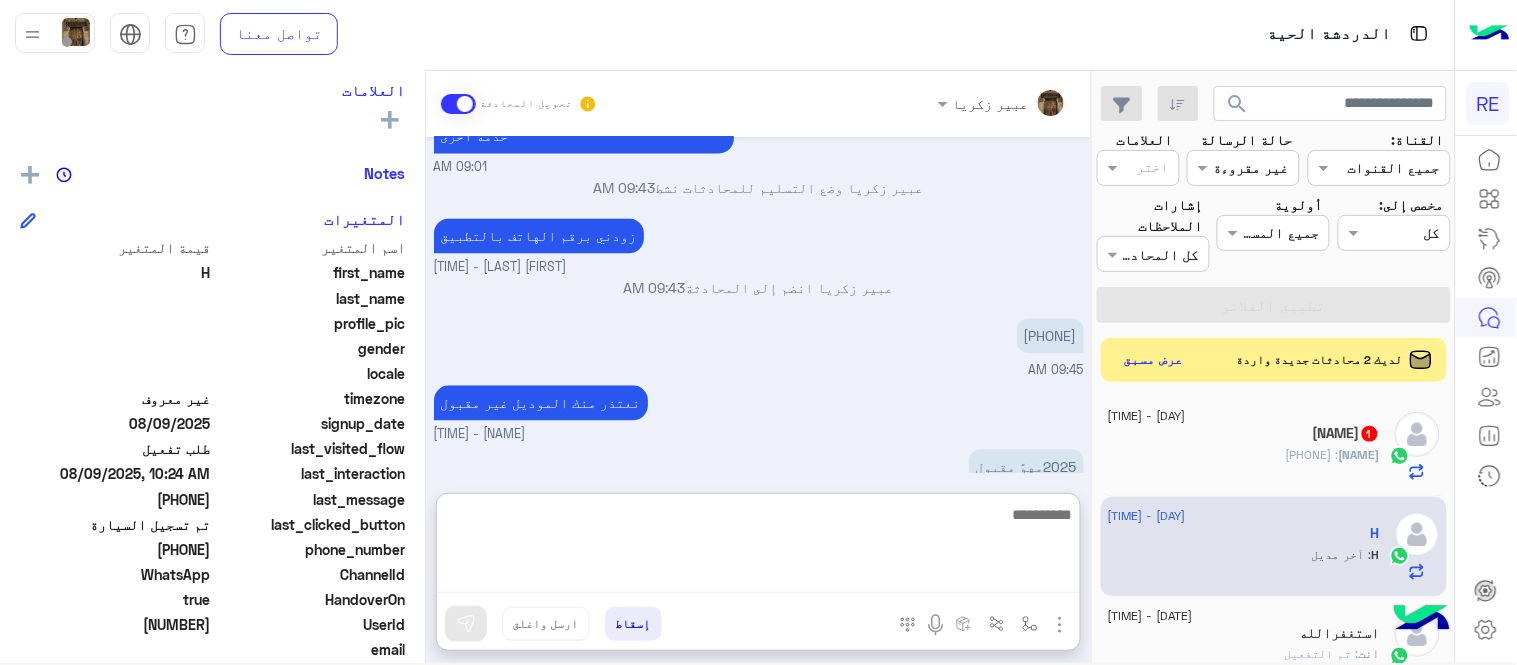 click at bounding box center (758, 547) 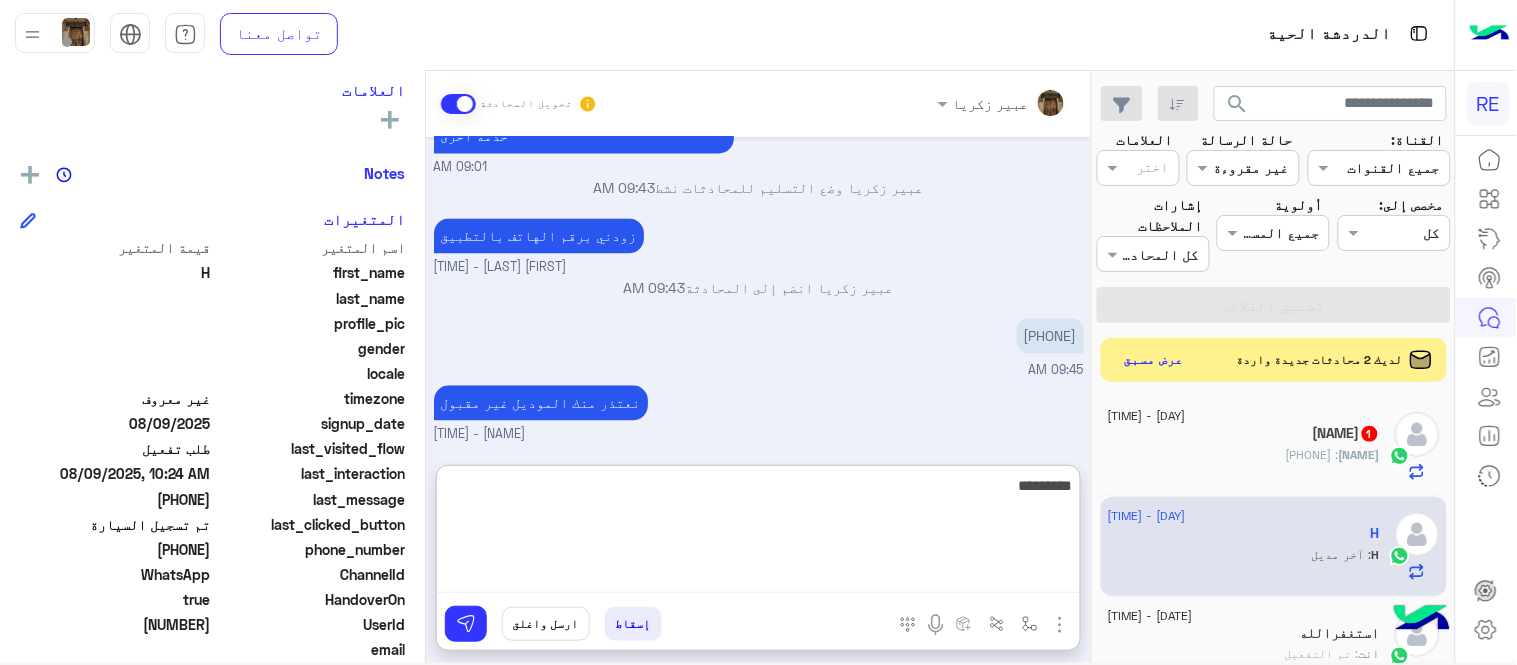 type on "**********" 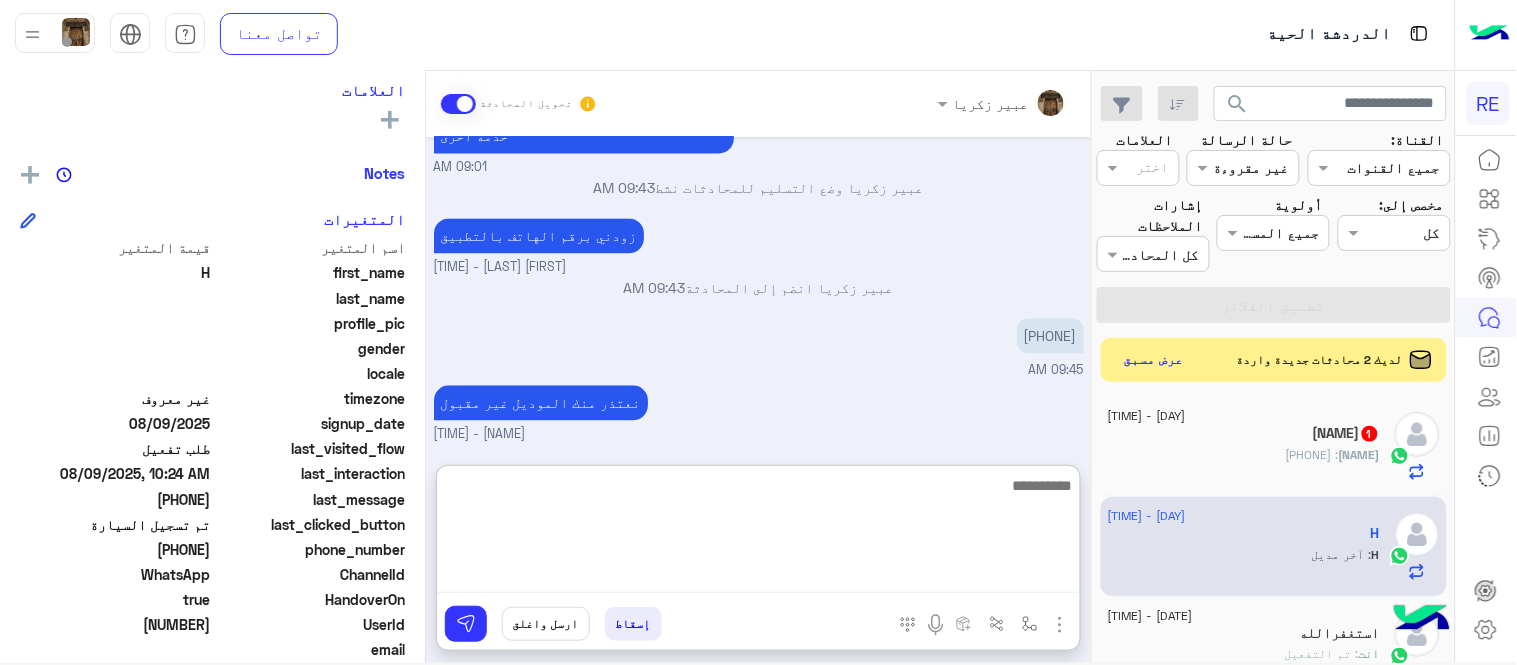 scroll, scrollTop: 1285, scrollLeft: 0, axis: vertical 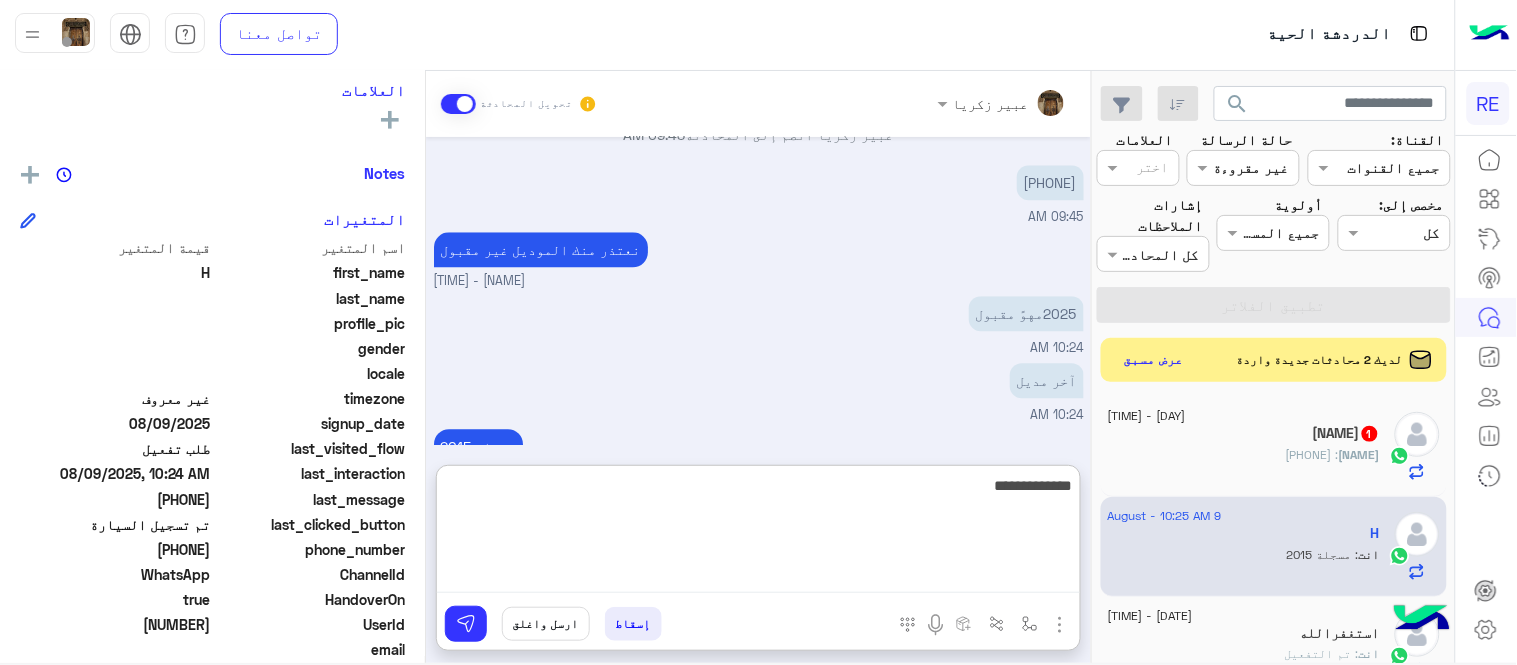 type on "**********" 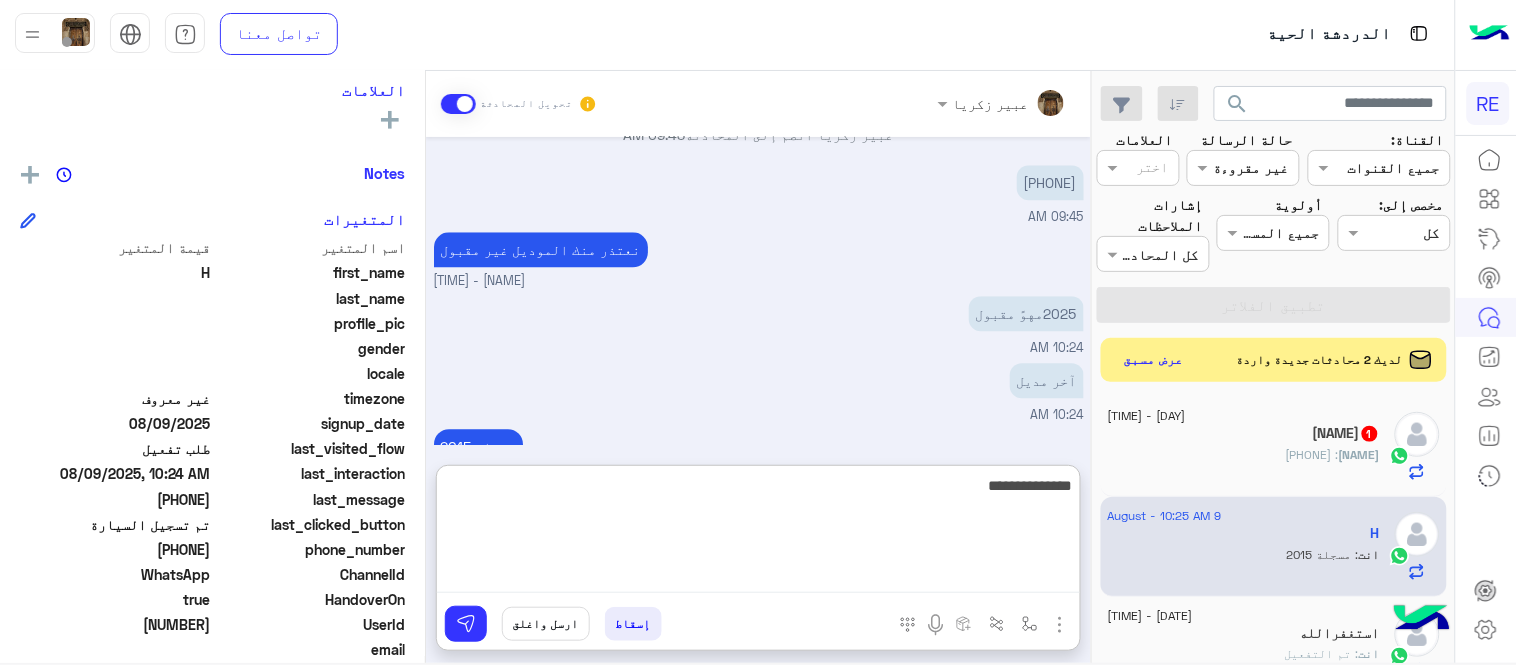 type 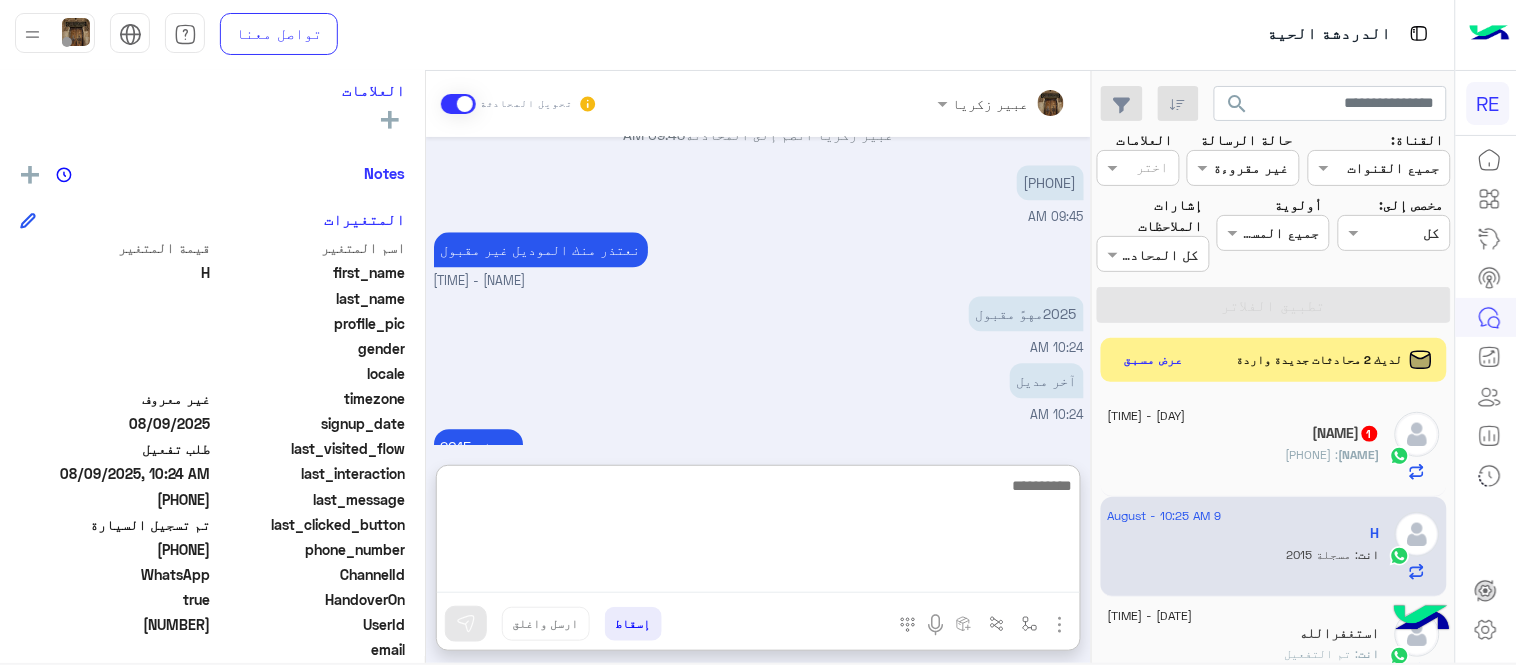 scroll, scrollTop: 1348, scrollLeft: 0, axis: vertical 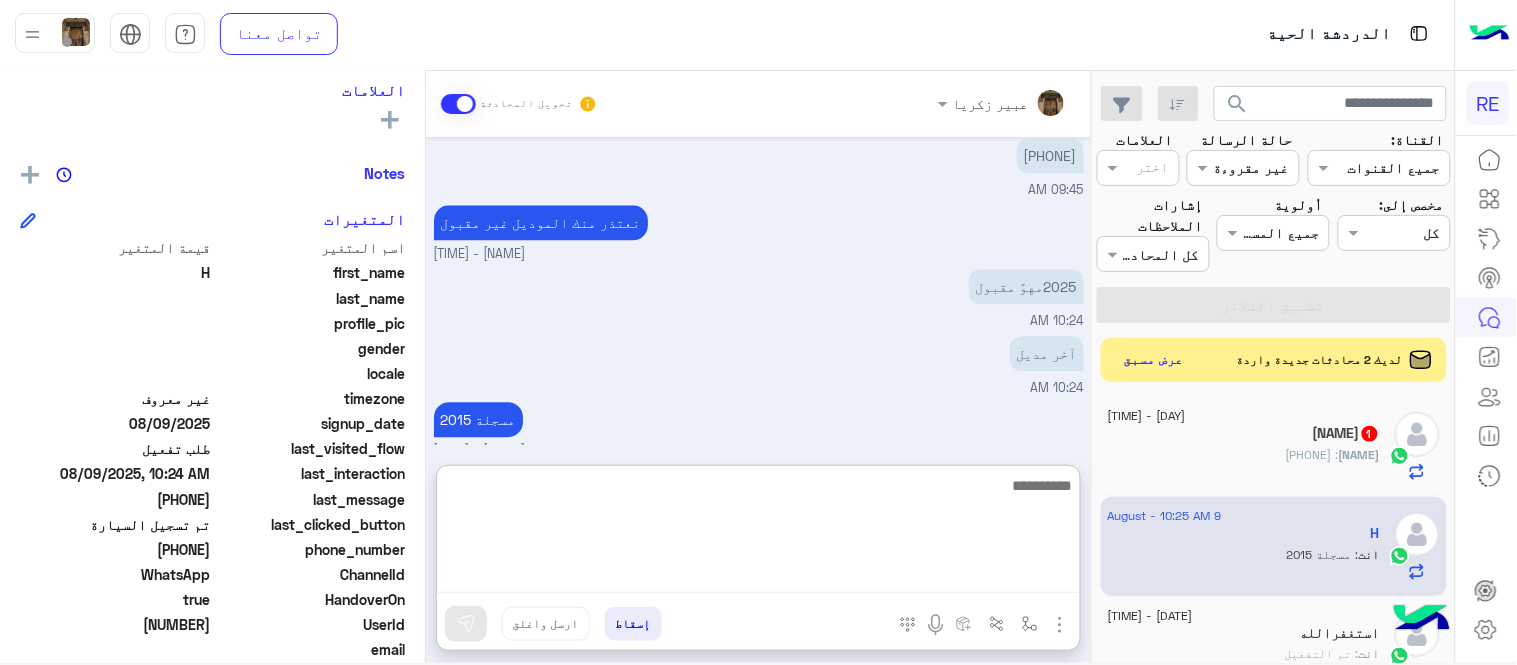 click on "نعتذر منك الموديل غير مقبول  [NAME] -  10:24 AM" at bounding box center [759, 232] 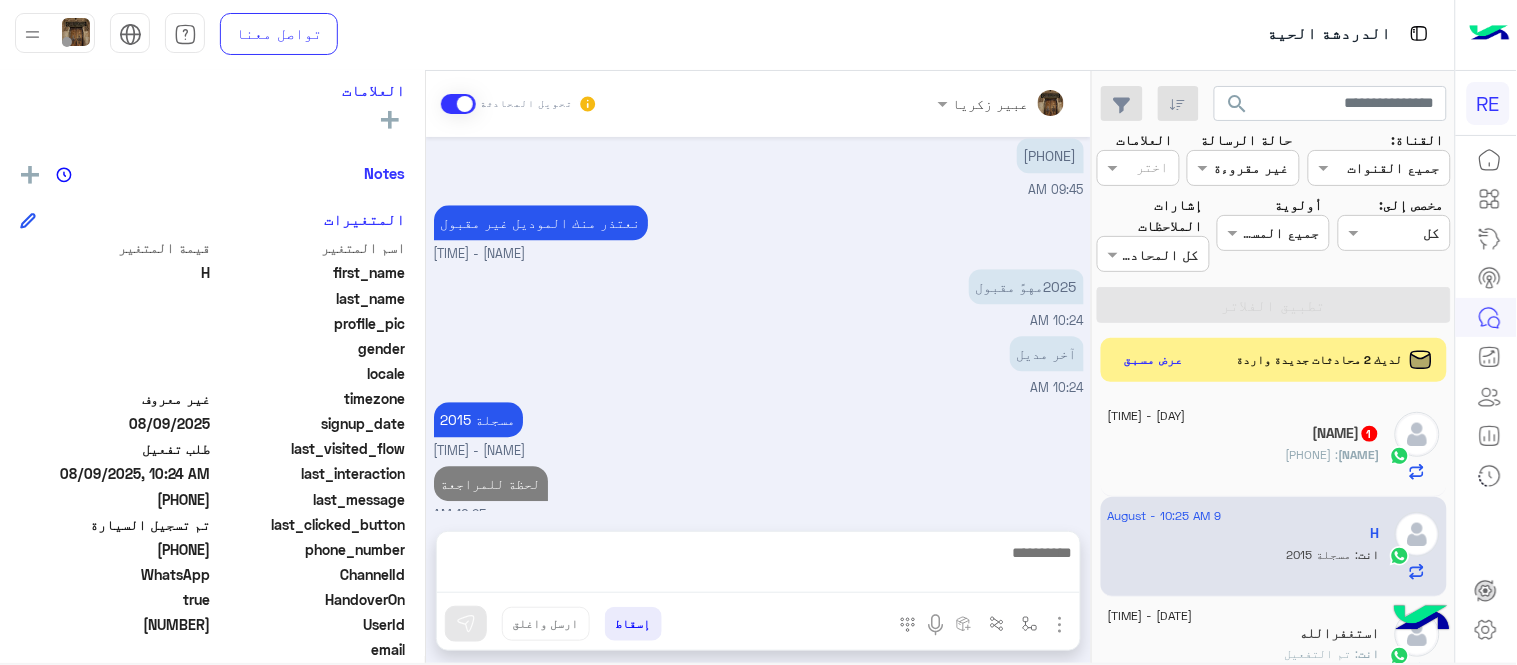 scroll, scrollTop: 1258, scrollLeft: 0, axis: vertical 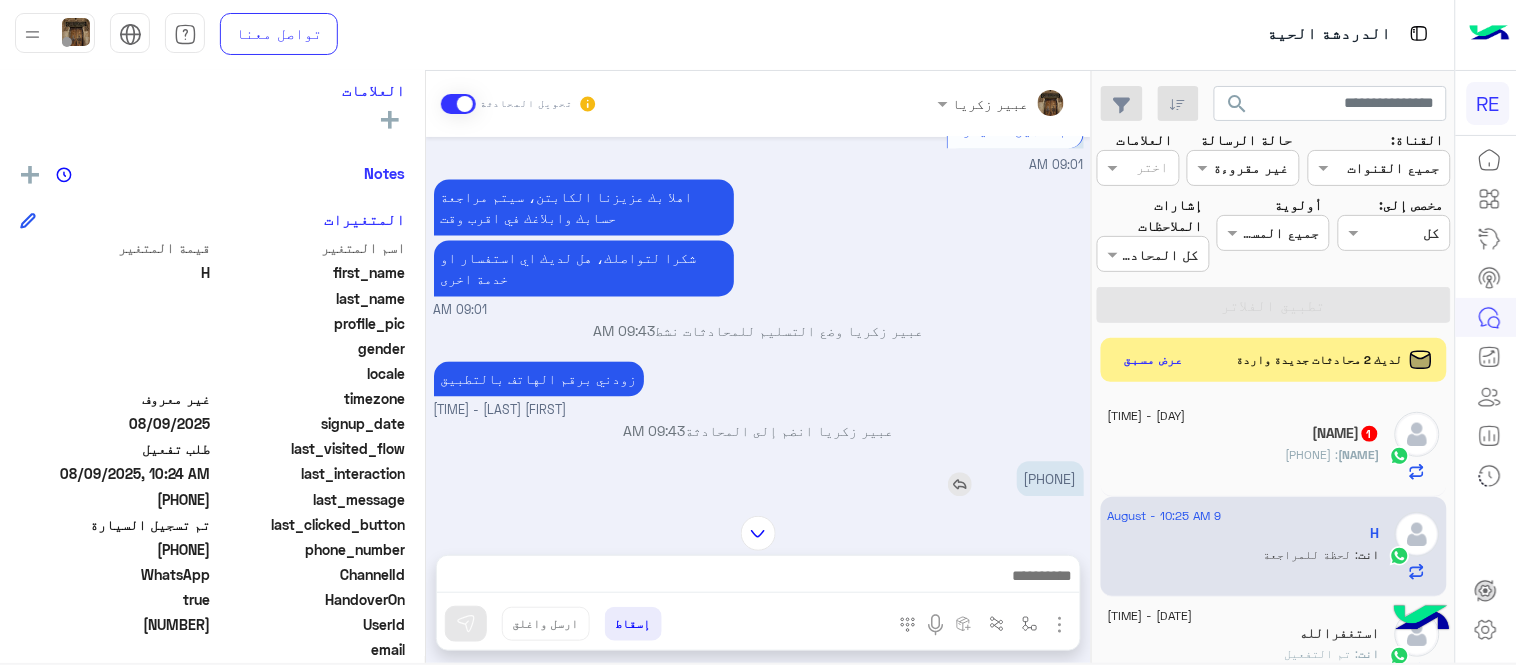 click on "[PHONE]" at bounding box center [1050, 479] 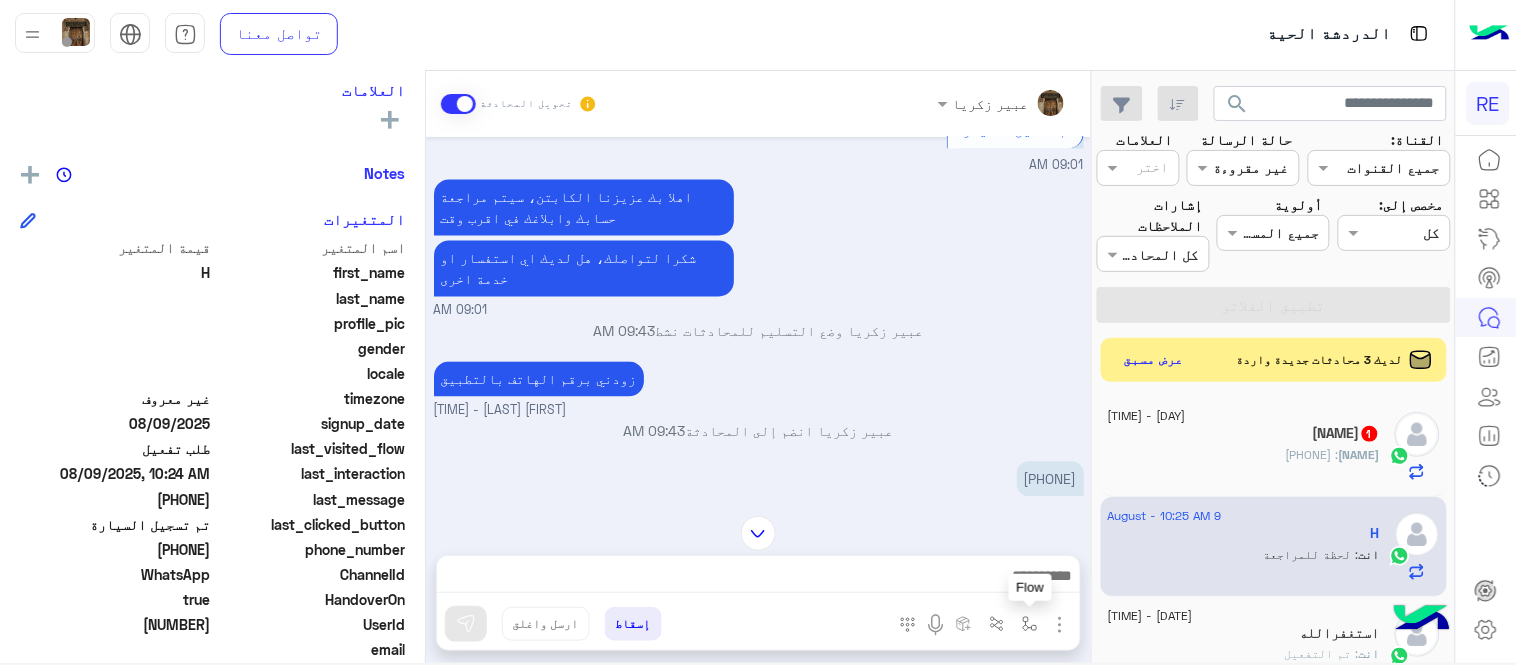 click at bounding box center [1030, 624] 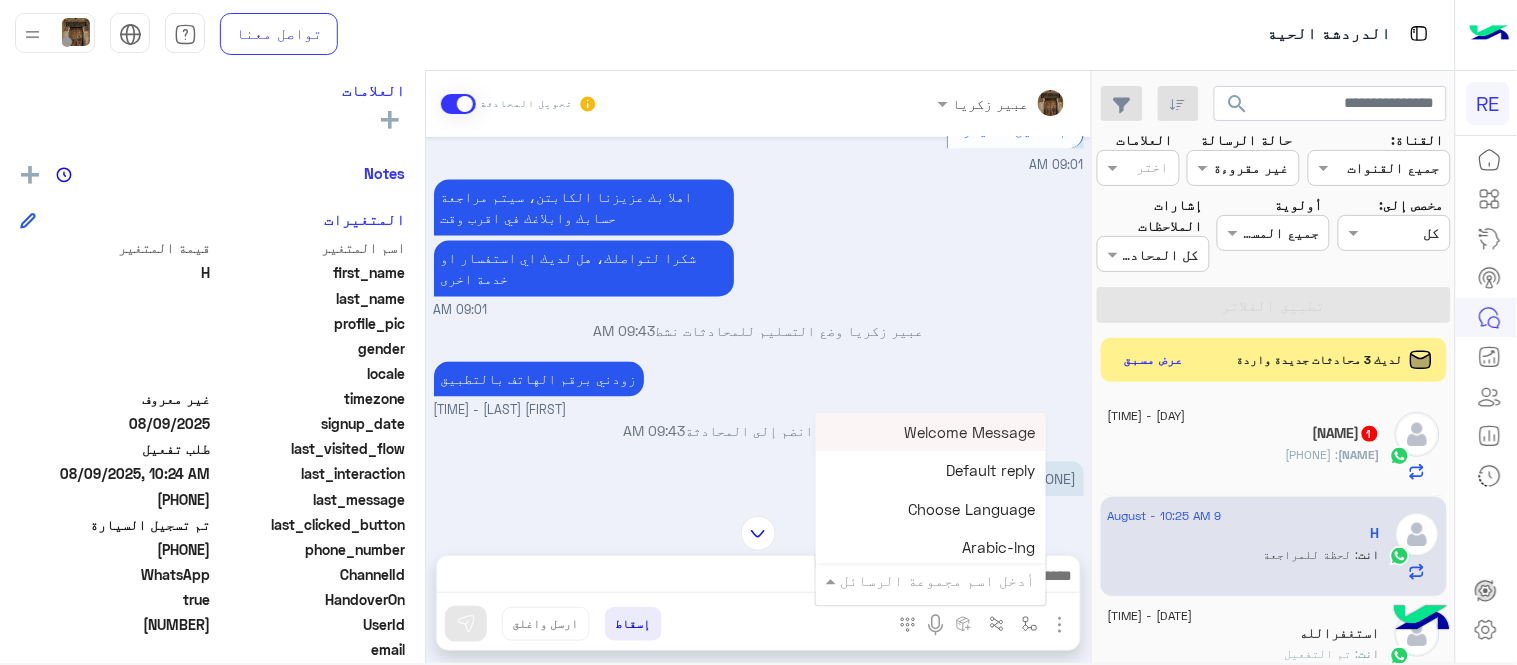 click on "أدخل اسم مجموعة الرسائل" at bounding box center (938, 580) 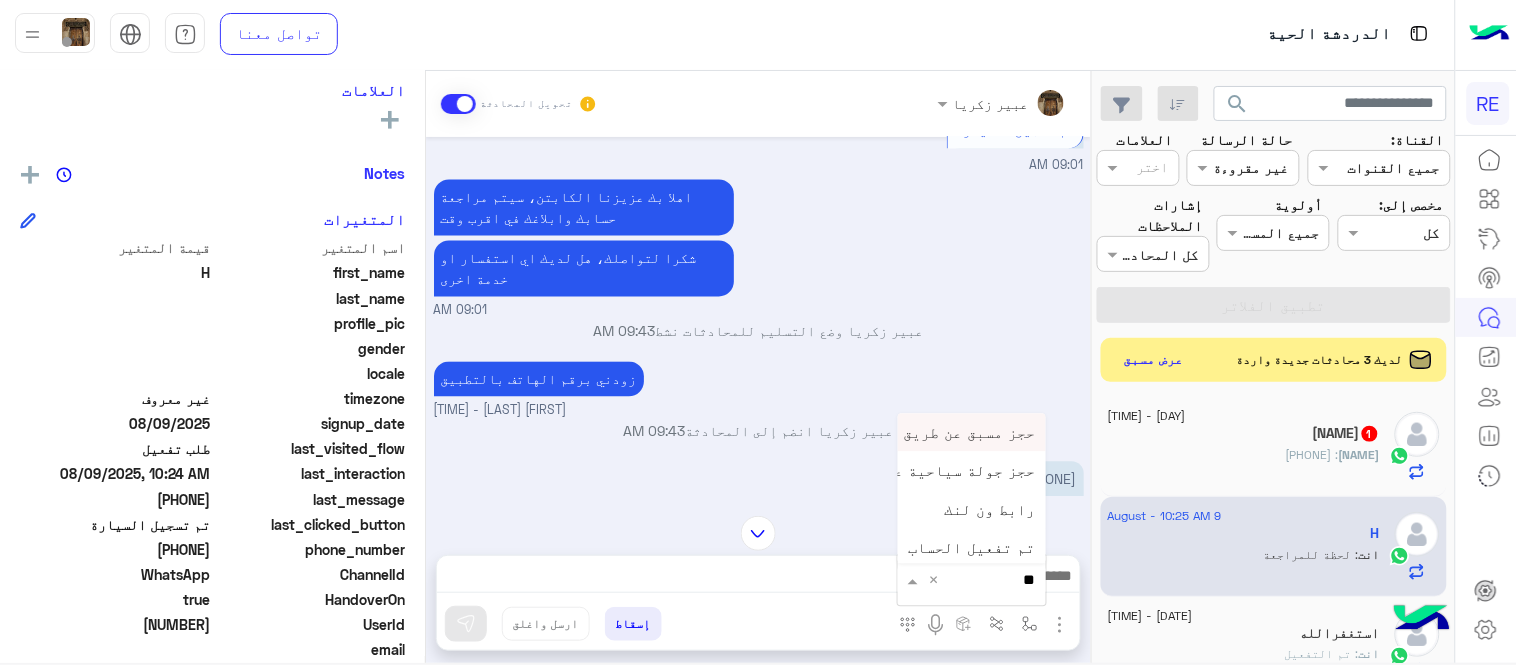 type on "***" 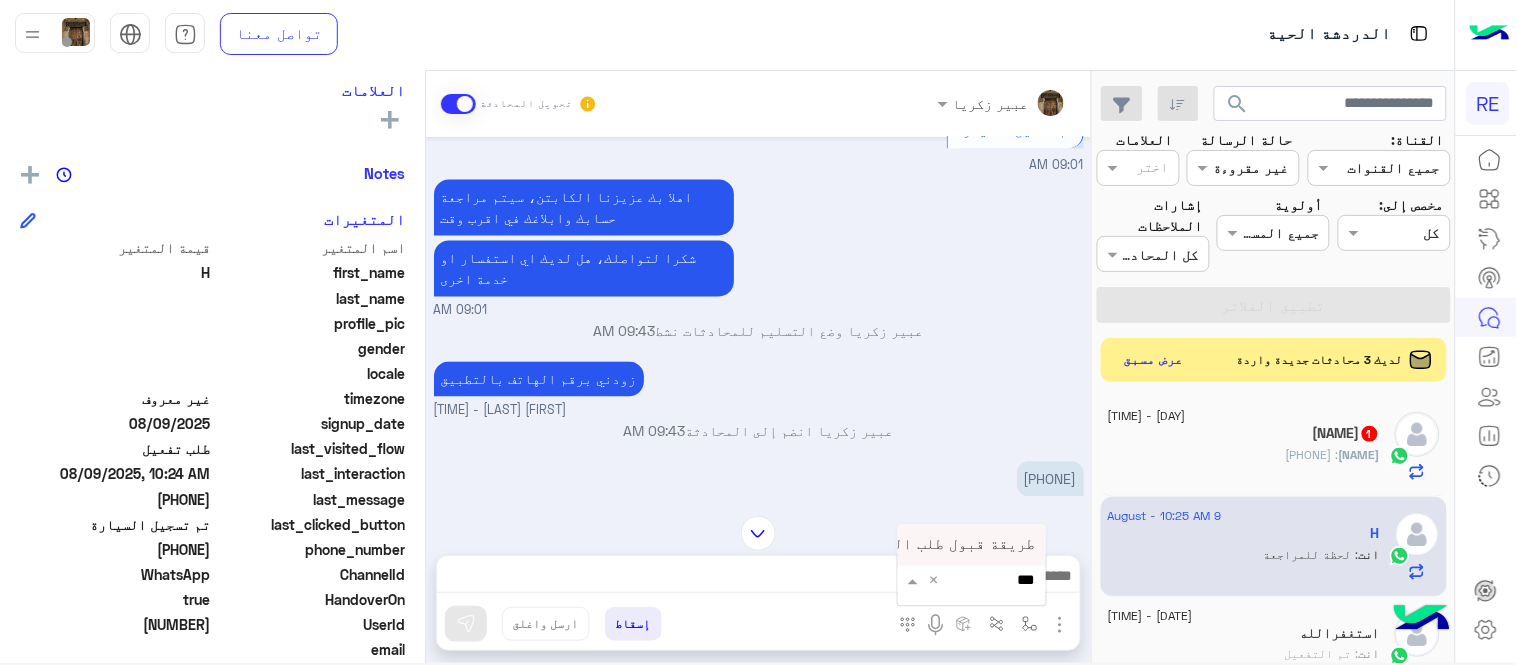 click on "طريقة قبول طلب التحقق تفعيل ابشر ككابتن" at bounding box center (872, 544) 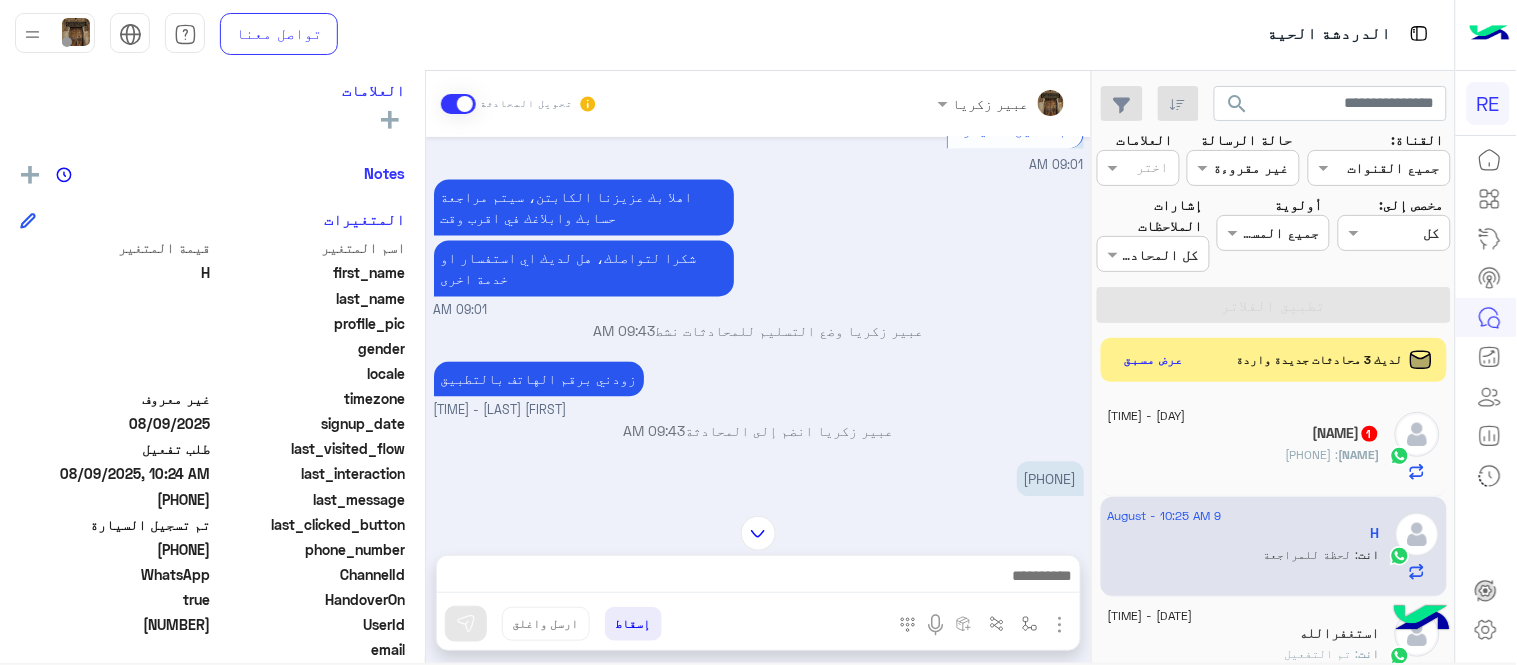 type on "**********" 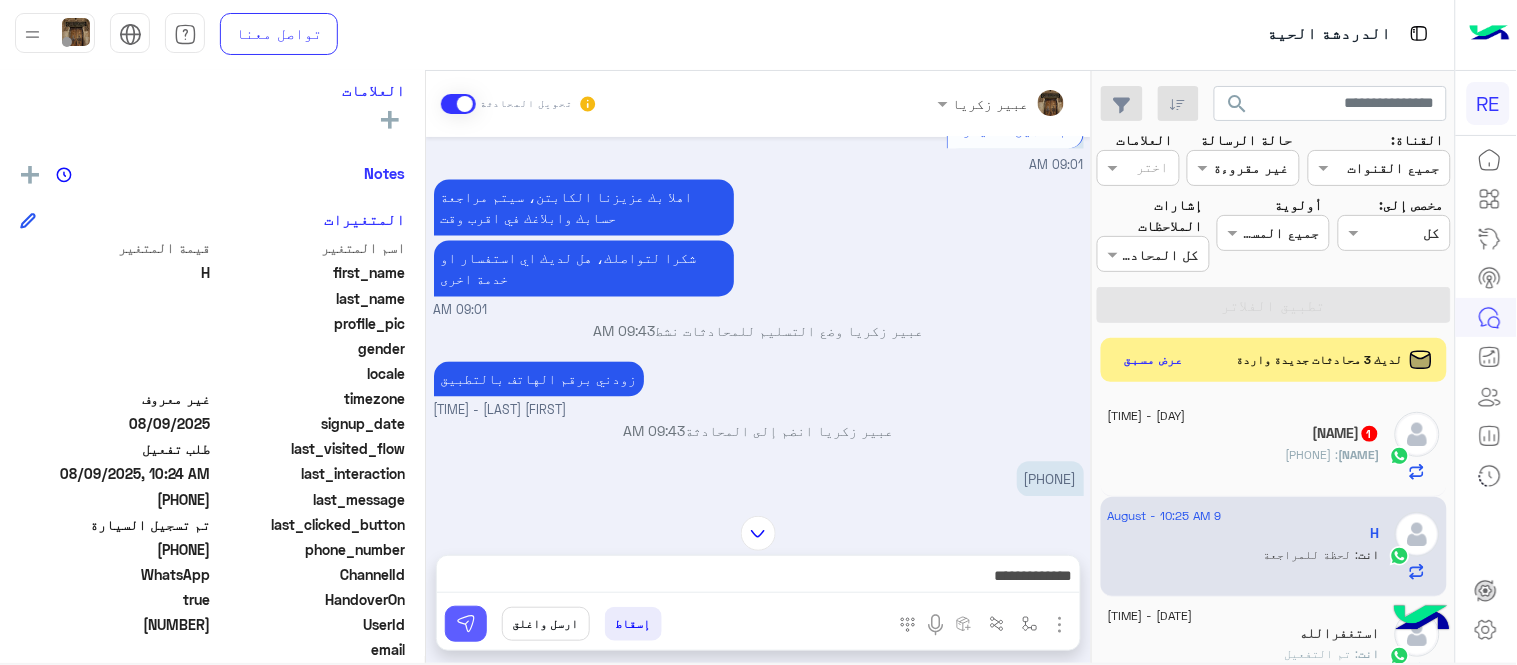 click at bounding box center [466, 624] 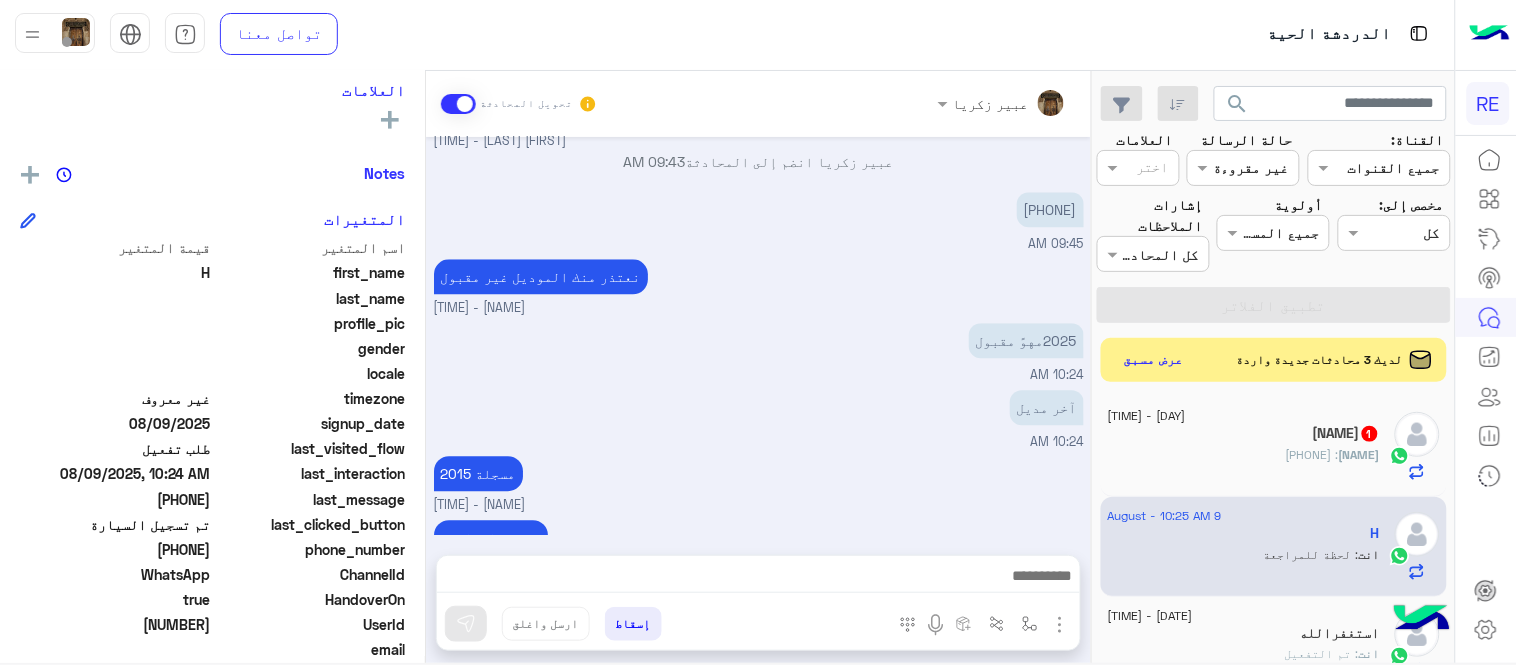 scroll, scrollTop: 1406, scrollLeft: 0, axis: vertical 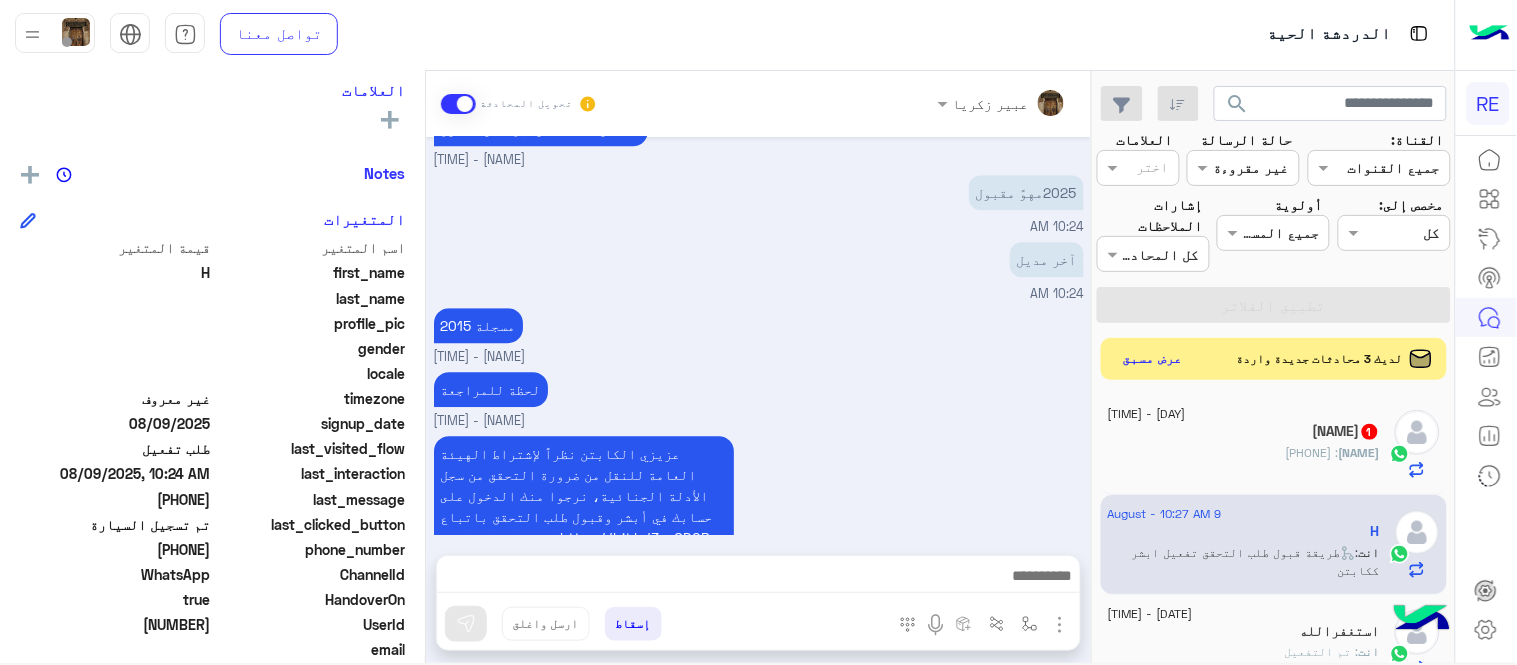 click on "لديك 3 محادثات جديدة واردة   عرض مسبق" 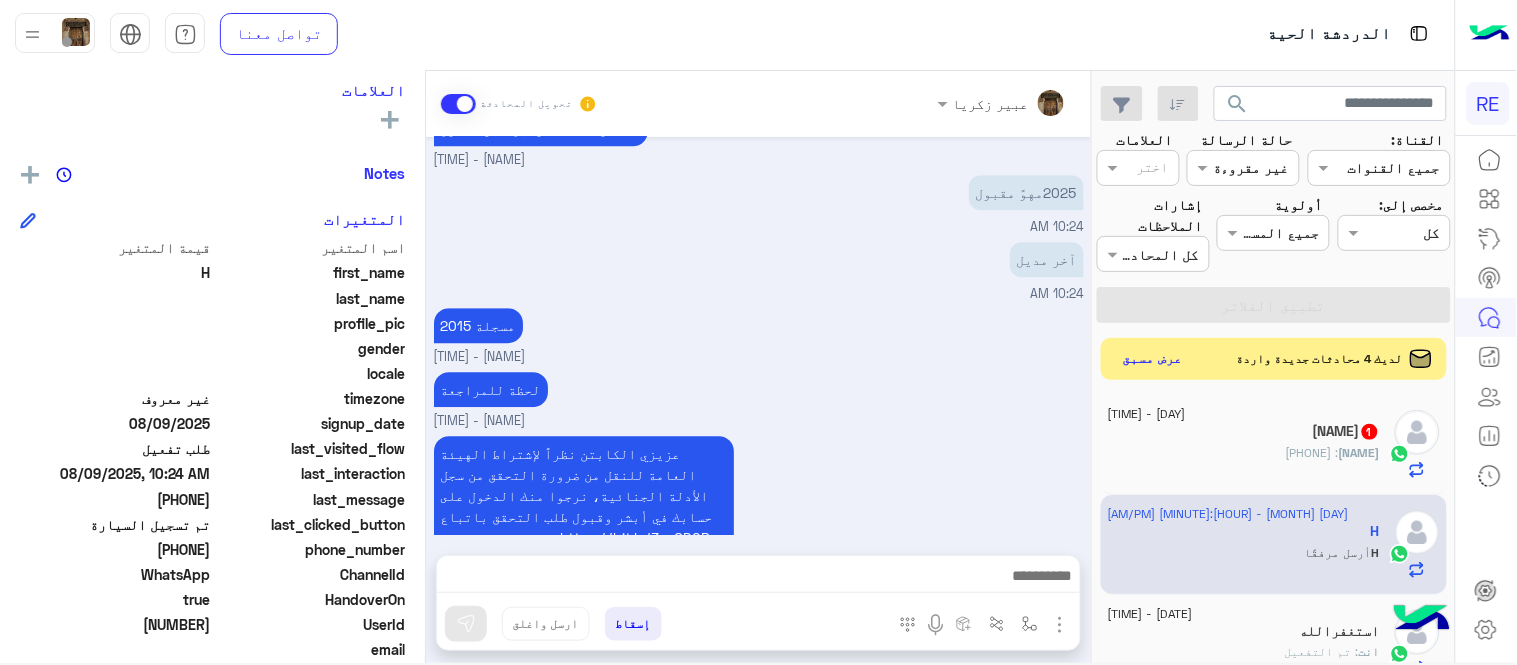 scroll, scrollTop: 1691, scrollLeft: 0, axis: vertical 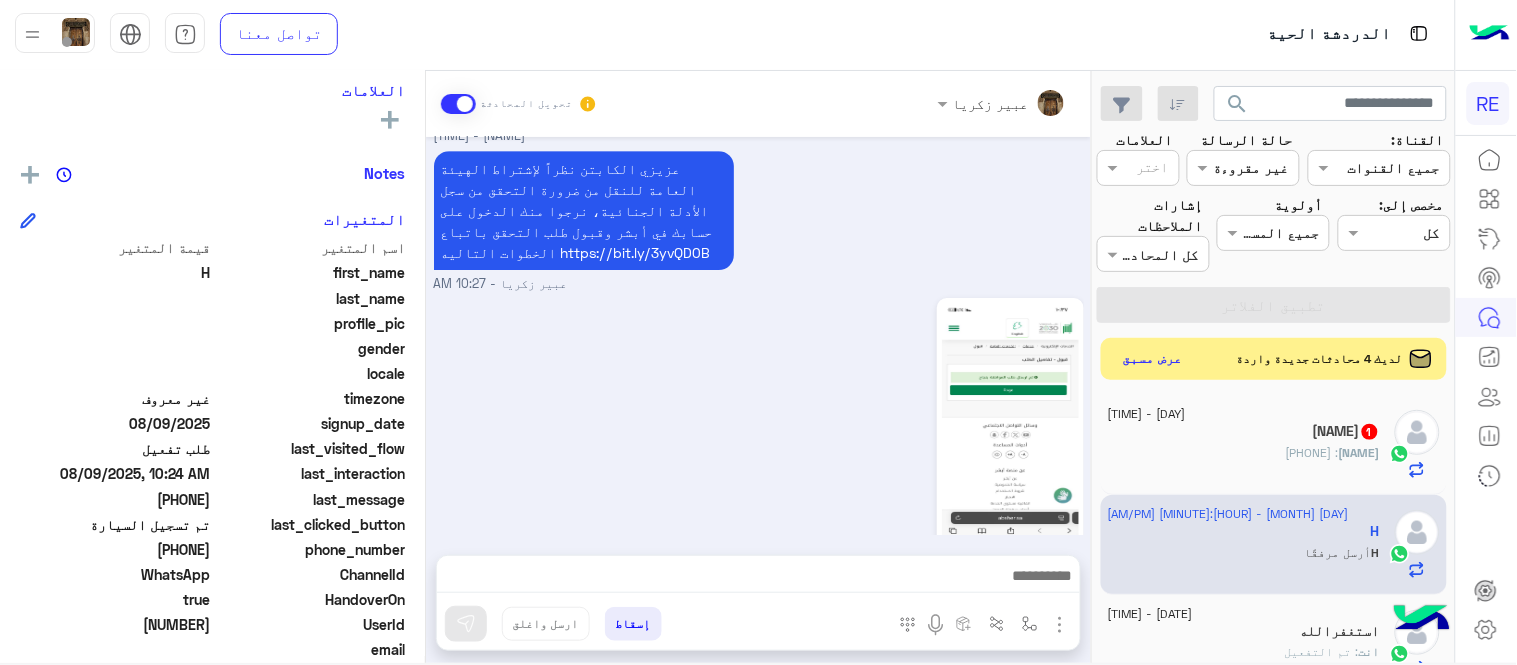 click on "عرض مسبق" 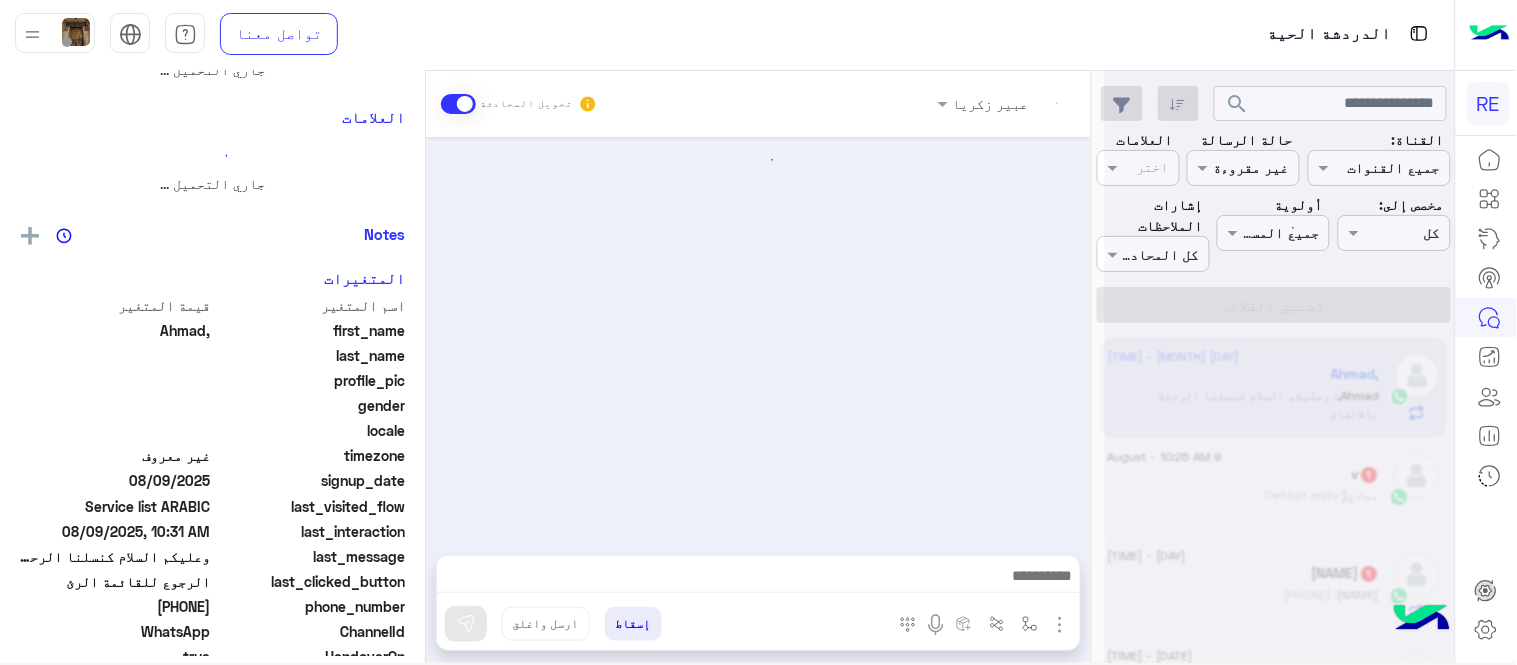 scroll, scrollTop: 0, scrollLeft: 0, axis: both 